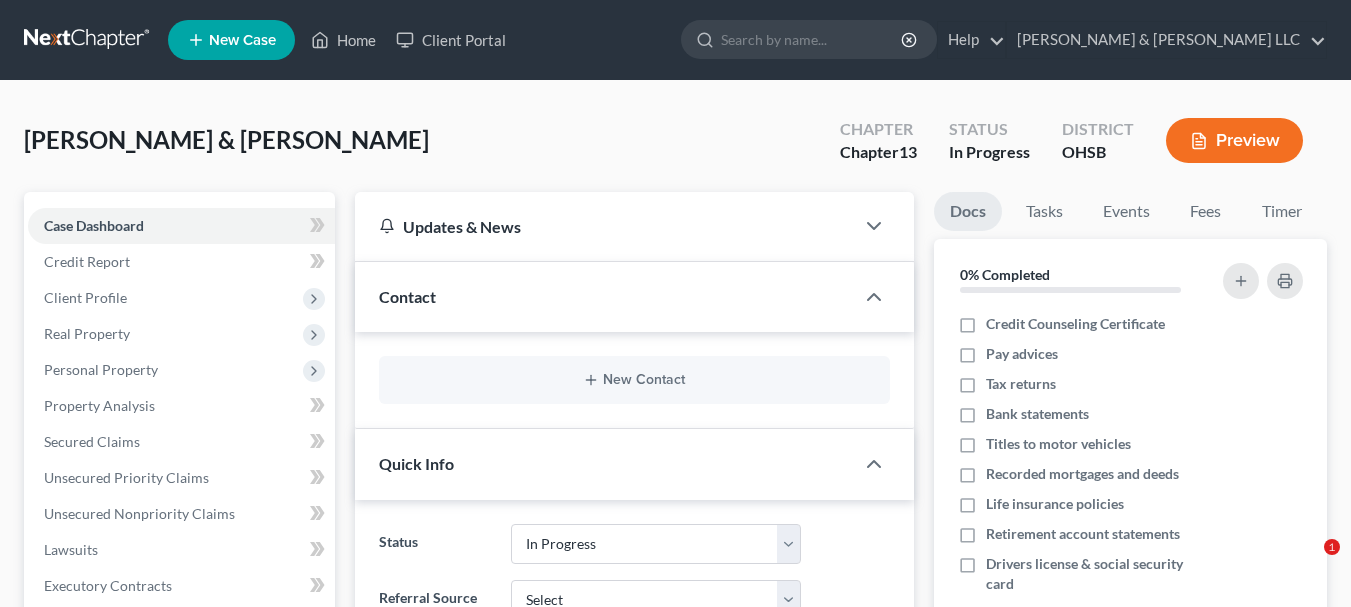 select on "4" 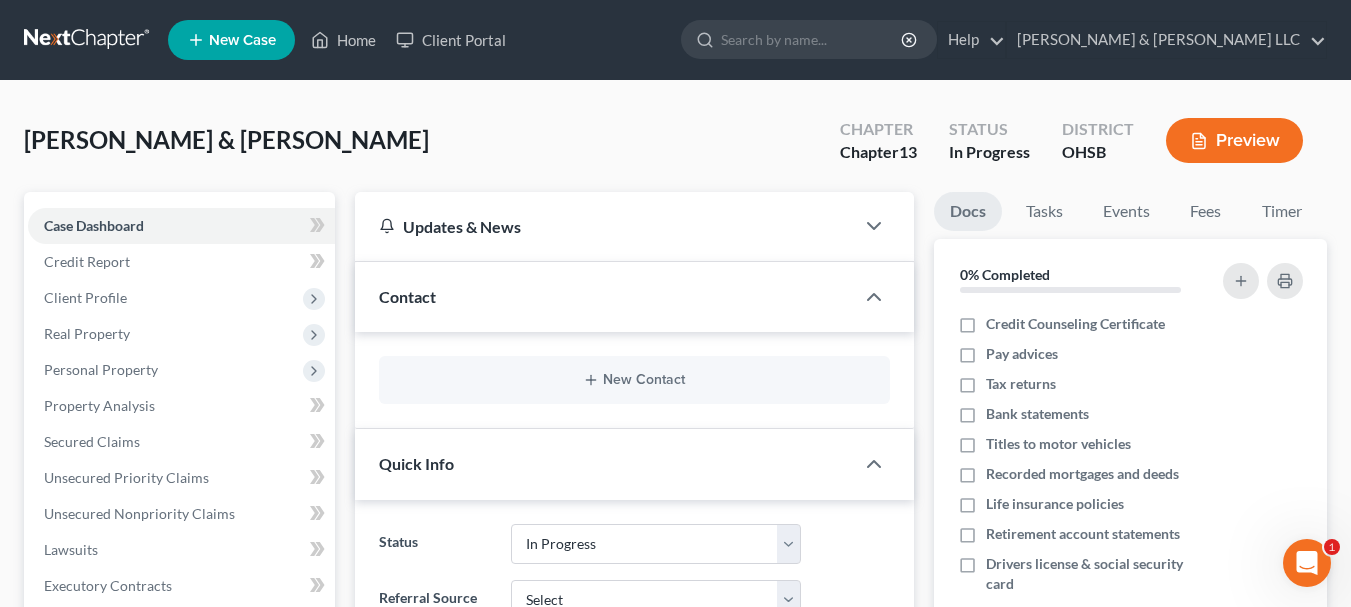 scroll, scrollTop: 0, scrollLeft: 0, axis: both 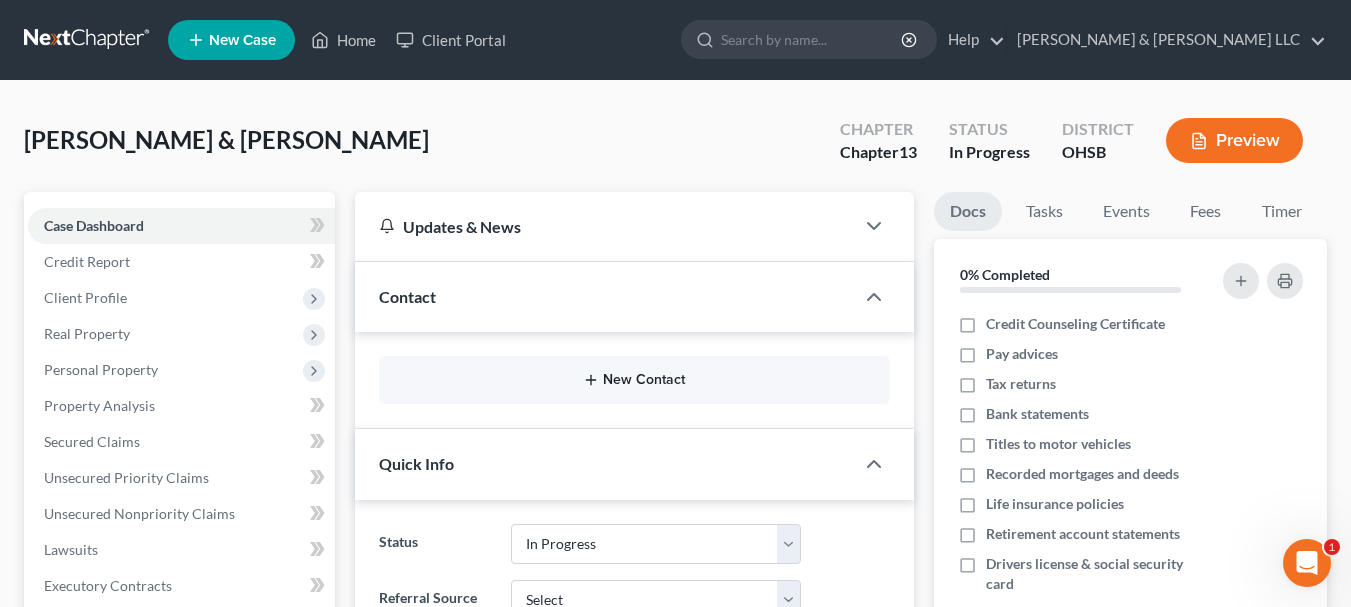 click on "New Contact" at bounding box center (634, 380) 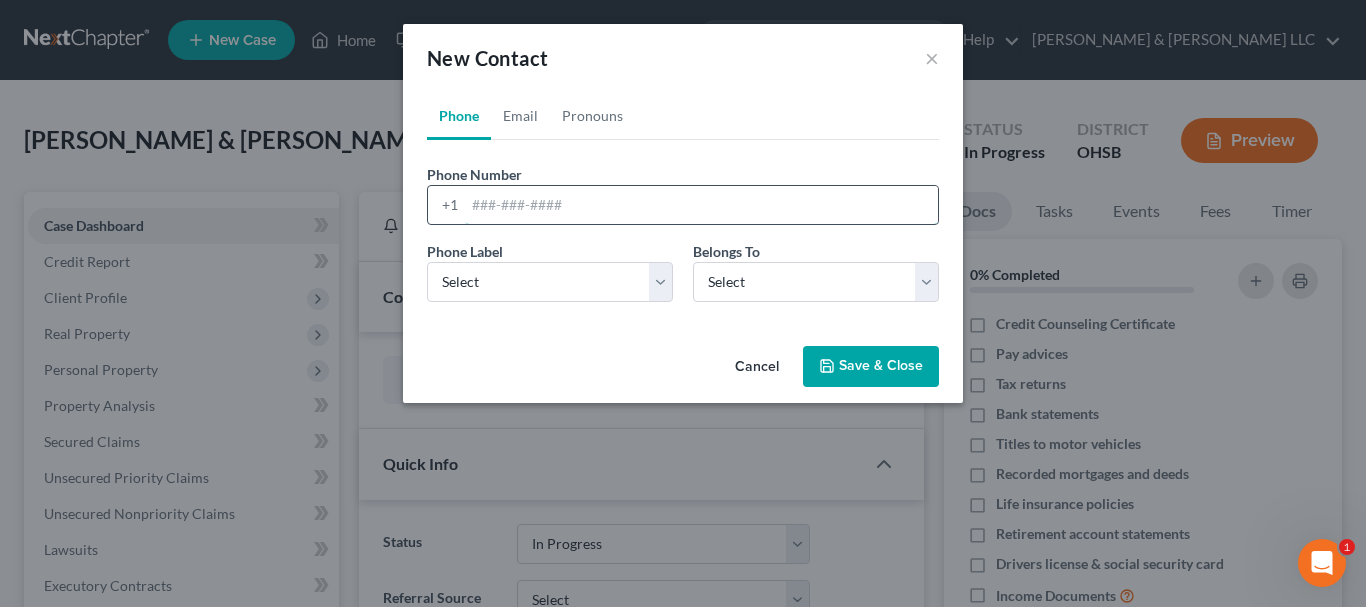 click at bounding box center (701, 205) 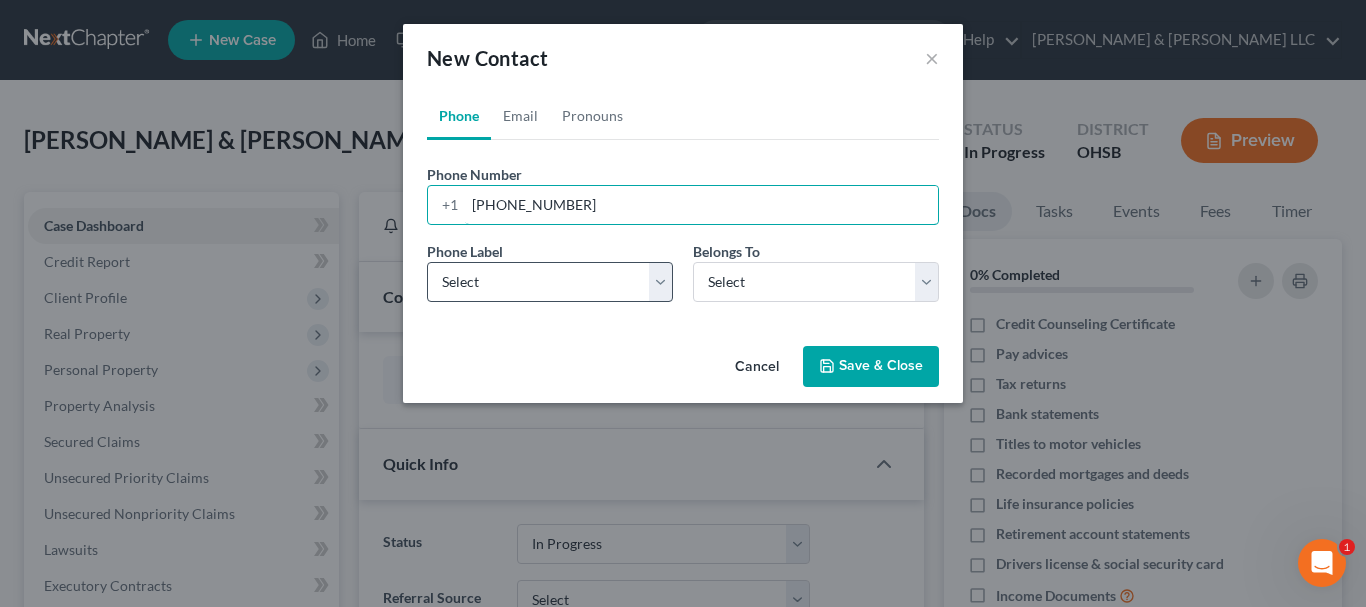 type on "[PHONE_NUMBER]" 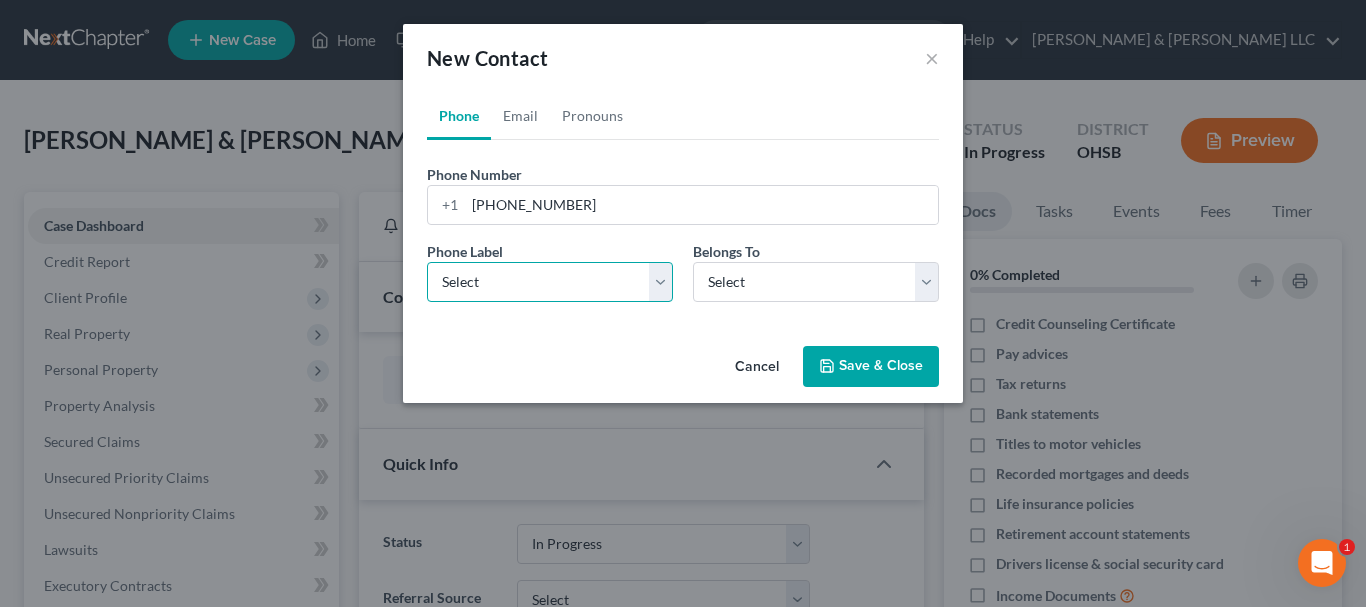 click on "Select Mobile Home Work Other" at bounding box center [550, 282] 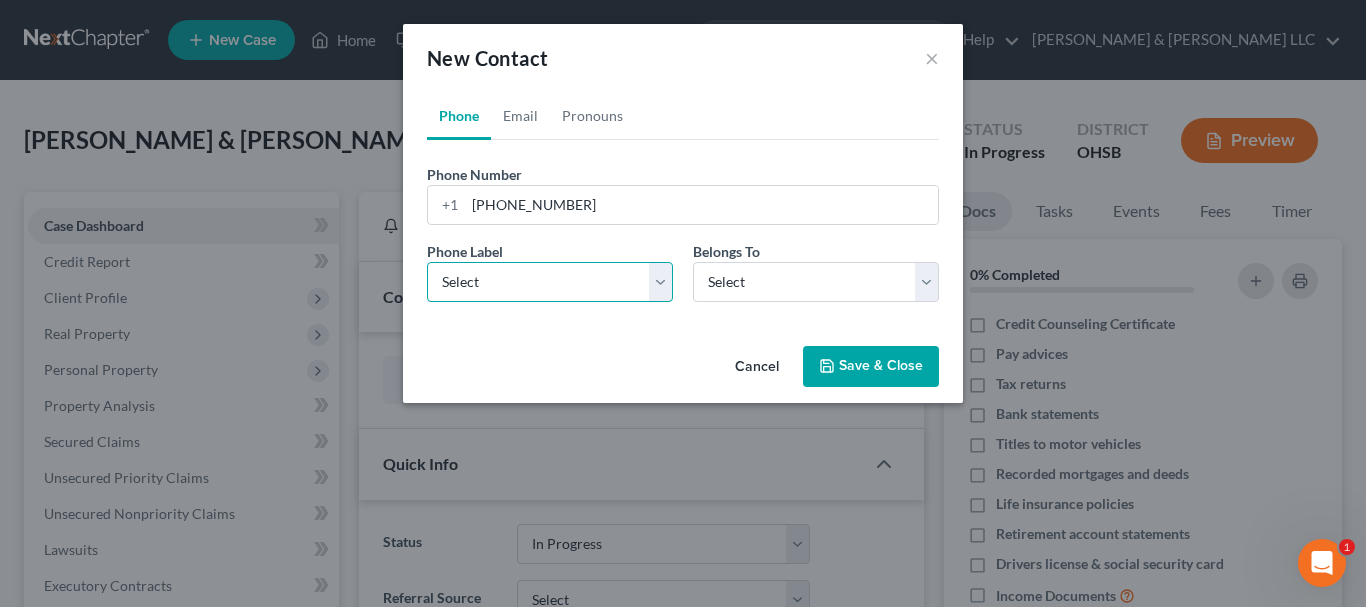 select on "0" 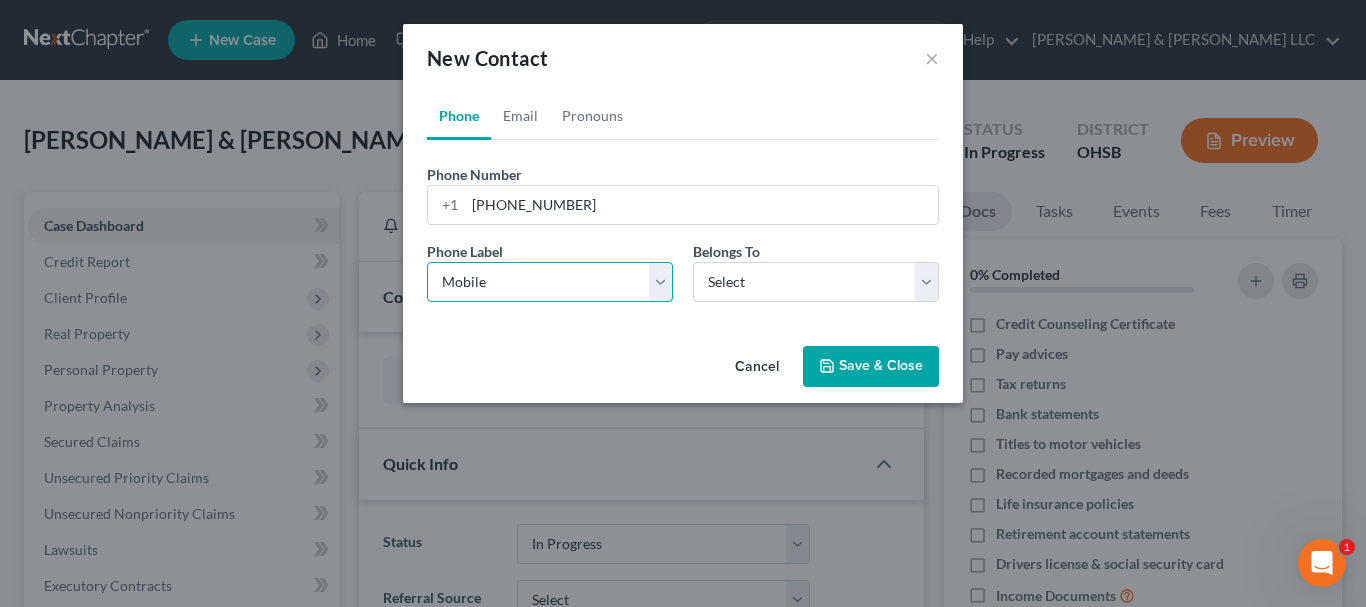 click on "Select Mobile Home Work Other" at bounding box center (550, 282) 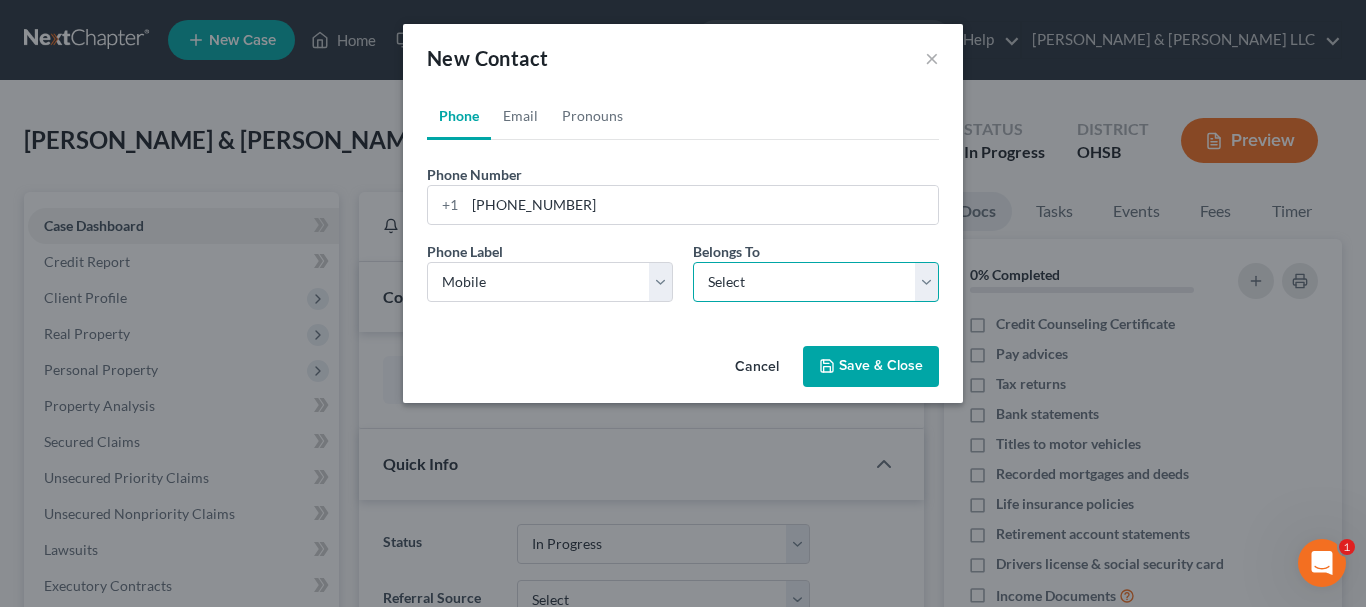 click on "Select Client Spouse Other" at bounding box center [816, 282] 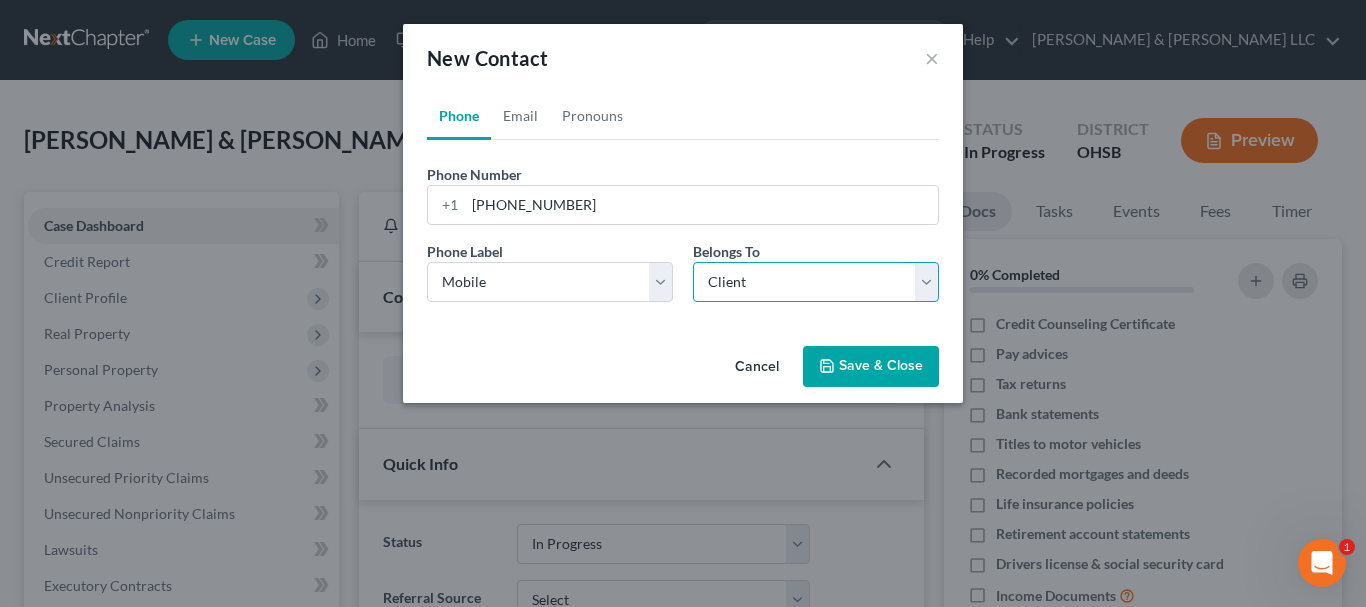 click on "Select Client Spouse Other" at bounding box center [816, 282] 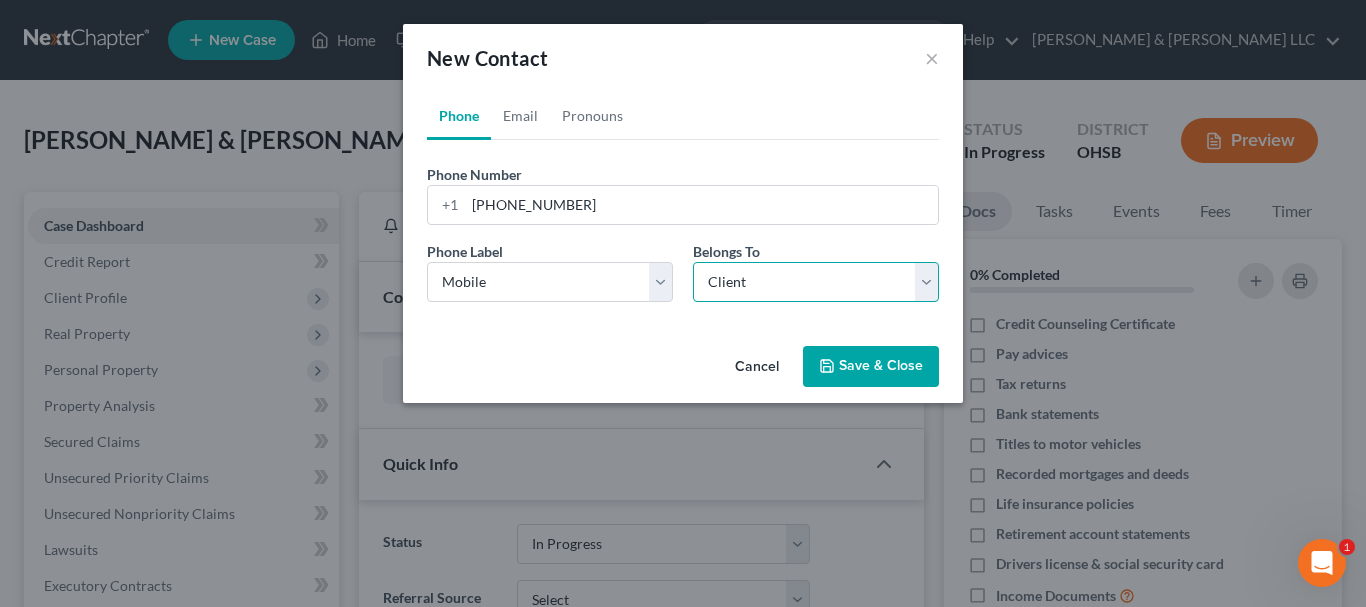 click on "Select Client Spouse Other" at bounding box center (816, 282) 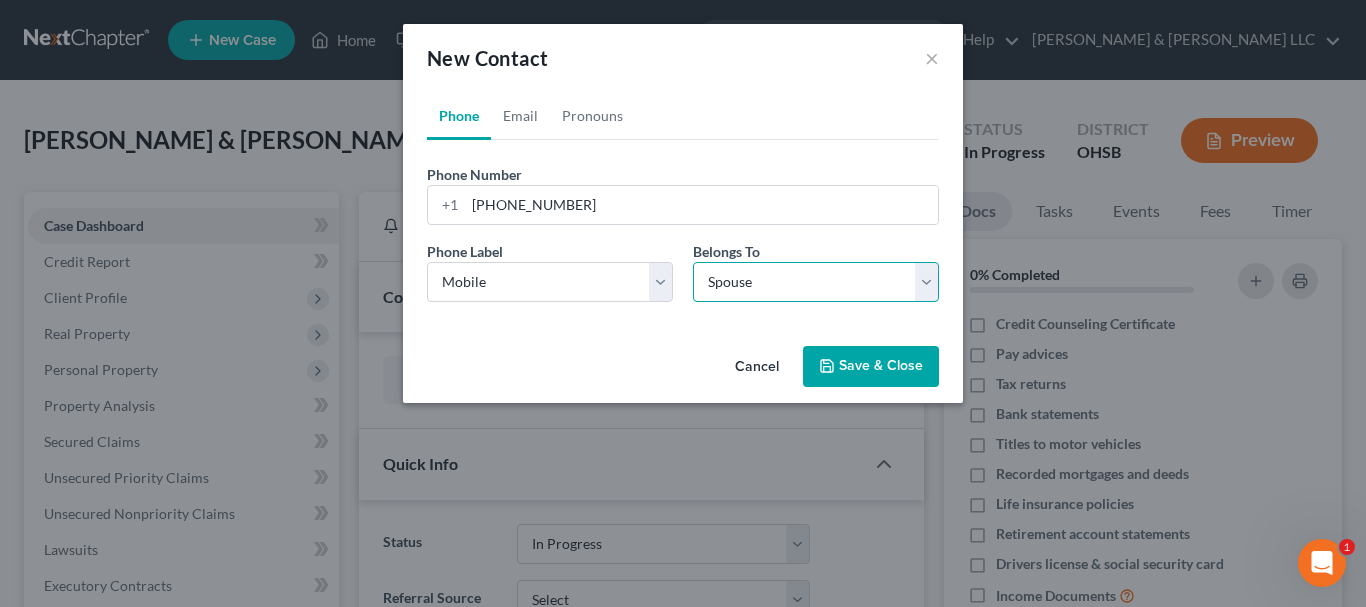 click on "Select Client Spouse Other" at bounding box center [816, 282] 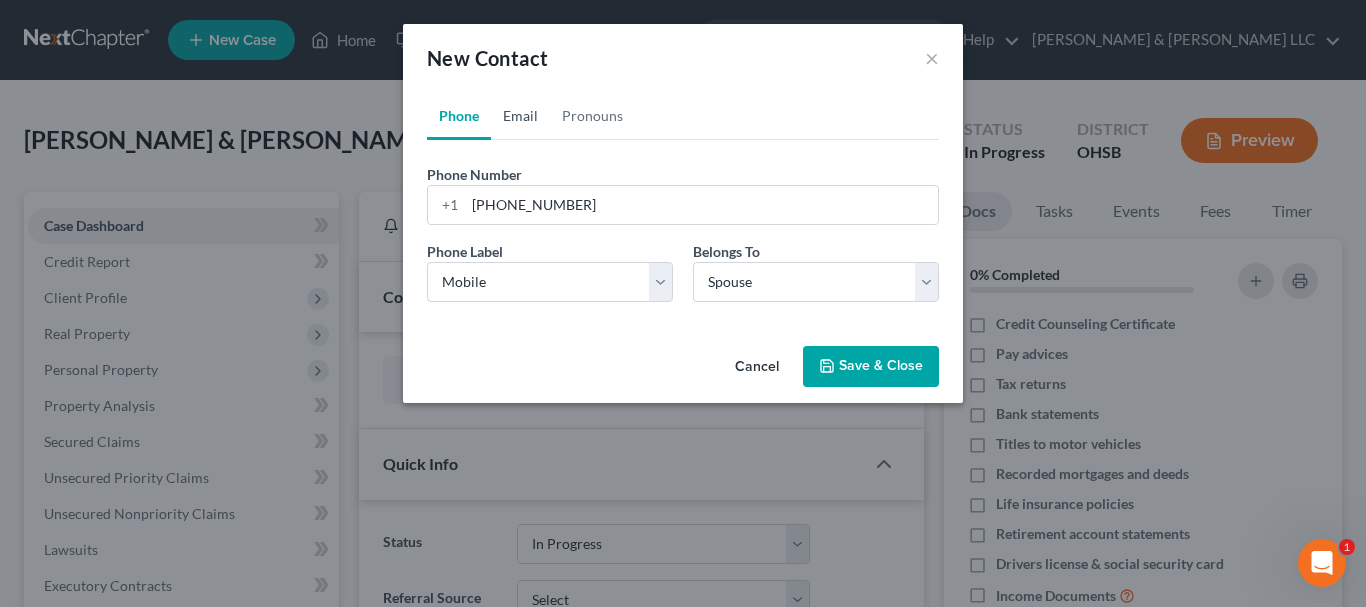 click on "Email" at bounding box center (520, 116) 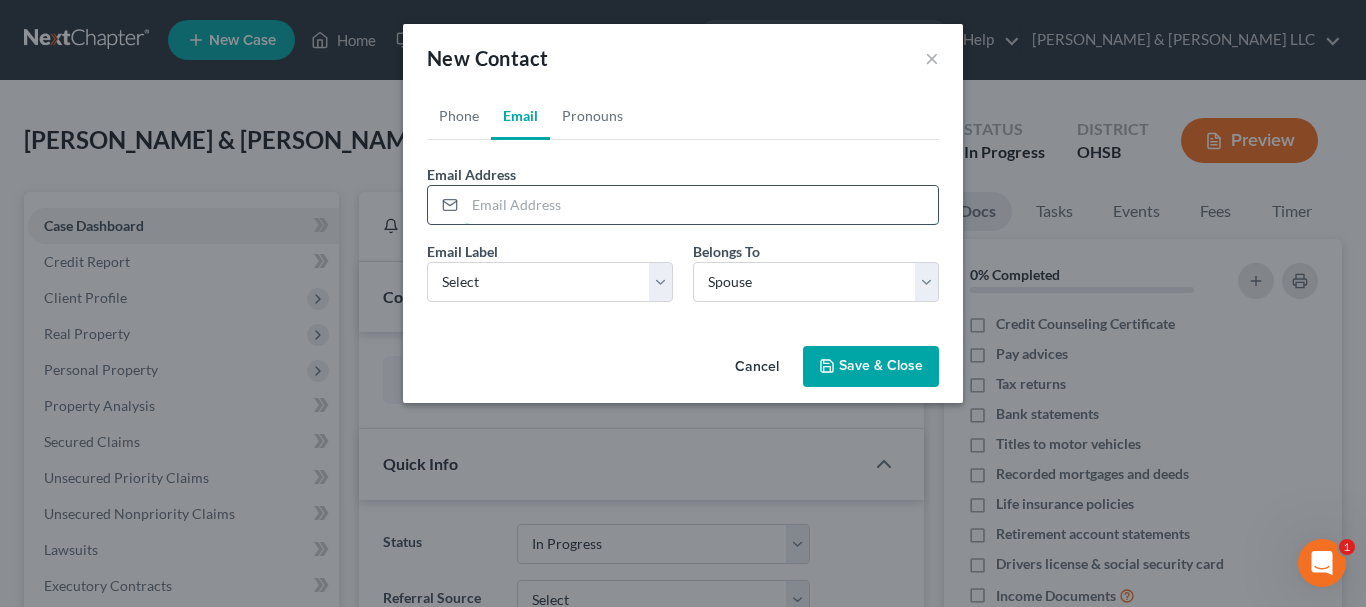 click at bounding box center [701, 205] 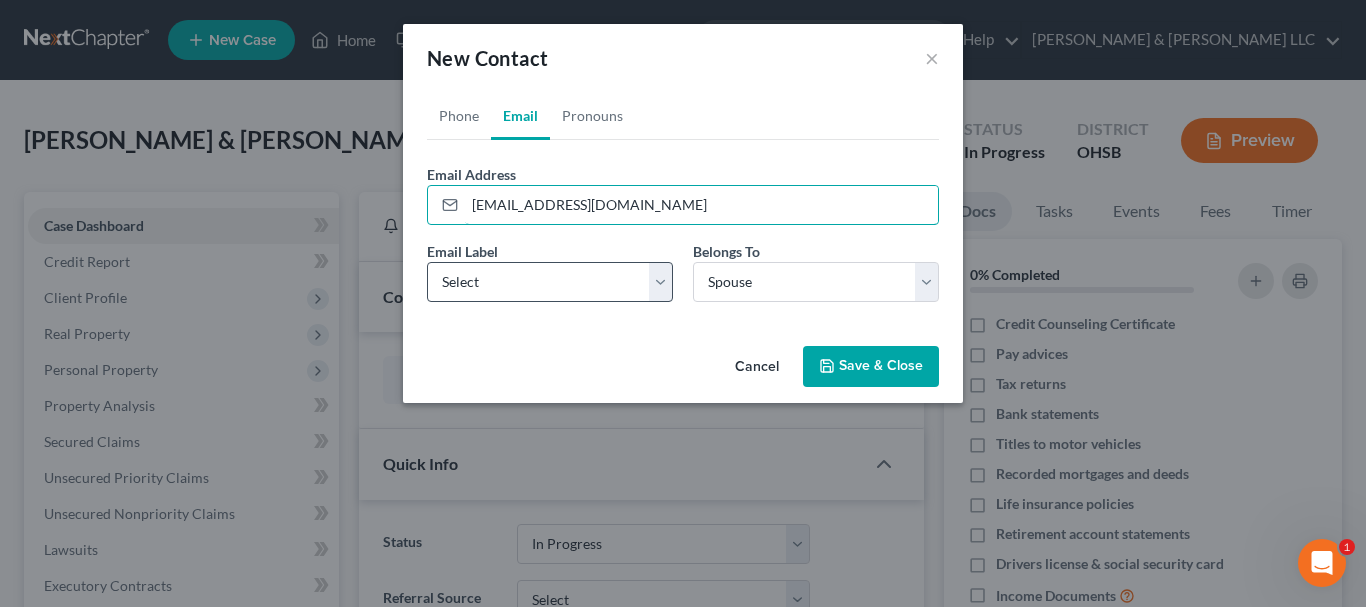 type on "[EMAIL_ADDRESS][DOMAIN_NAME]" 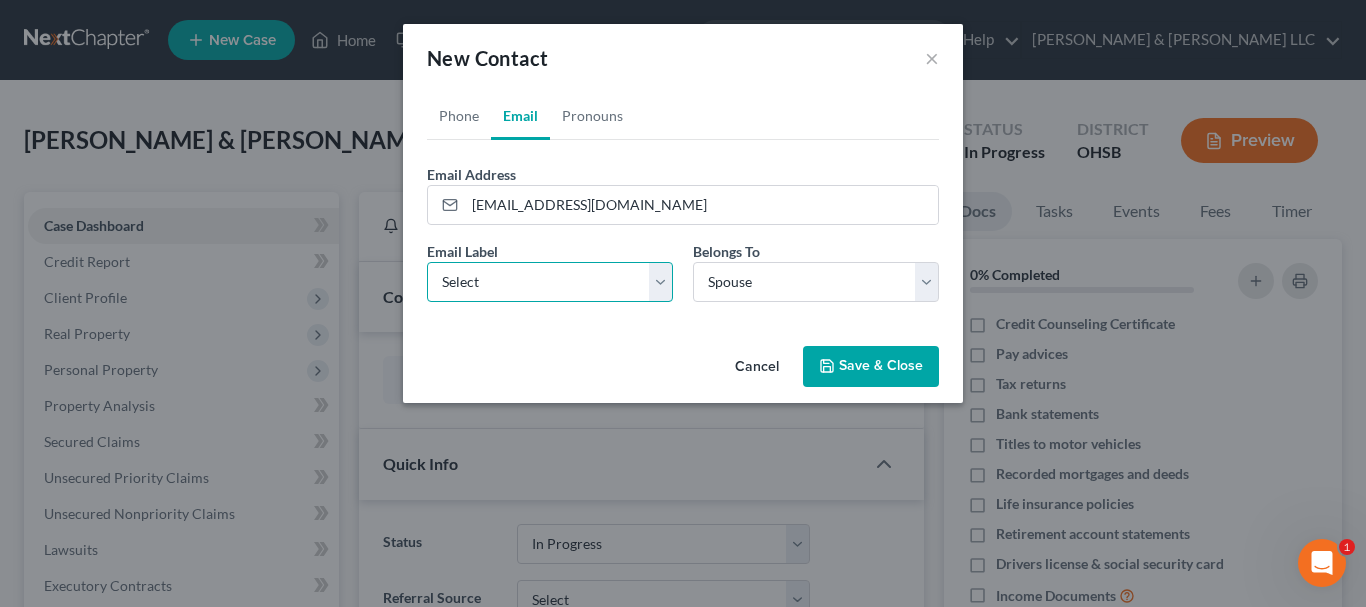 click on "Select Home Work Other" at bounding box center (550, 282) 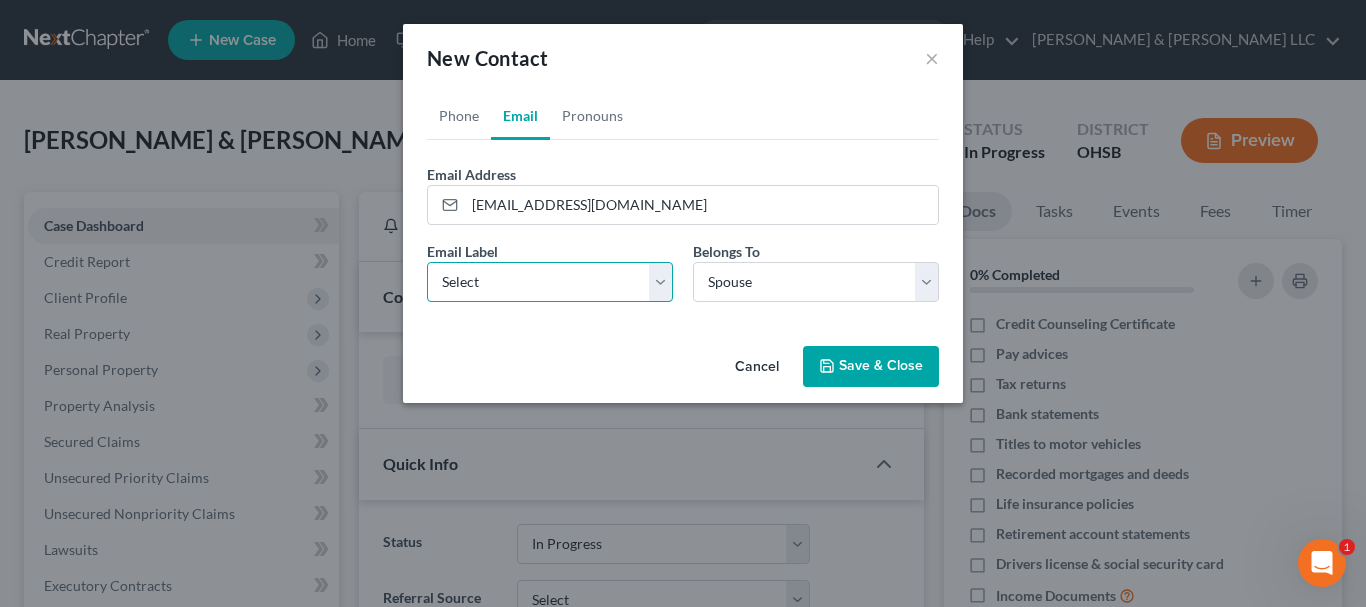 select on "0" 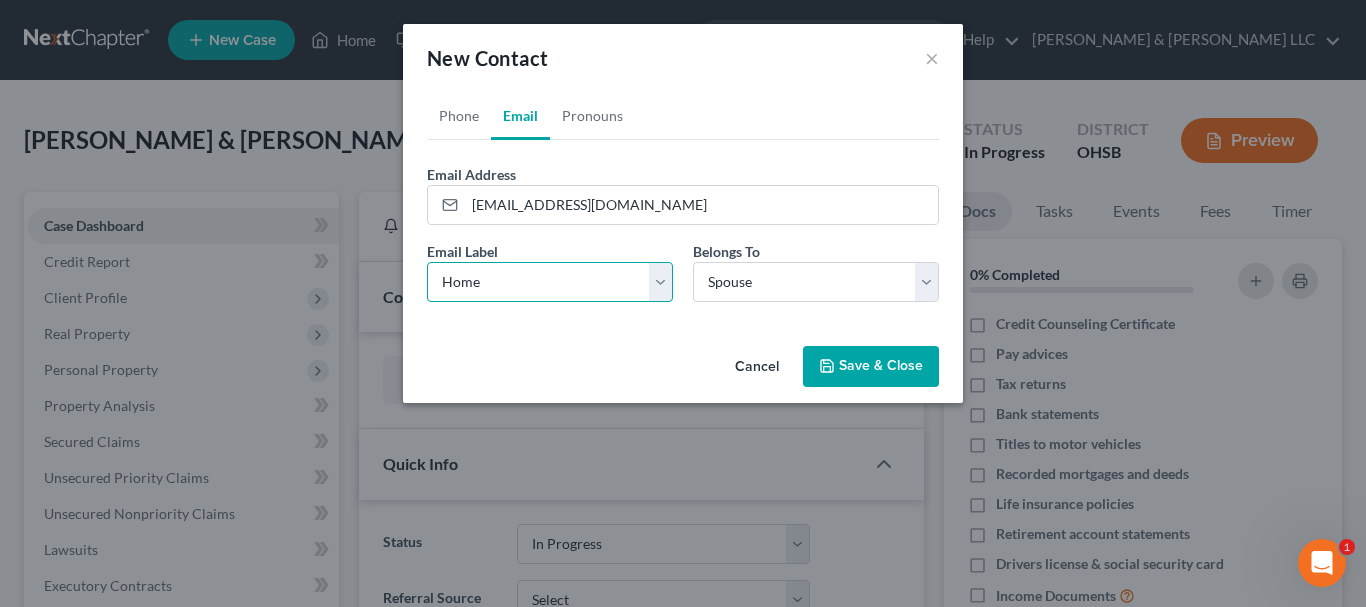 click on "Select Home Work Other" at bounding box center (550, 282) 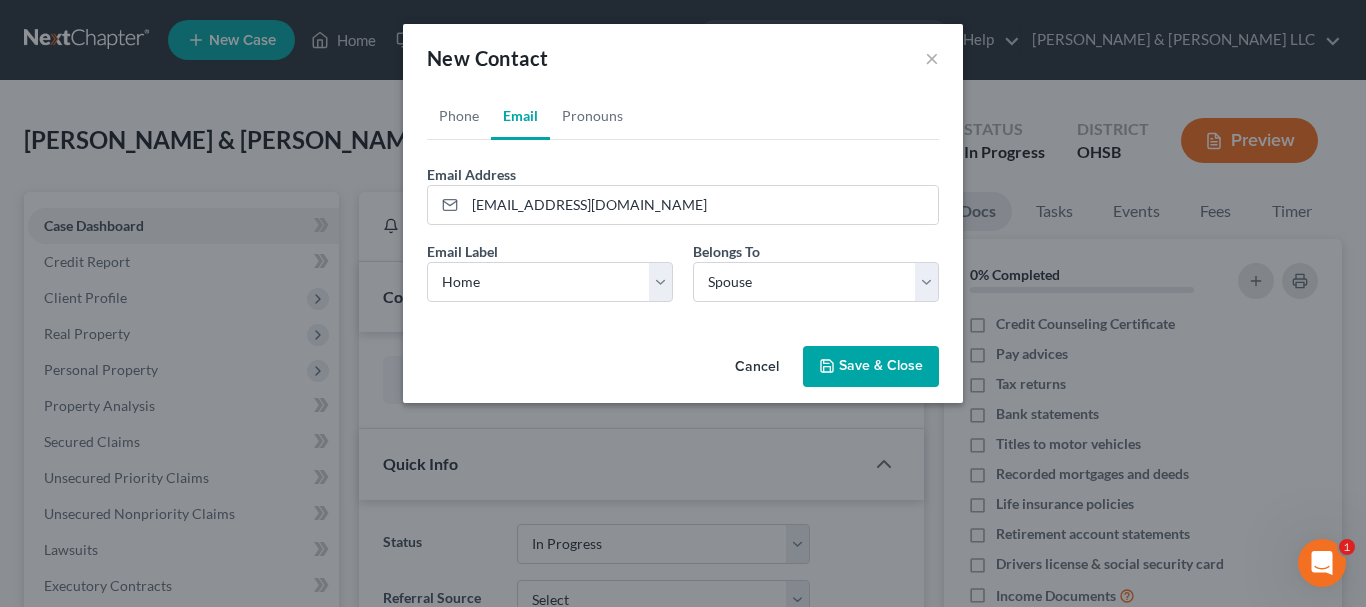 click on "Save & Close" at bounding box center (871, 367) 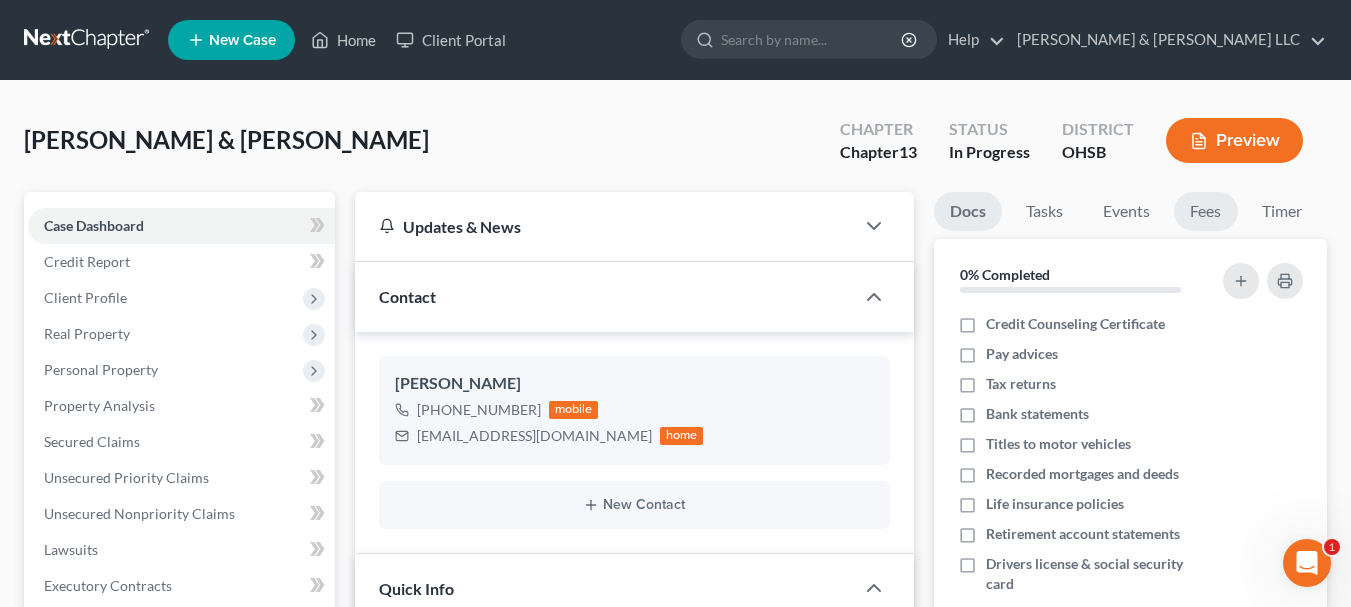 click on "Fees" at bounding box center [1206, 211] 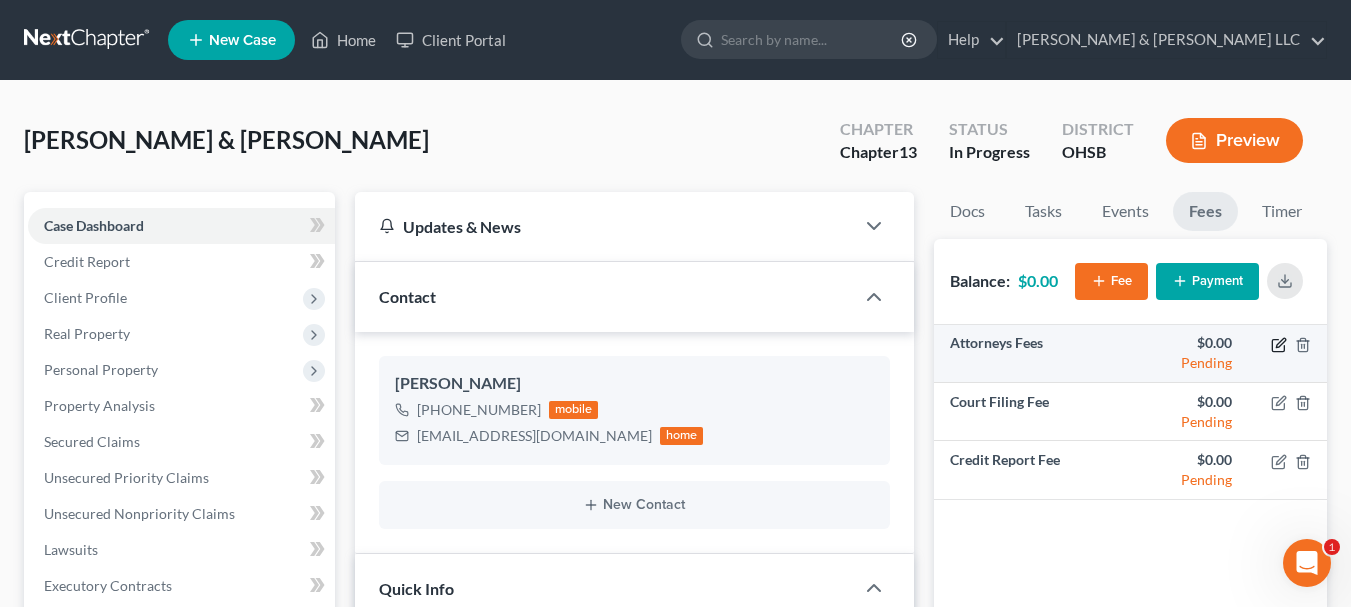 click 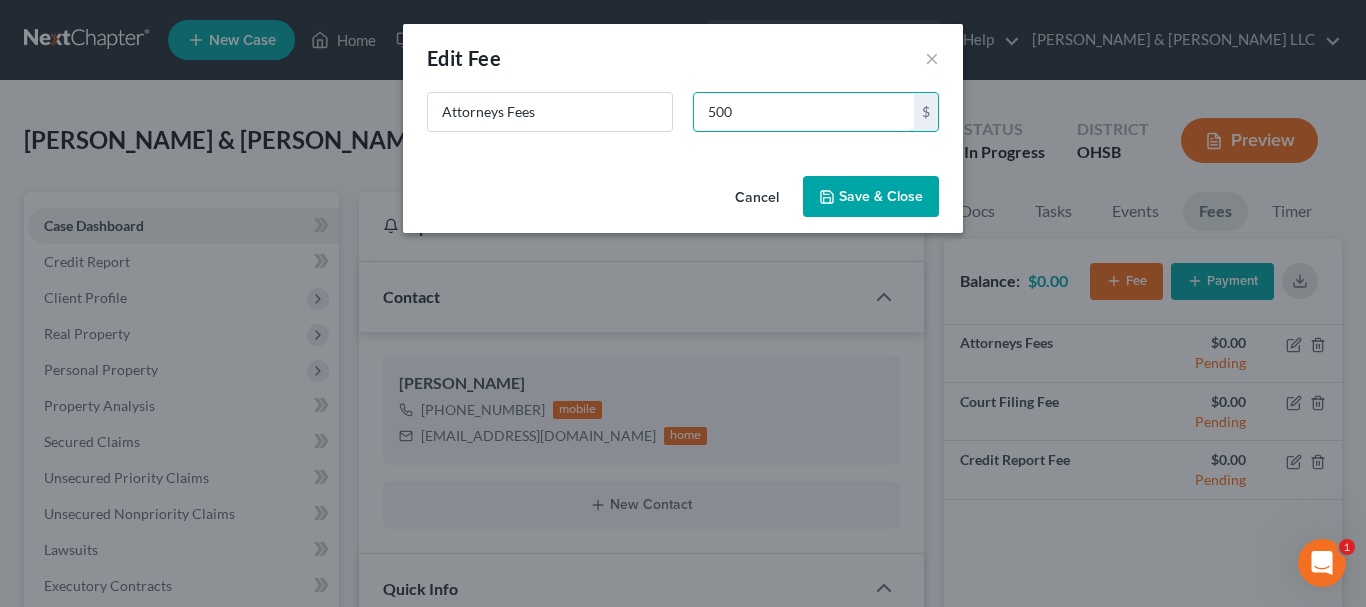 type on "500" 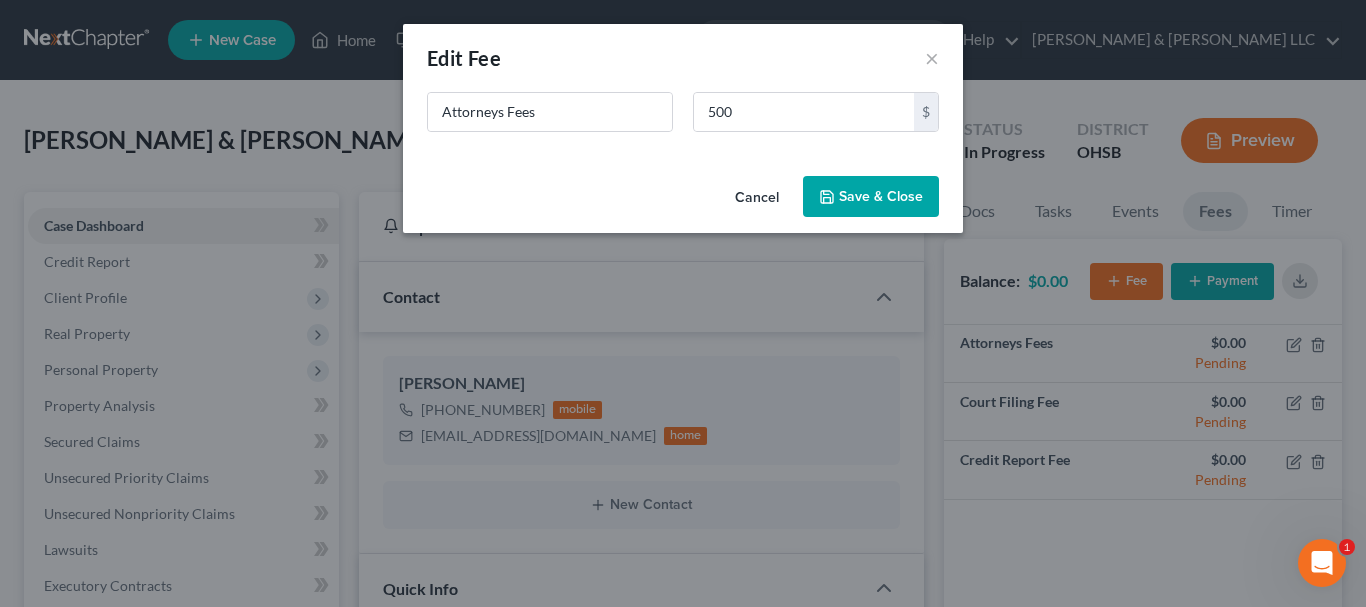 click on "Save & Close" at bounding box center [871, 197] 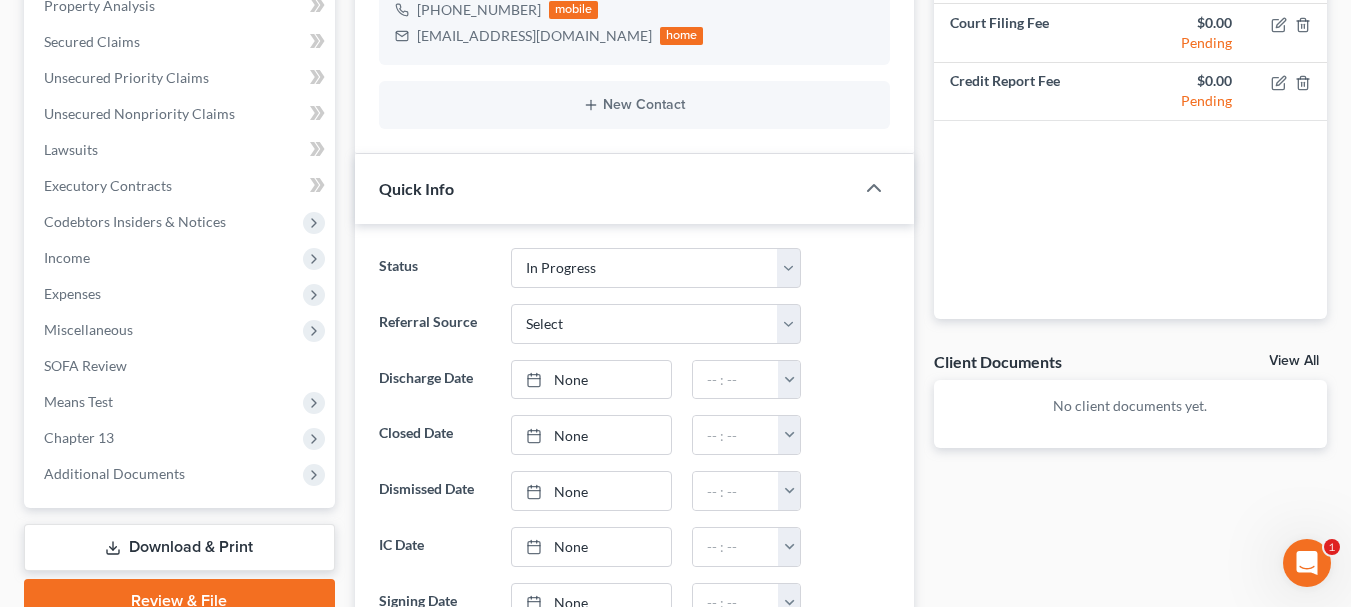 scroll, scrollTop: 0, scrollLeft: 0, axis: both 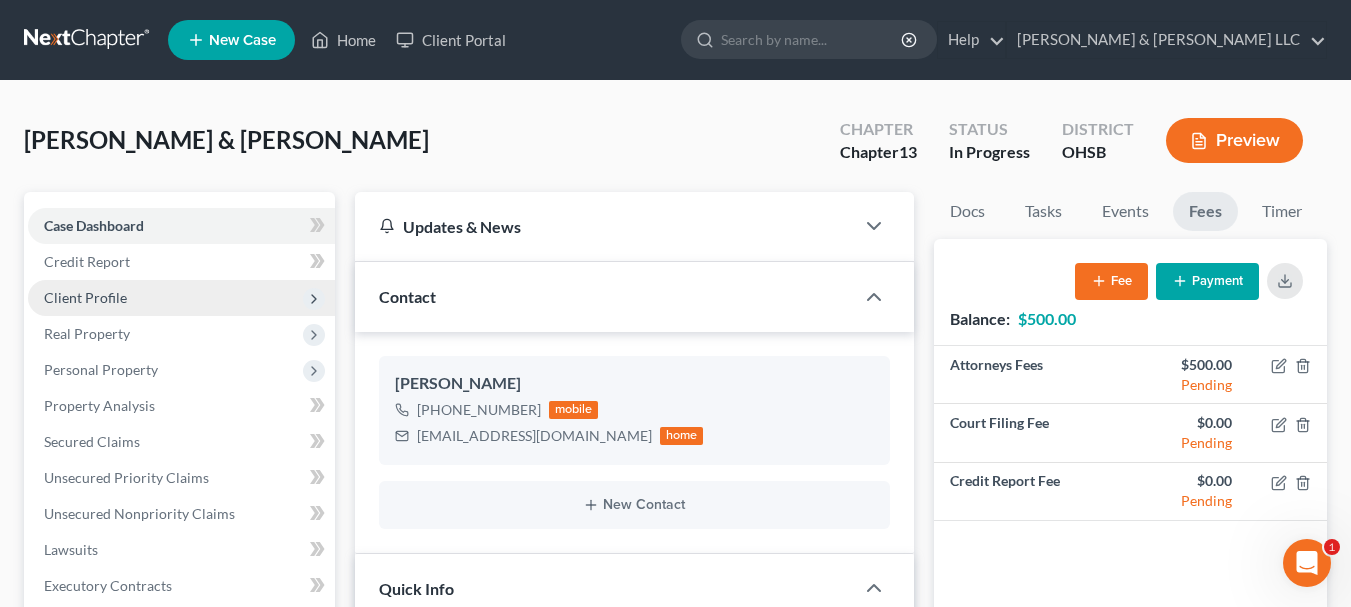 click on "Client Profile" at bounding box center [85, 297] 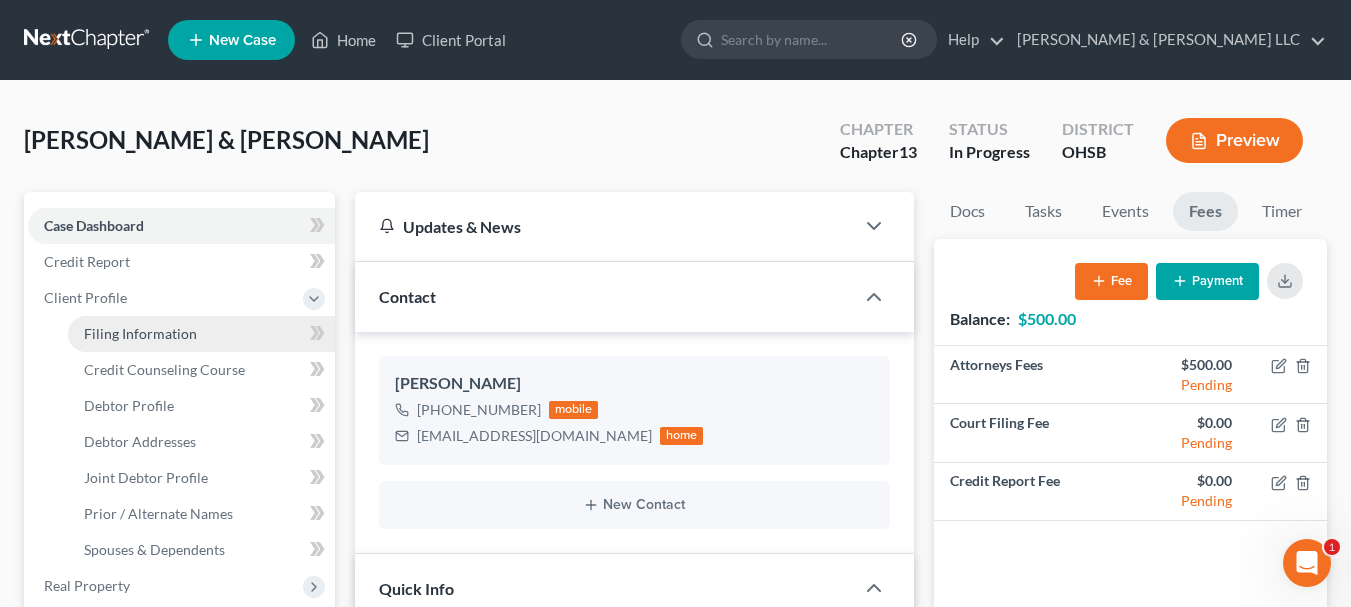 click on "Filing Information" at bounding box center (140, 333) 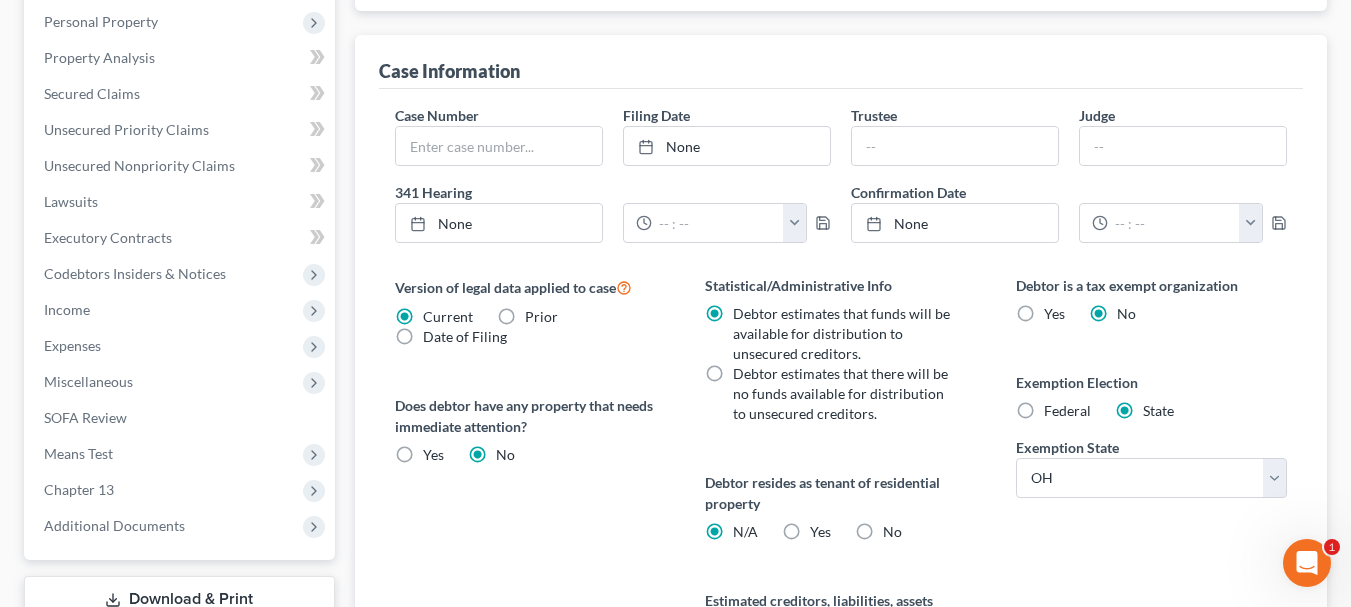 scroll, scrollTop: 700, scrollLeft: 0, axis: vertical 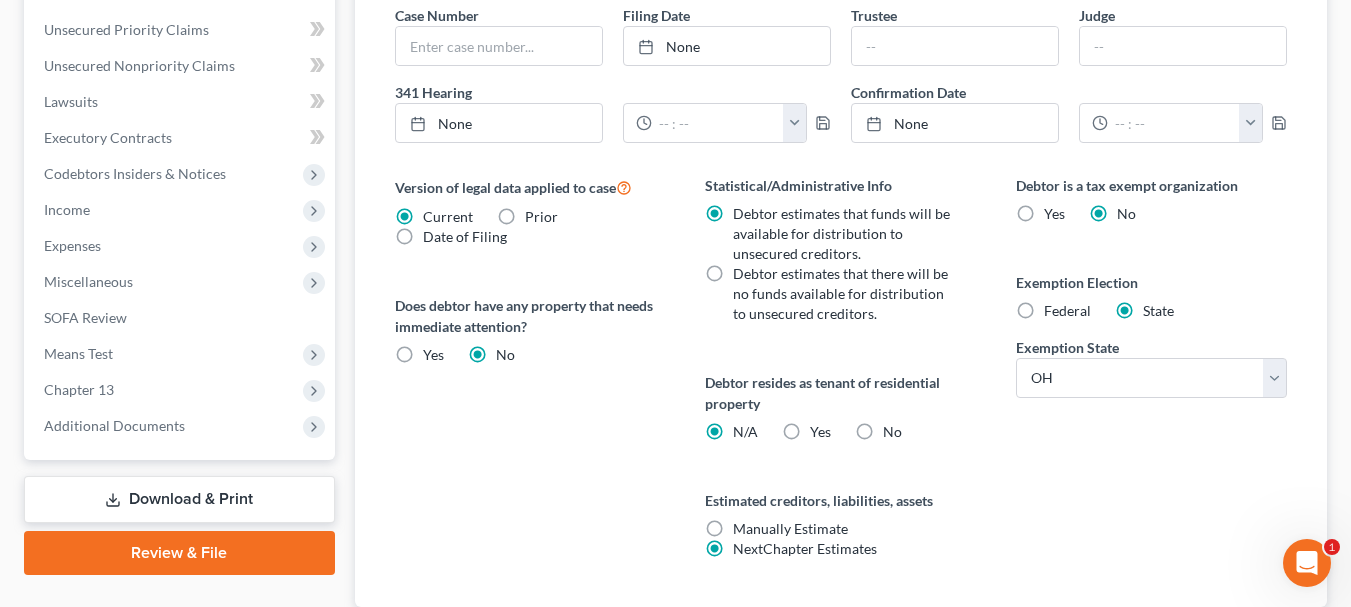 click on "No" at bounding box center [892, 432] 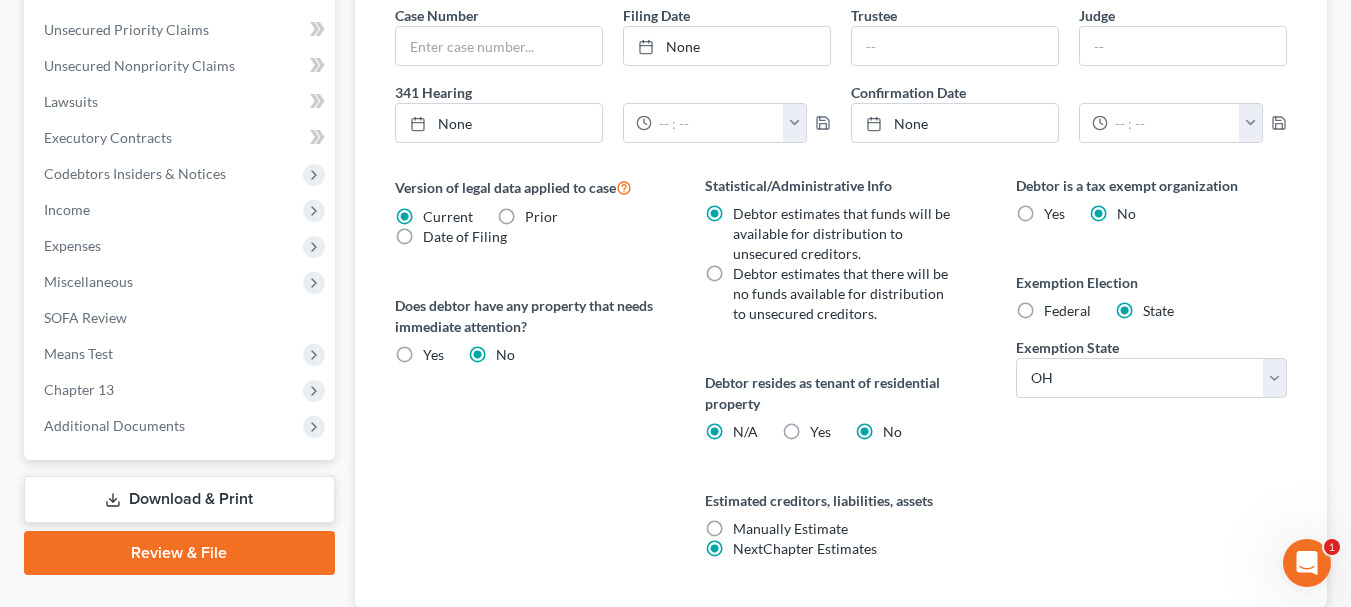 radio on "false" 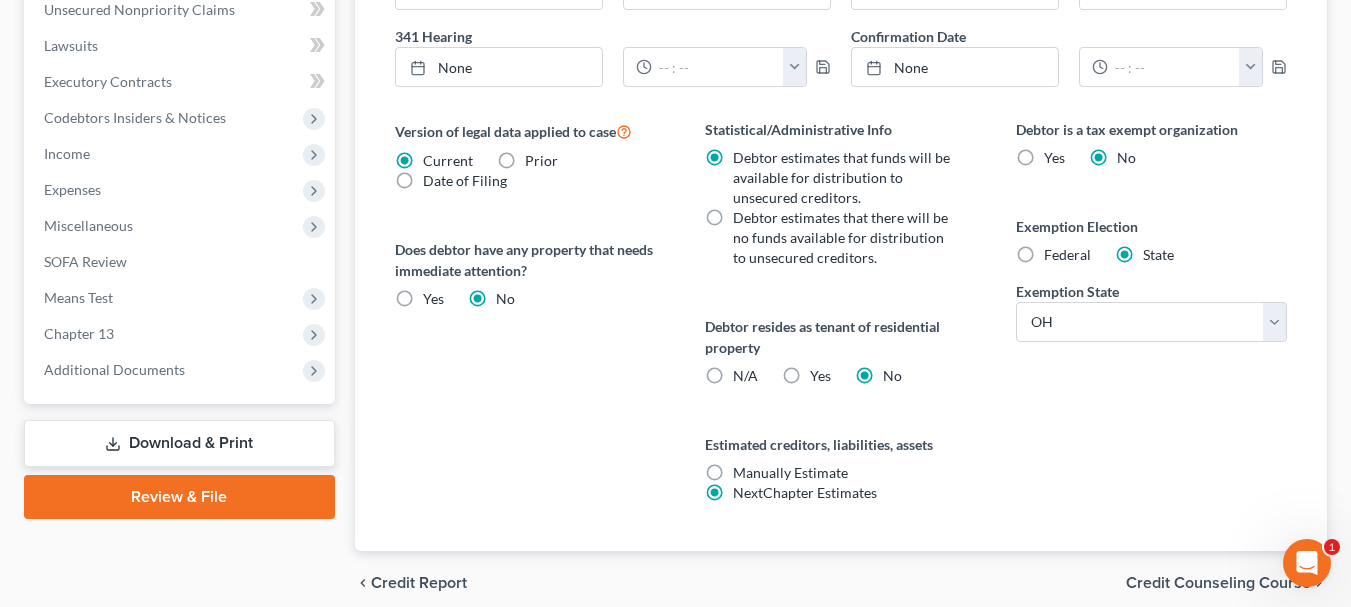 scroll, scrollTop: 840, scrollLeft: 0, axis: vertical 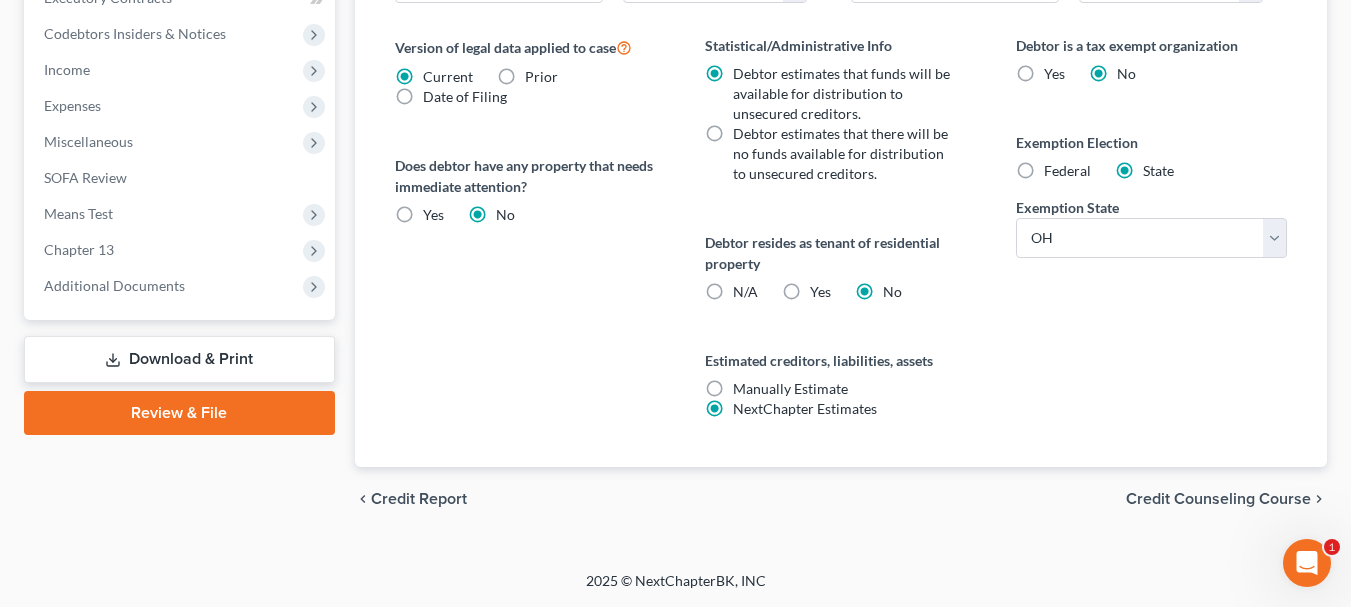 click on "Credit Counseling Course" at bounding box center (1218, 499) 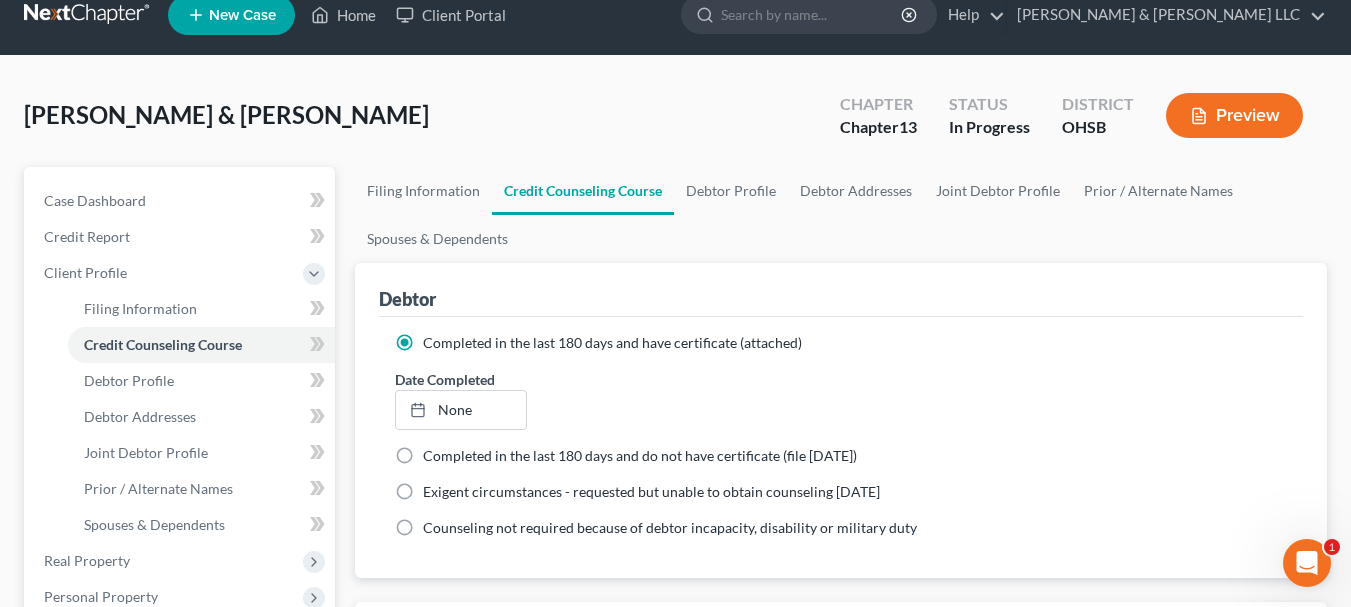 scroll, scrollTop: 0, scrollLeft: 0, axis: both 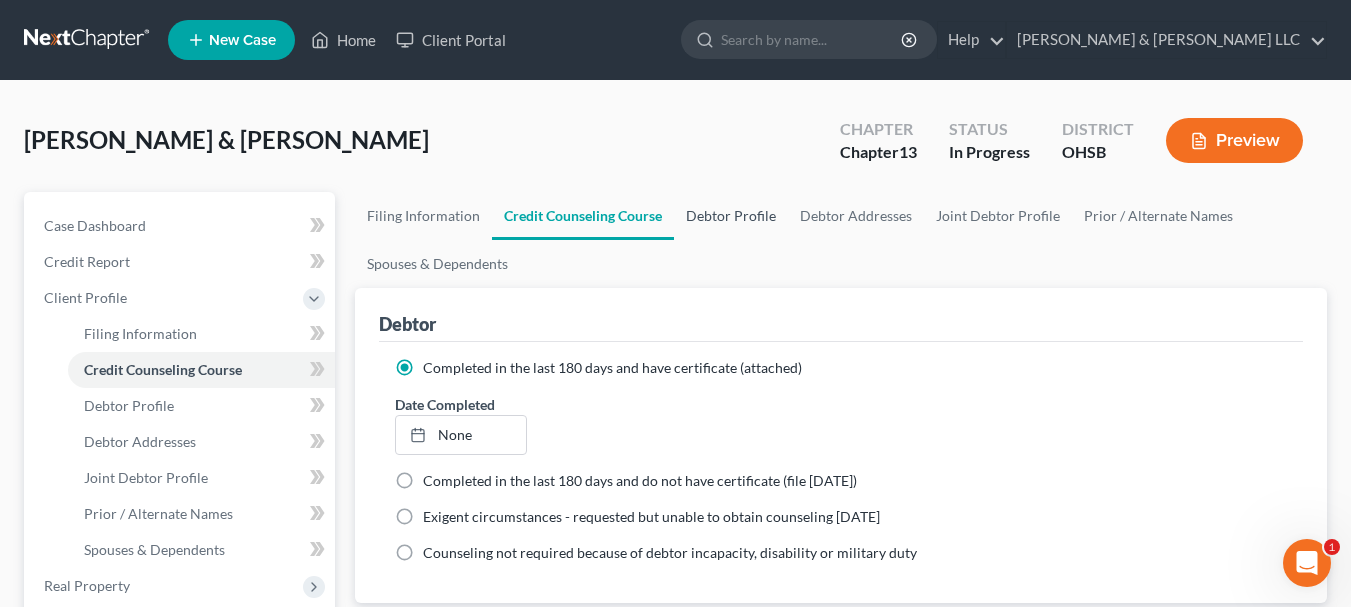 click on "Debtor Profile" at bounding box center [731, 216] 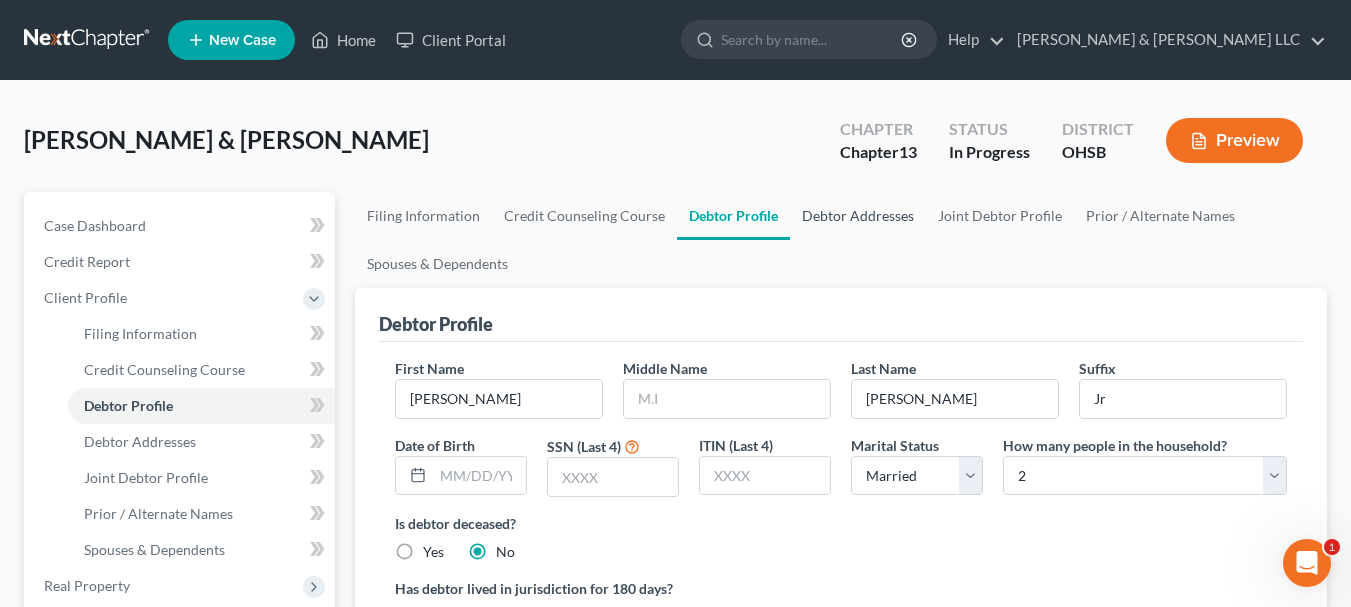 click on "Debtor Addresses" at bounding box center (858, 216) 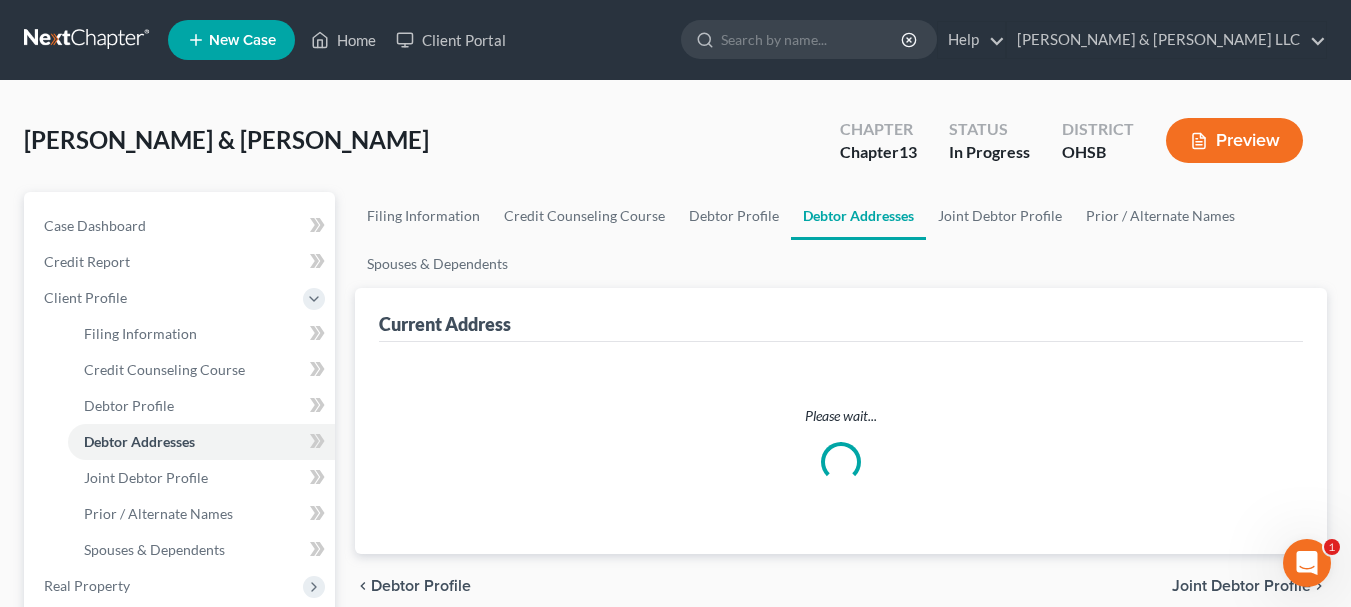 select on "0" 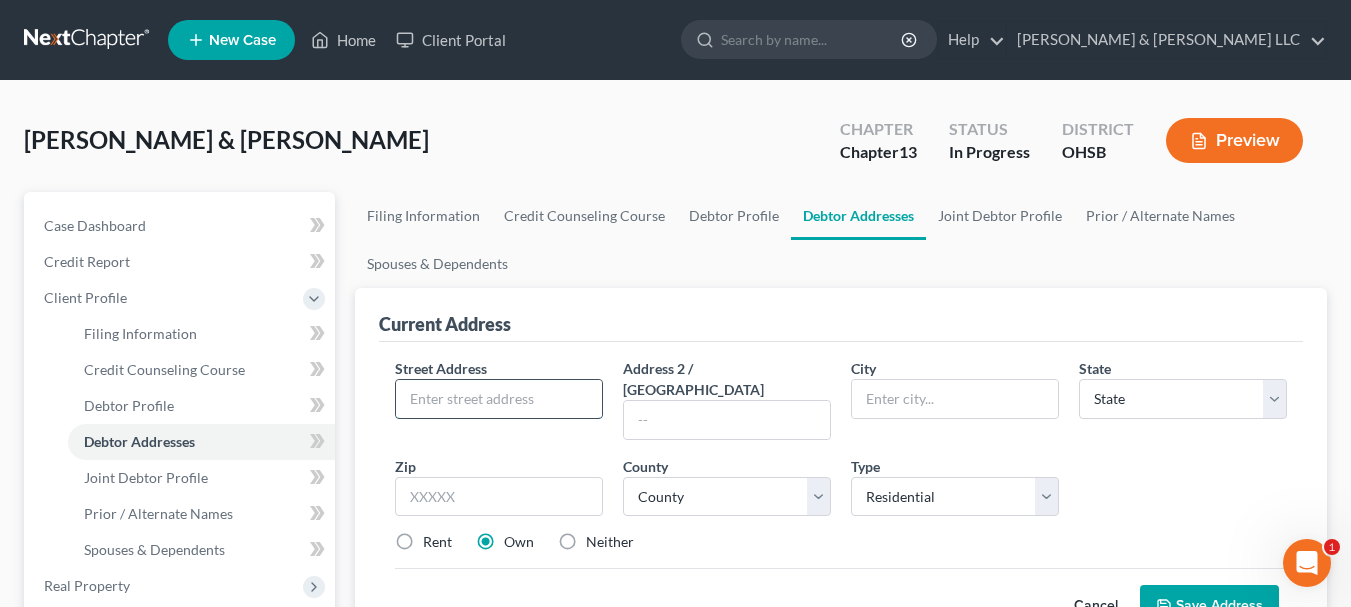 click at bounding box center [499, 399] 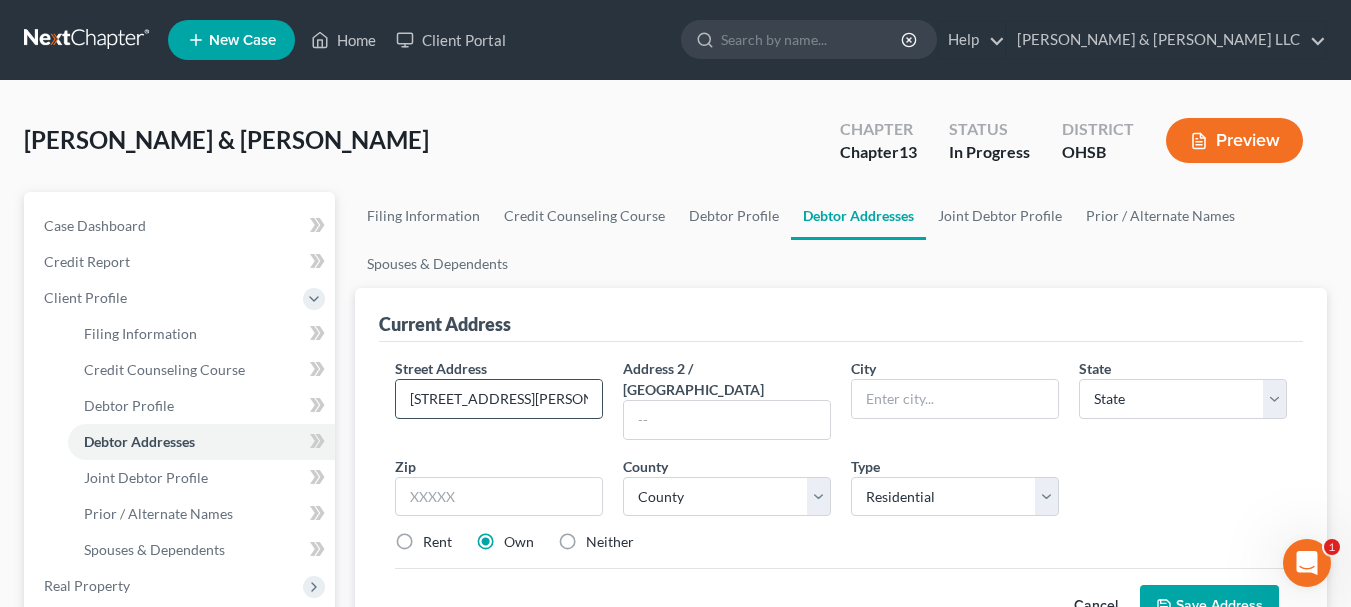 type on "[STREET_ADDRESS][PERSON_NAME]" 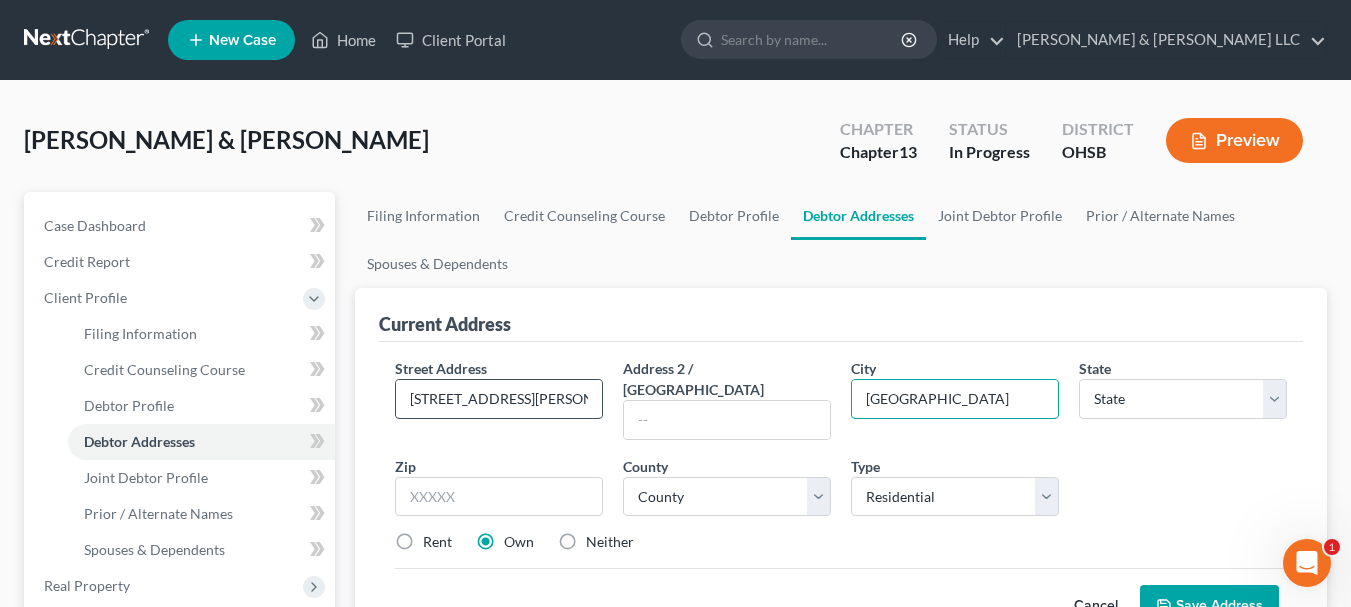 type on "[GEOGRAPHIC_DATA]" 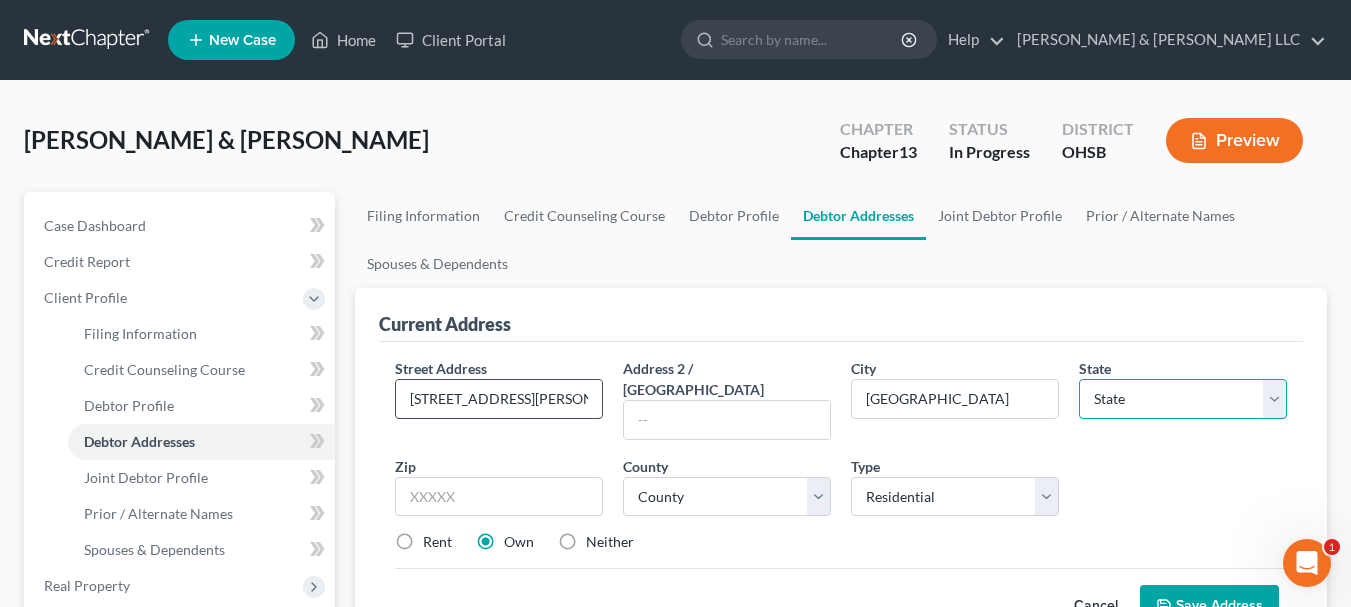select on "36" 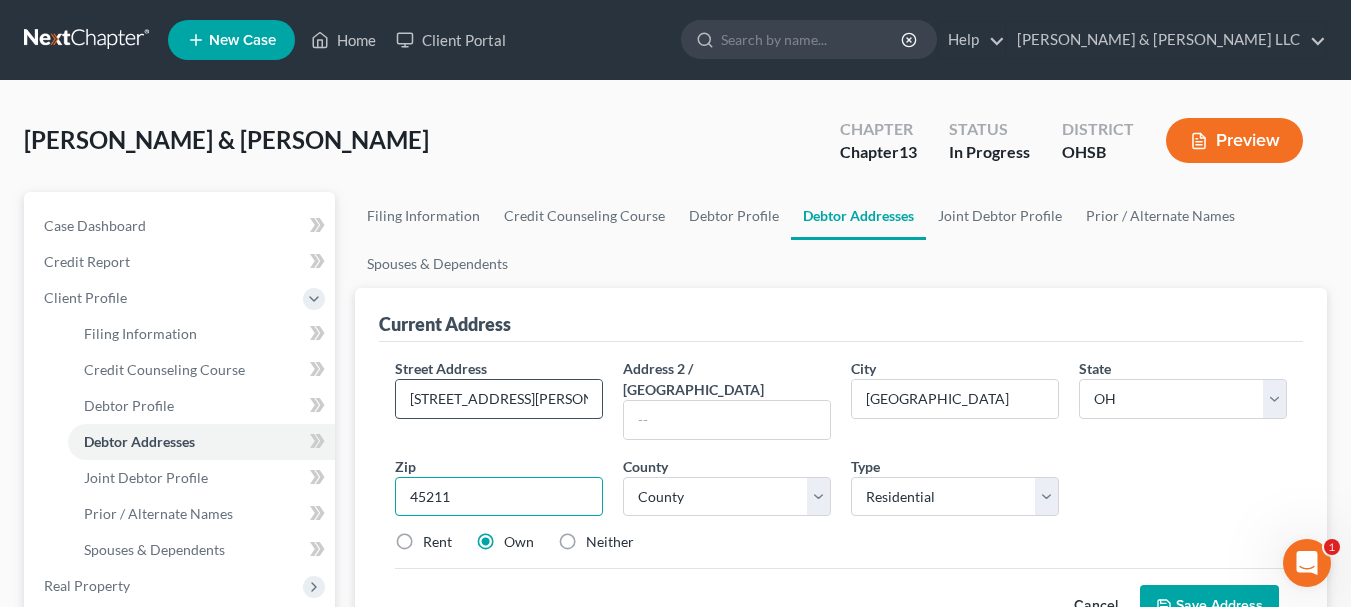 type on "45211" 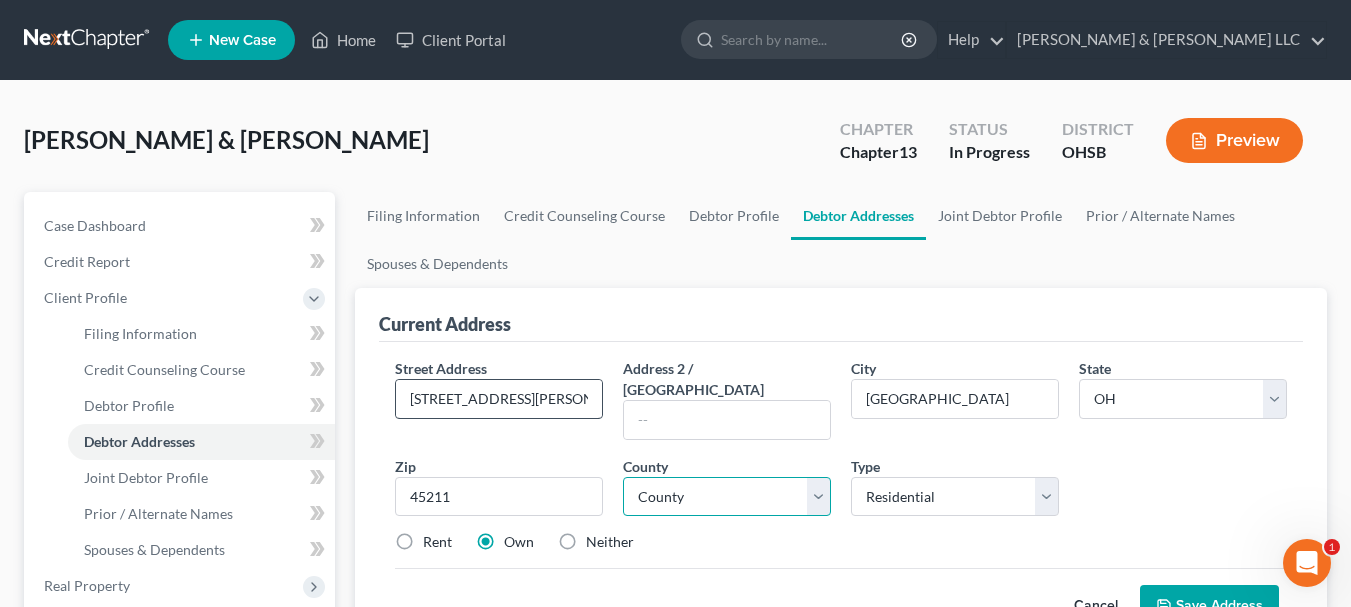select on "30" 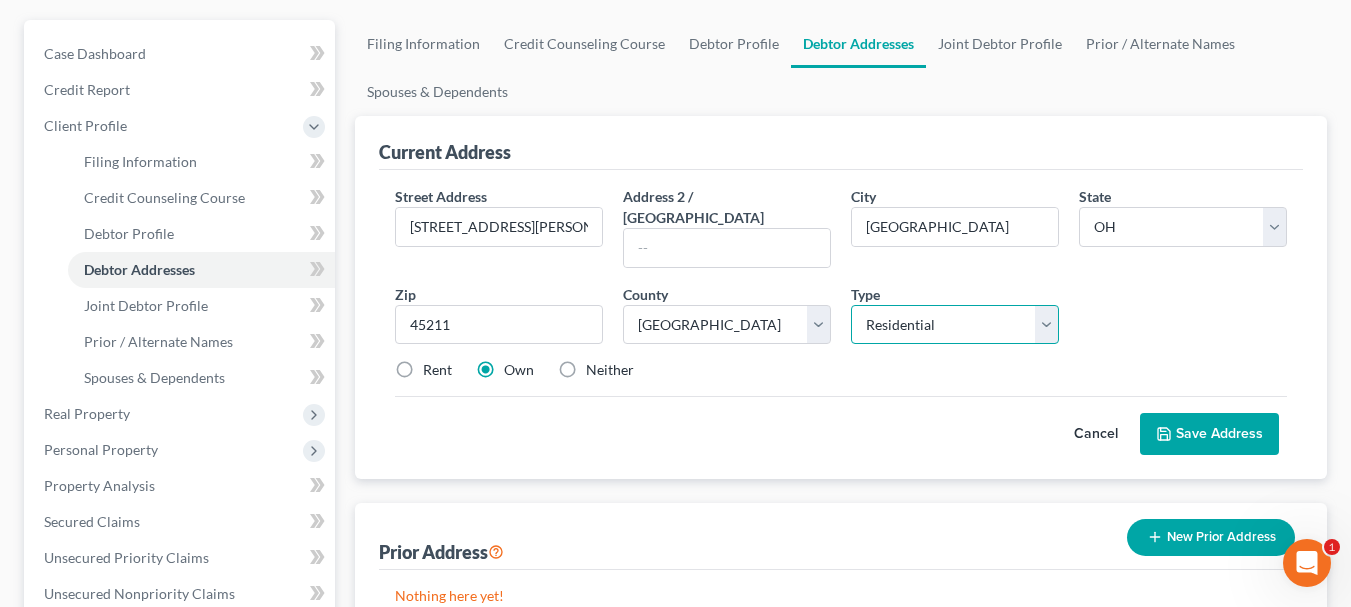 scroll, scrollTop: 200, scrollLeft: 0, axis: vertical 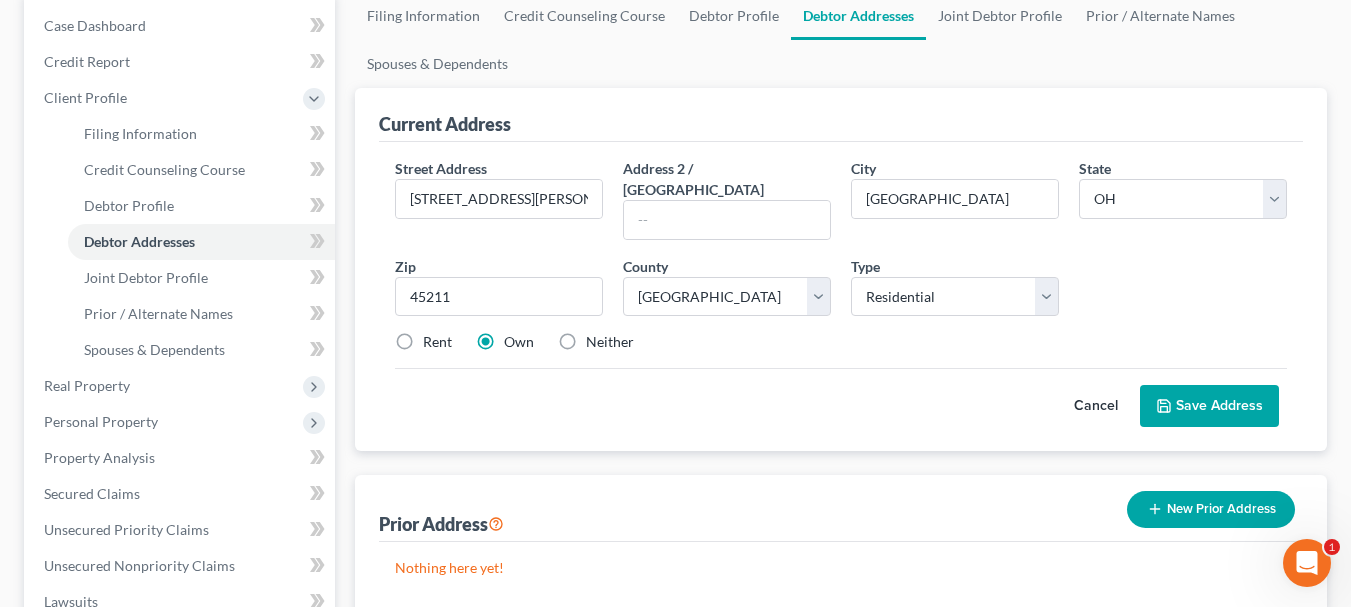 click on "Save Address" at bounding box center (1209, 406) 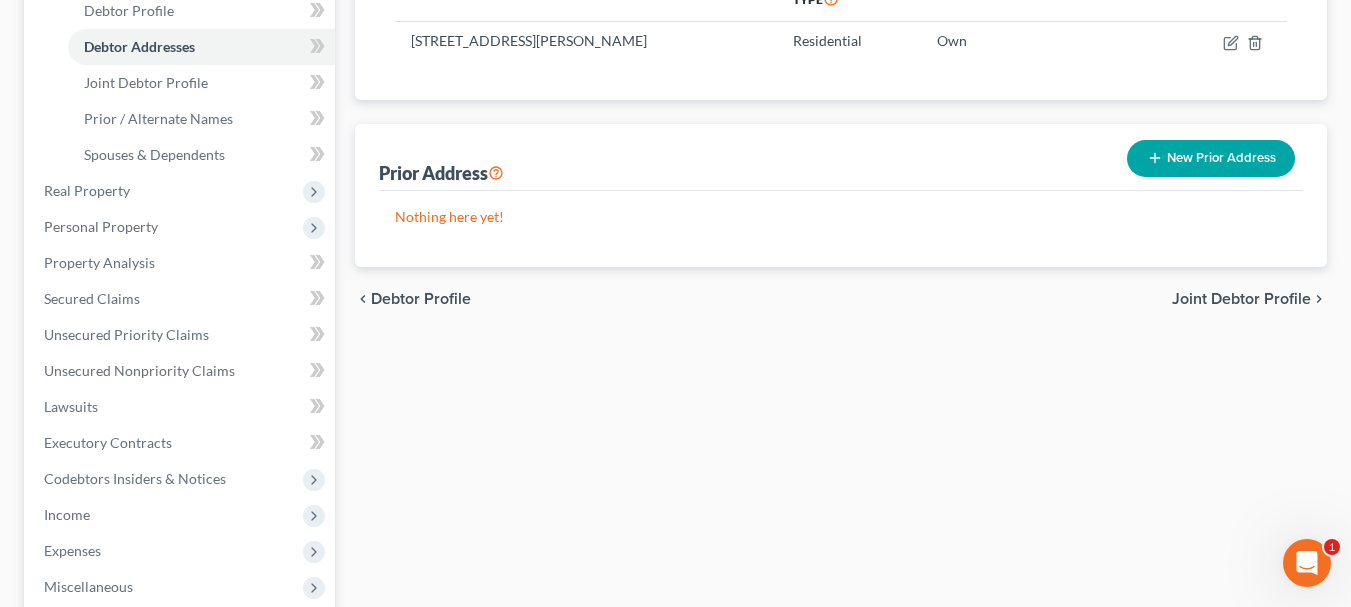 scroll, scrollTop: 400, scrollLeft: 0, axis: vertical 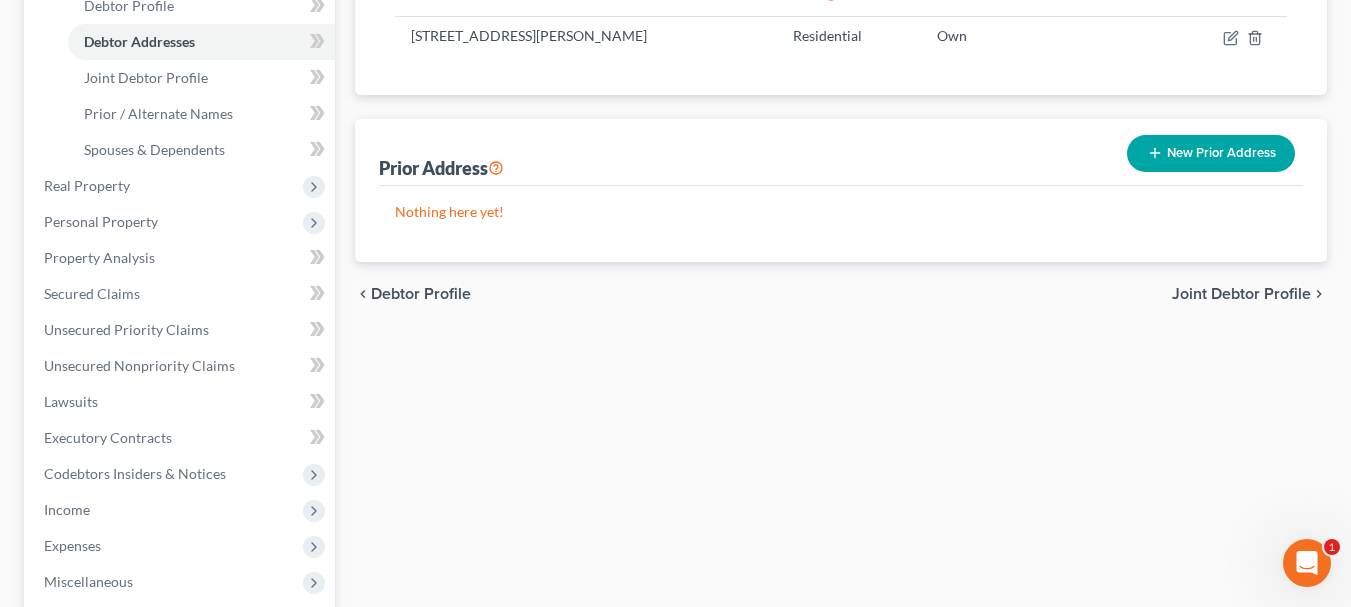click on "Joint Debtor Profile" at bounding box center [1241, 294] 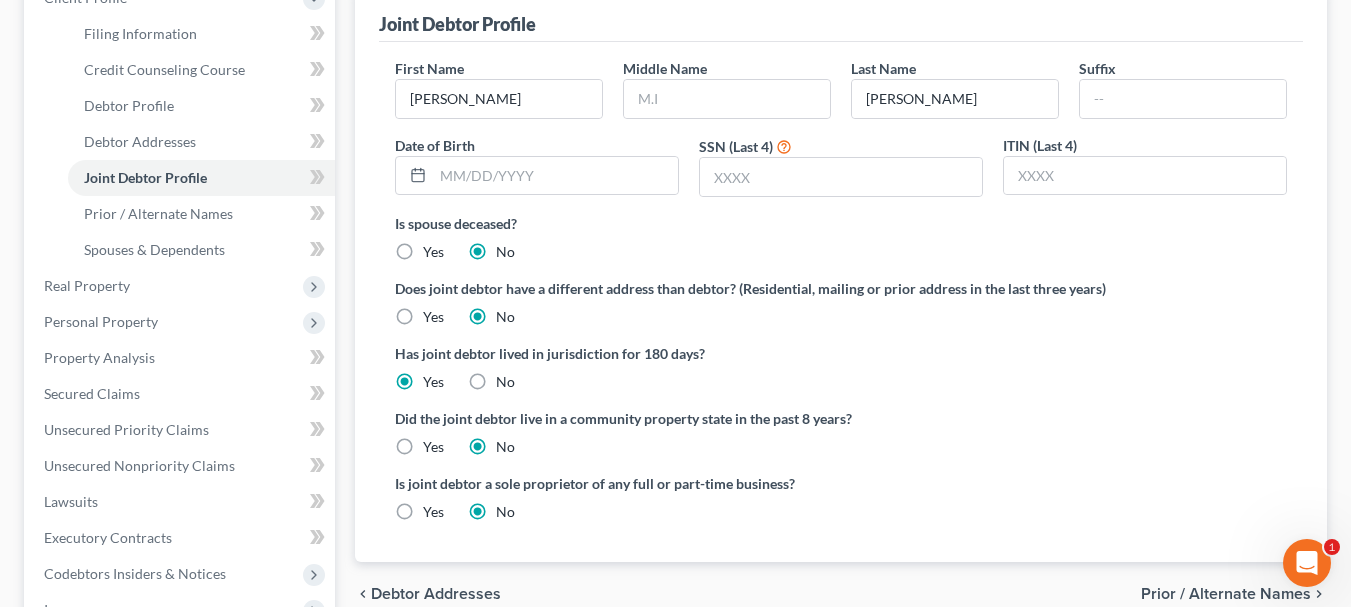 scroll, scrollTop: 500, scrollLeft: 0, axis: vertical 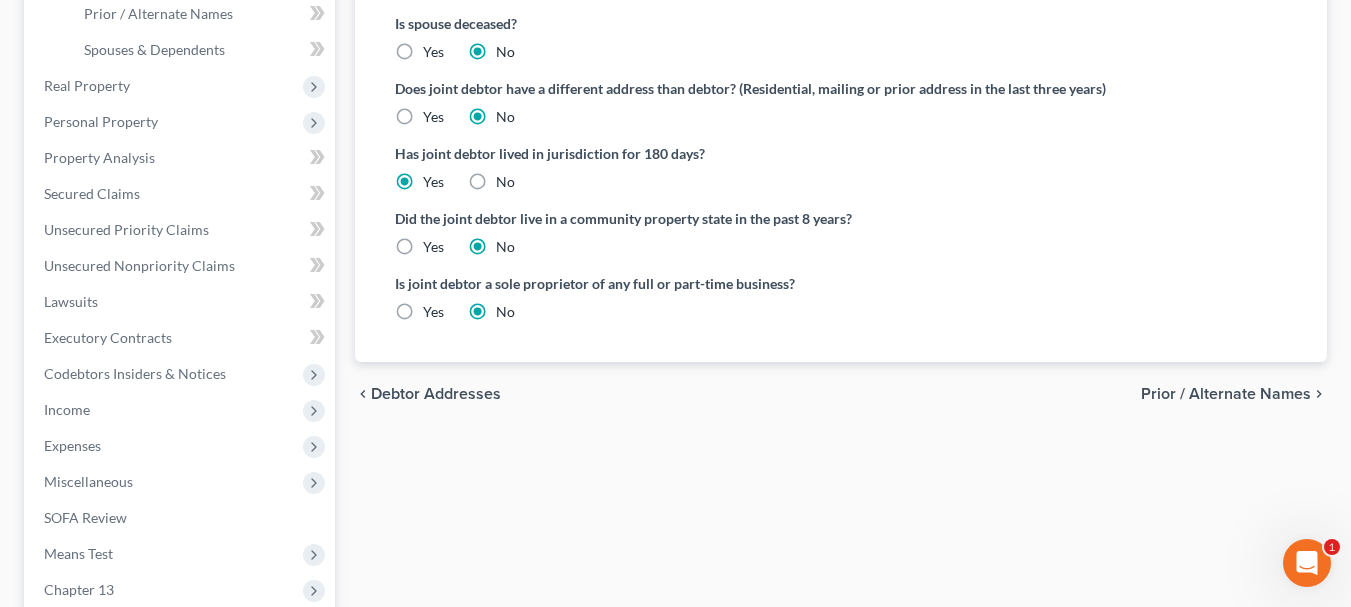 click on "Prior / Alternate Names" at bounding box center [1226, 394] 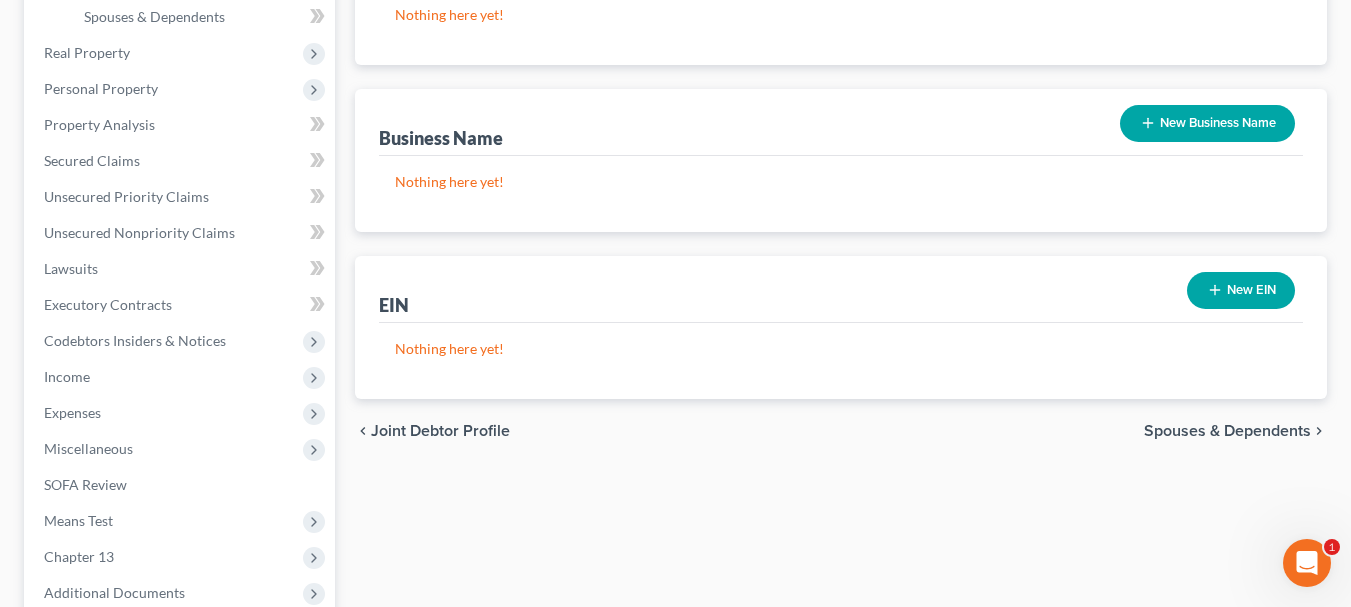 scroll, scrollTop: 600, scrollLeft: 0, axis: vertical 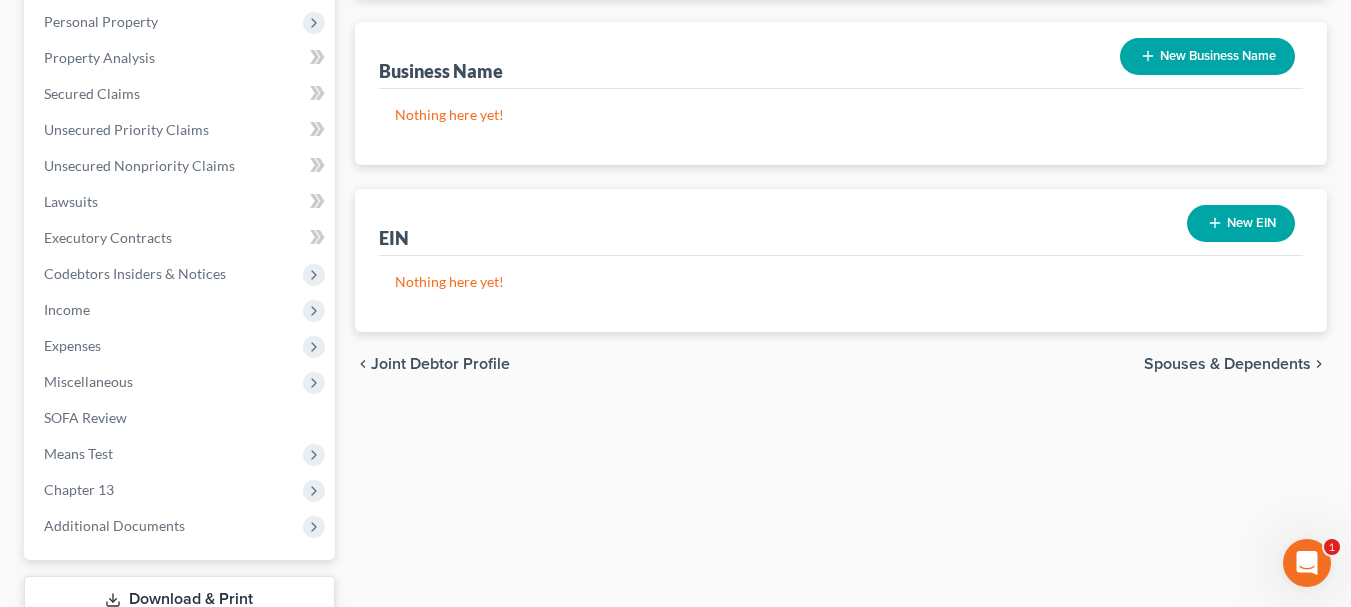 click on "Spouses & Dependents" at bounding box center (1227, 364) 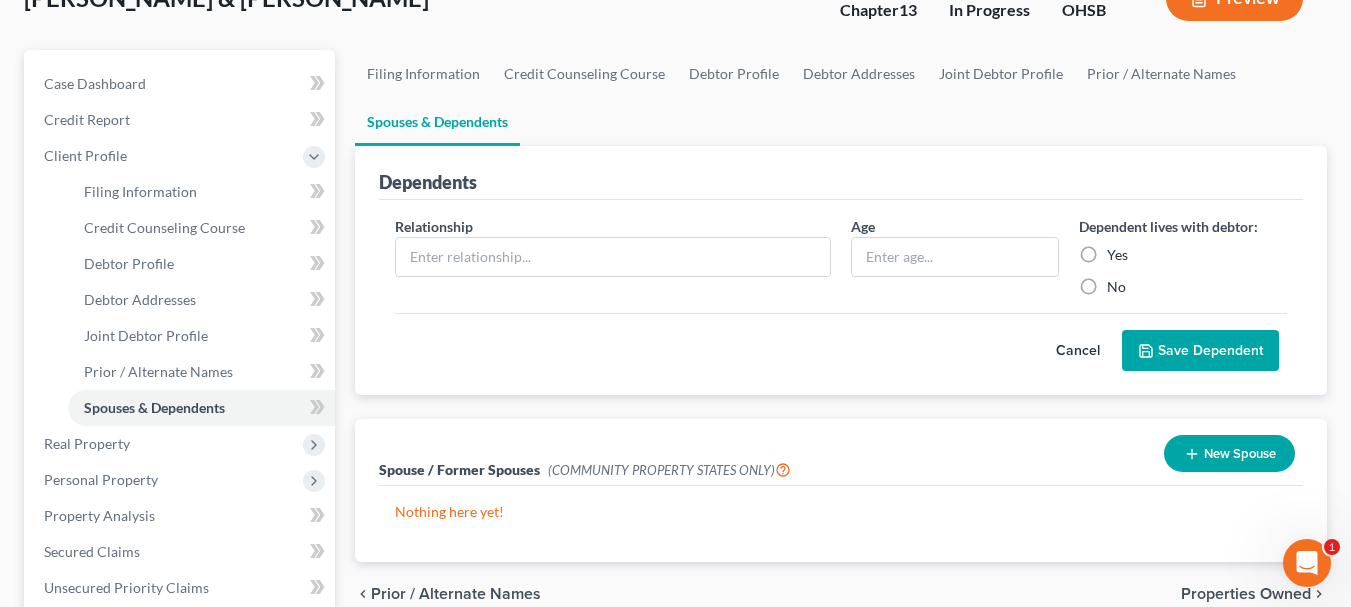 scroll, scrollTop: 0, scrollLeft: 0, axis: both 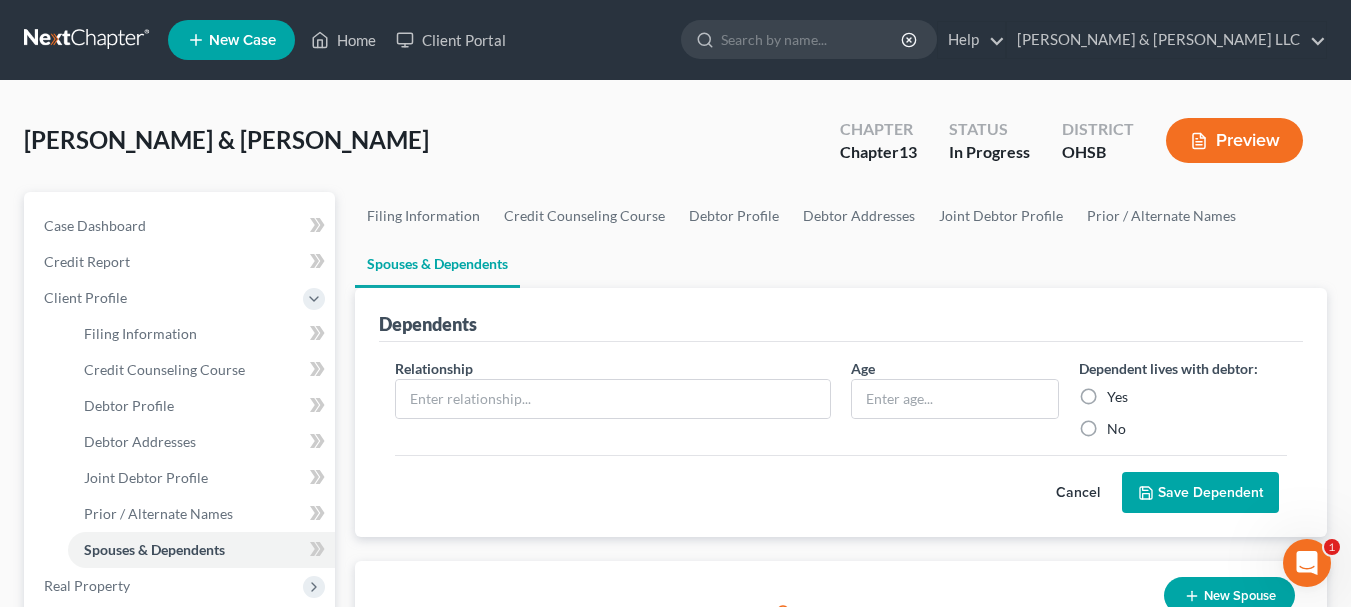 click on "Cancel" at bounding box center (1078, 493) 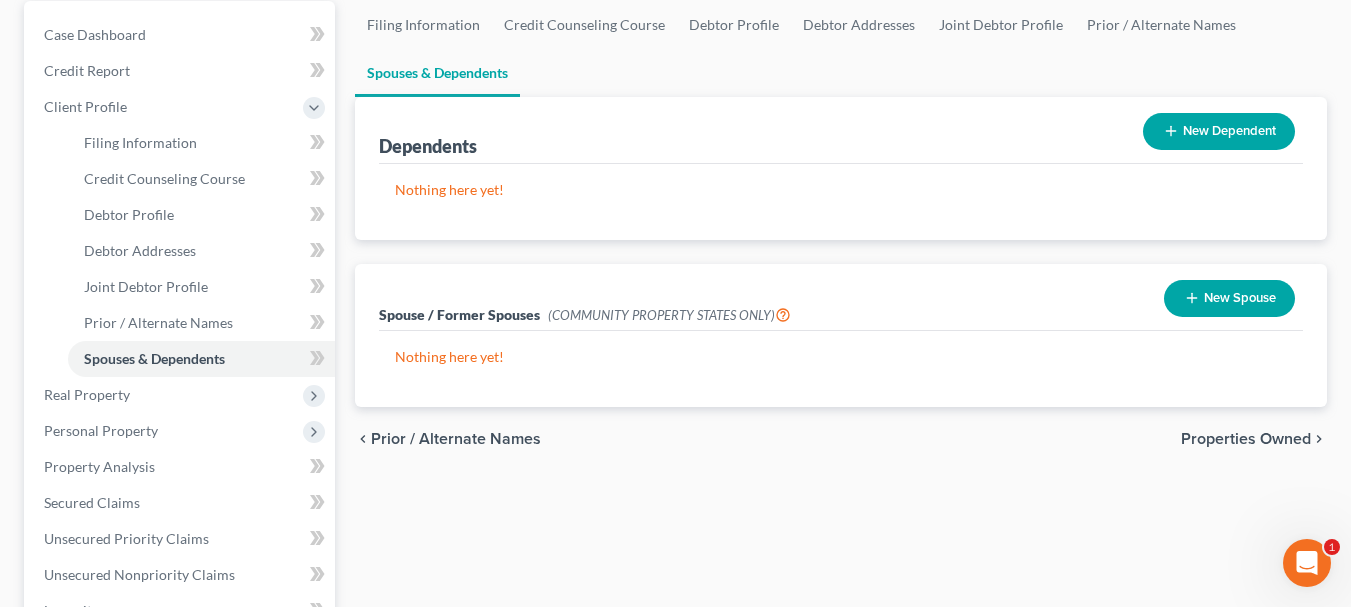 scroll, scrollTop: 200, scrollLeft: 0, axis: vertical 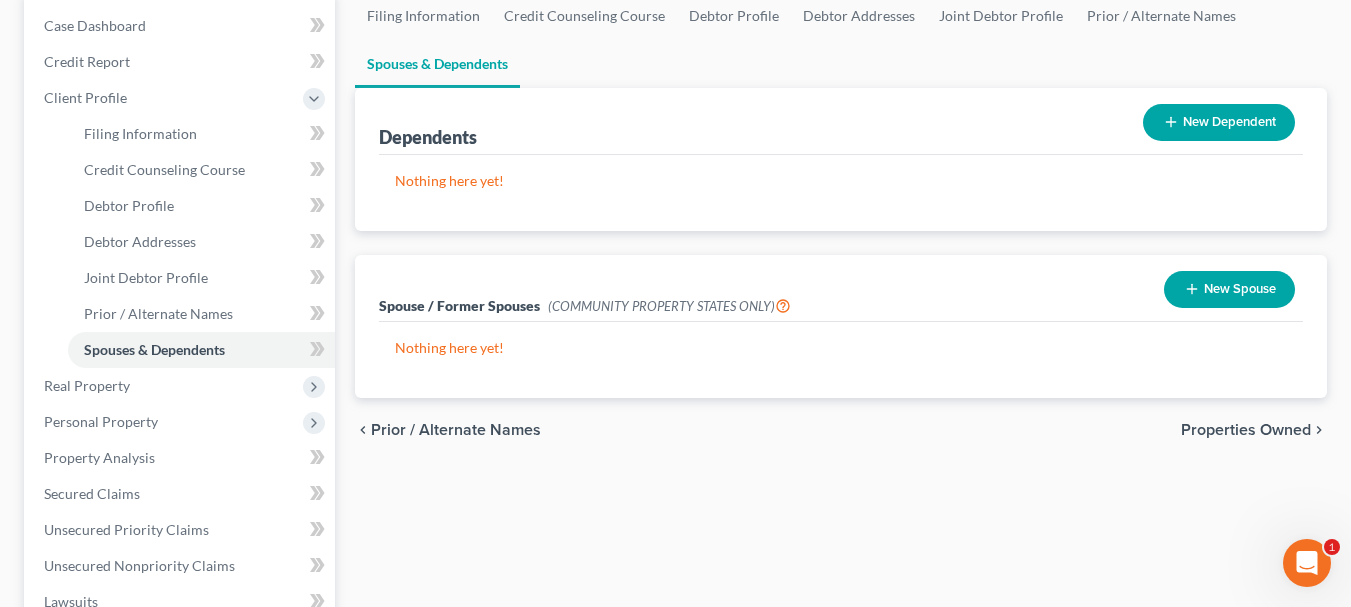 click on "Properties Owned" at bounding box center [1246, 430] 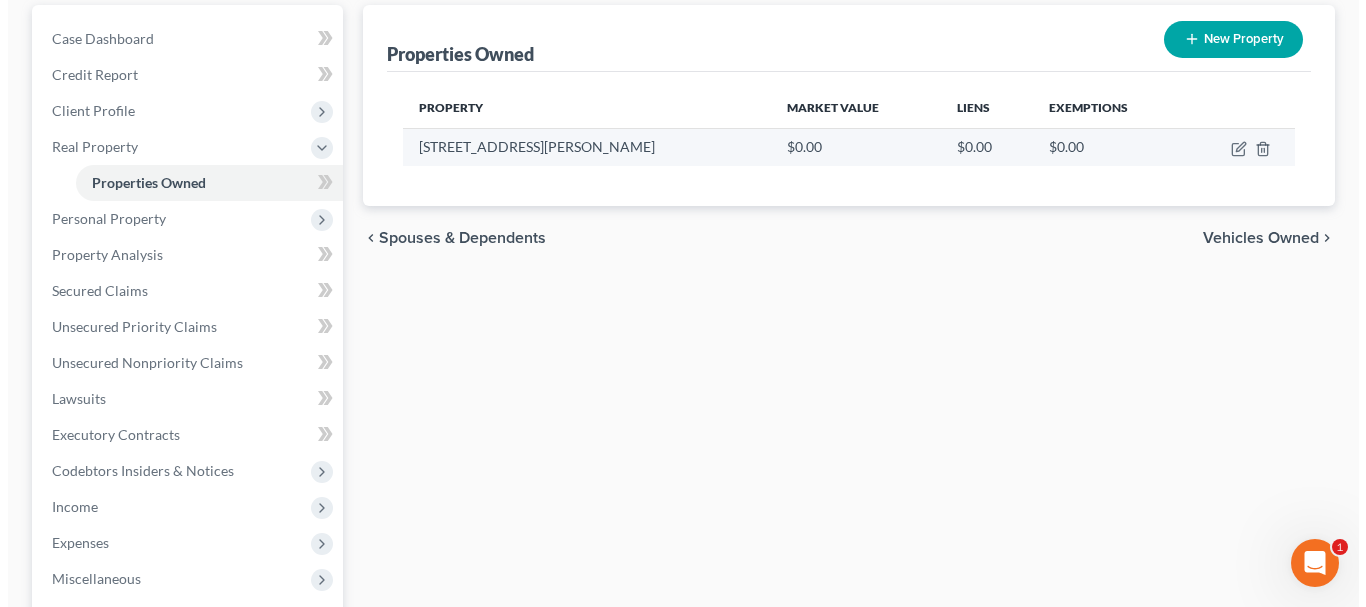 scroll, scrollTop: 0, scrollLeft: 0, axis: both 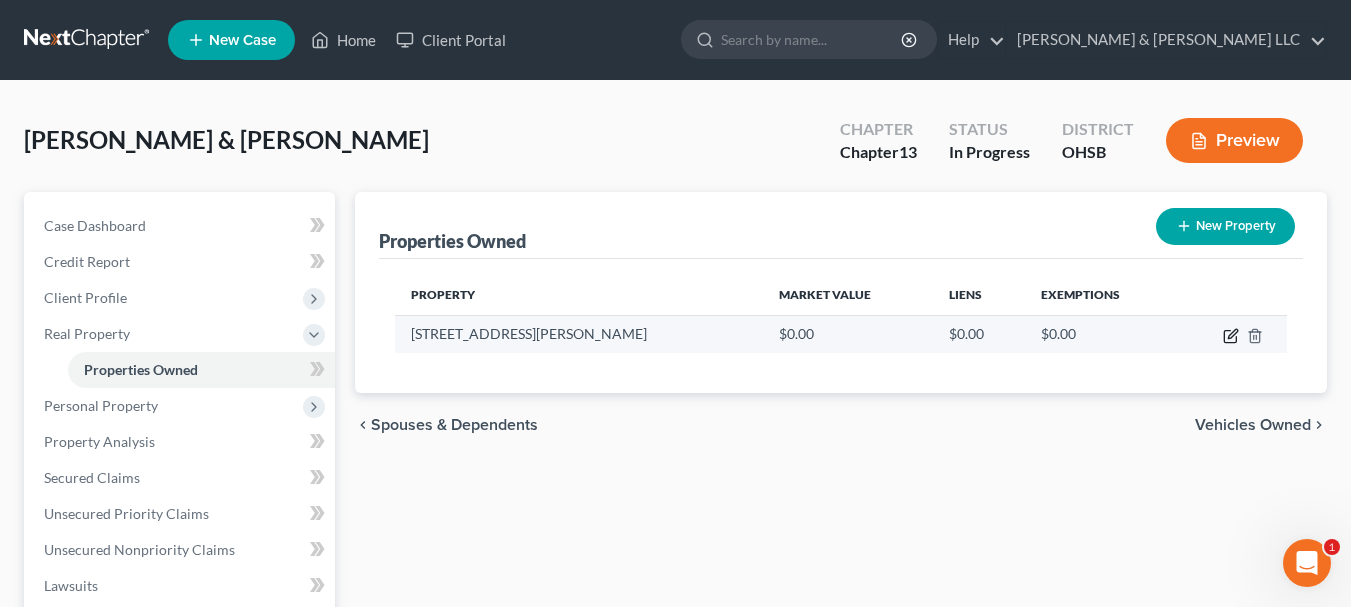 click 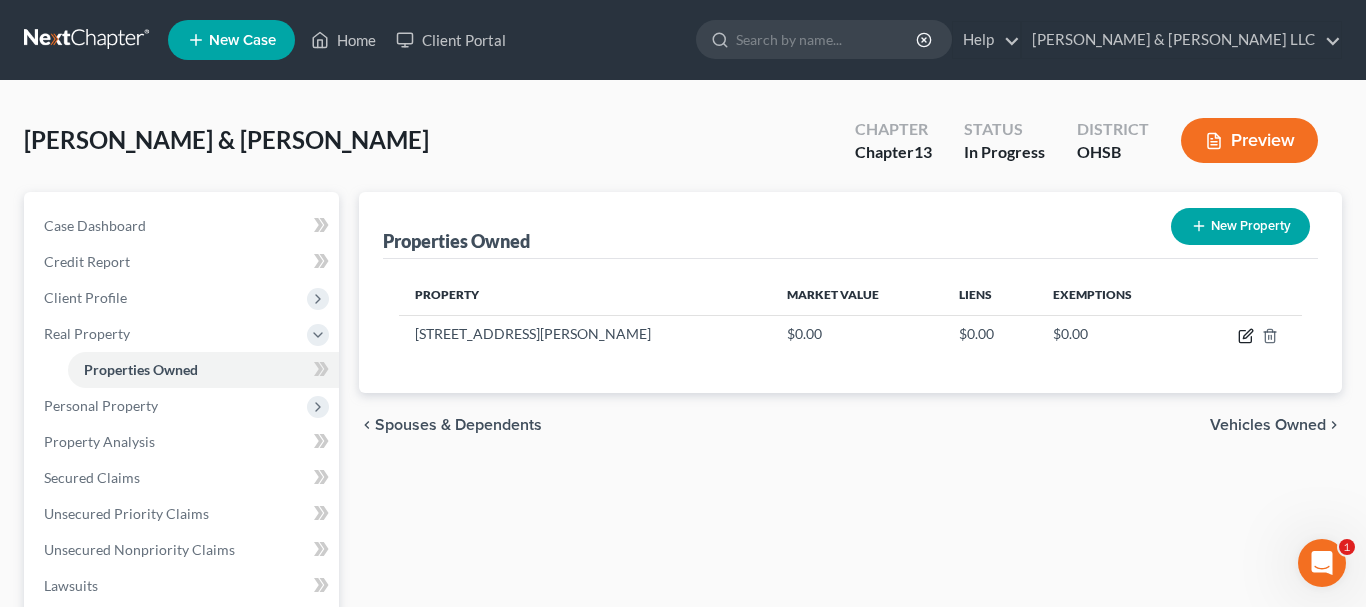 select on "36" 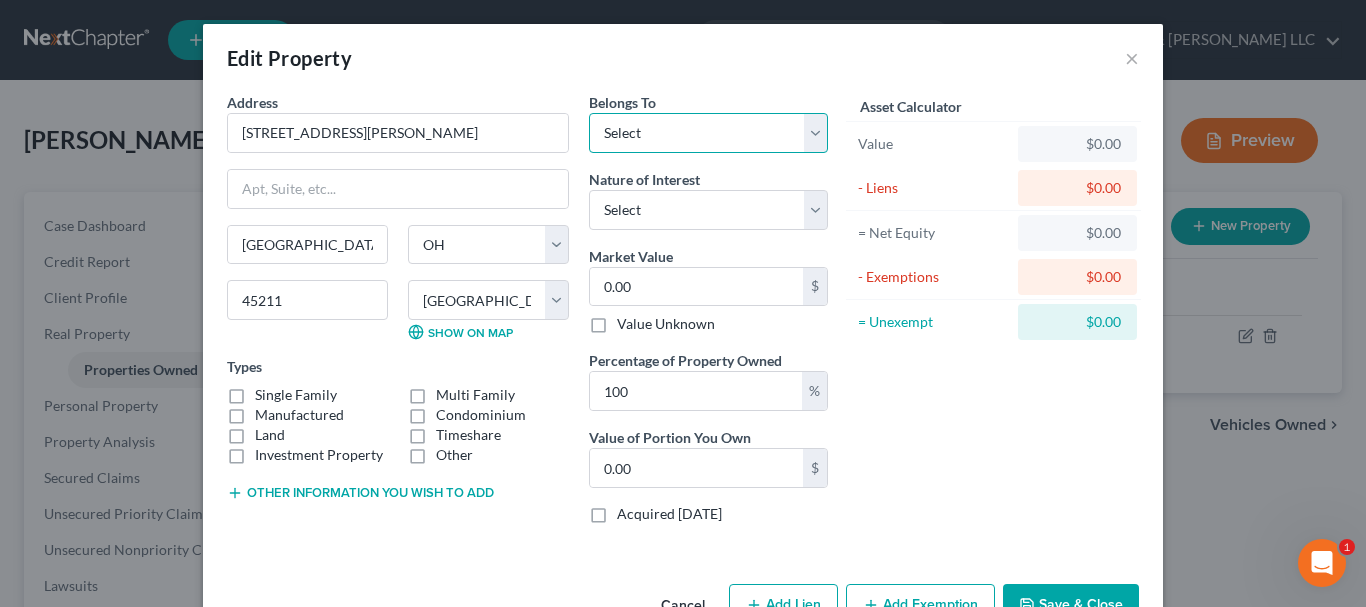 click on "Select Debtor 1 Only Debtor 2 Only Debtor 1 And Debtor 2 Only At Least One Of The Debtors And Another Community Property" at bounding box center (708, 133) 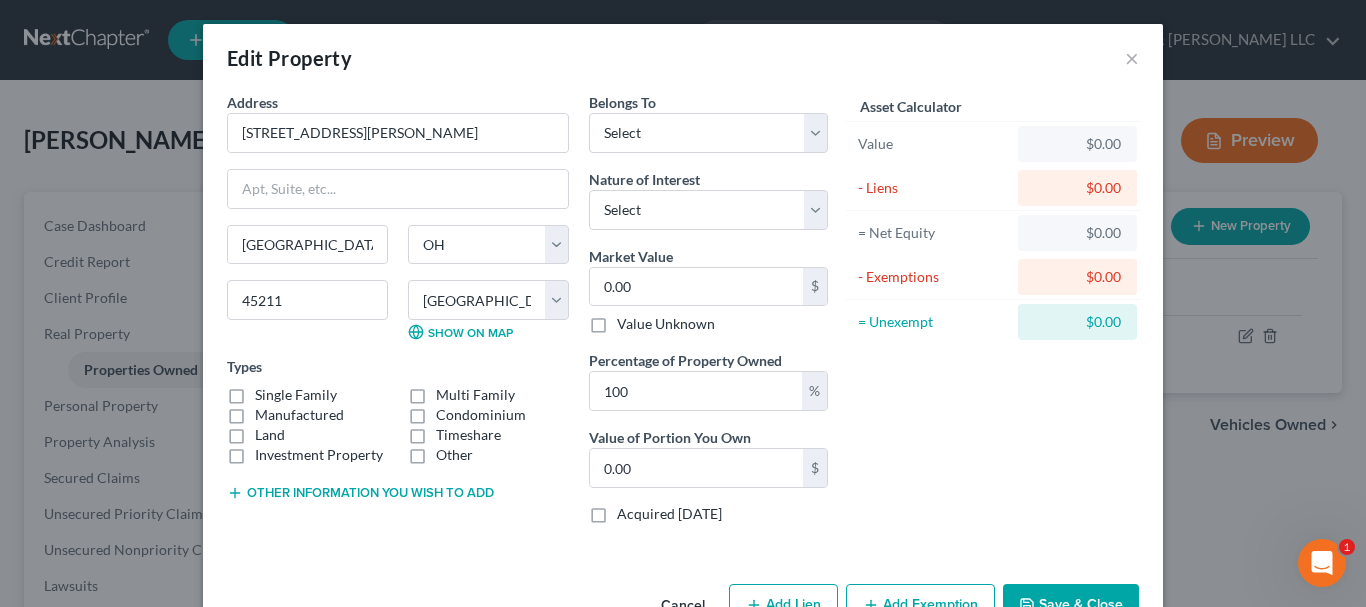 drag, startPoint x: 272, startPoint y: 391, endPoint x: 318, endPoint y: 500, distance: 118.308914 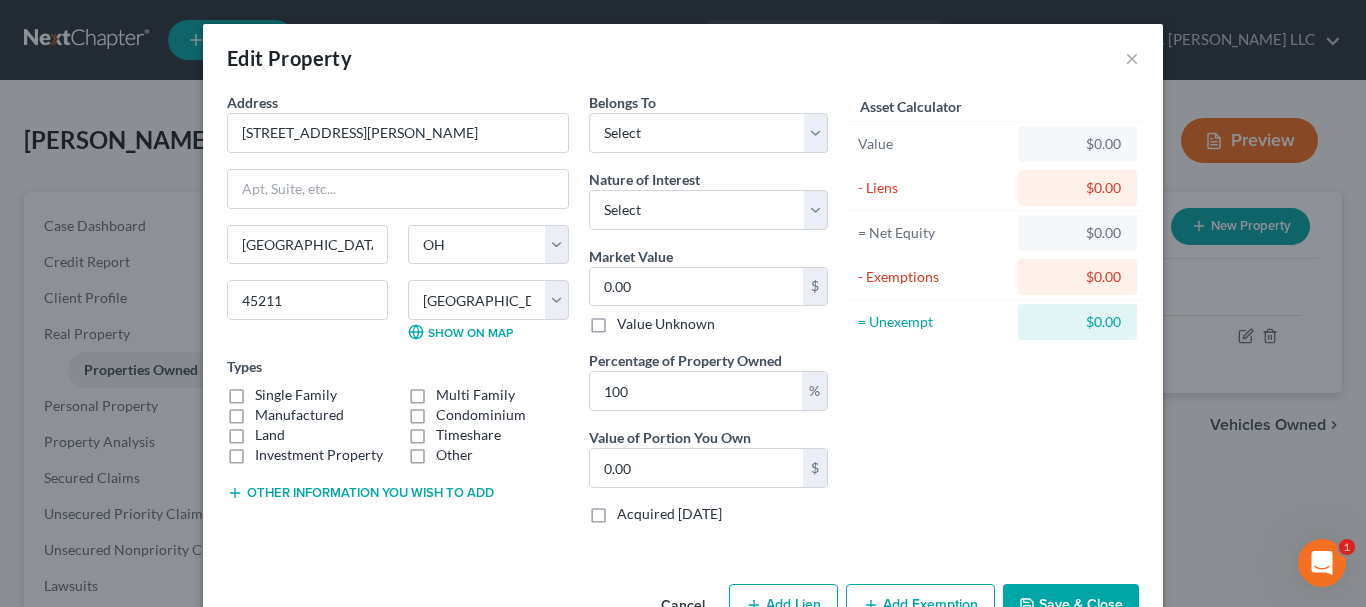 click on "Single Family" at bounding box center [269, 391] 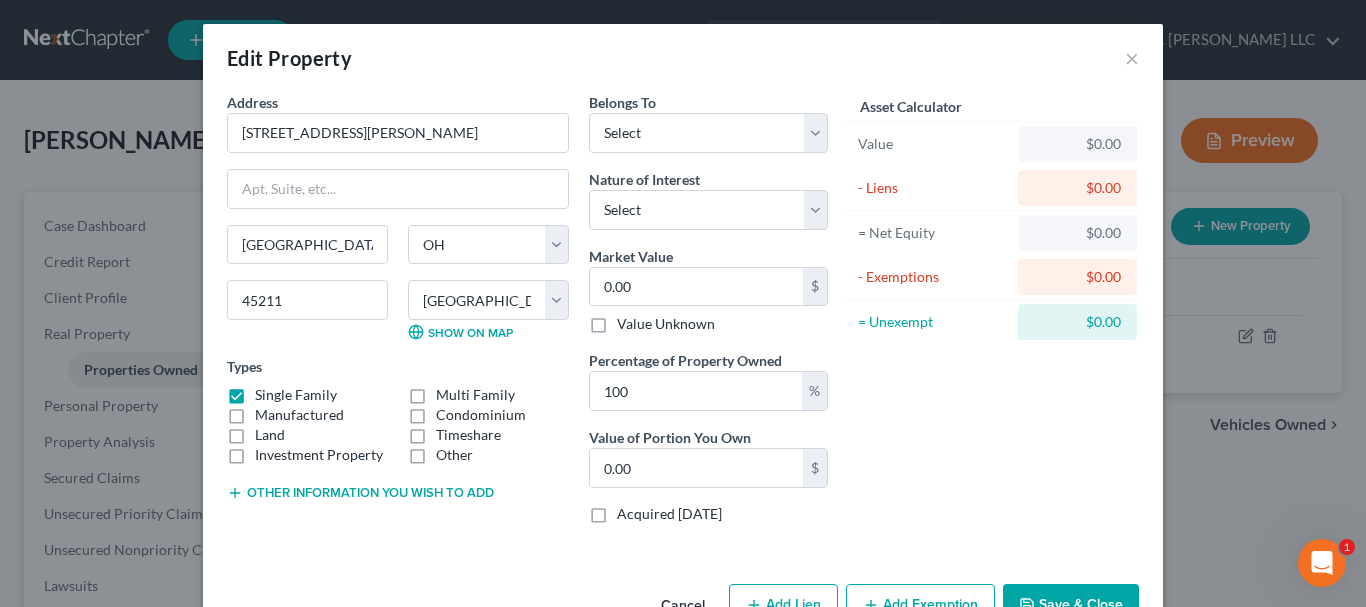 click on "Other information you wish to add" at bounding box center (360, 493) 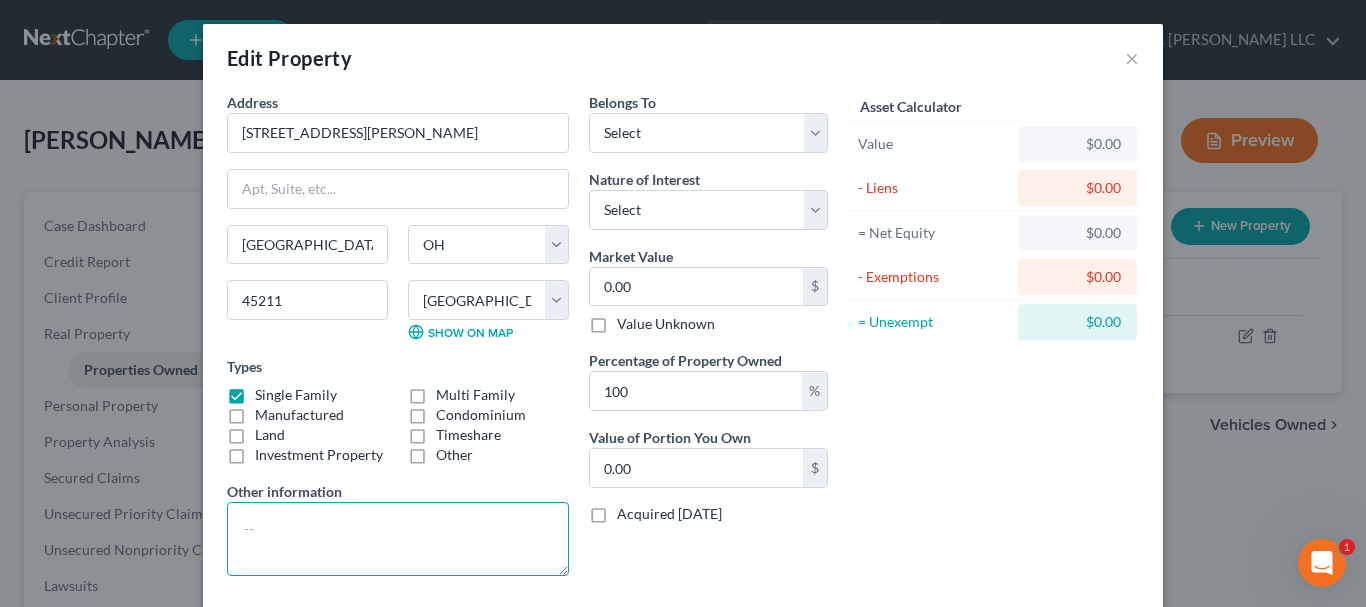 click at bounding box center [398, 539] 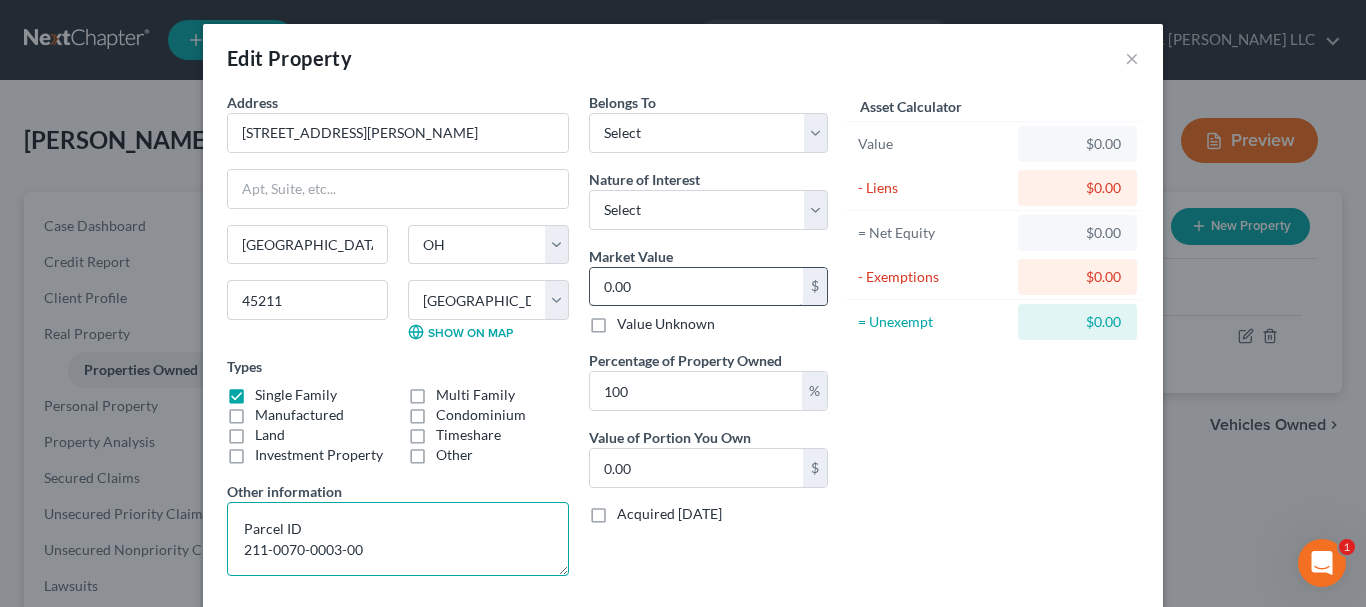 type on "Parcel ID
211-0070-0003-00" 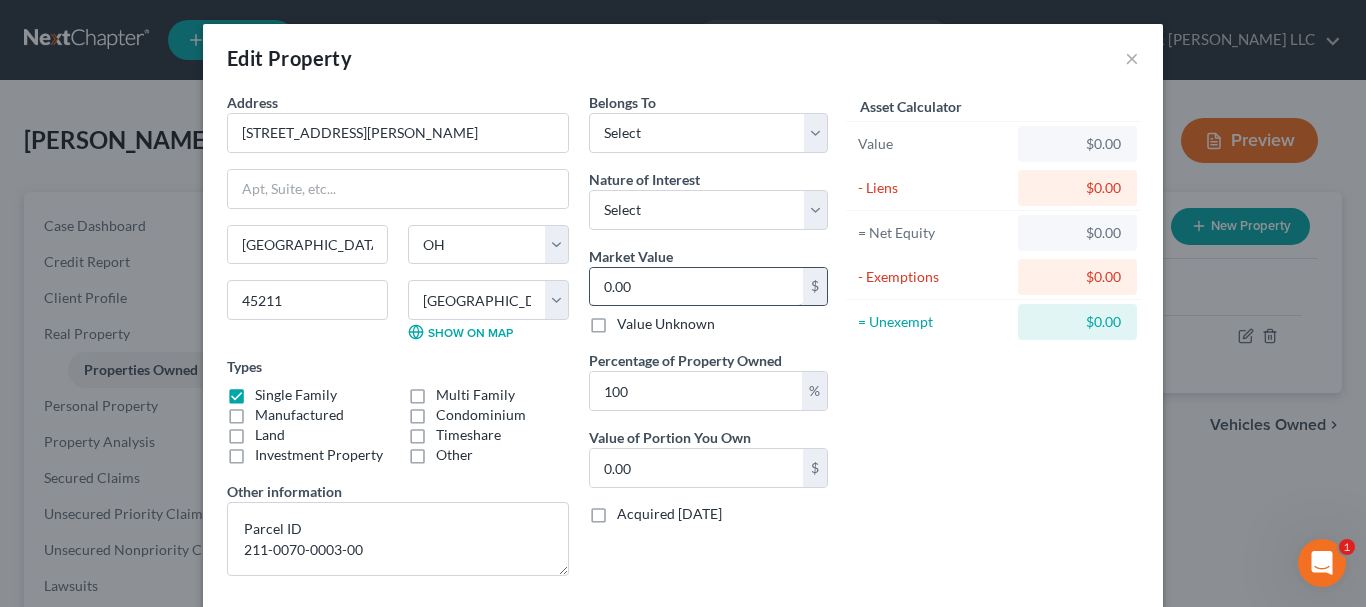 click on "0.00" at bounding box center [696, 287] 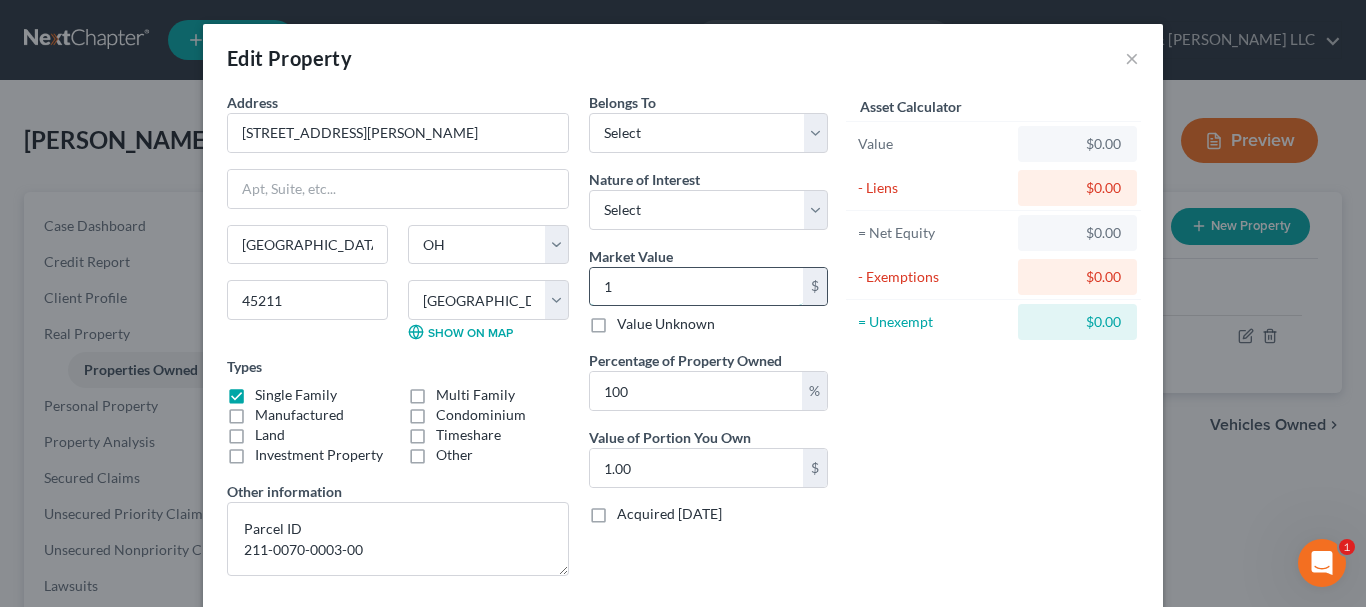 type on "12" 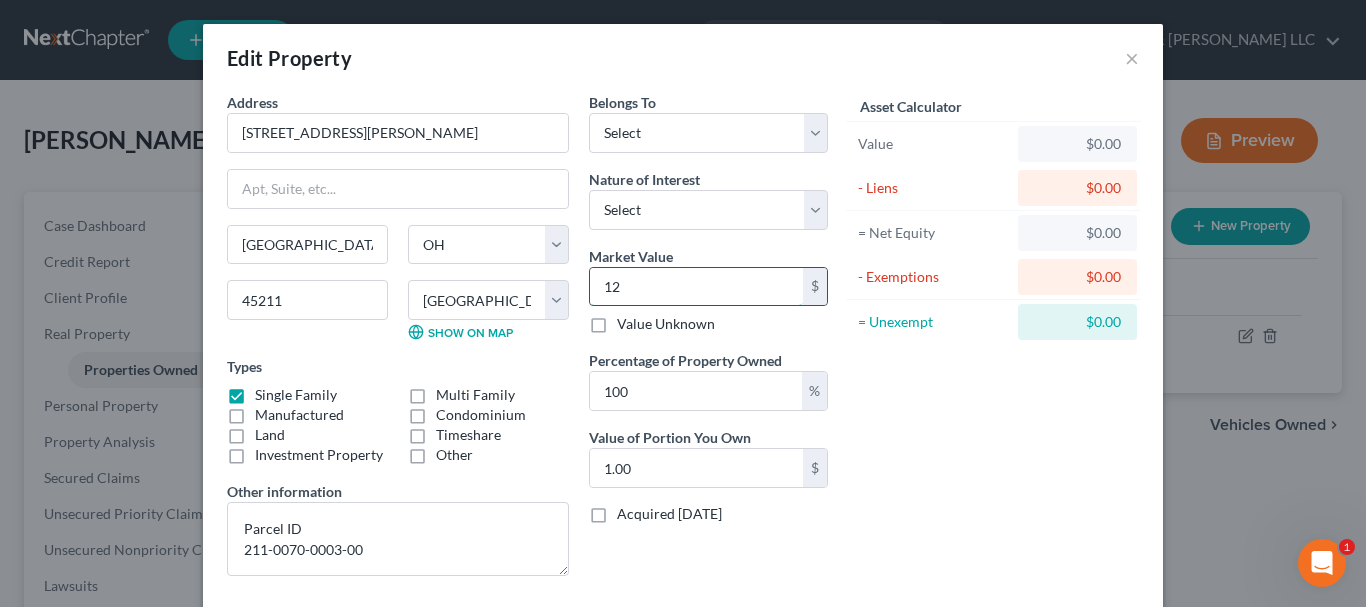 type on "12.00" 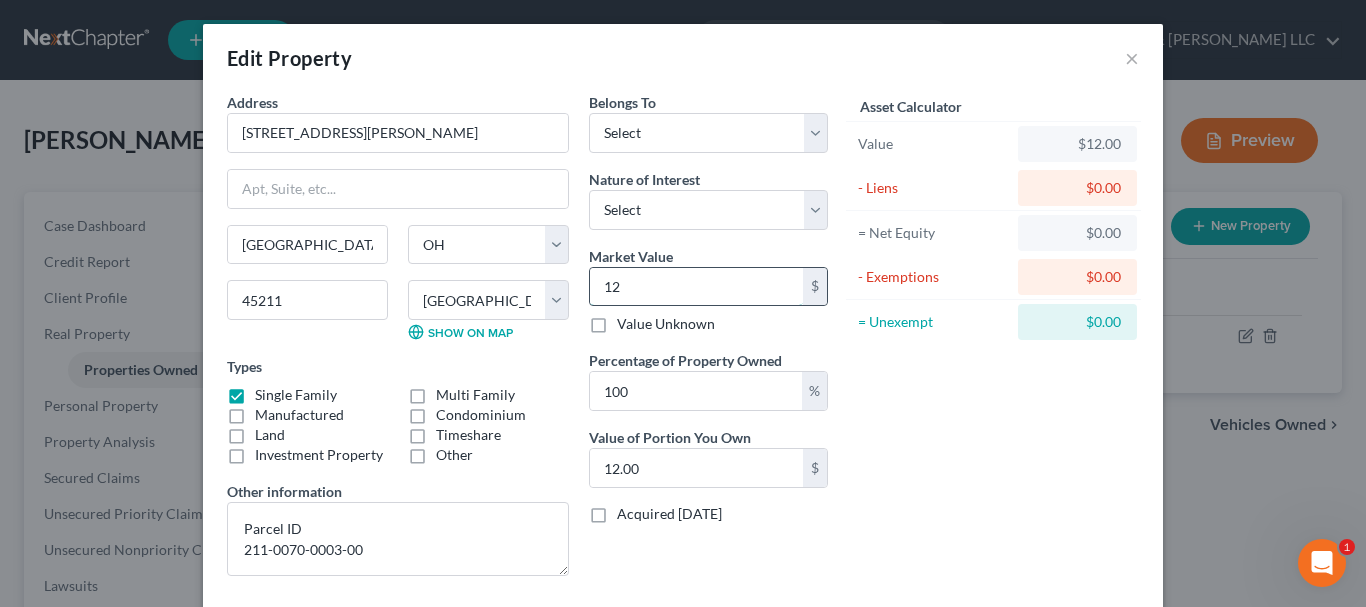 type on "128" 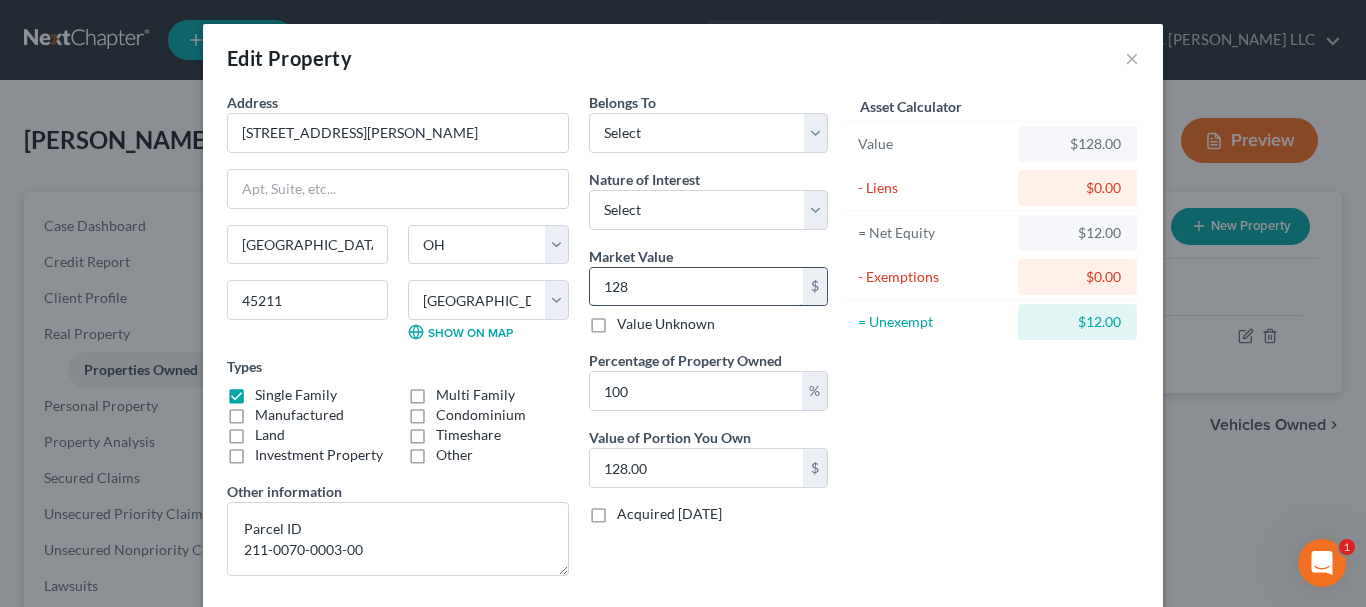 type on "1289" 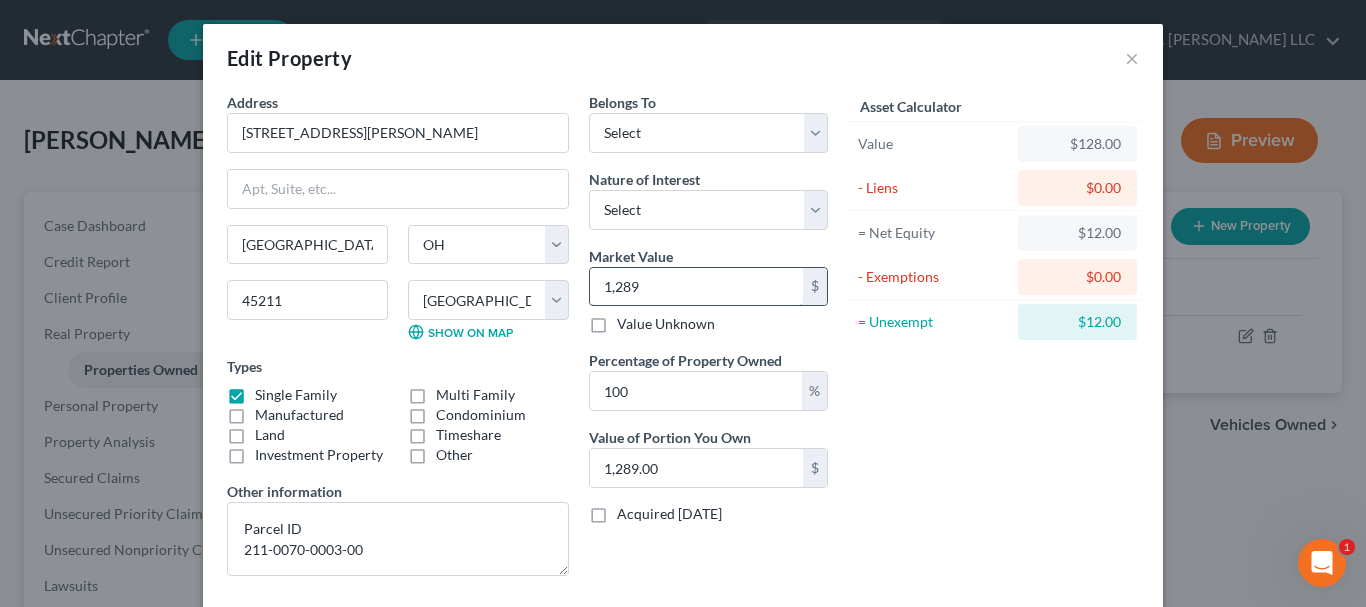 type on "1,2895" 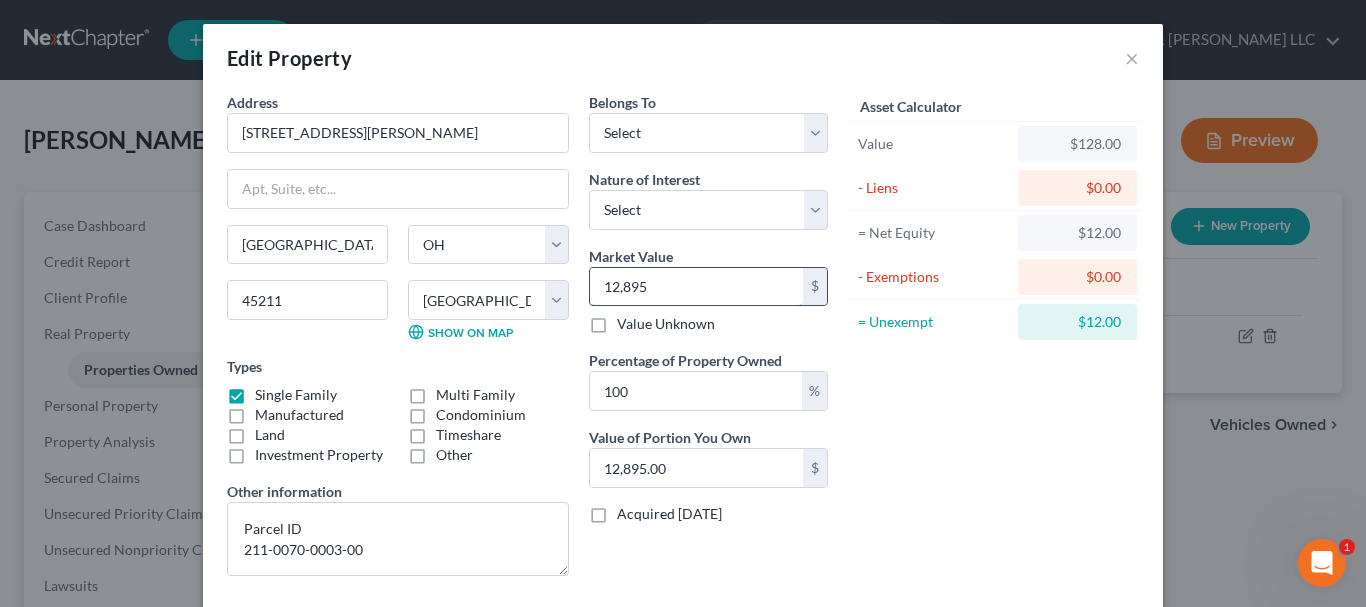 type on "12,8950" 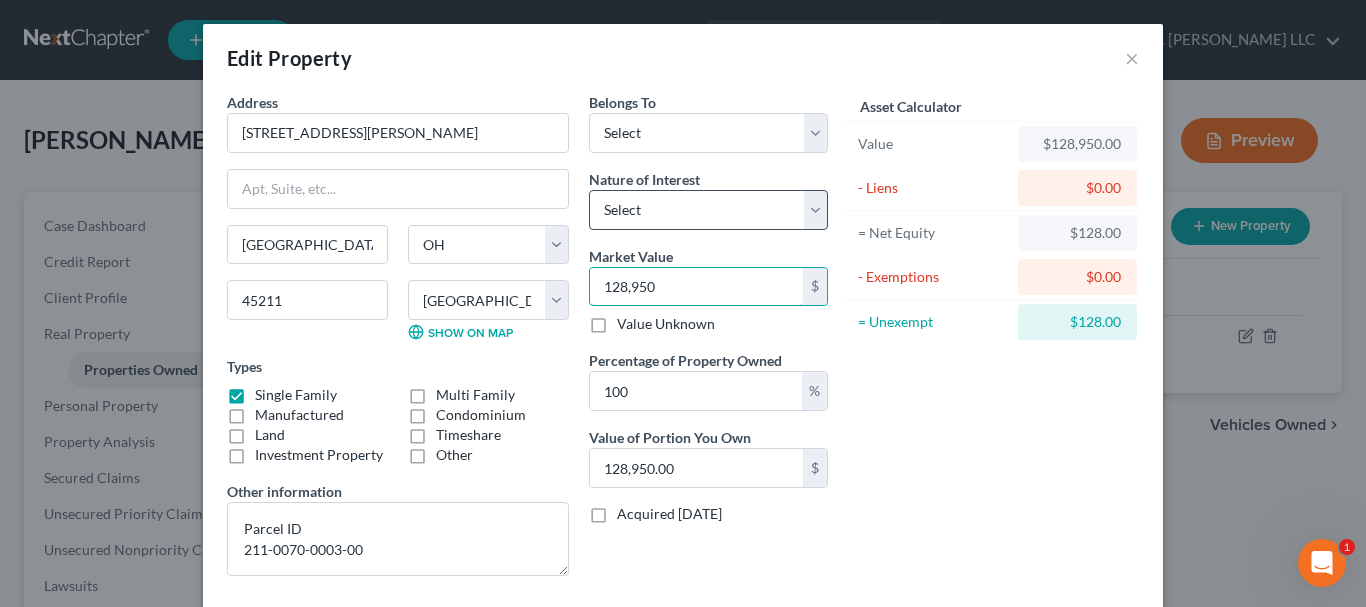 type on "128,950" 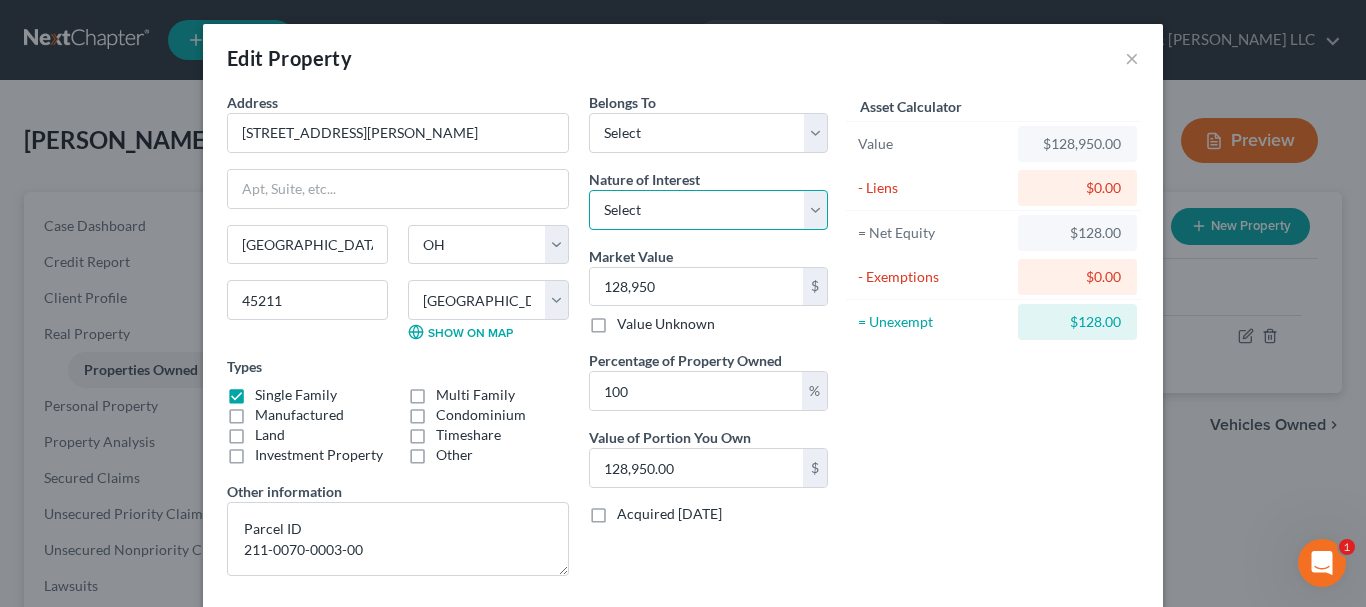drag, startPoint x: 649, startPoint y: 203, endPoint x: 651, endPoint y: 227, distance: 24.083189 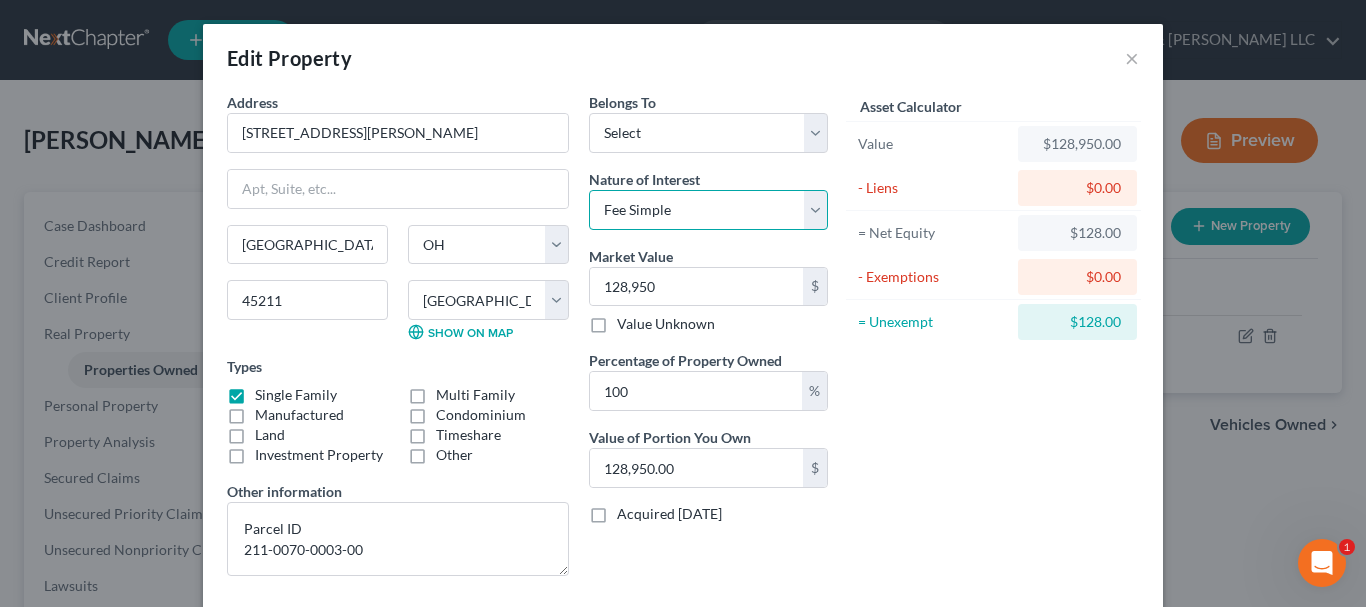 click on "Select Fee Simple Joint Tenant Life Estate Equitable Interest Future Interest Tenancy By The Entireties Tenants In Common Other" at bounding box center (708, 210) 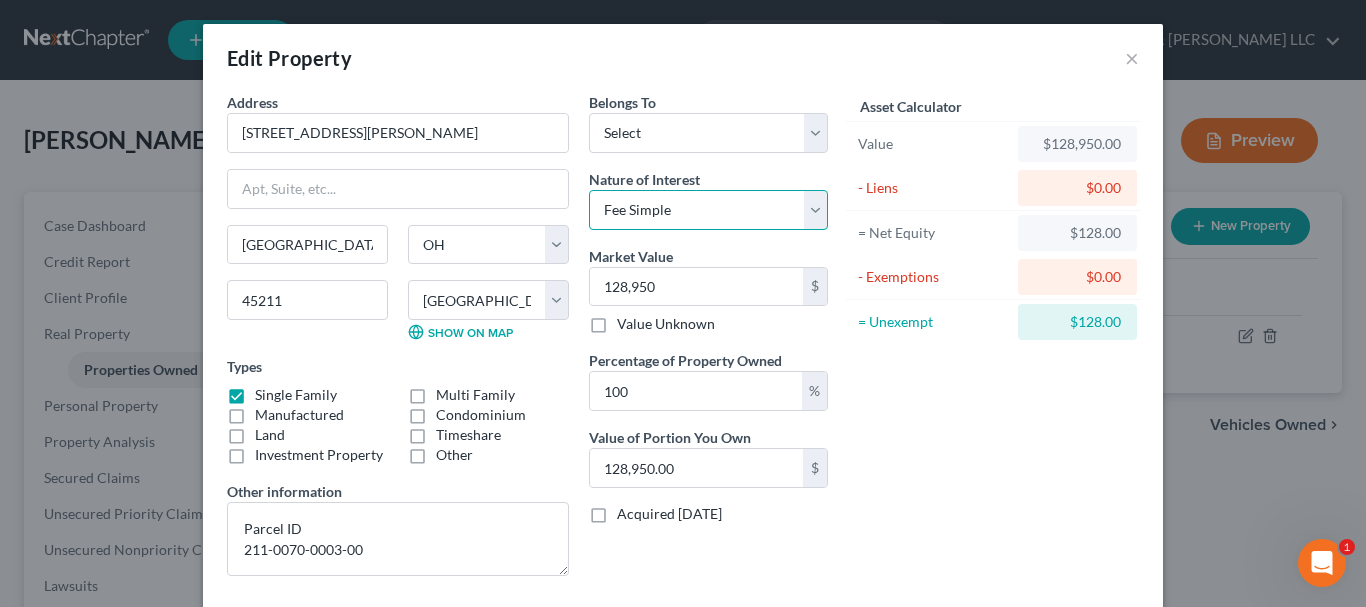 click on "Select Fee Simple Joint Tenant Life Estate Equitable Interest Future Interest Tenancy By The Entireties Tenants In Common Other" at bounding box center (708, 210) 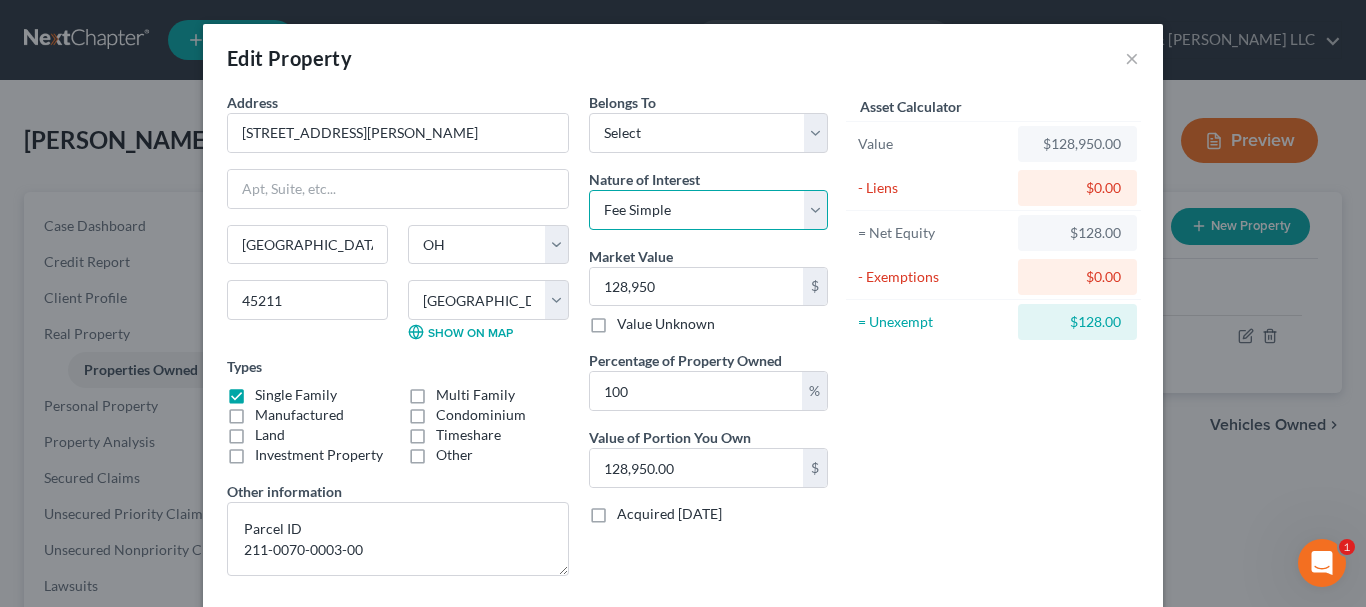 click on "Select Fee Simple Joint Tenant Life Estate Equitable Interest Future Interest Tenancy By The Entireties Tenants In Common Other" at bounding box center (708, 210) 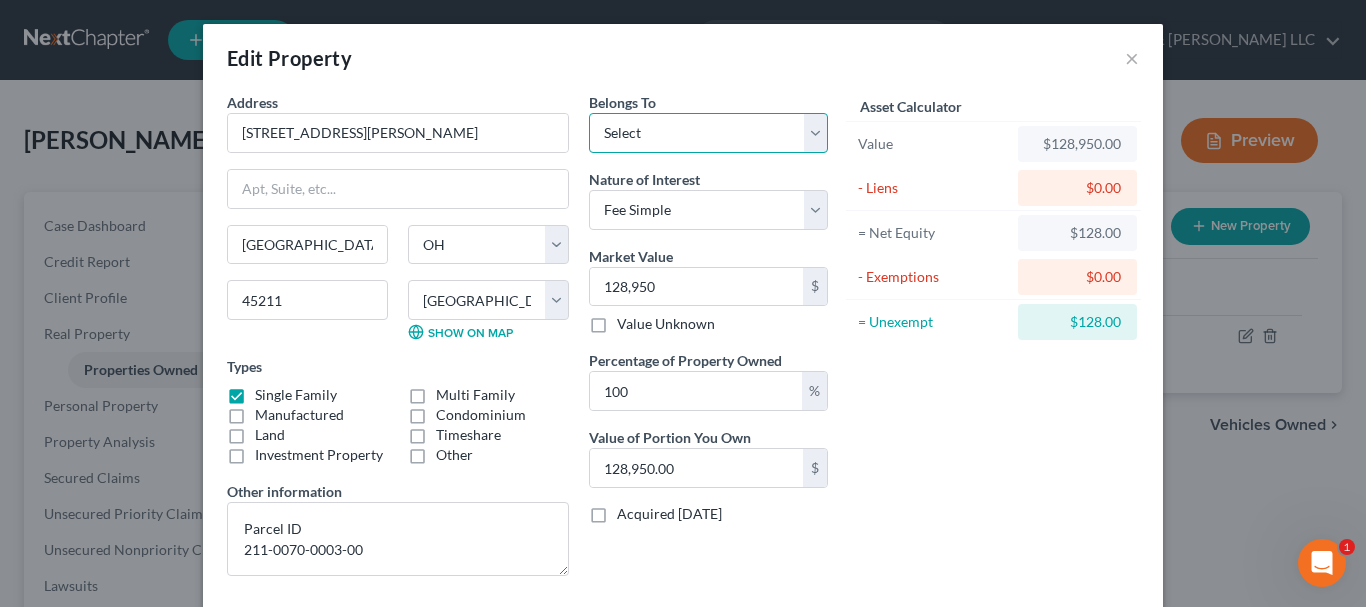 click on "Select Debtor 1 Only Debtor 2 Only Debtor 1 And Debtor 2 Only At Least One Of The Debtors And Another Community Property" at bounding box center [708, 133] 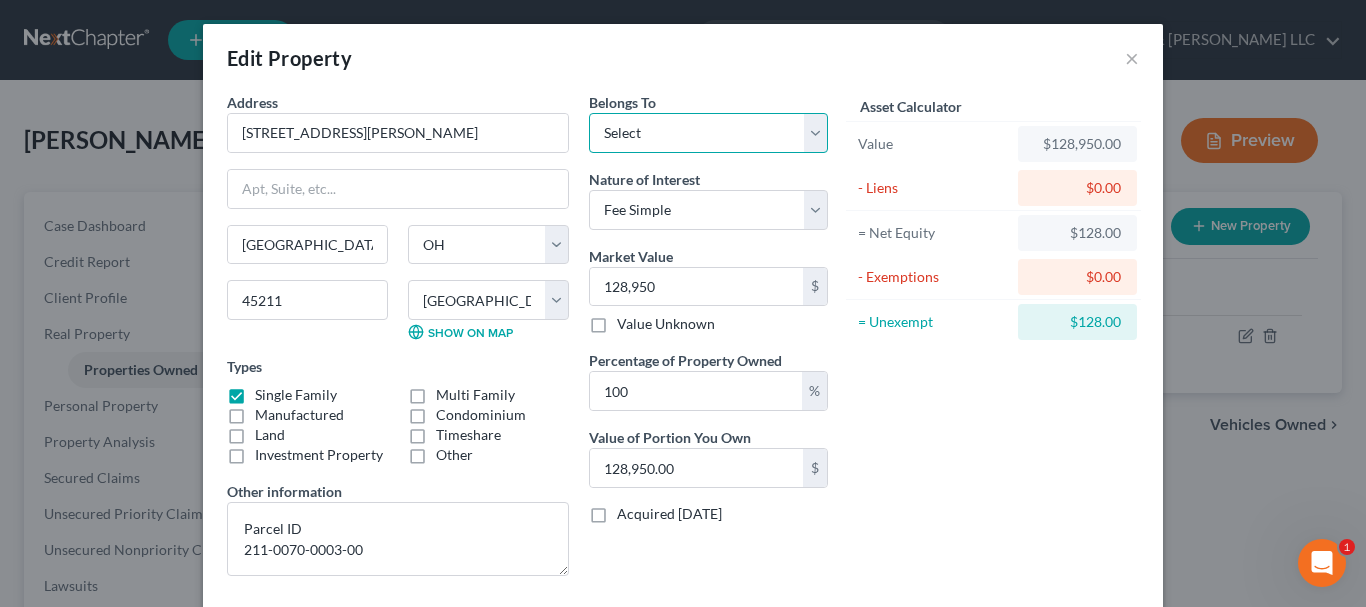 select on "2" 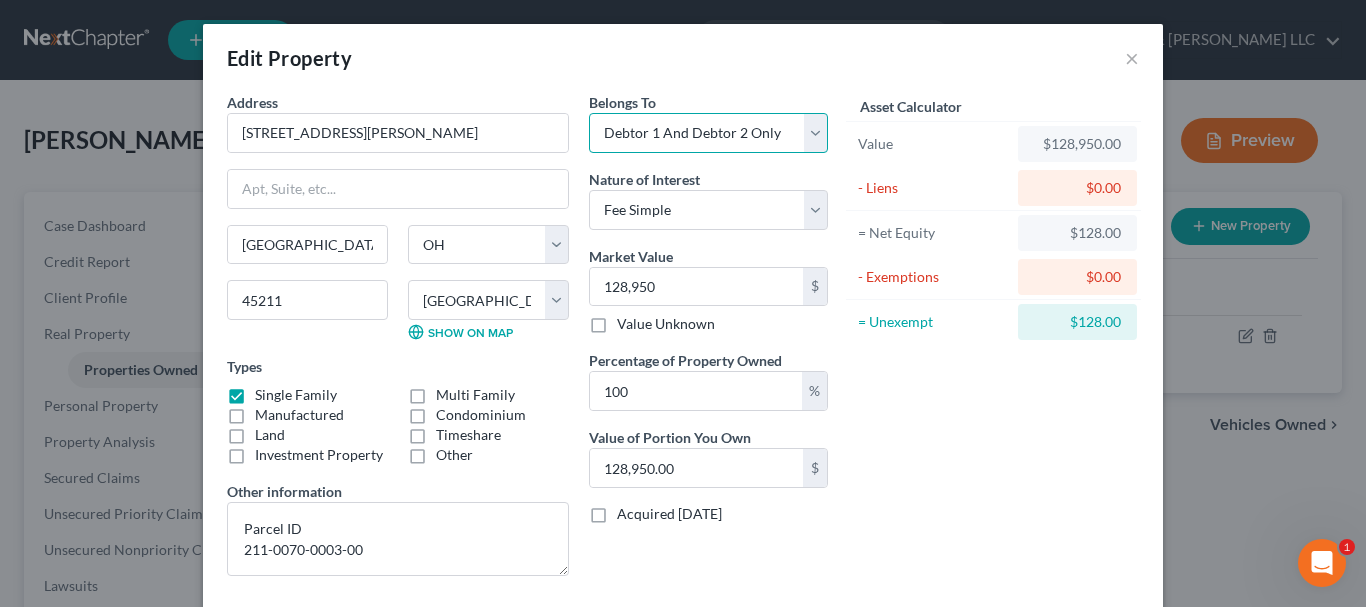 click on "Select Debtor 1 Only Debtor 2 Only Debtor 1 And Debtor 2 Only At Least One Of The Debtors And Another Community Property" at bounding box center [708, 133] 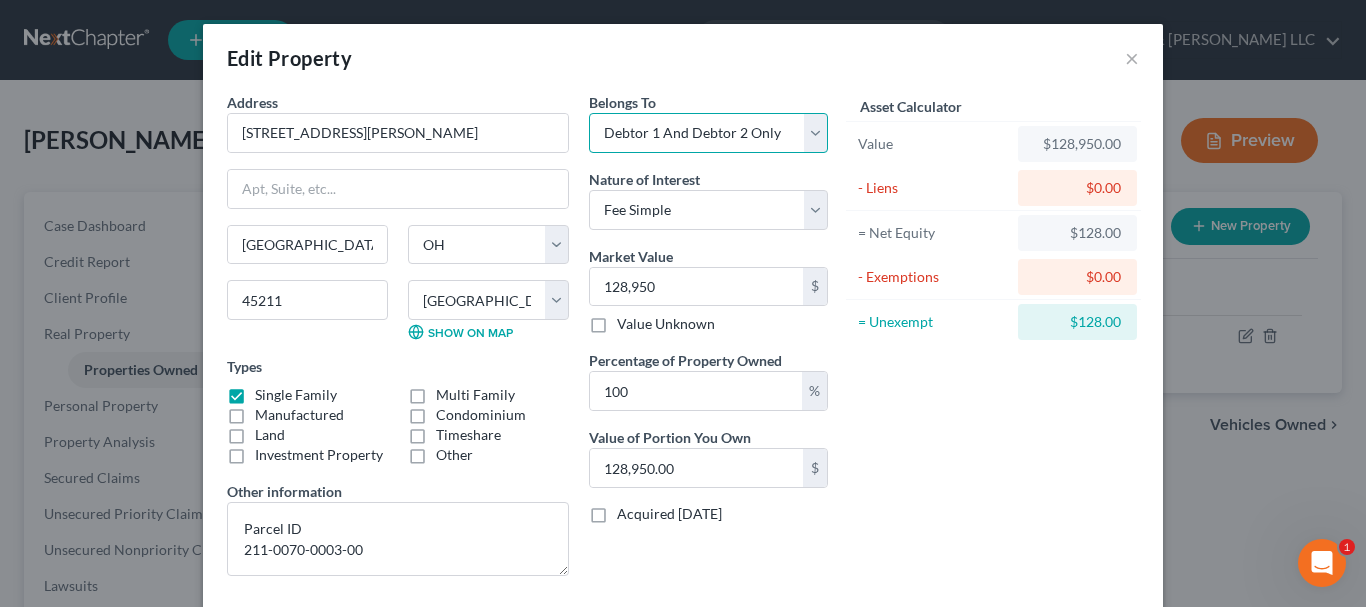 scroll, scrollTop: 111, scrollLeft: 0, axis: vertical 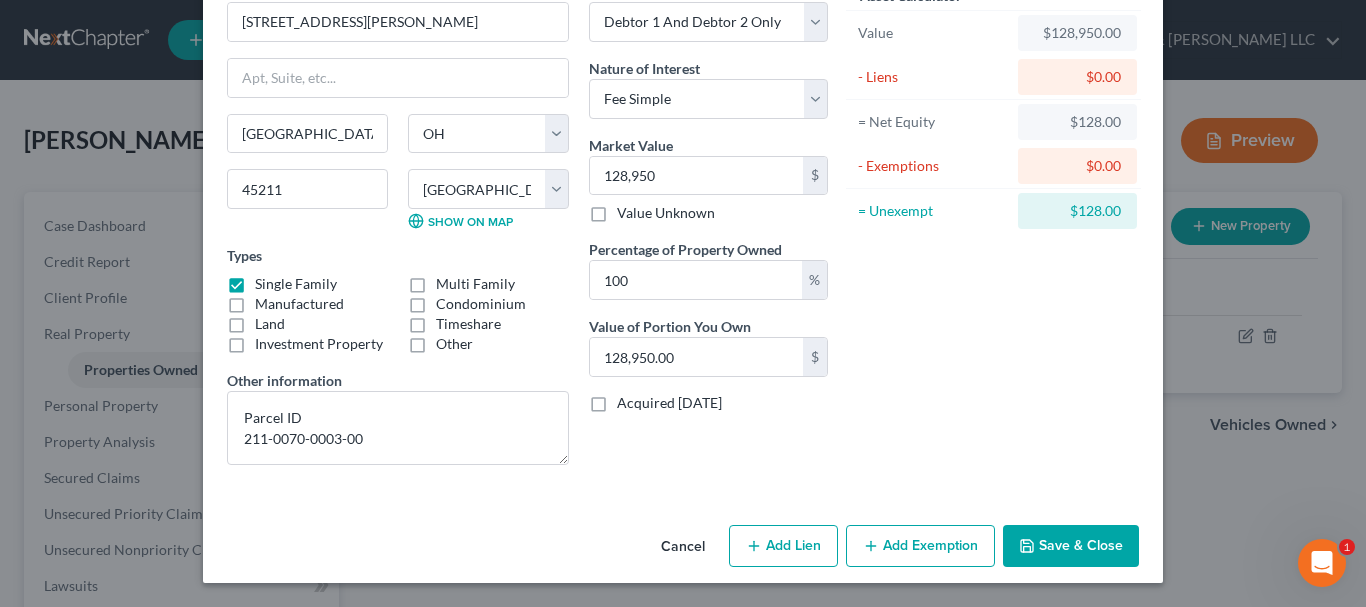 click on "Add Exemption" at bounding box center (920, 546) 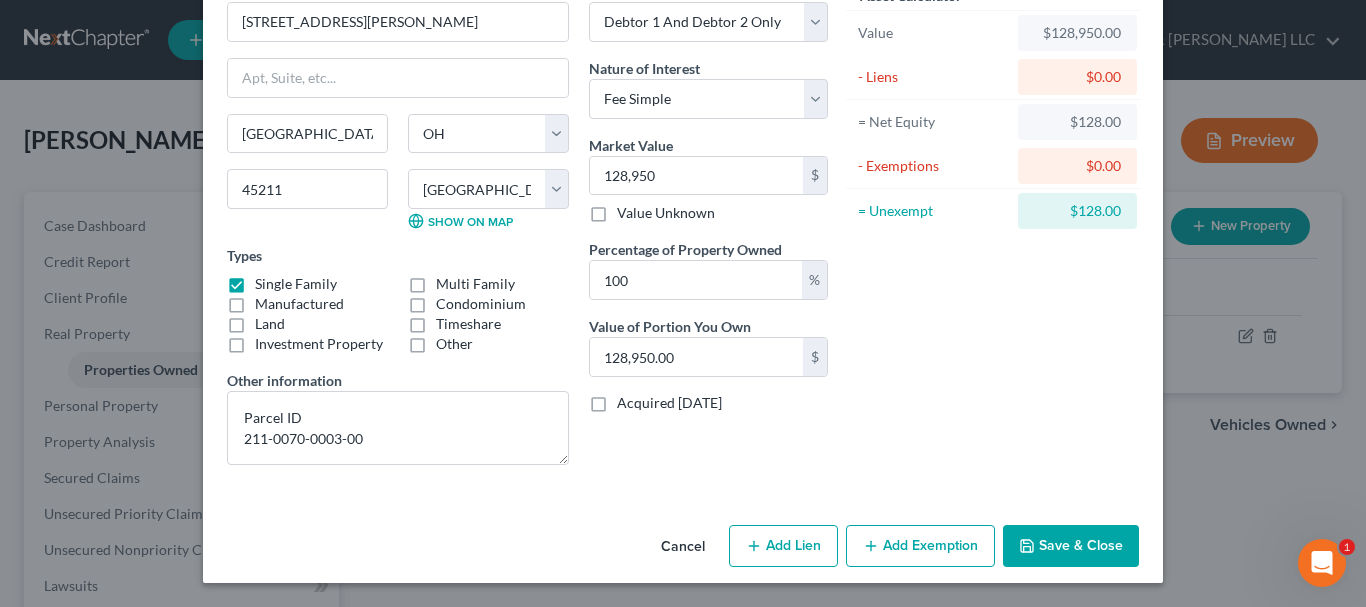 select on "2" 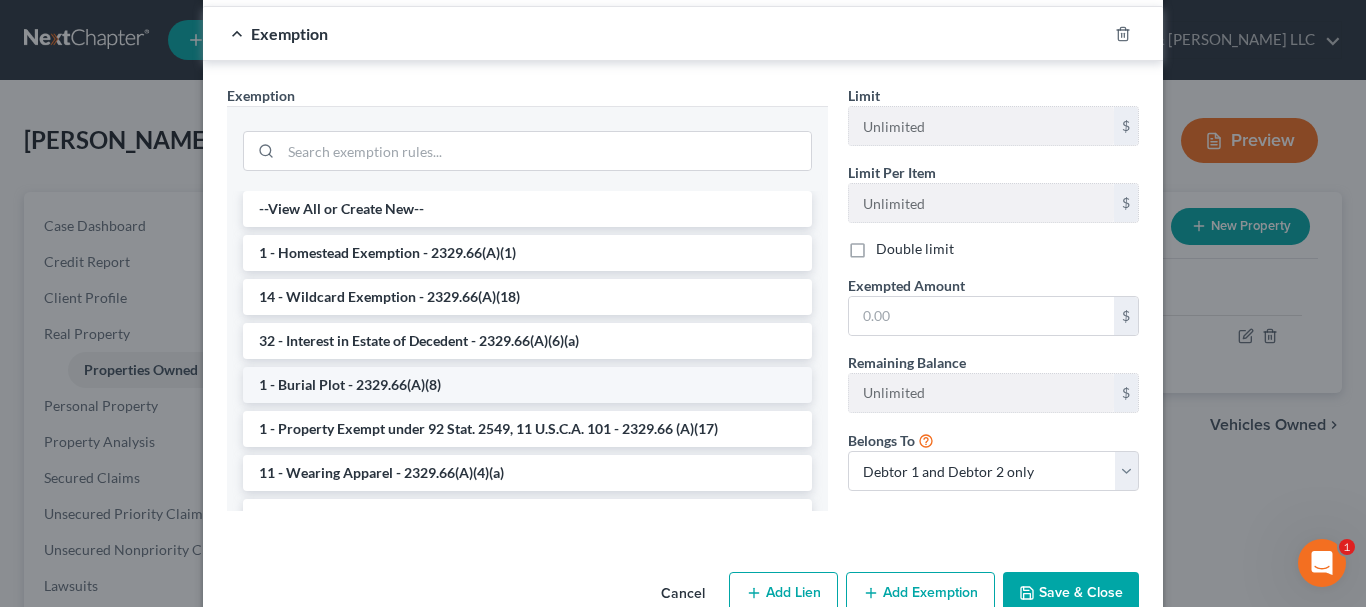 scroll, scrollTop: 611, scrollLeft: 0, axis: vertical 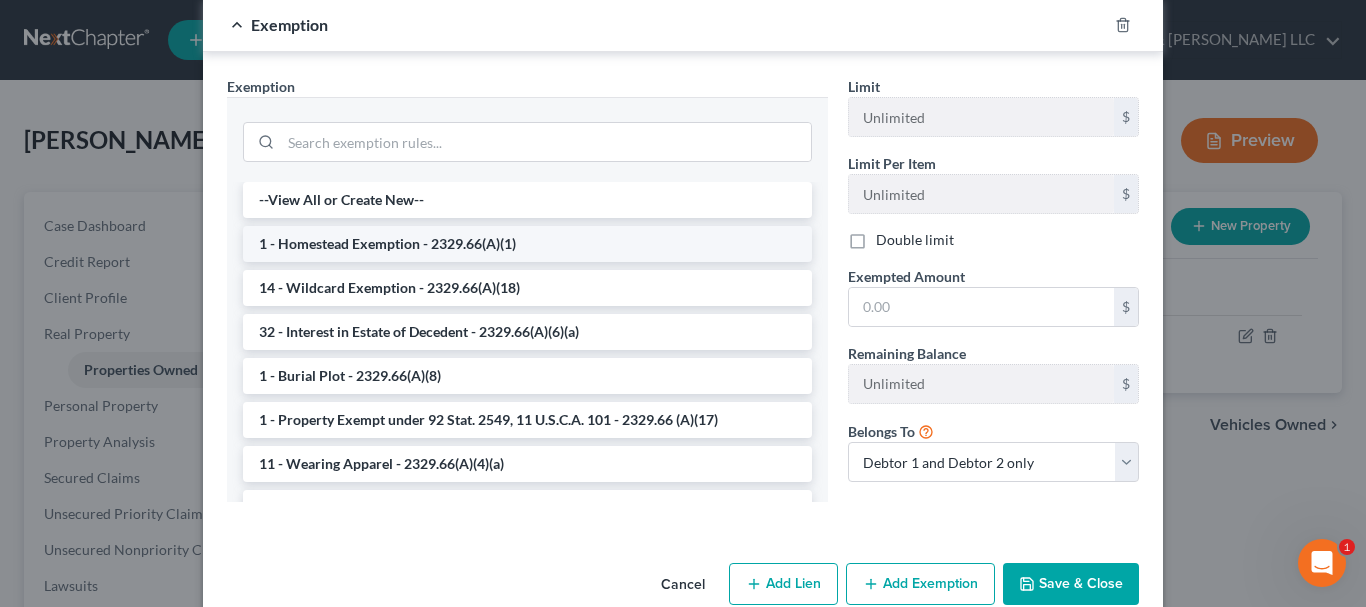 click on "1 - Homestead Exemption  - 2329.66(A)(1)" at bounding box center (527, 244) 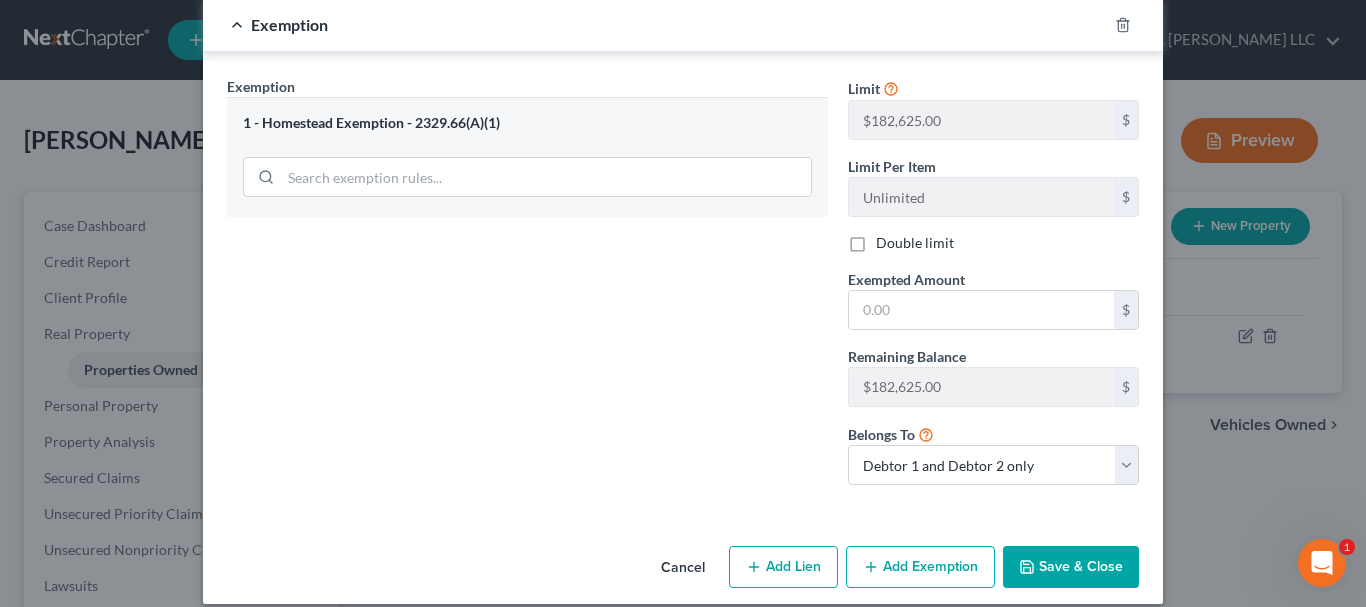 click on "Double limit" at bounding box center [915, 243] 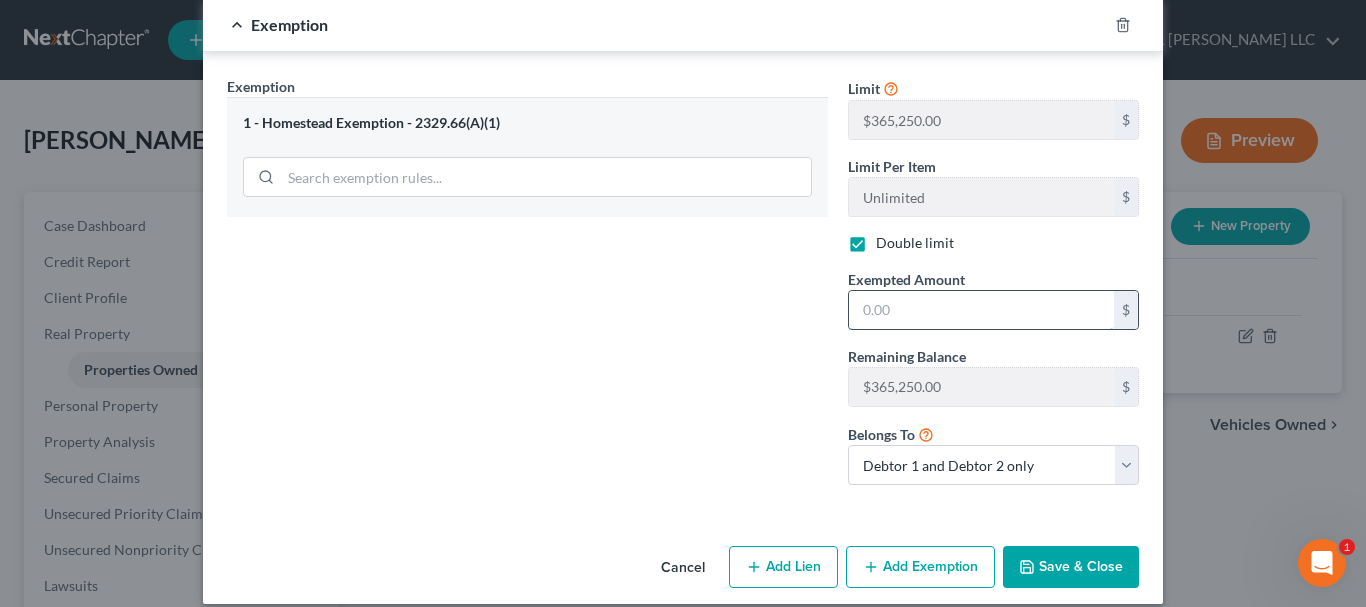 click at bounding box center (981, 310) 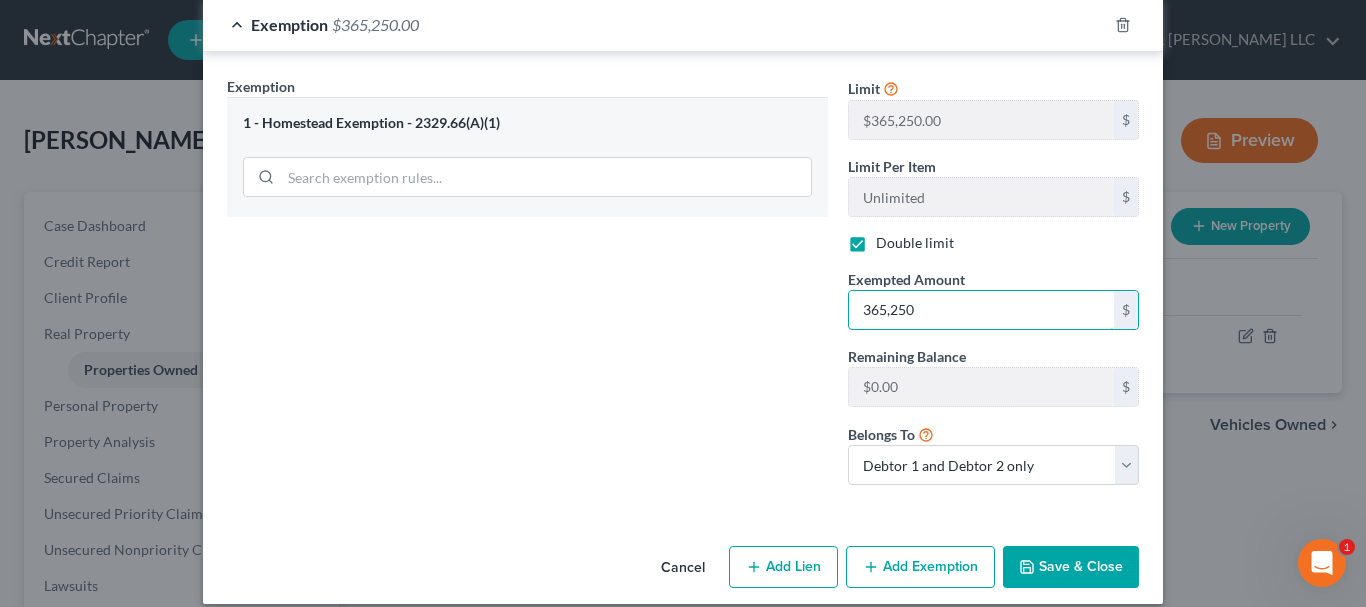 type on "365,250" 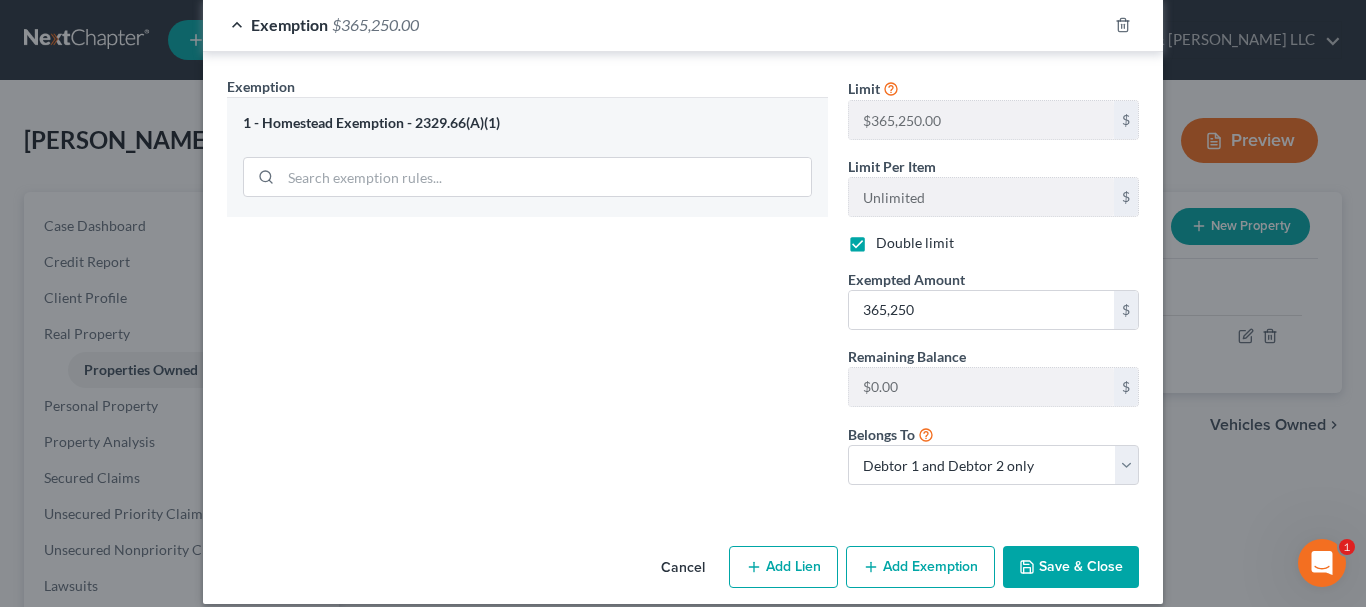 click on "Save & Close" at bounding box center (1071, 567) 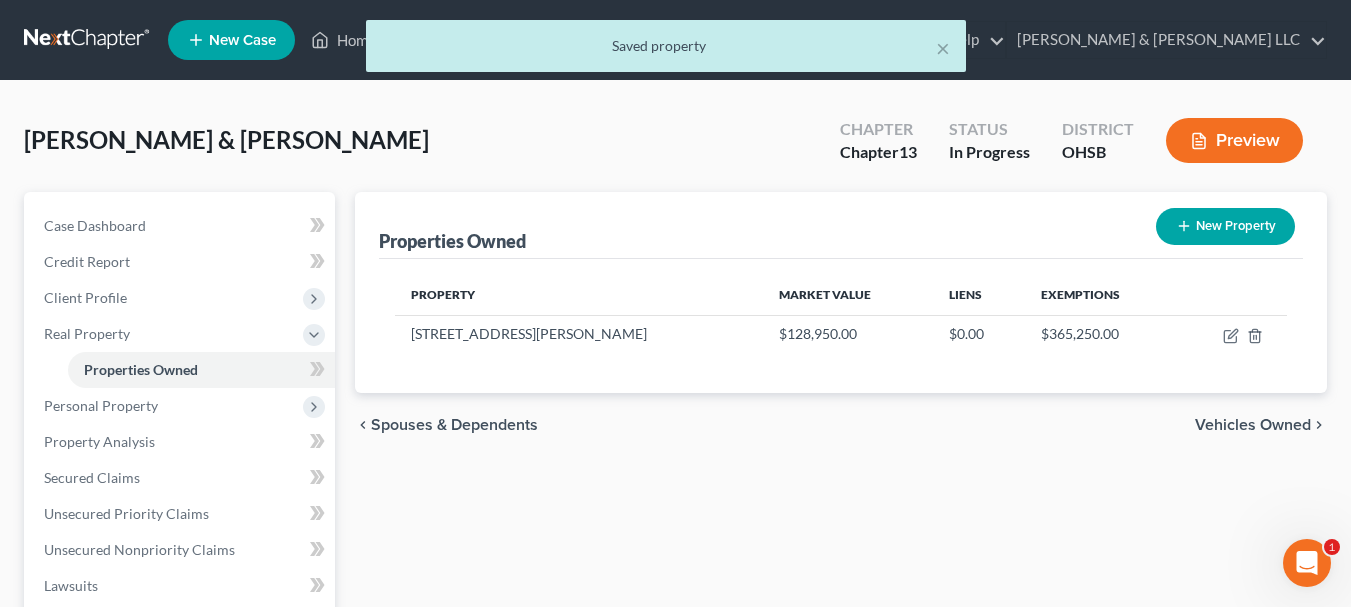 click on "Vehicles Owned" at bounding box center (1253, 425) 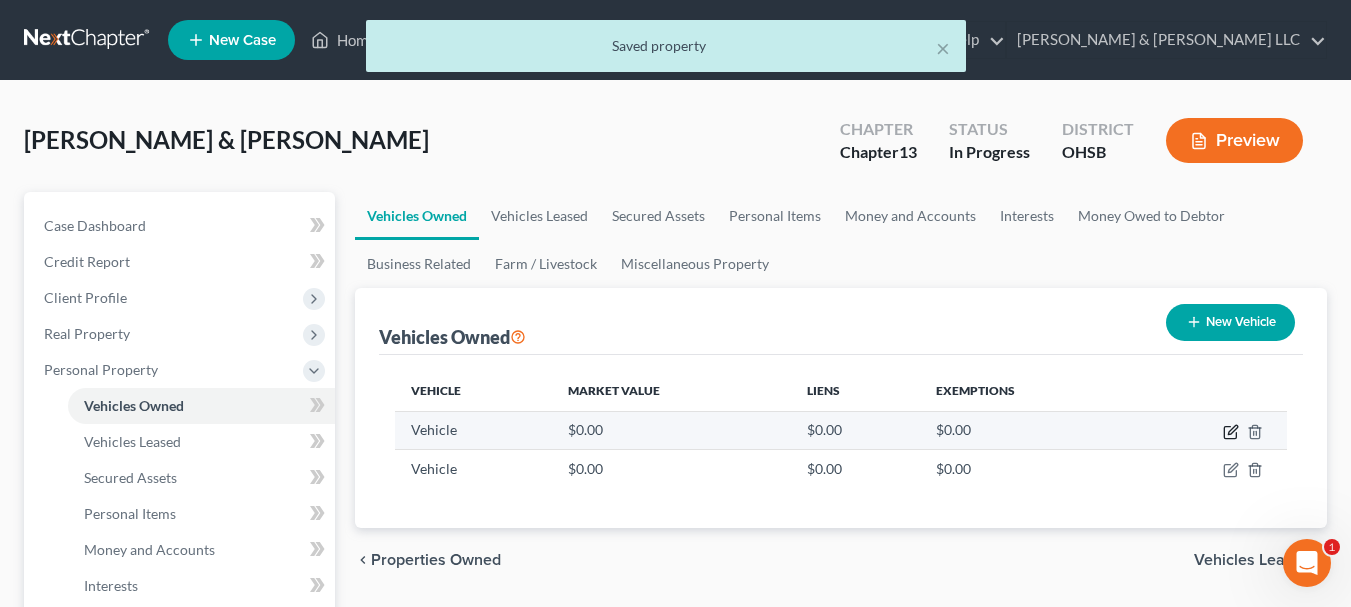 click 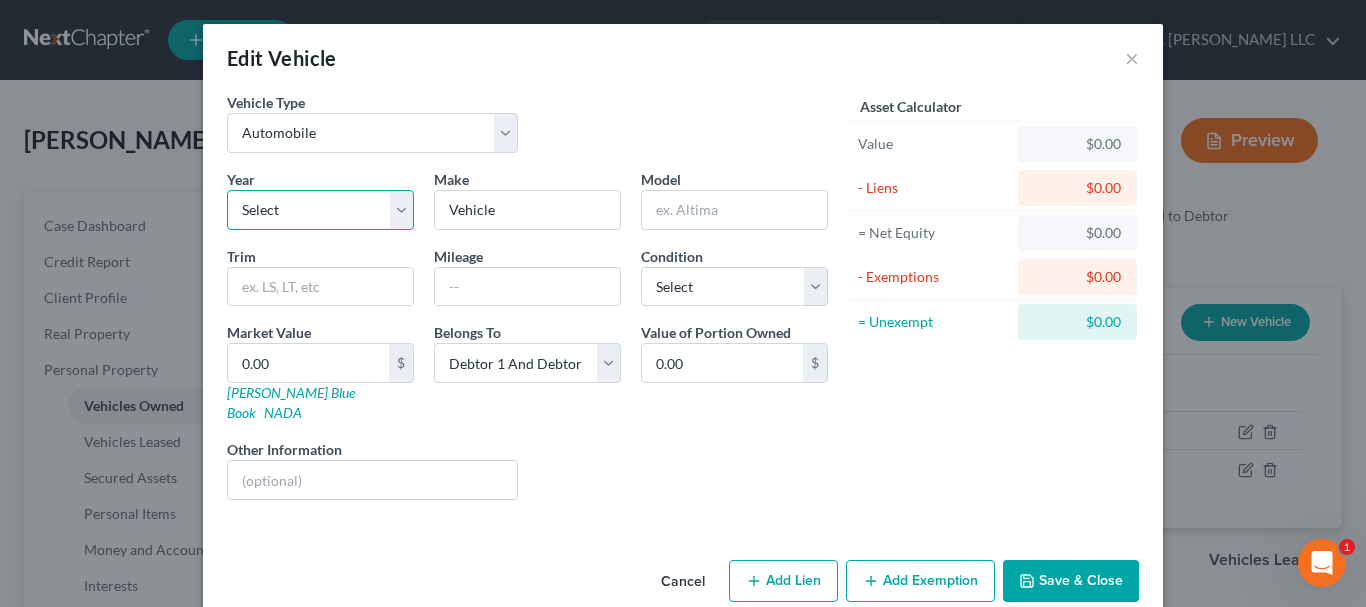 click on "Select 2026 2025 2024 2023 2022 2021 2020 2019 2018 2017 2016 2015 2014 2013 2012 2011 2010 2009 2008 2007 2006 2005 2004 2003 2002 2001 2000 1999 1998 1997 1996 1995 1994 1993 1992 1991 1990 1989 1988 1987 1986 1985 1984 1983 1982 1981 1980 1979 1978 1977 1976 1975 1974 1973 1972 1971 1970 1969 1968 1967 1966 1965 1964 1963 1962 1961 1960 1959 1958 1957 1956 1955 1954 1953 1952 1951 1950 1949 1948 1947 1946 1945 1944 1943 1942 1941 1940 1939 1938 1937 1936 1935 1934 1933 1932 1931 1930 1929 1928 1927 1926 1925 1924 1923 1922 1921 1920 1919 1918 1917 1916 1915 1914 1913 1912 1911 1910 1909 1908 1907 1906 1905 1904 1903 1902 1901" at bounding box center (320, 210) 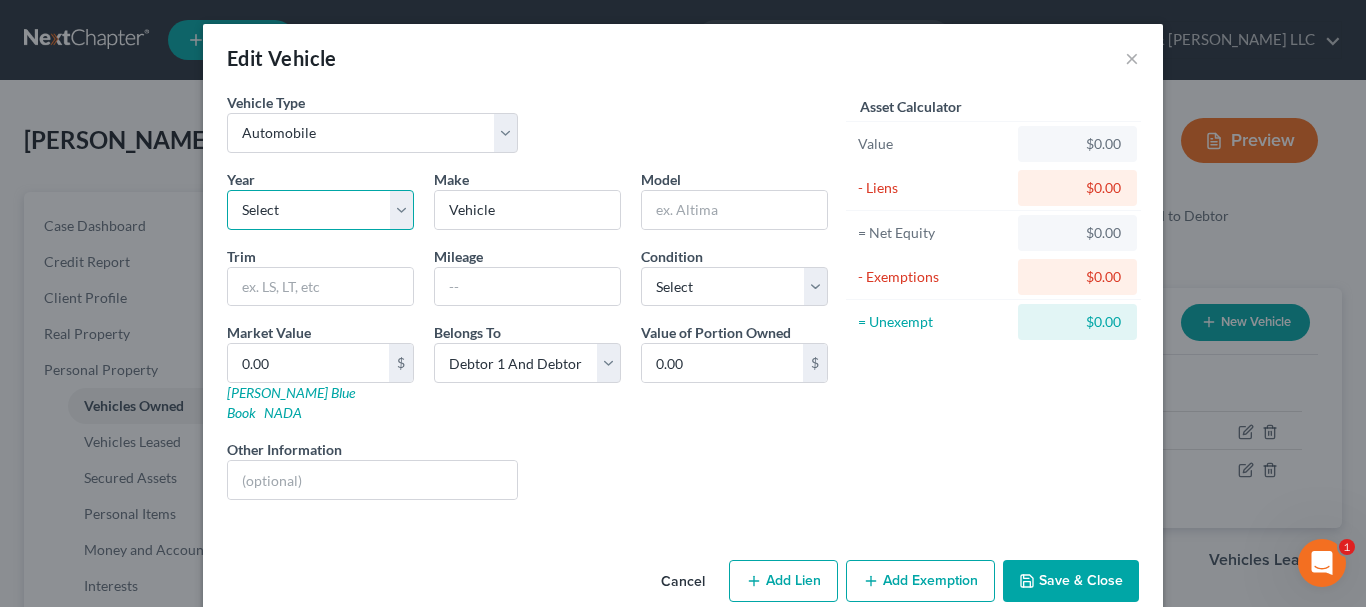 select on "6" 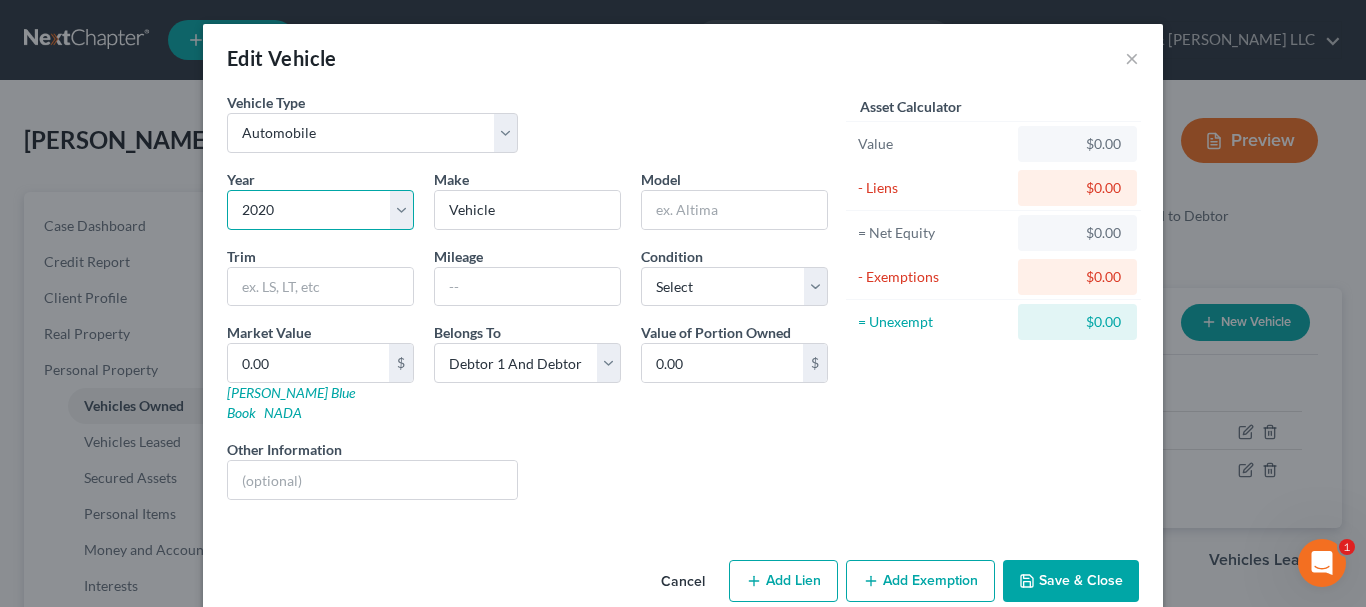 click on "Select 2026 2025 2024 2023 2022 2021 2020 2019 2018 2017 2016 2015 2014 2013 2012 2011 2010 2009 2008 2007 2006 2005 2004 2003 2002 2001 2000 1999 1998 1997 1996 1995 1994 1993 1992 1991 1990 1989 1988 1987 1986 1985 1984 1983 1982 1981 1980 1979 1978 1977 1976 1975 1974 1973 1972 1971 1970 1969 1968 1967 1966 1965 1964 1963 1962 1961 1960 1959 1958 1957 1956 1955 1954 1953 1952 1951 1950 1949 1948 1947 1946 1945 1944 1943 1942 1941 1940 1939 1938 1937 1936 1935 1934 1933 1932 1931 1930 1929 1928 1927 1926 1925 1924 1923 1922 1921 1920 1919 1918 1917 1916 1915 1914 1913 1912 1911 1910 1909 1908 1907 1906 1905 1904 1903 1902 1901" at bounding box center [320, 210] 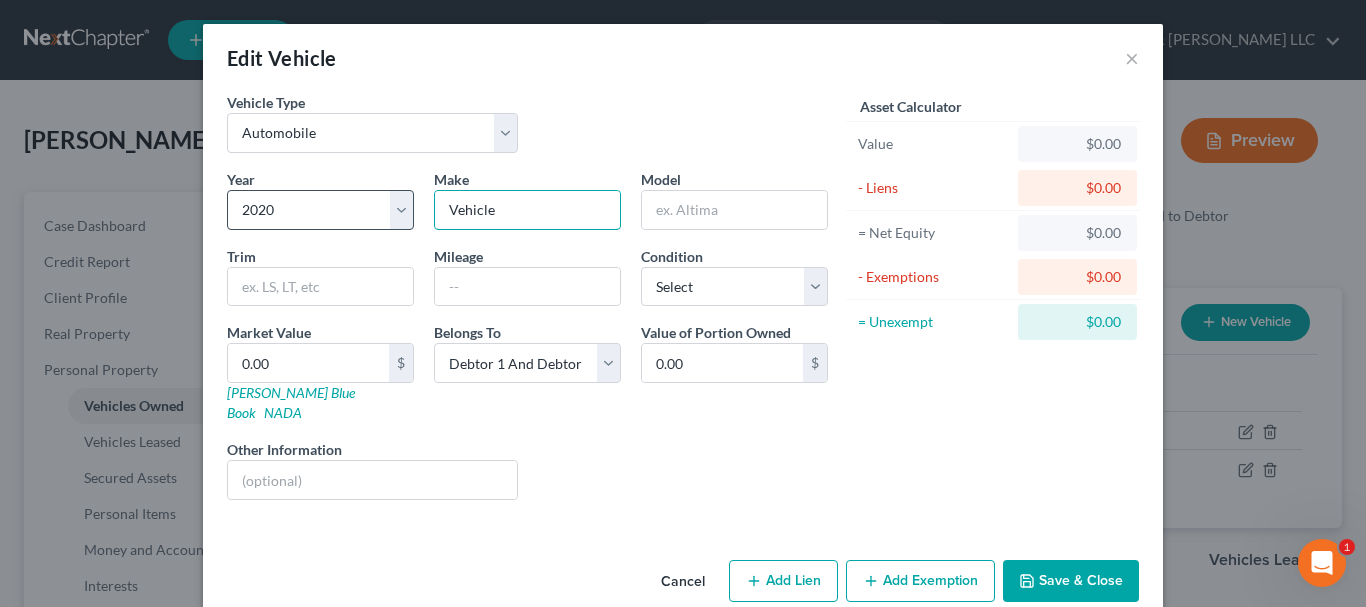 drag, startPoint x: 502, startPoint y: 210, endPoint x: 341, endPoint y: 226, distance: 161.79308 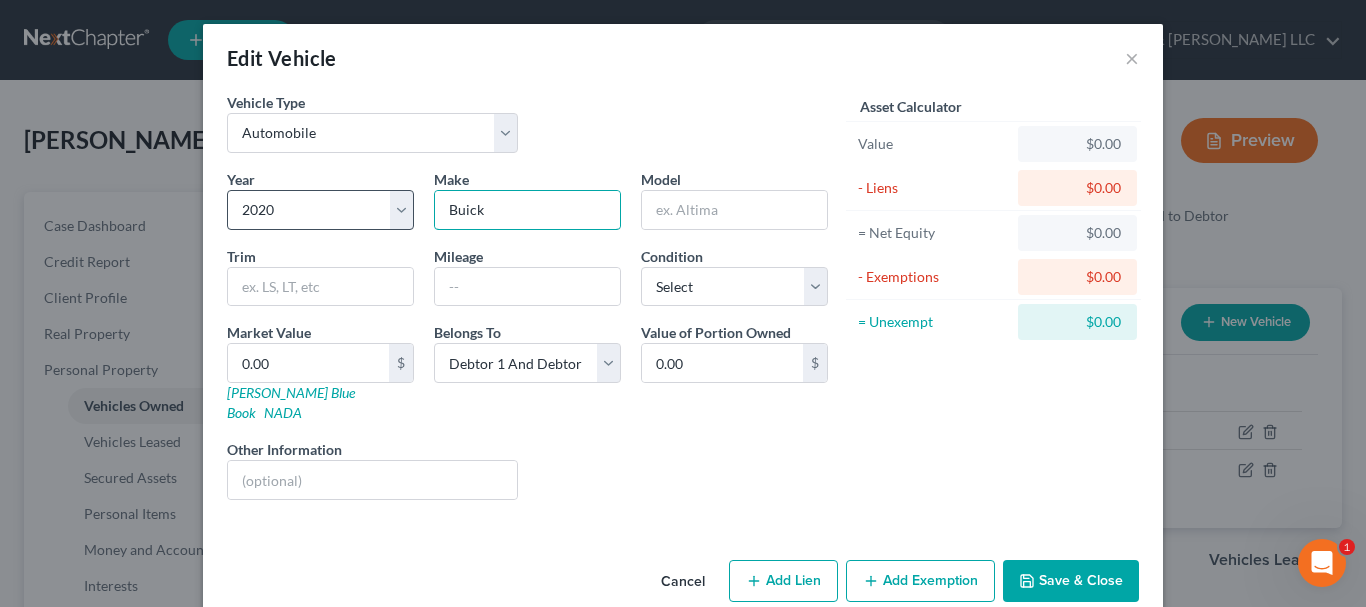 type on "Buick" 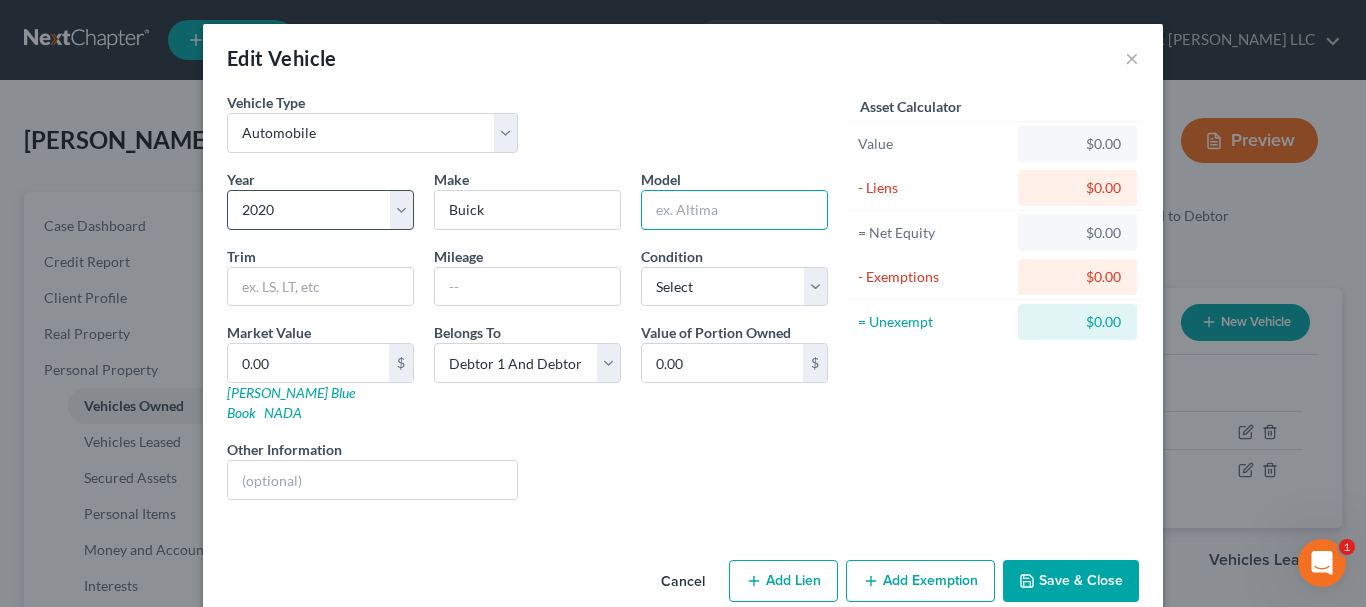type on "N" 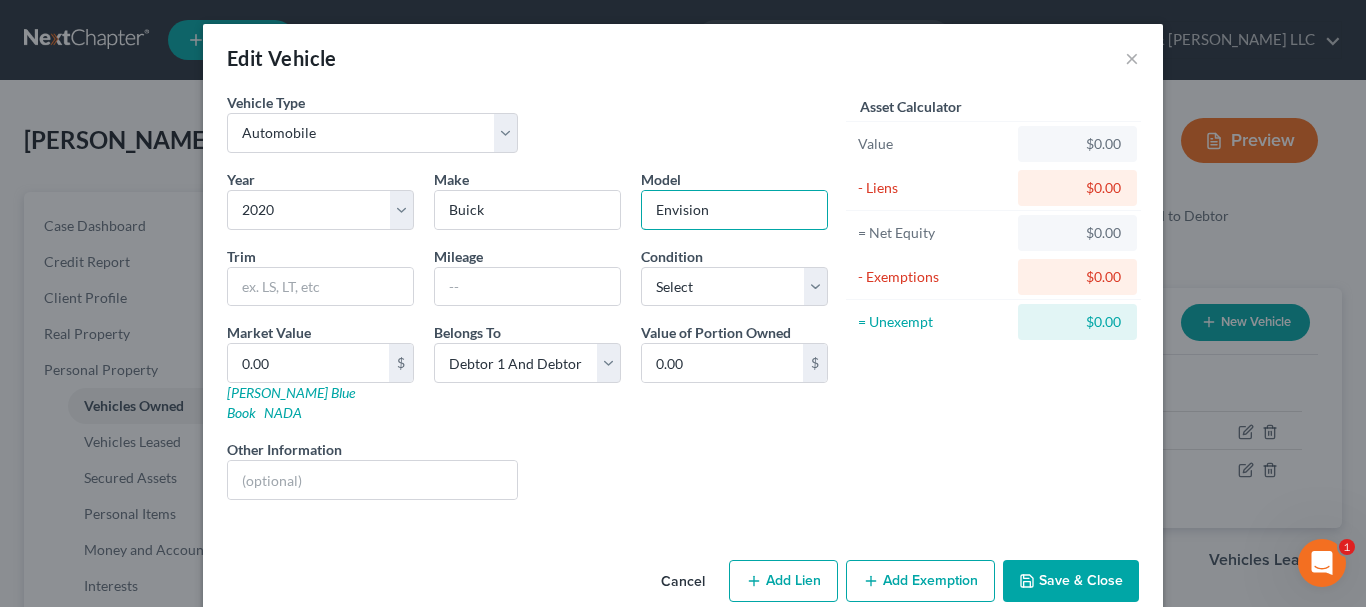 type on "Envision" 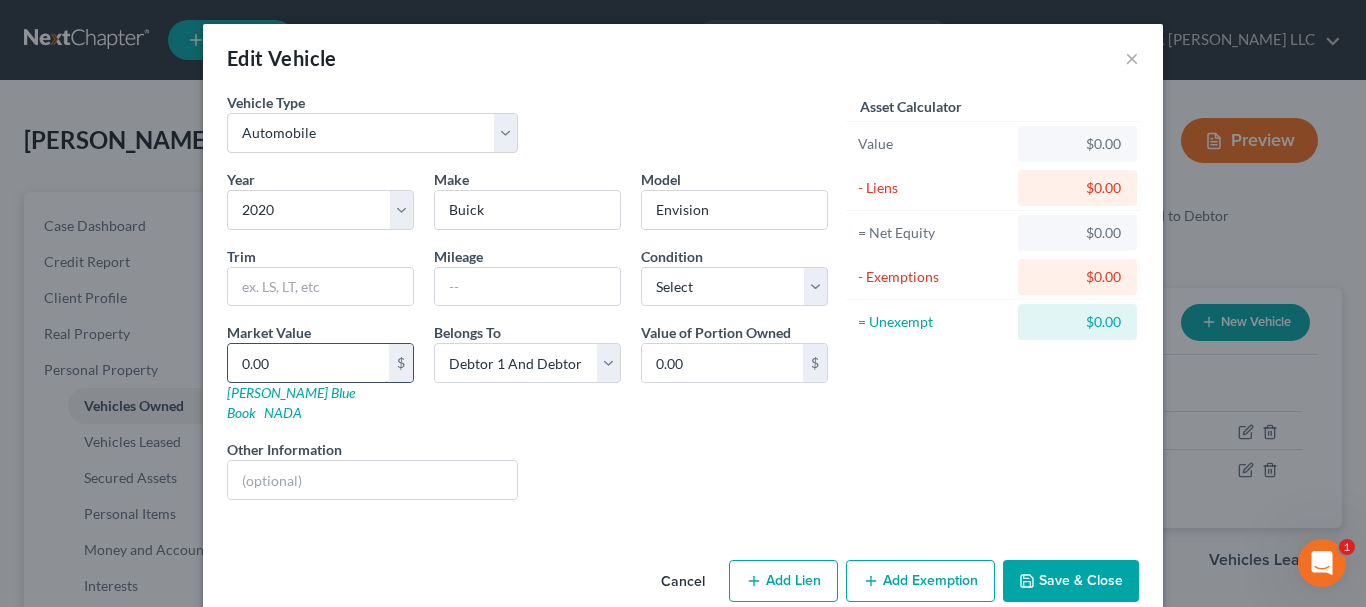 click on "0.00" at bounding box center [308, 363] 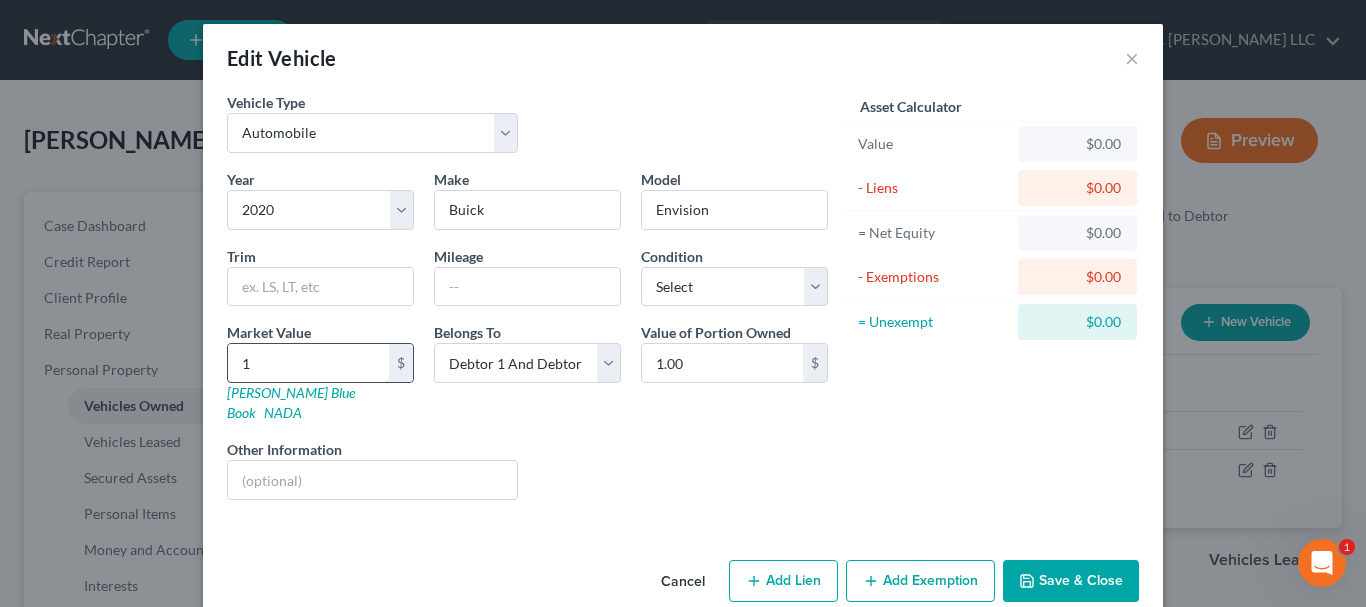 type on "15" 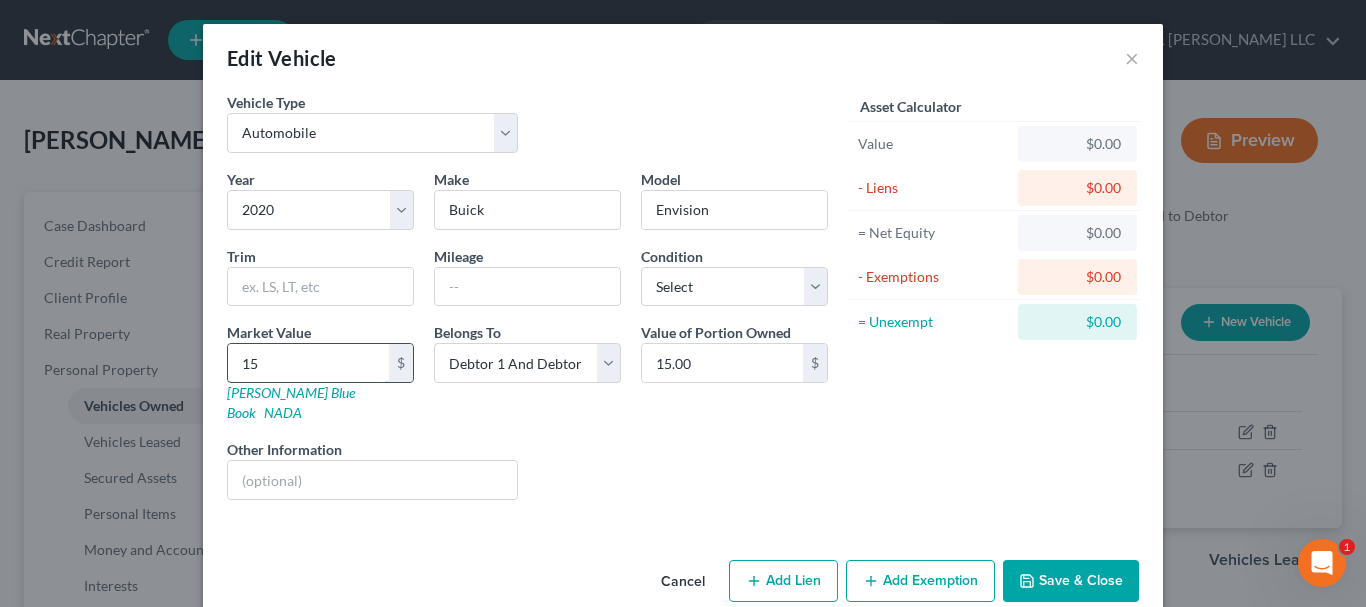 type on "154" 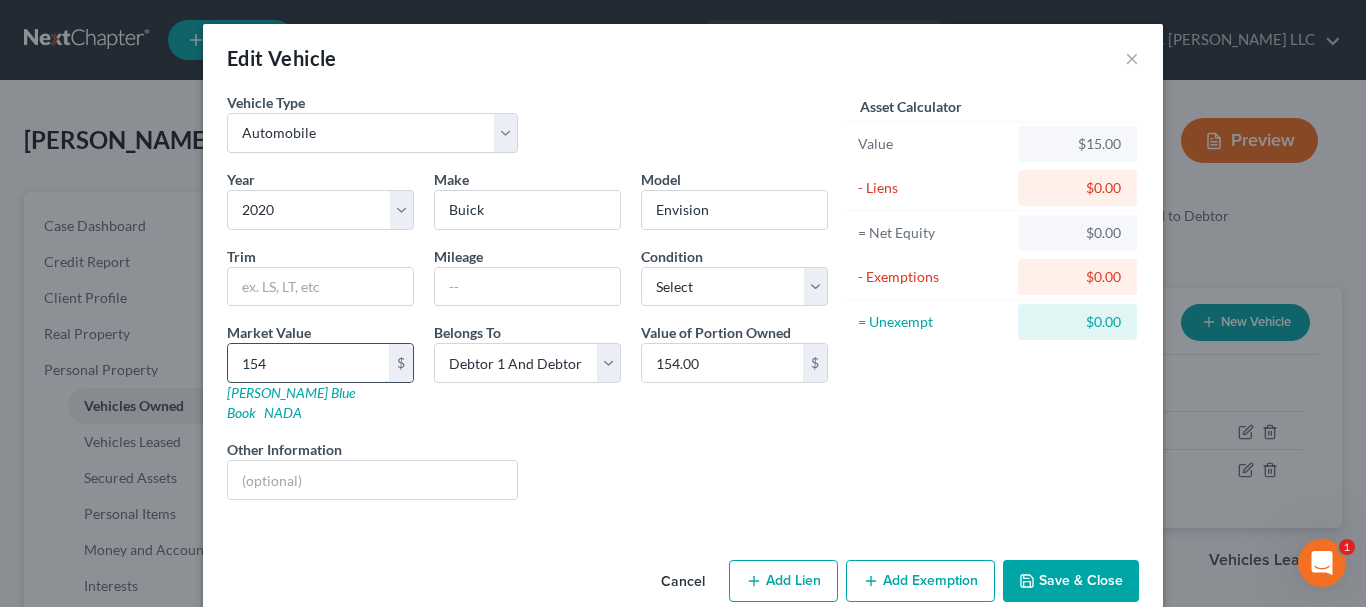 type on "1540" 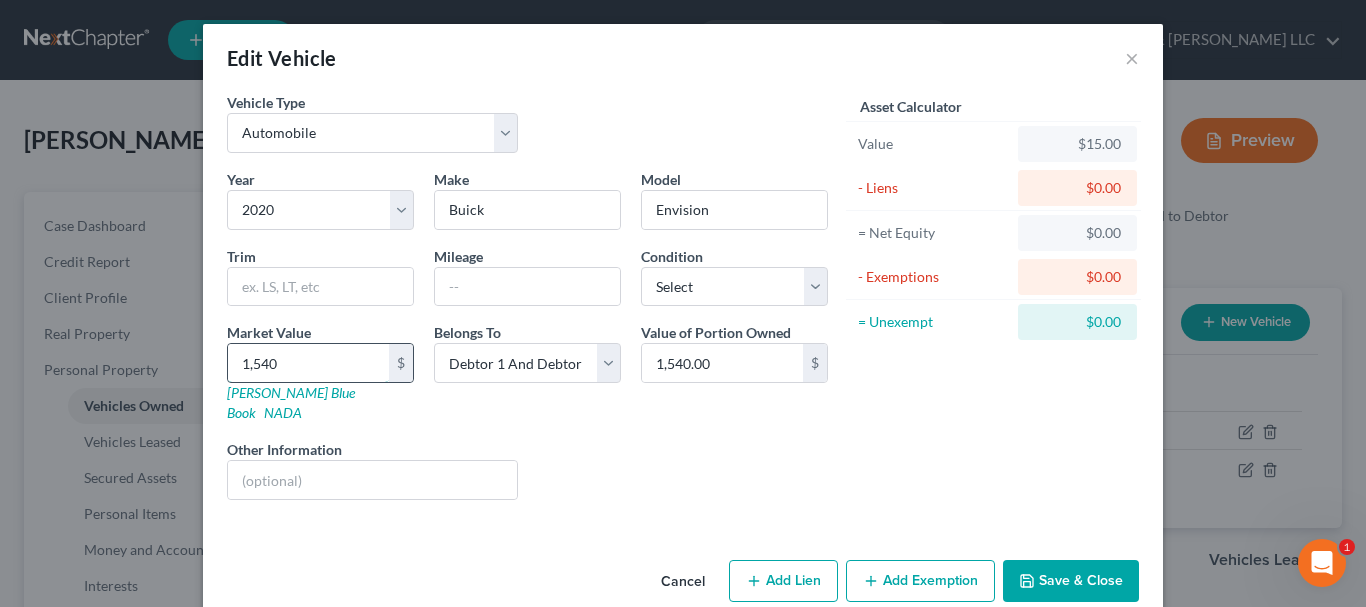 type on "1,5400" 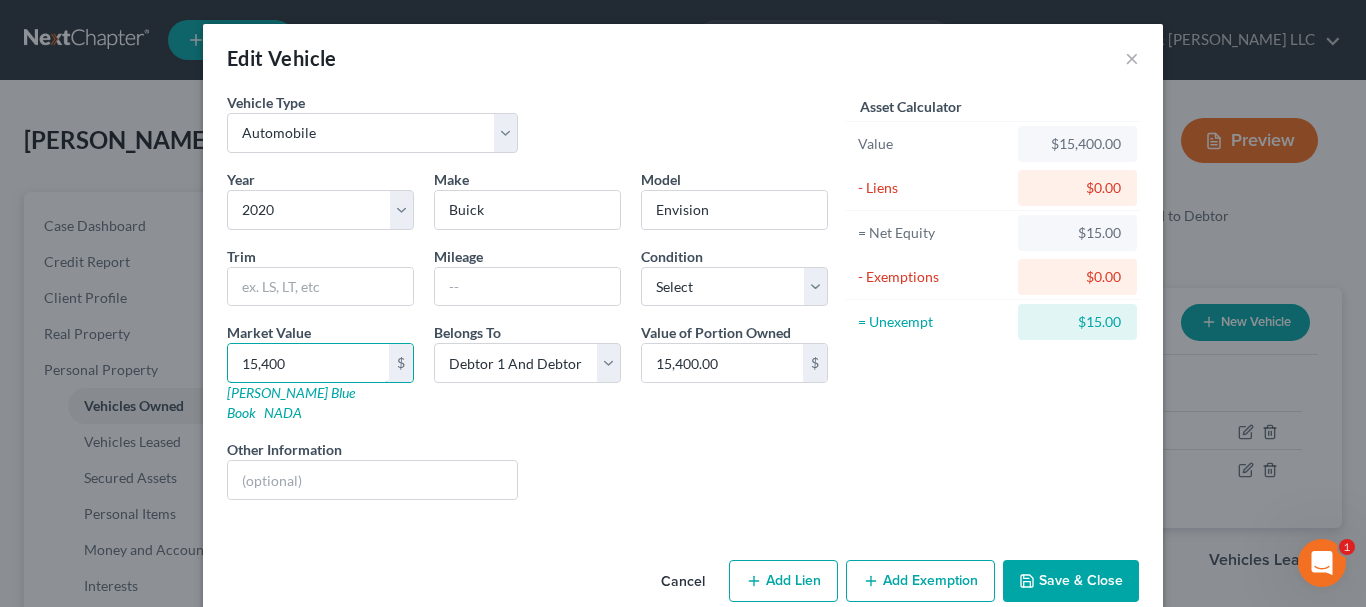 type on "15,400" 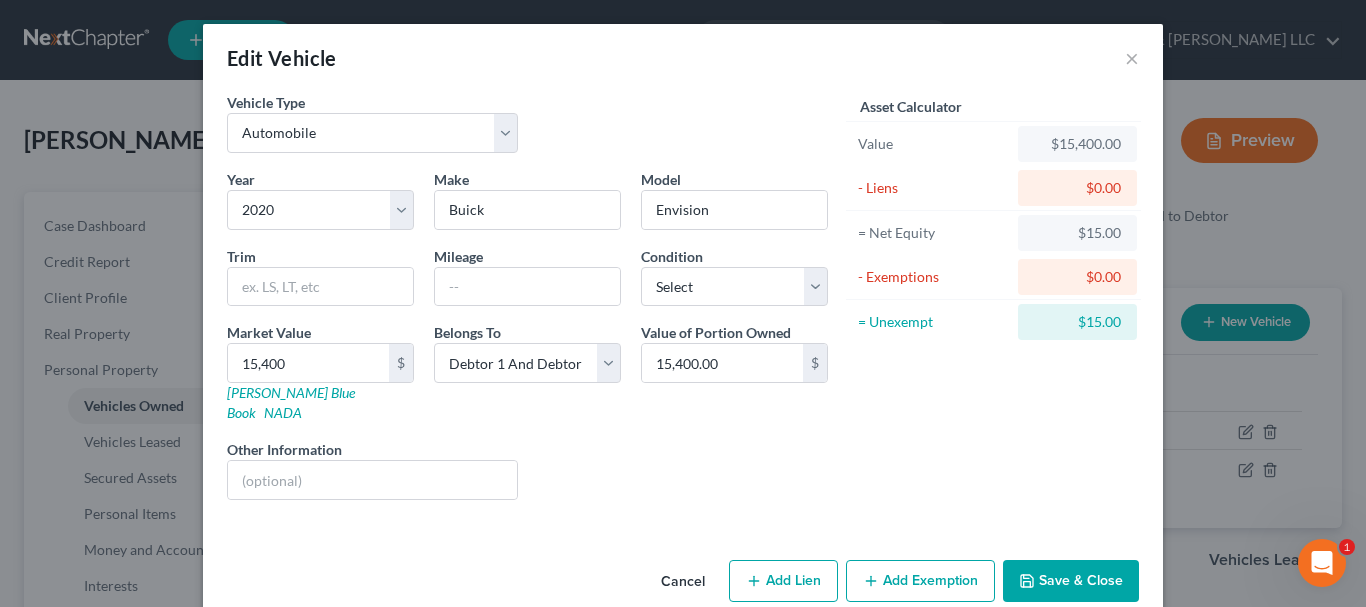 click on "Save & Close" at bounding box center (1071, 581) 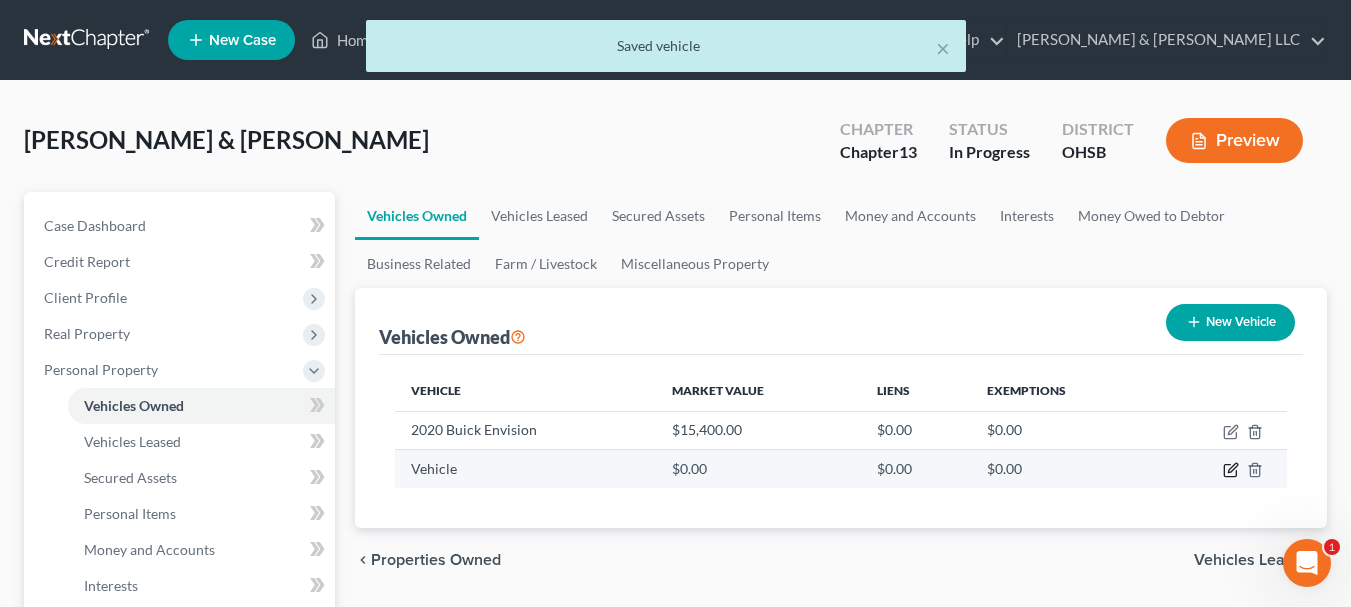 click 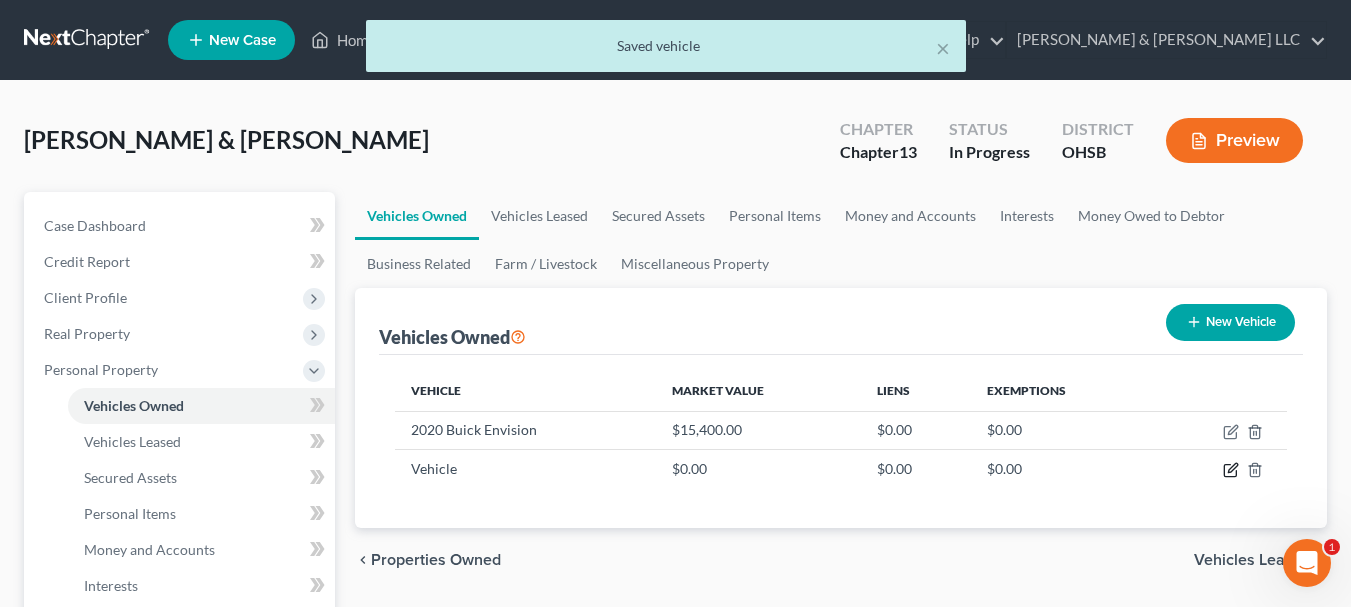 select on "0" 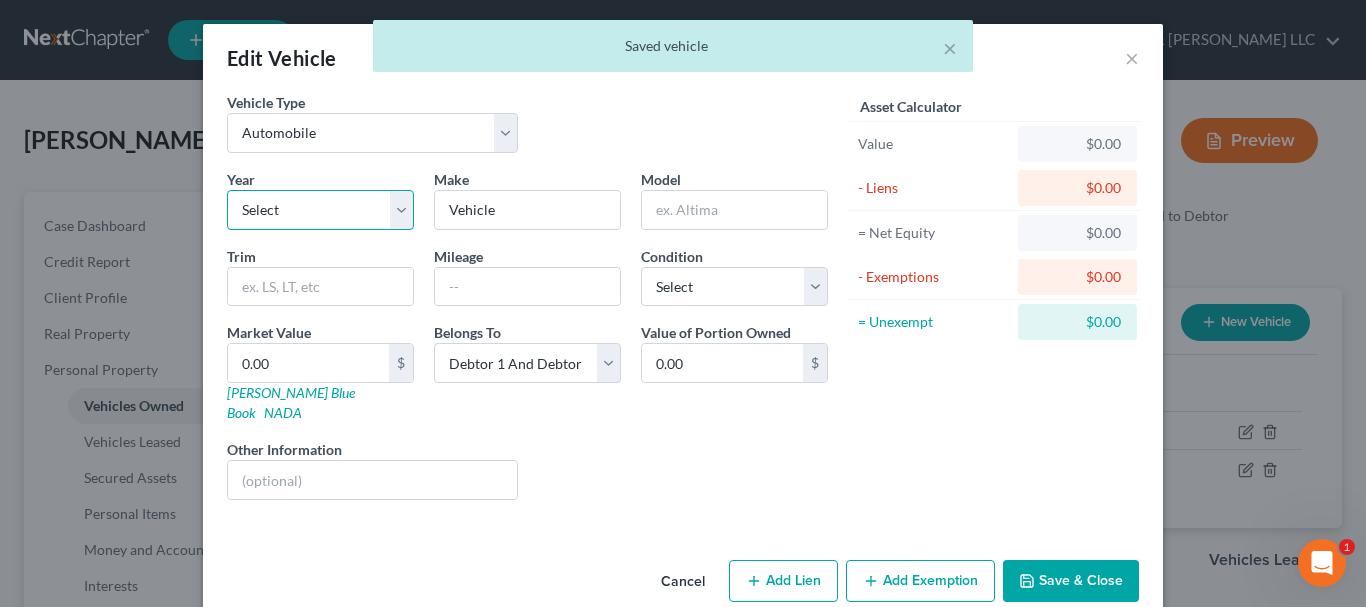 drag, startPoint x: 395, startPoint y: 211, endPoint x: 385, endPoint y: 229, distance: 20.59126 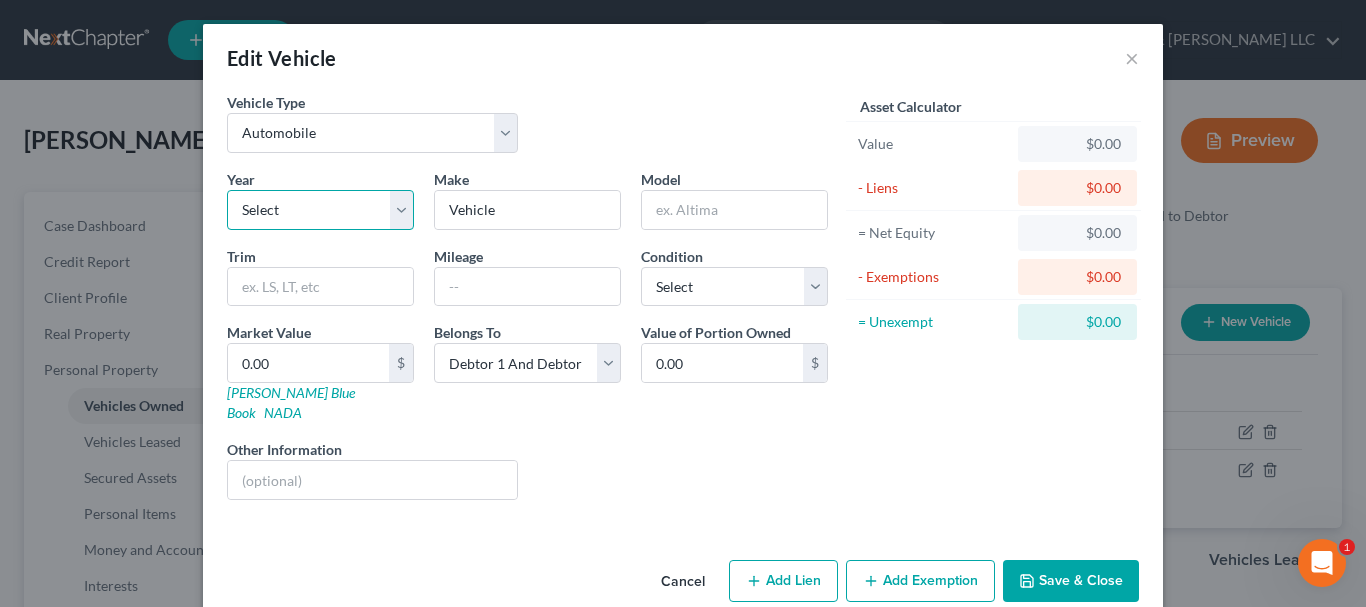 select on "7" 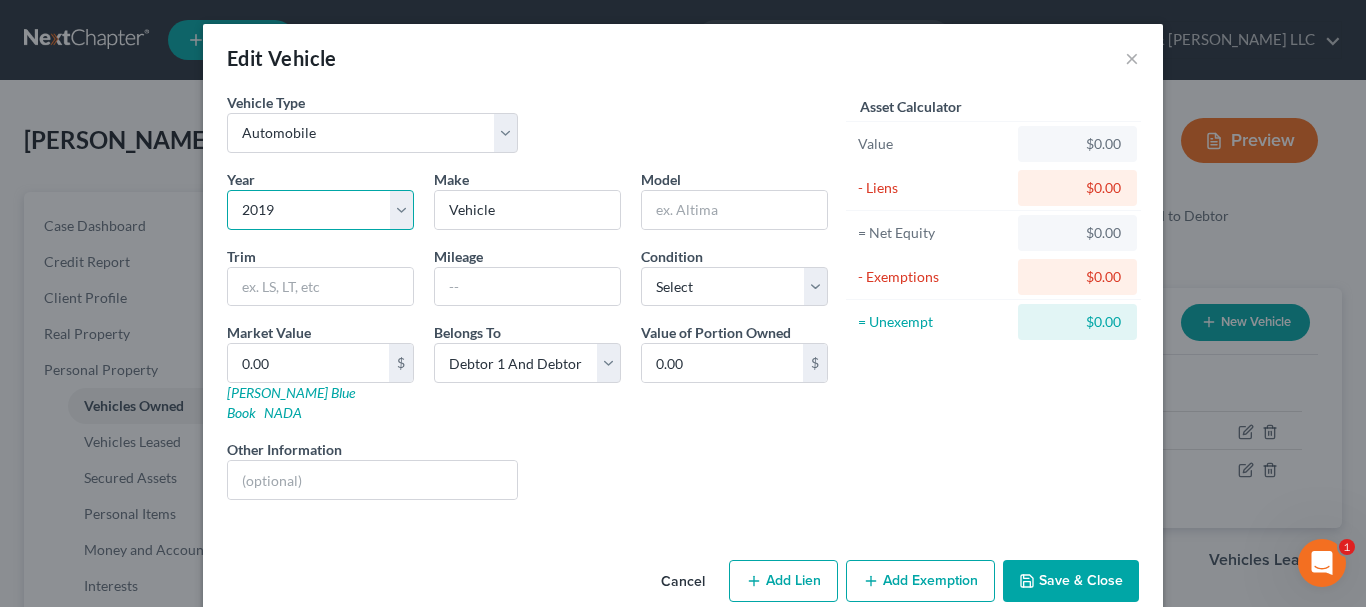 click on "Select 2026 2025 2024 2023 2022 2021 2020 2019 2018 2017 2016 2015 2014 2013 2012 2011 2010 2009 2008 2007 2006 2005 2004 2003 2002 2001 2000 1999 1998 1997 1996 1995 1994 1993 1992 1991 1990 1989 1988 1987 1986 1985 1984 1983 1982 1981 1980 1979 1978 1977 1976 1975 1974 1973 1972 1971 1970 1969 1968 1967 1966 1965 1964 1963 1962 1961 1960 1959 1958 1957 1956 1955 1954 1953 1952 1951 1950 1949 1948 1947 1946 1945 1944 1943 1942 1941 1940 1939 1938 1937 1936 1935 1934 1933 1932 1931 1930 1929 1928 1927 1926 1925 1924 1923 1922 1921 1920 1919 1918 1917 1916 1915 1914 1913 1912 1911 1910 1909 1908 1907 1906 1905 1904 1903 1902 1901" at bounding box center [320, 210] 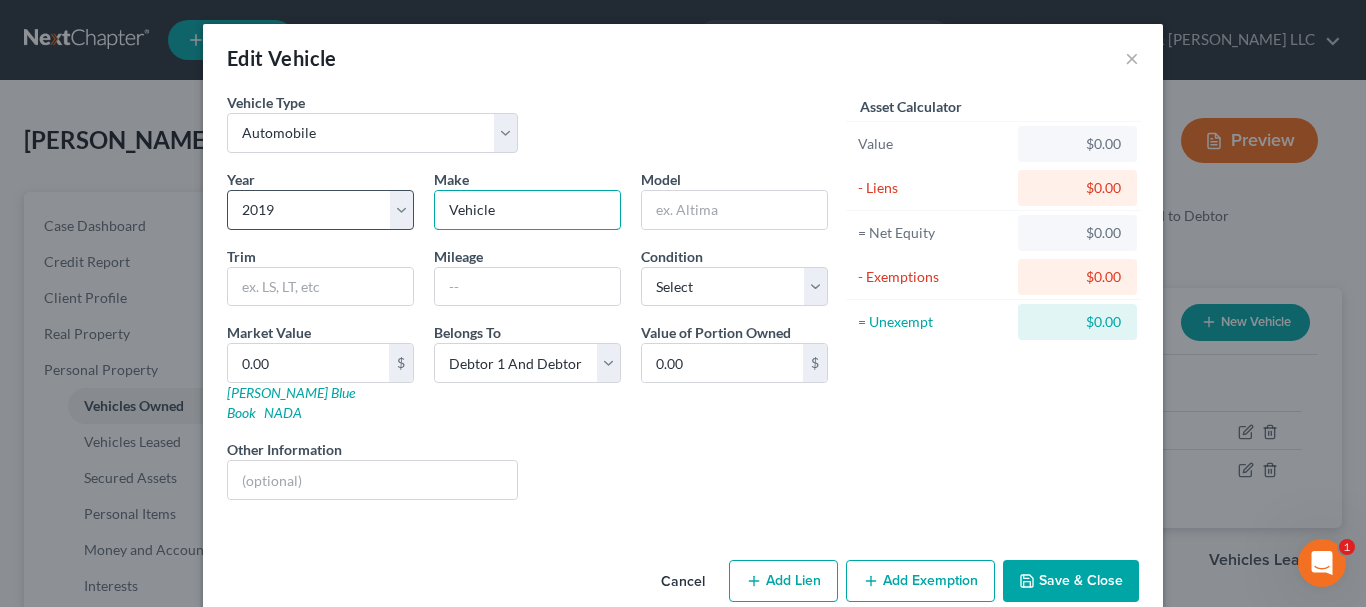 drag, startPoint x: 515, startPoint y: 208, endPoint x: 325, endPoint y: 226, distance: 190.85072 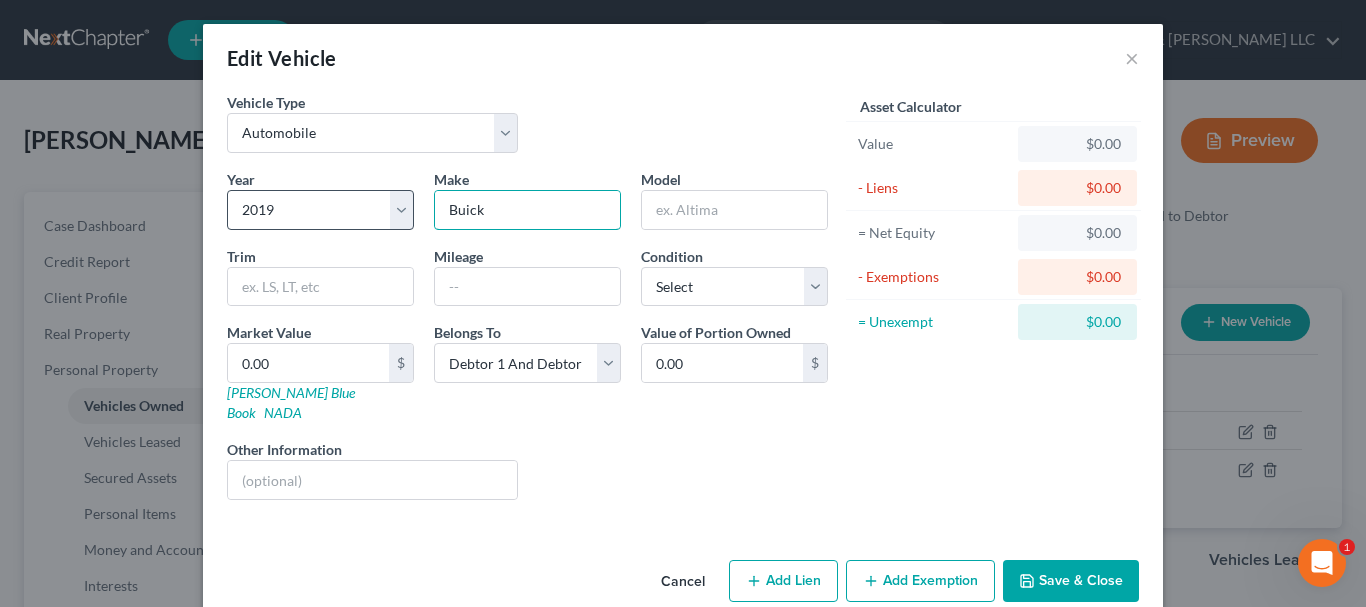 type on "Buick" 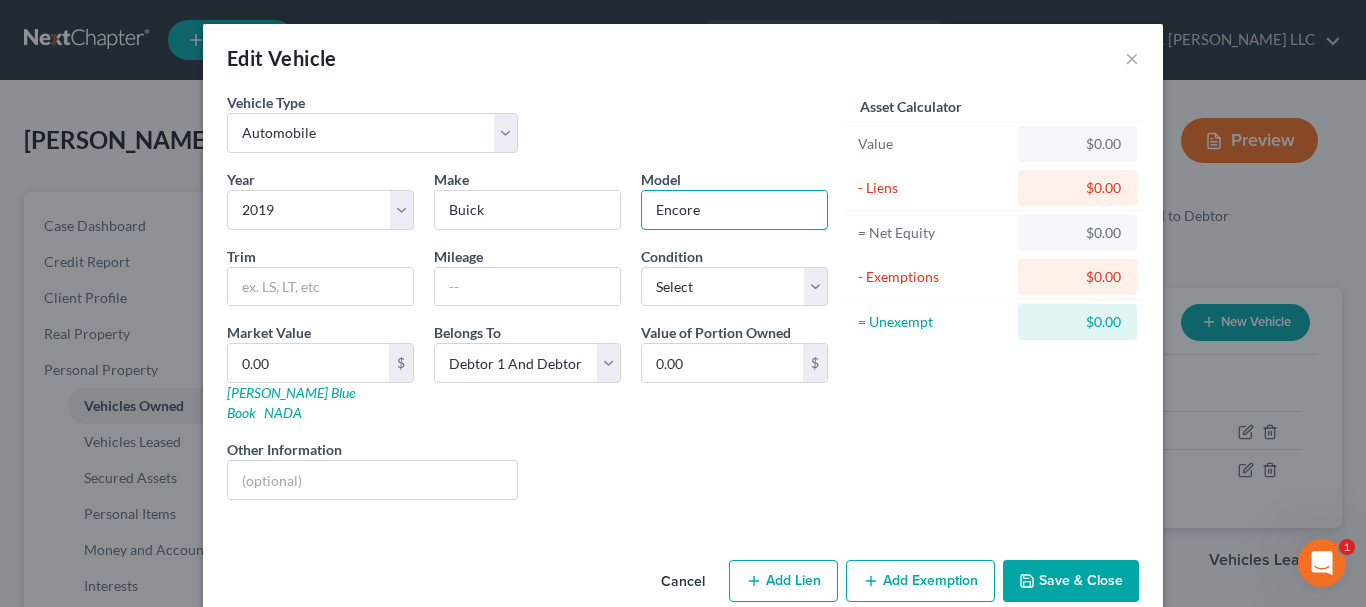 type on "Encore" 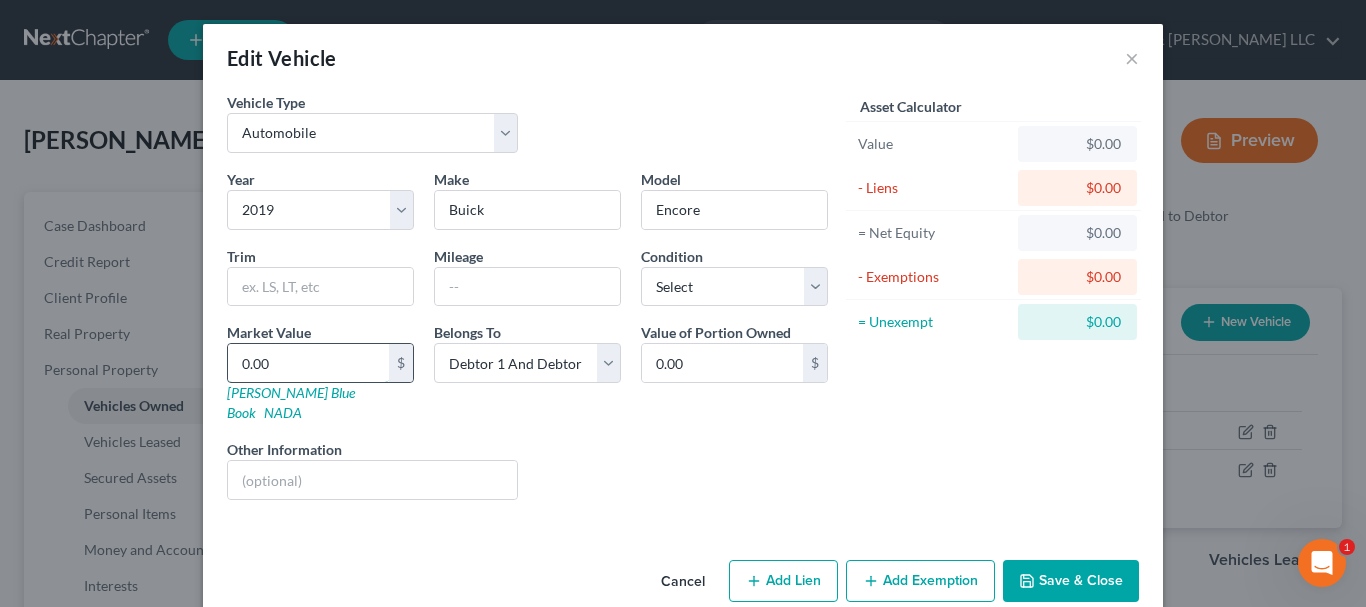 click on "0.00" at bounding box center [308, 363] 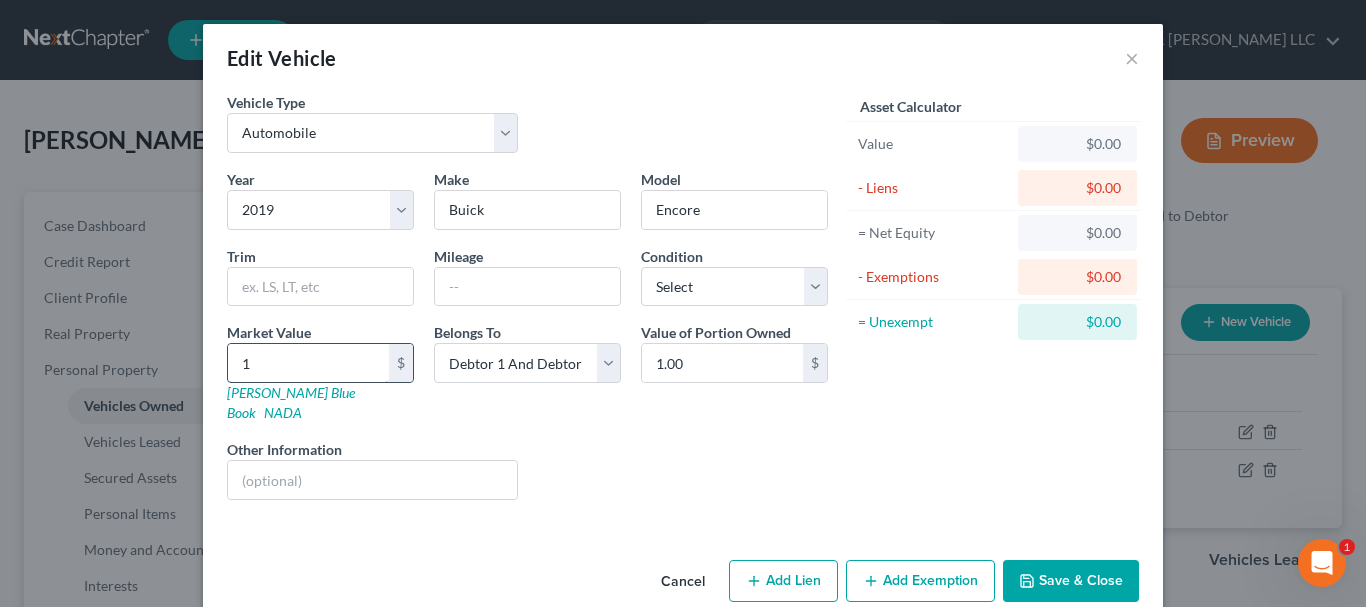 type on "13" 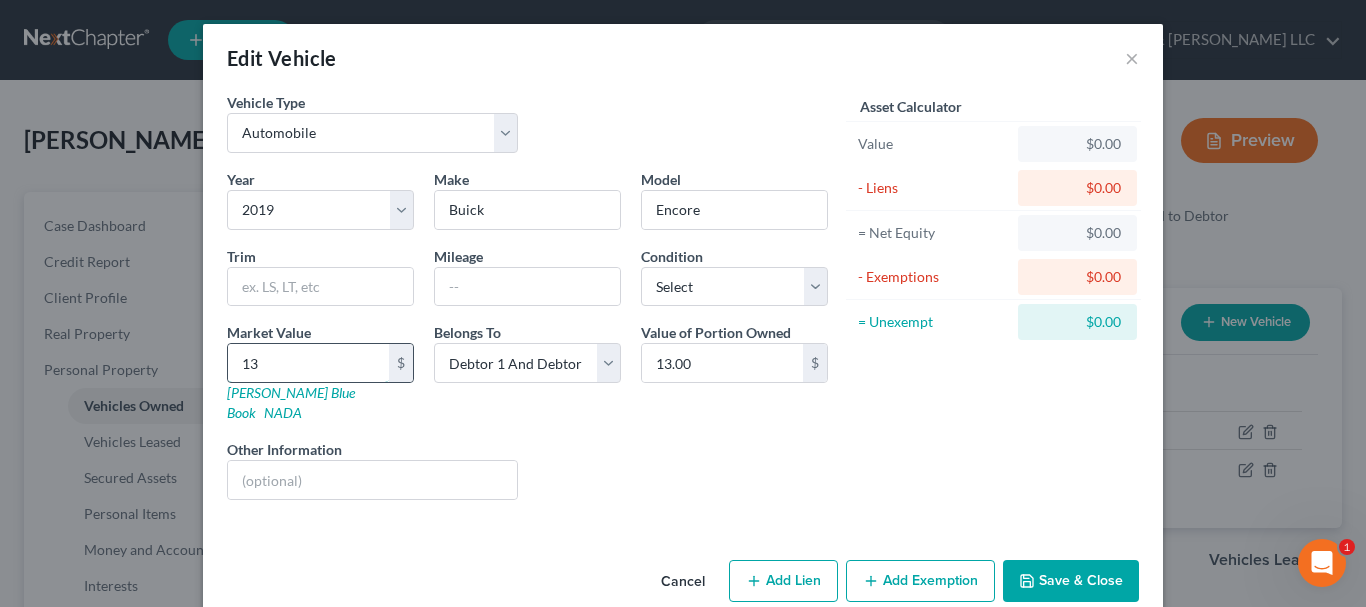 type on "136" 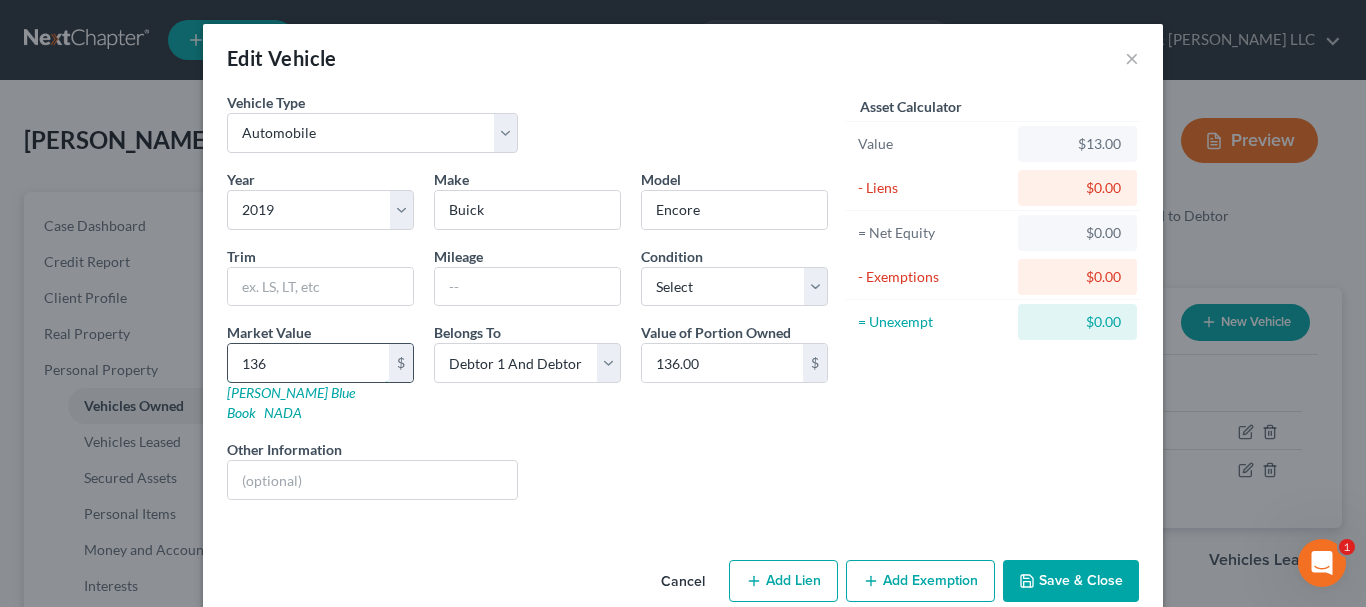 type on "1360" 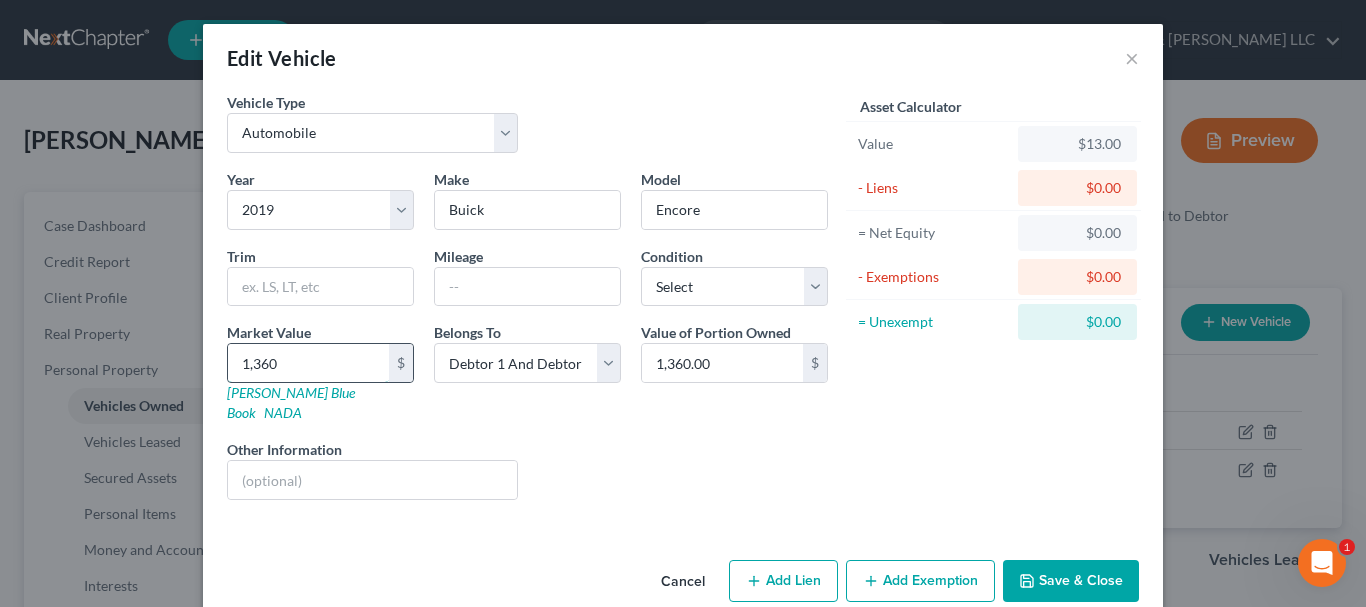 type on "1,3600" 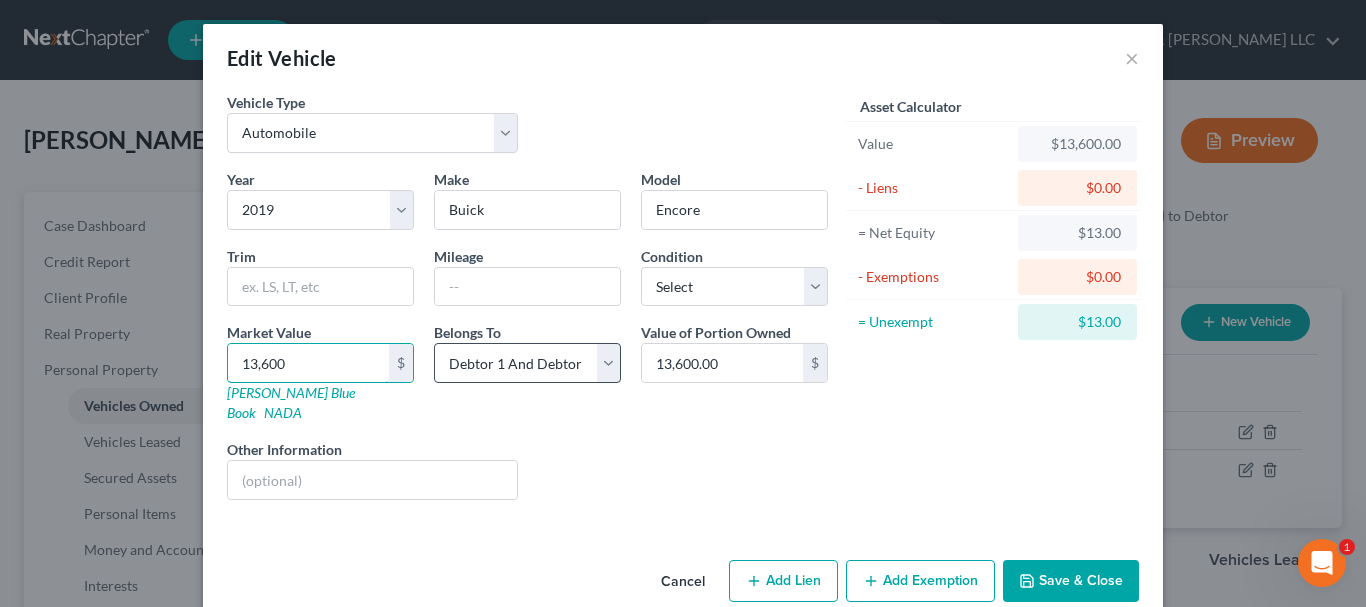 type on "13,600" 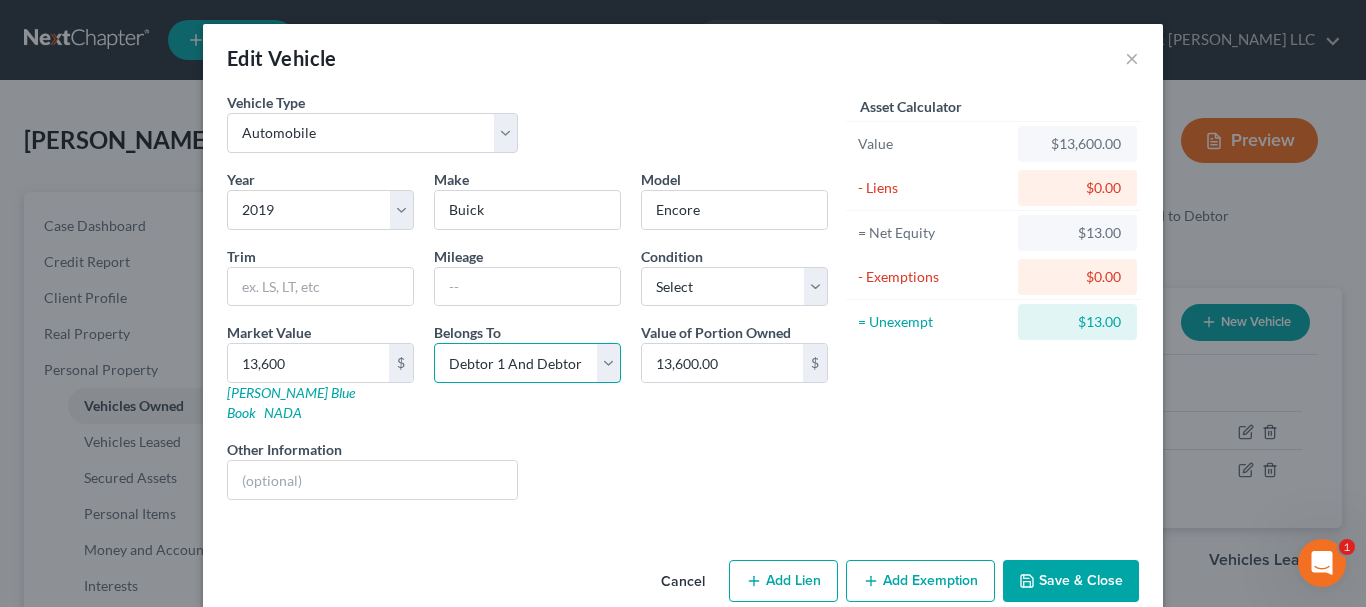 drag, startPoint x: 600, startPoint y: 360, endPoint x: 590, endPoint y: 374, distance: 17.20465 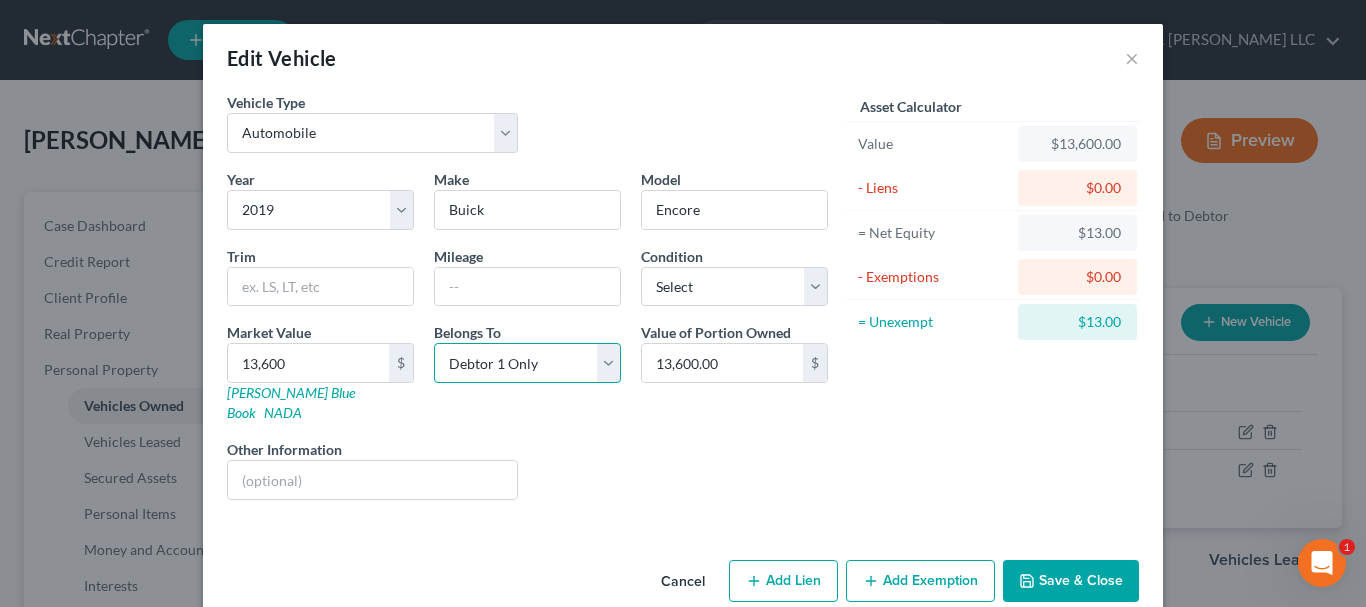 click on "Select Debtor 1 Only Debtor 2 Only Debtor 1 And Debtor 2 Only At Least One Of The Debtors And Another Community Property" at bounding box center [527, 363] 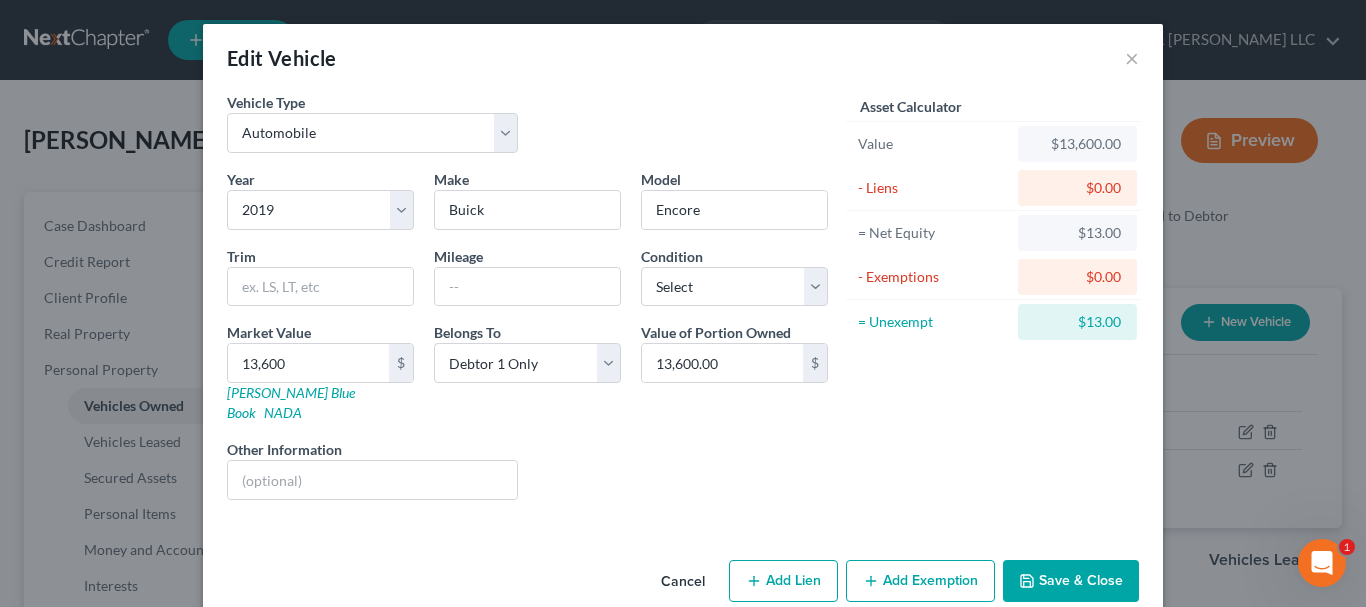 click on "Add Exemption" at bounding box center (920, 581) 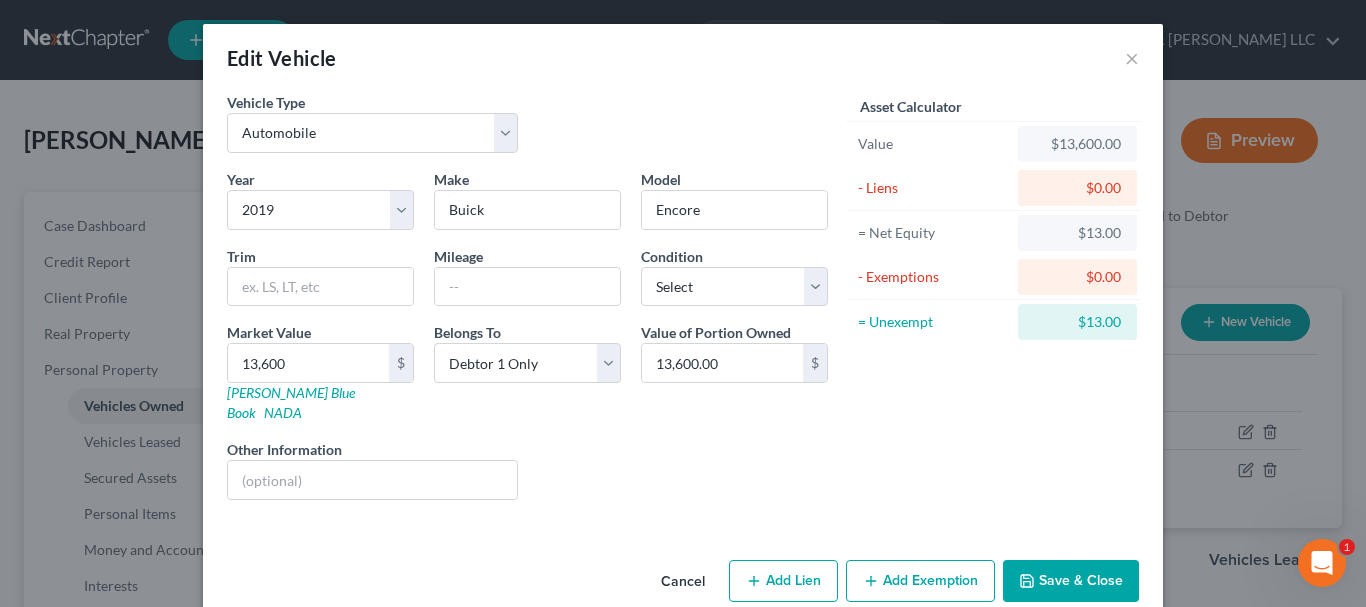 select on "2" 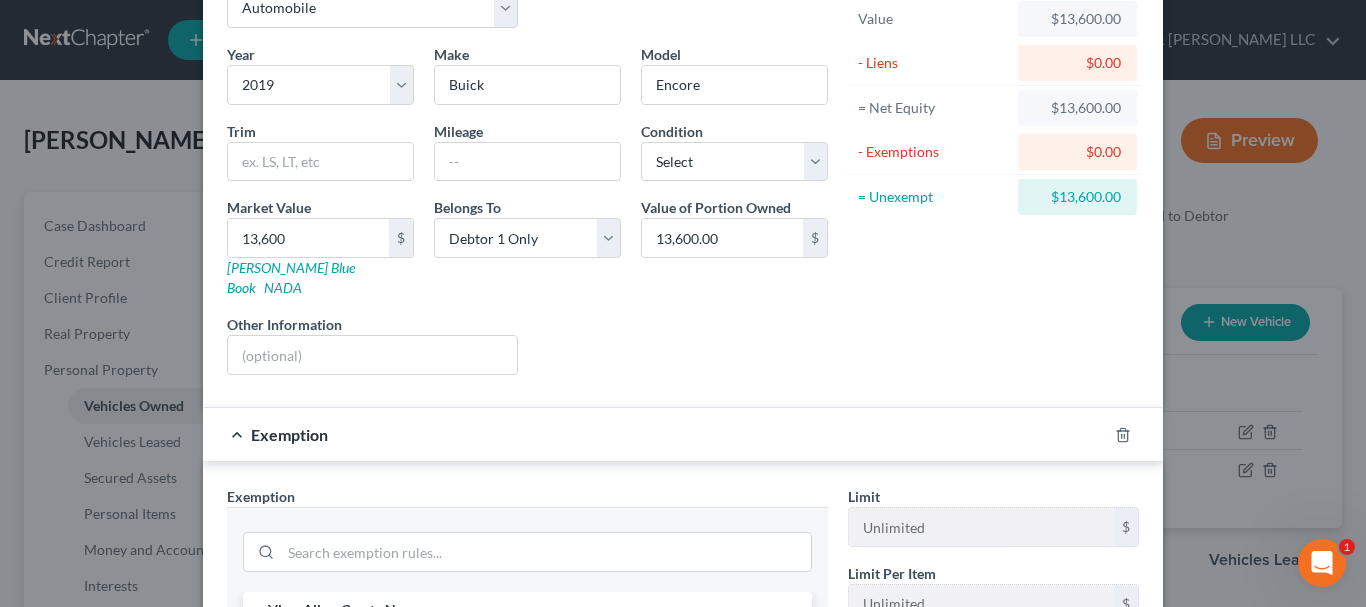 scroll, scrollTop: 500, scrollLeft: 0, axis: vertical 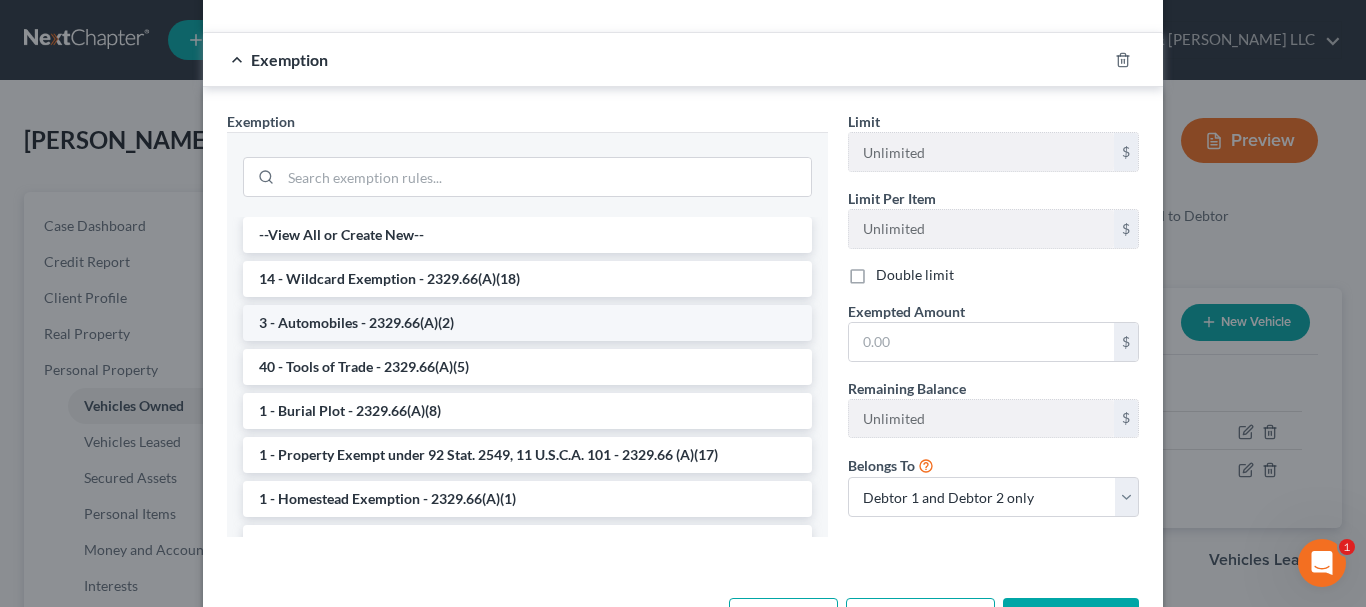 click on "3 - Automobiles - 2329.66(A)(2)" at bounding box center (527, 323) 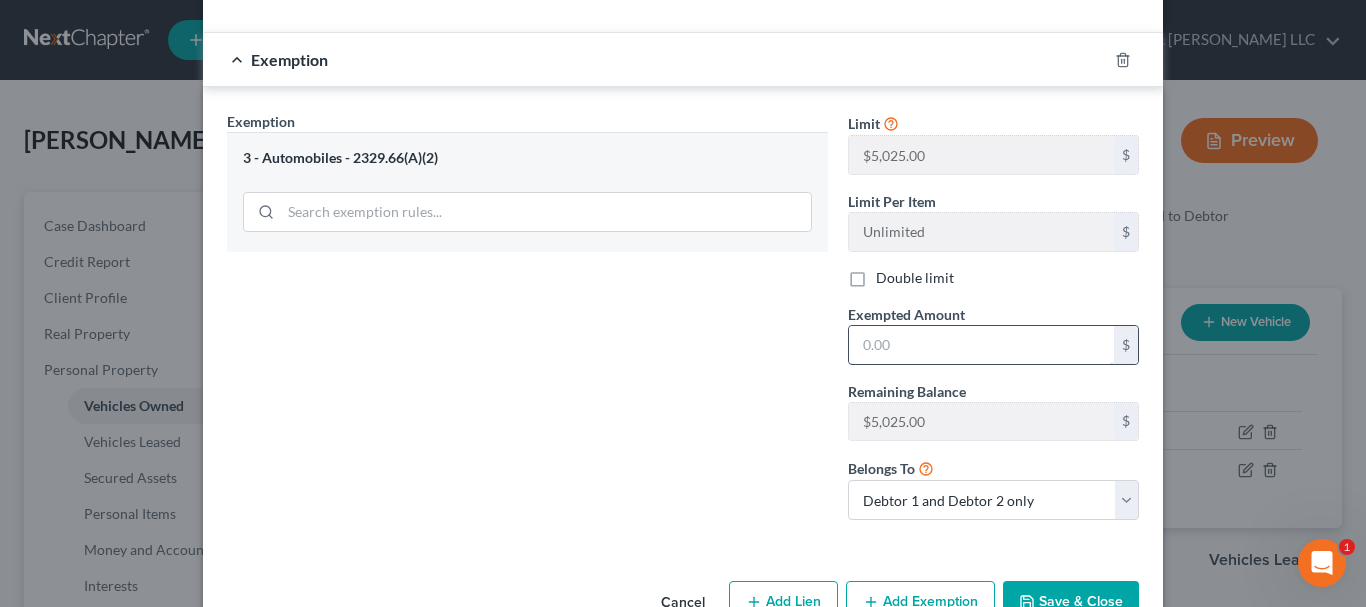 click at bounding box center [981, 345] 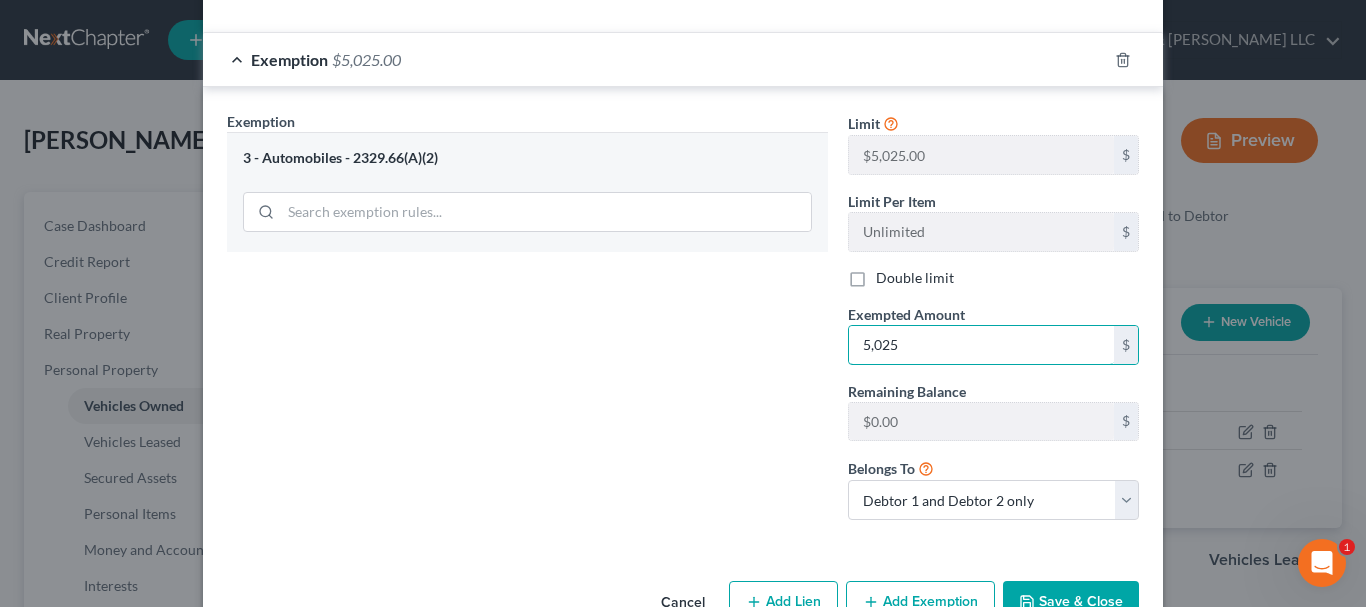 type on "5,025" 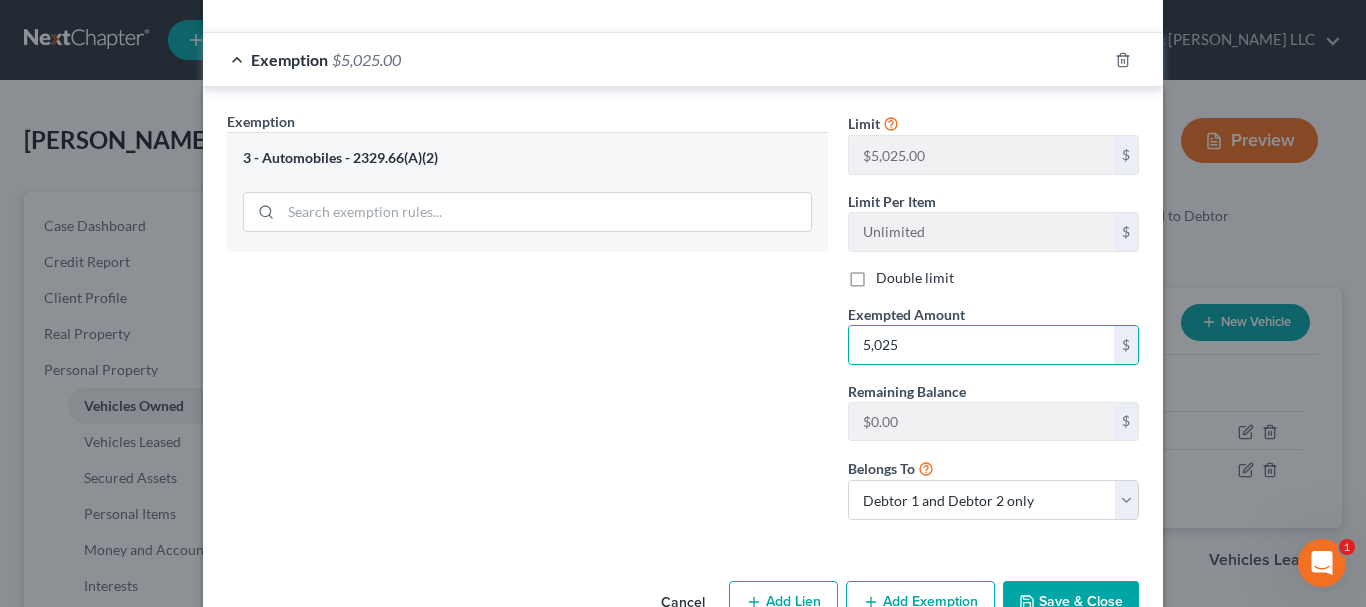 click on "Save & Close" at bounding box center [1071, 602] 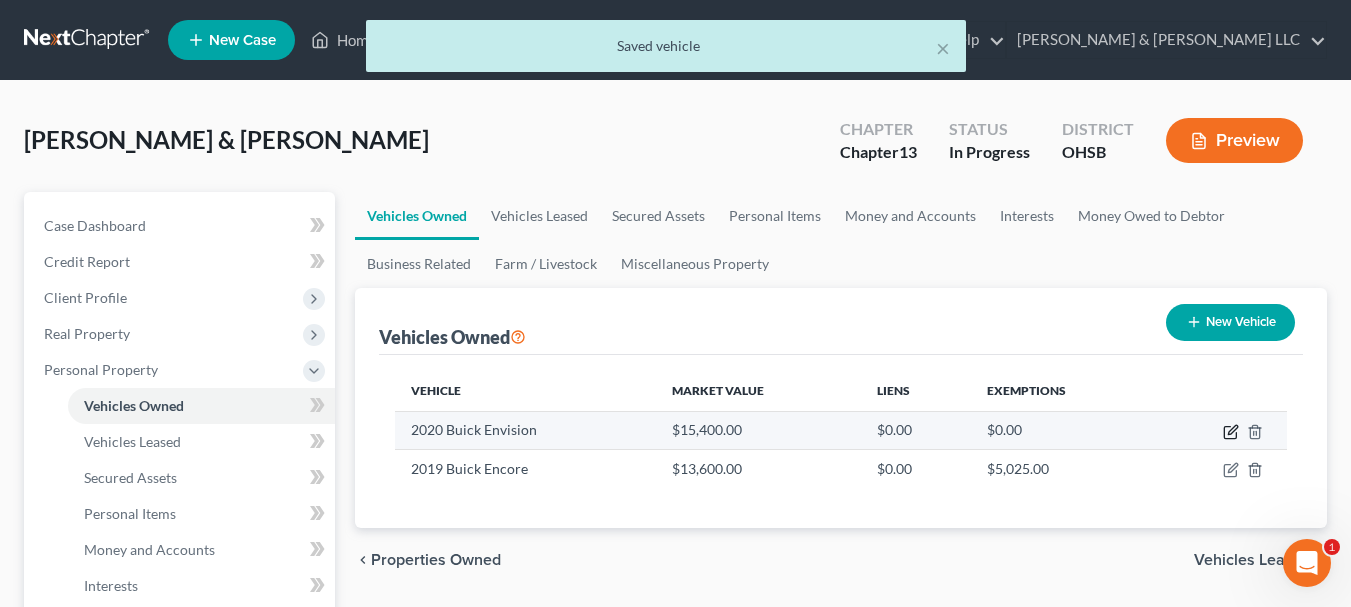 click 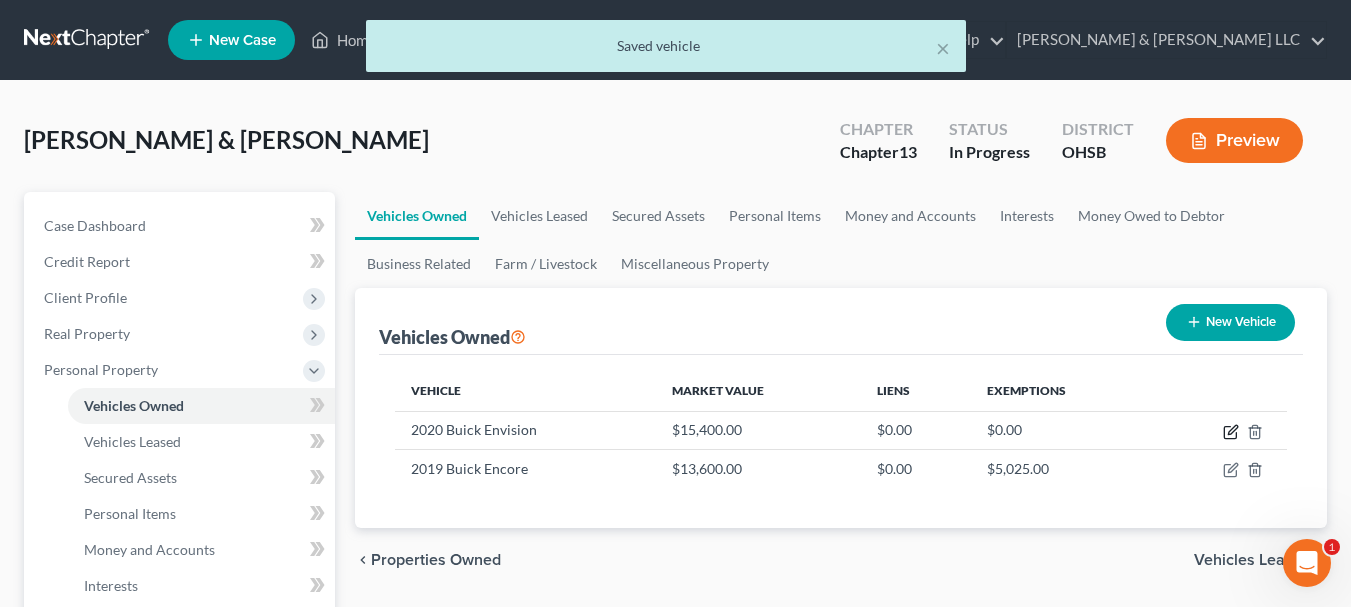 select on "0" 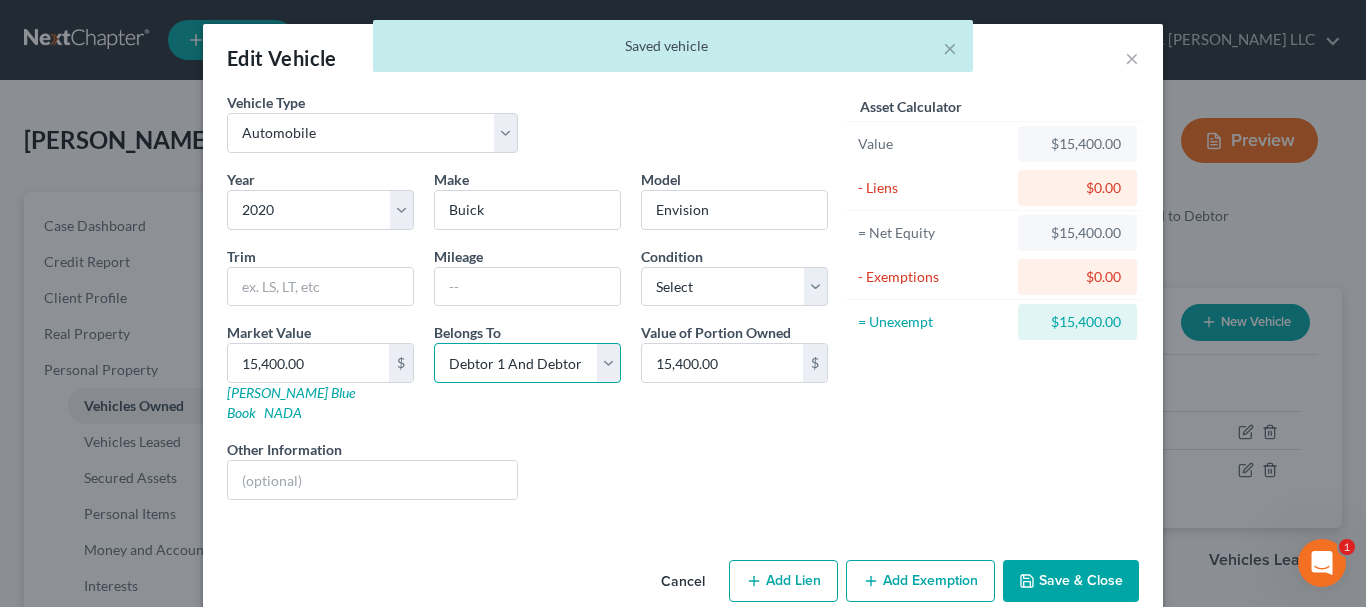 drag, startPoint x: 578, startPoint y: 364, endPoint x: 557, endPoint y: 381, distance: 27.018513 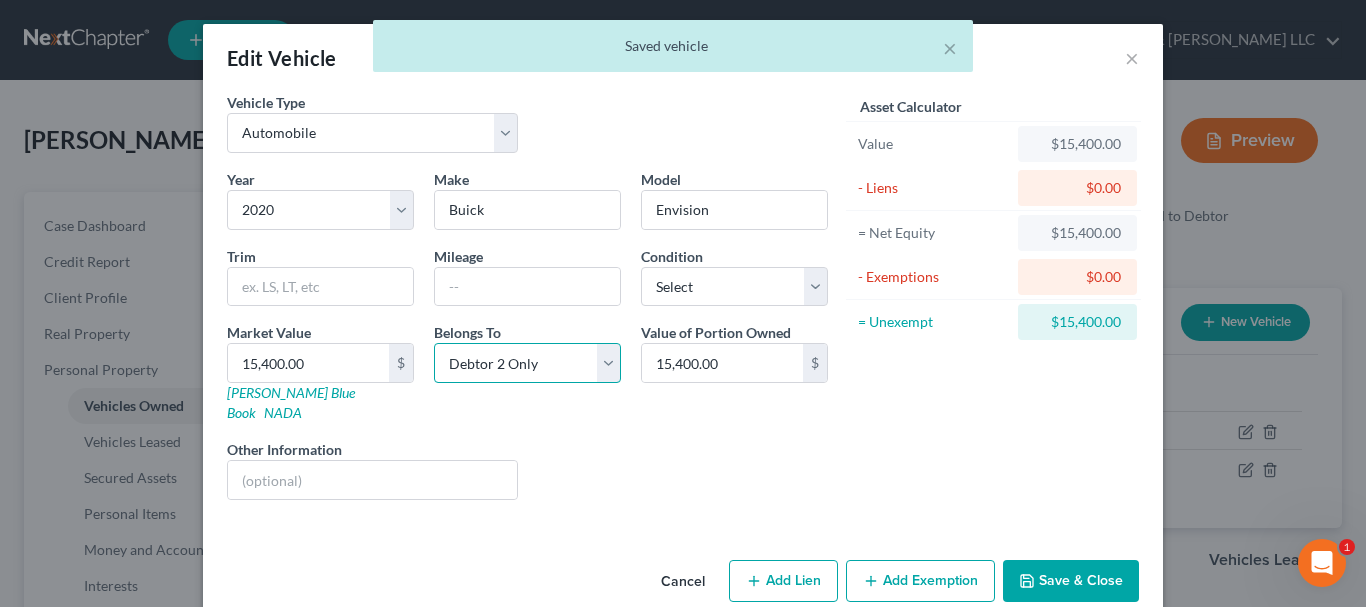 click on "Select Debtor 1 Only Debtor 2 Only Debtor 1 And Debtor 2 Only At Least One Of The Debtors And Another Community Property" at bounding box center (527, 363) 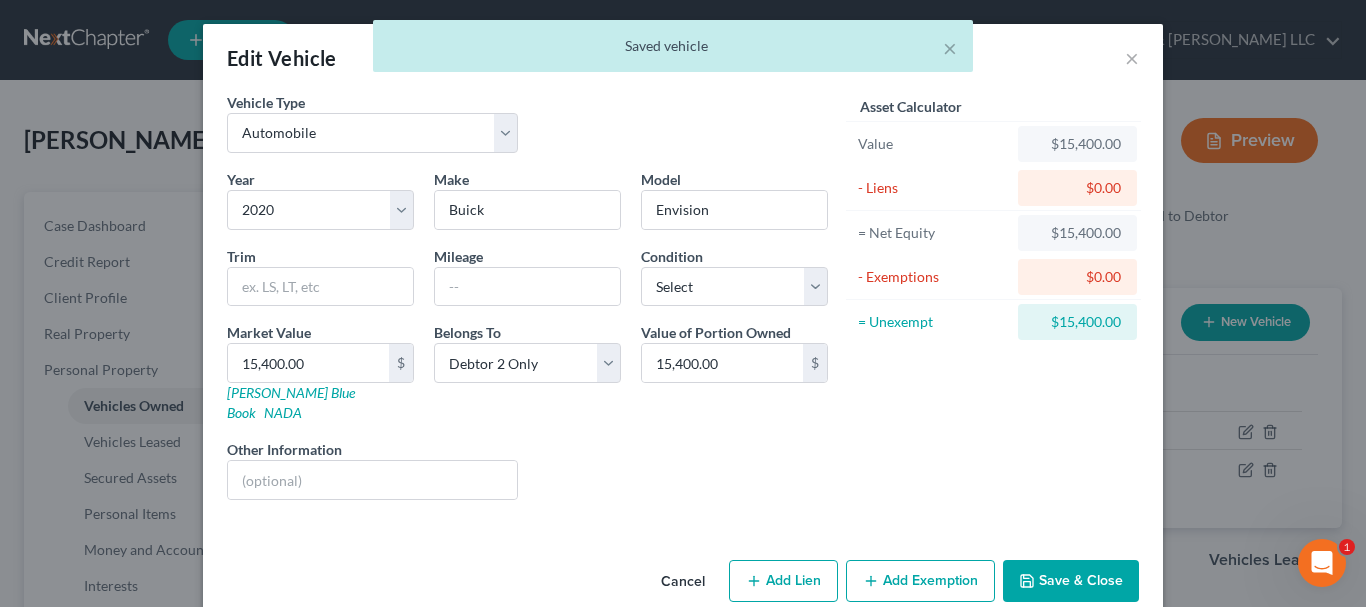 click on "Add Exemption" at bounding box center [920, 581] 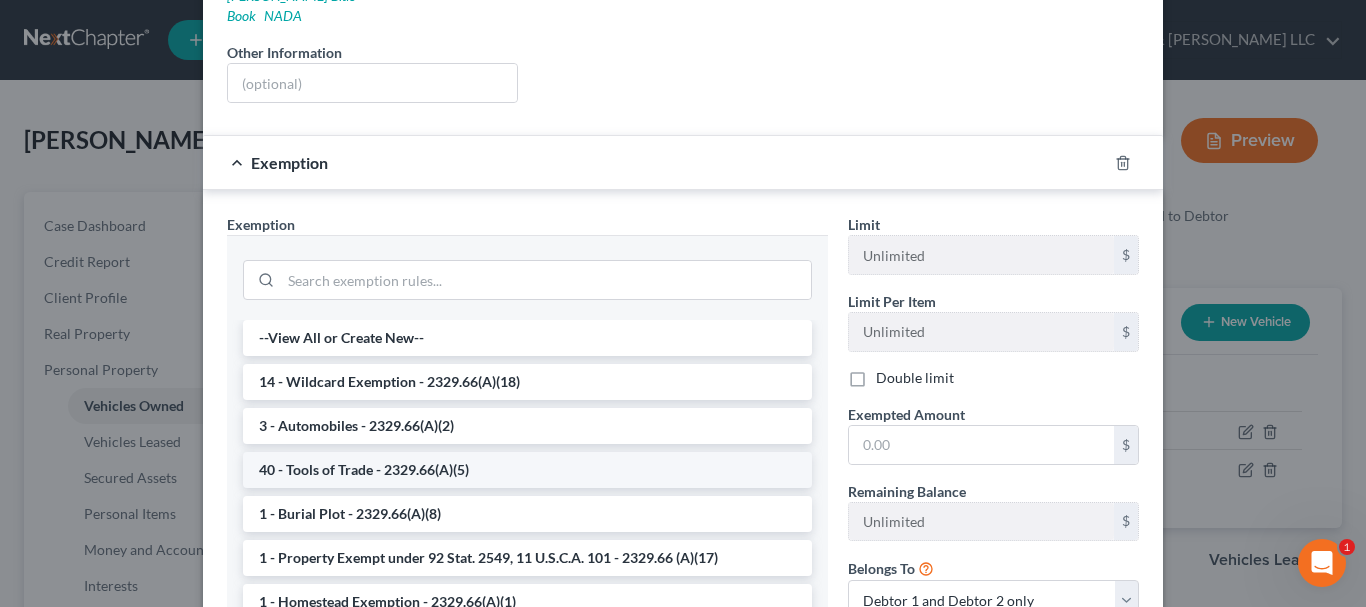 scroll, scrollTop: 400, scrollLeft: 0, axis: vertical 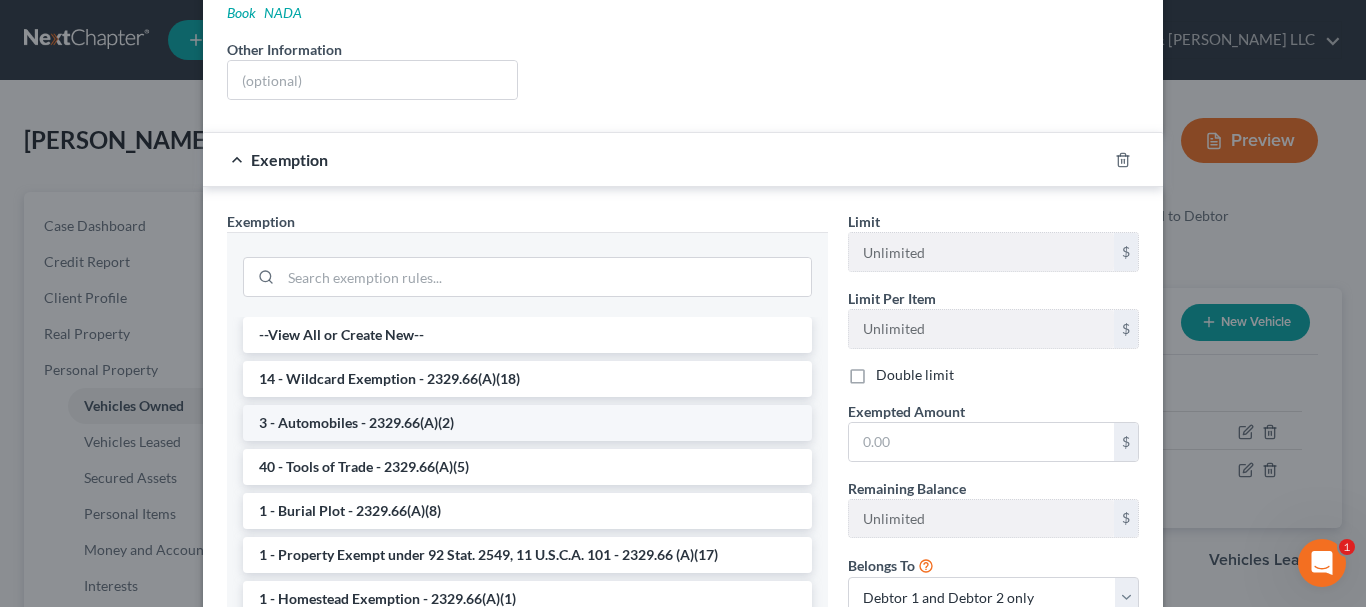 click on "3 - Automobiles - 2329.66(A)(2)" at bounding box center [527, 423] 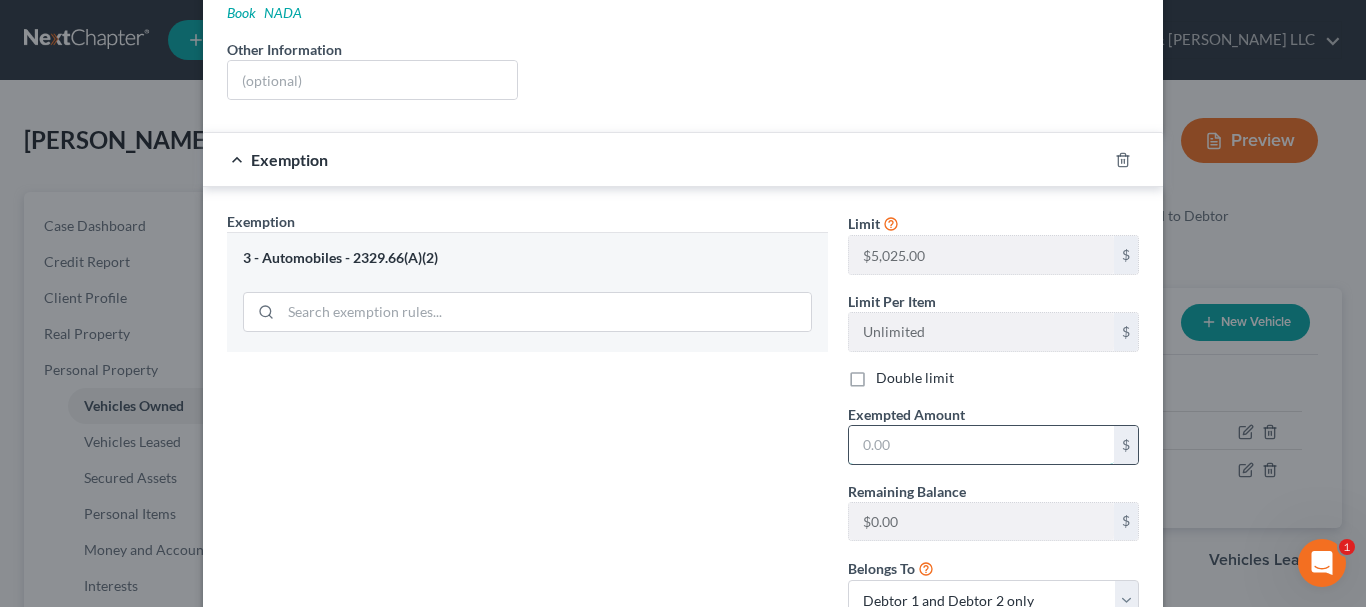 click at bounding box center [981, 445] 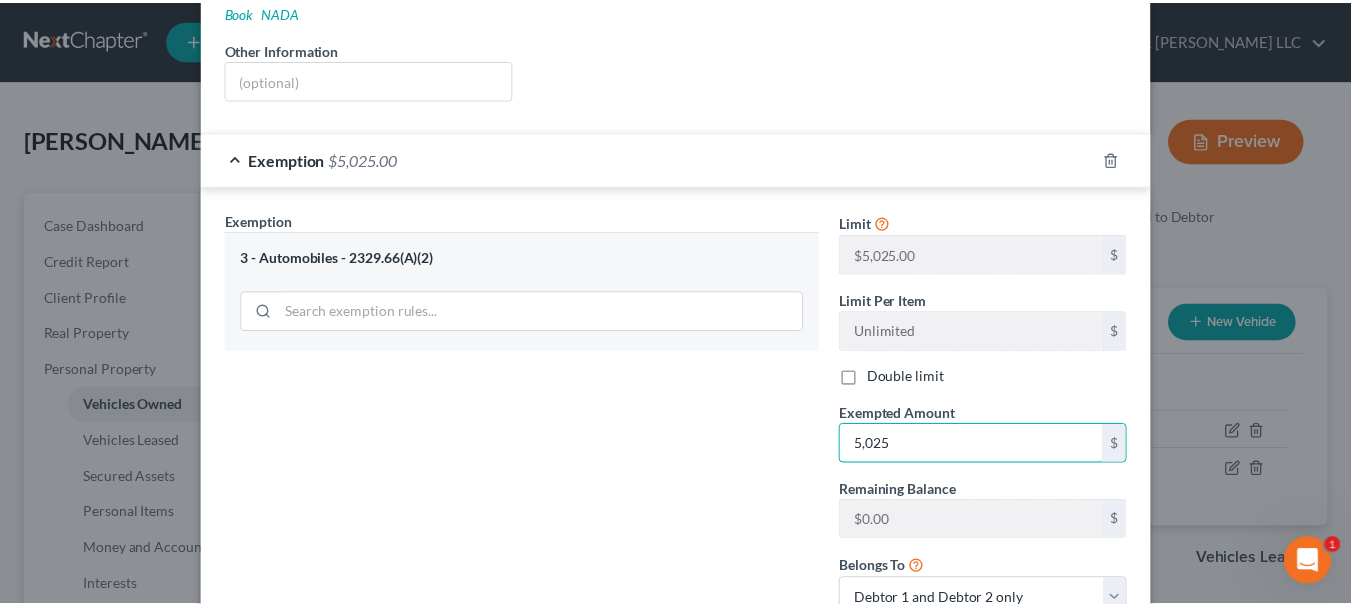 scroll, scrollTop: 536, scrollLeft: 0, axis: vertical 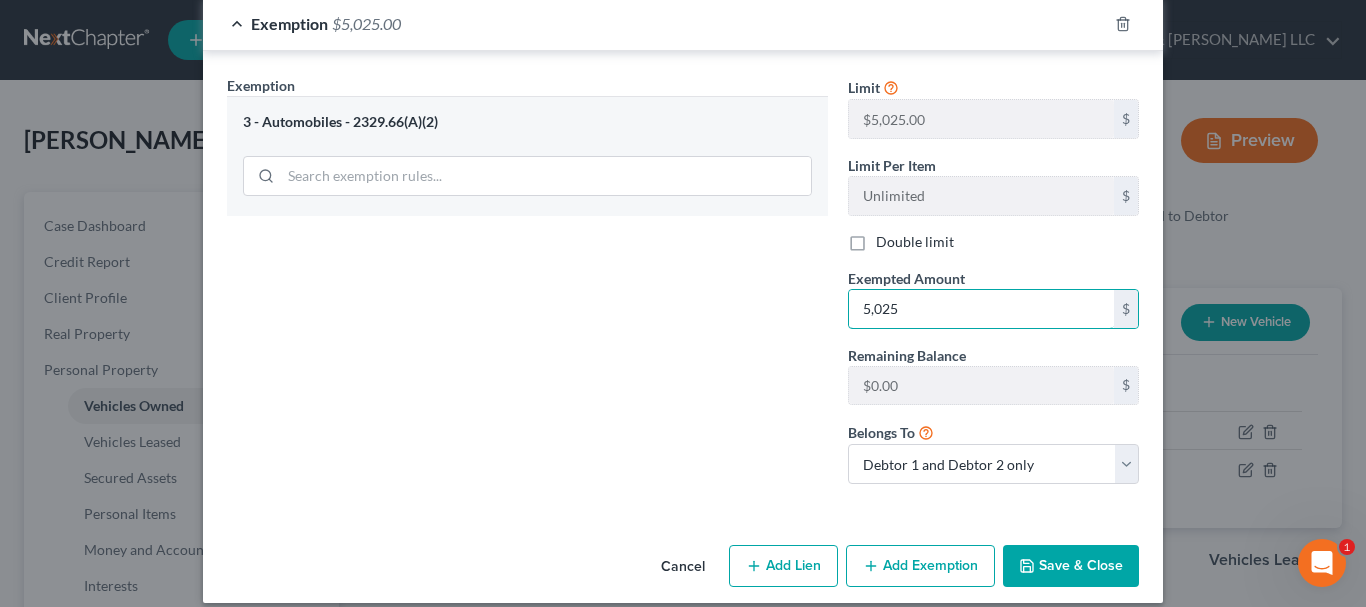 type on "5,025" 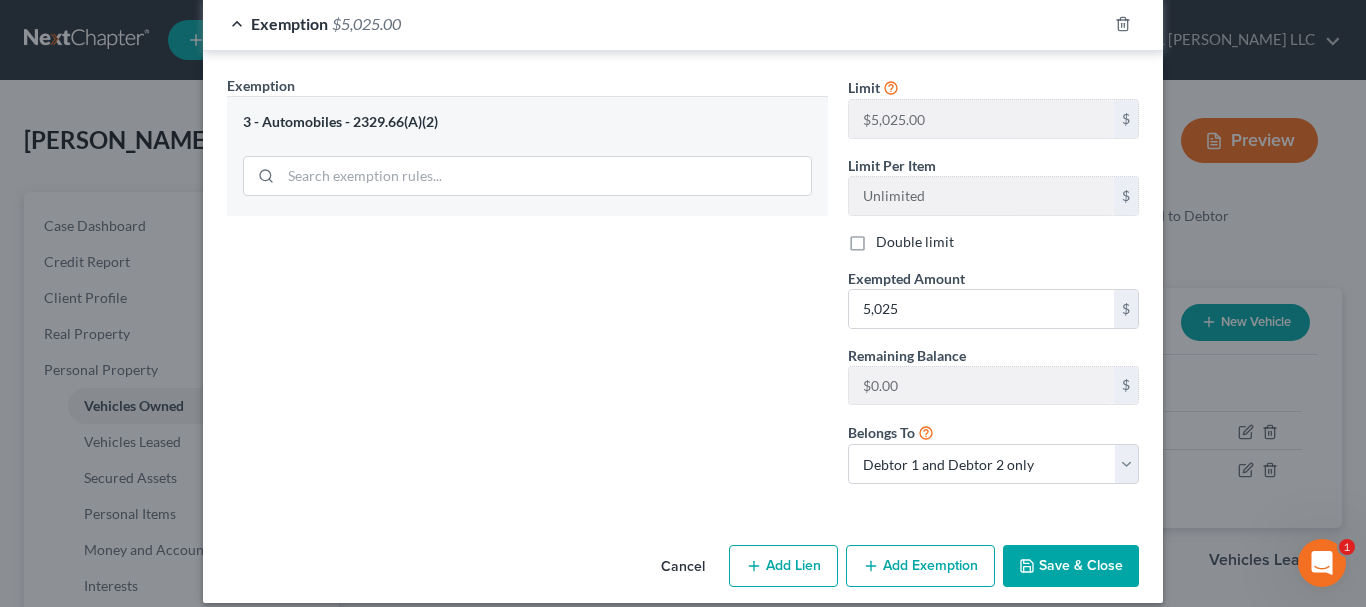 click 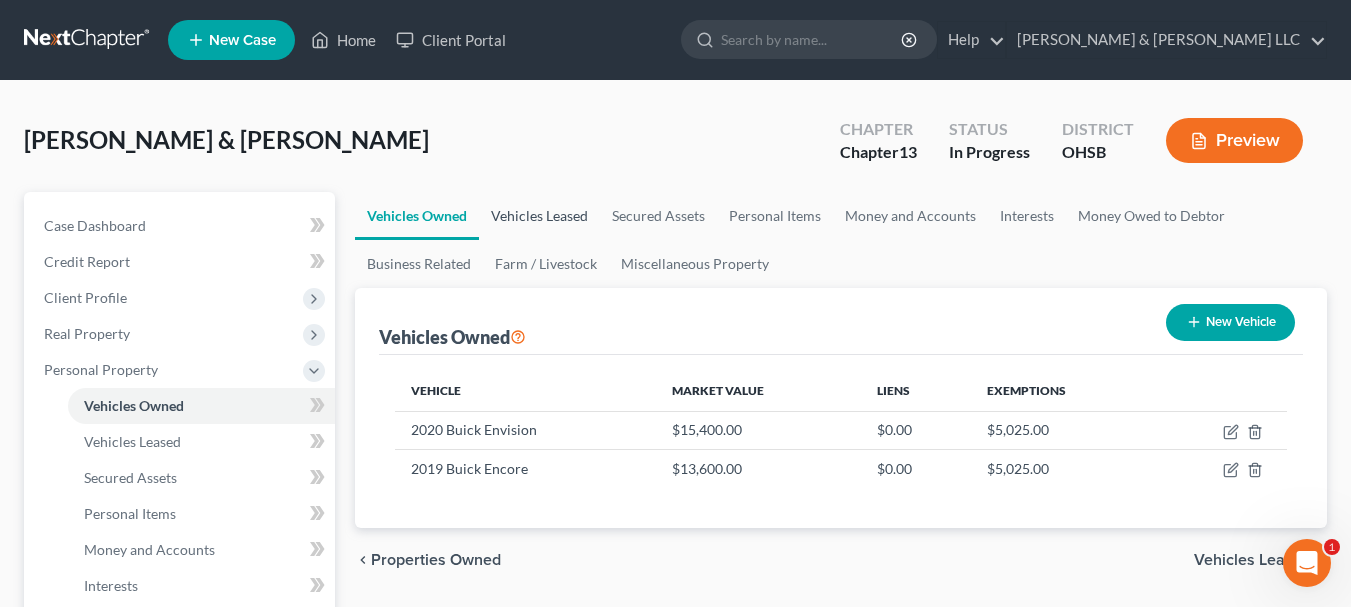 click on "Vehicles Leased" at bounding box center (539, 216) 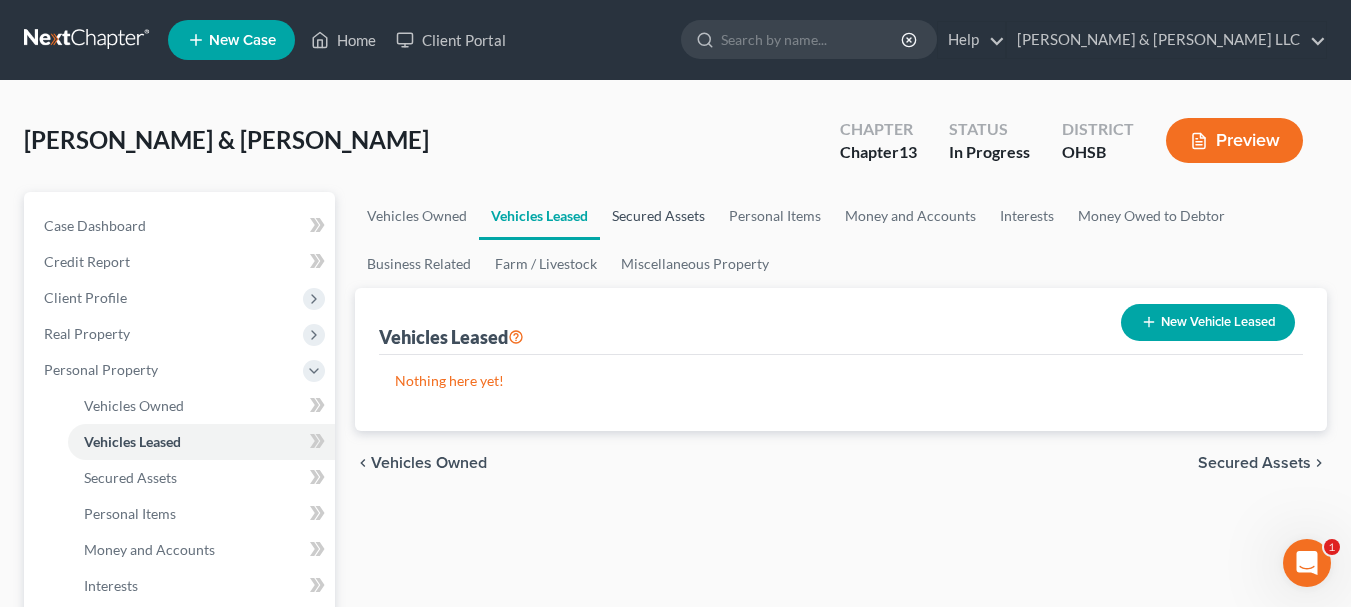 click on "Secured Assets" at bounding box center [658, 216] 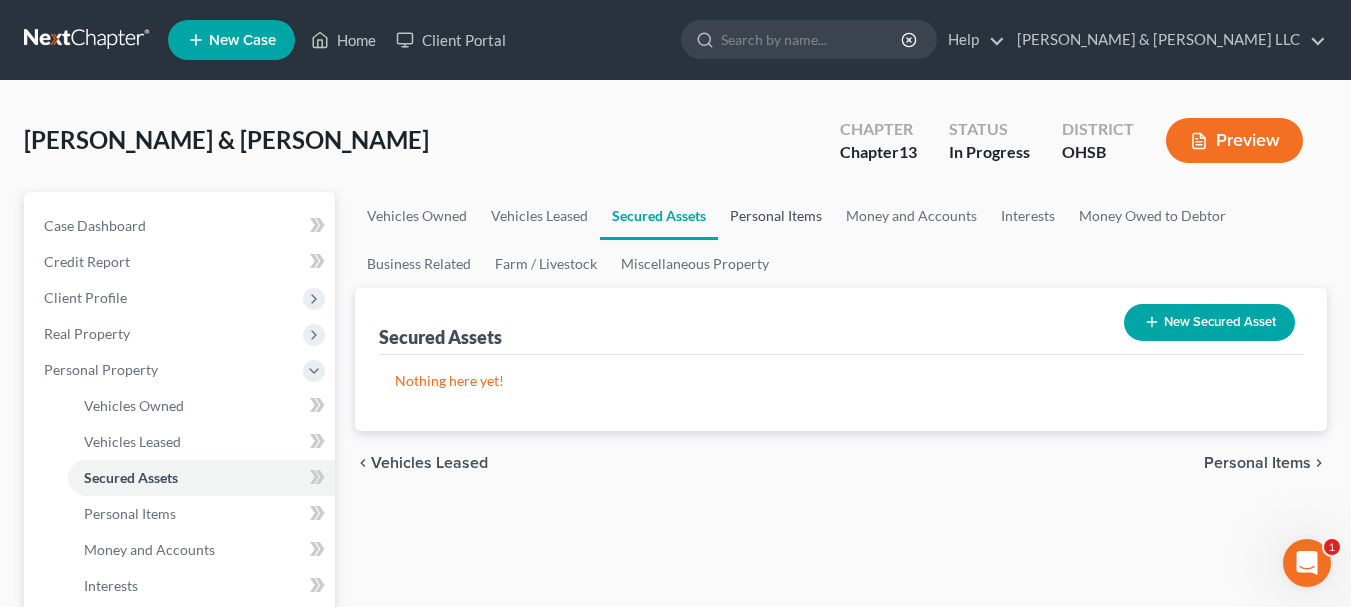 click on "Personal Items" at bounding box center [776, 216] 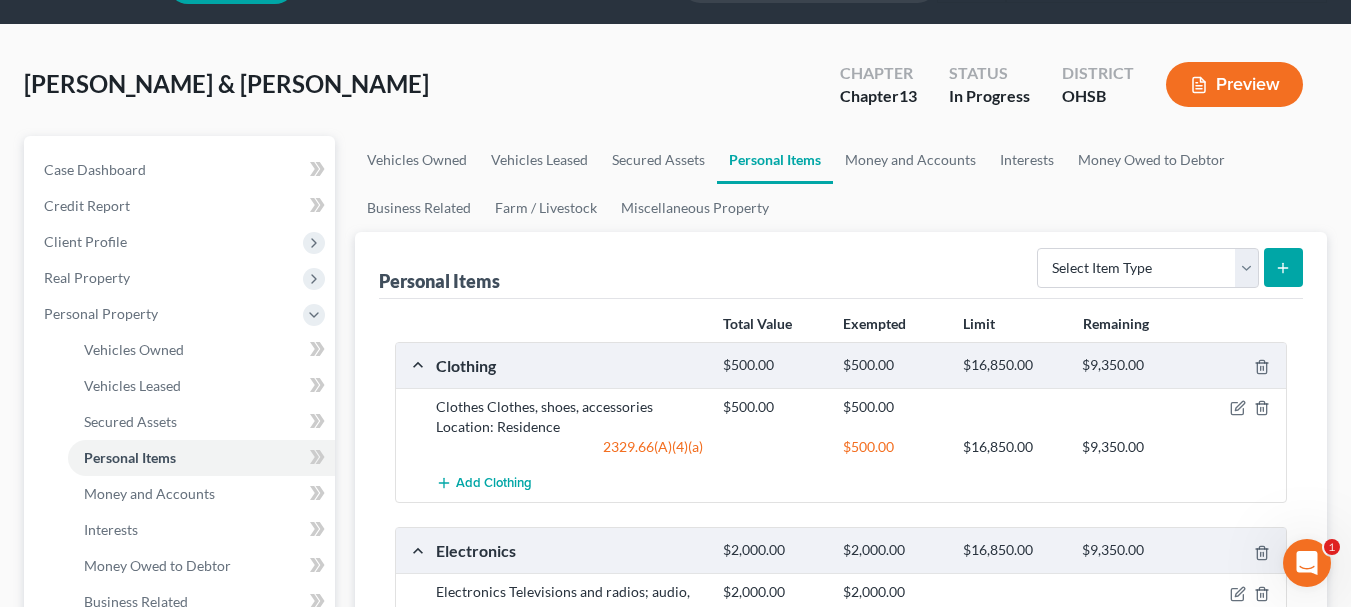 scroll, scrollTop: 0, scrollLeft: 0, axis: both 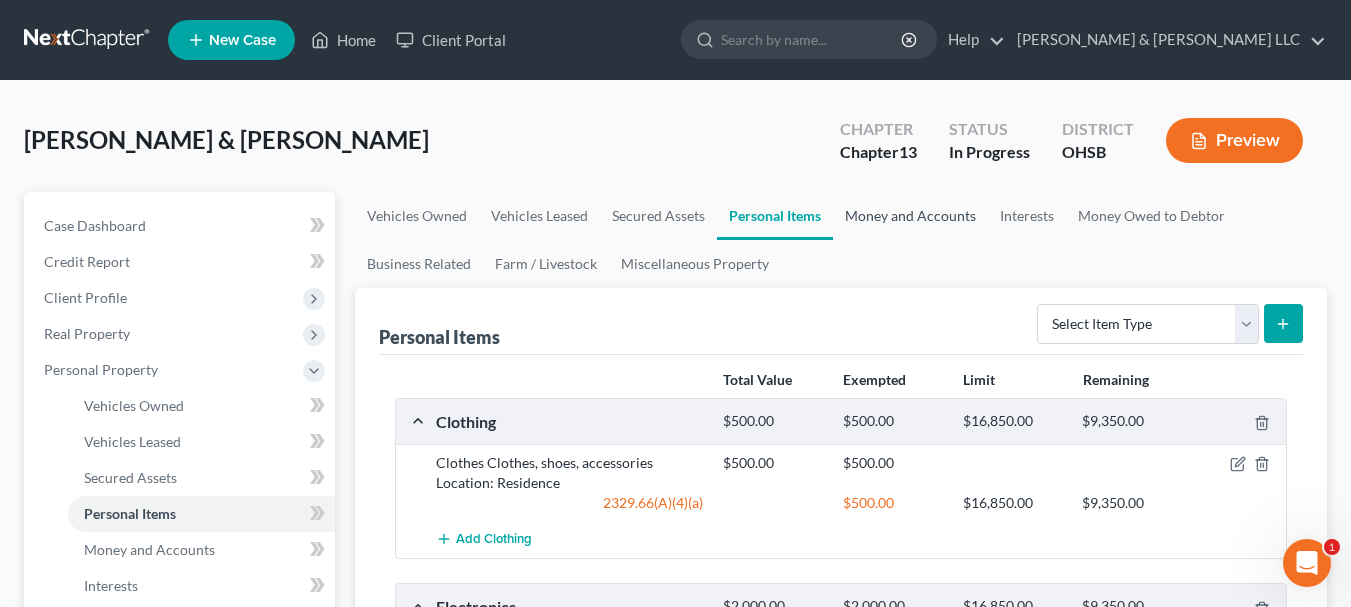 click on "Money and Accounts" at bounding box center (910, 216) 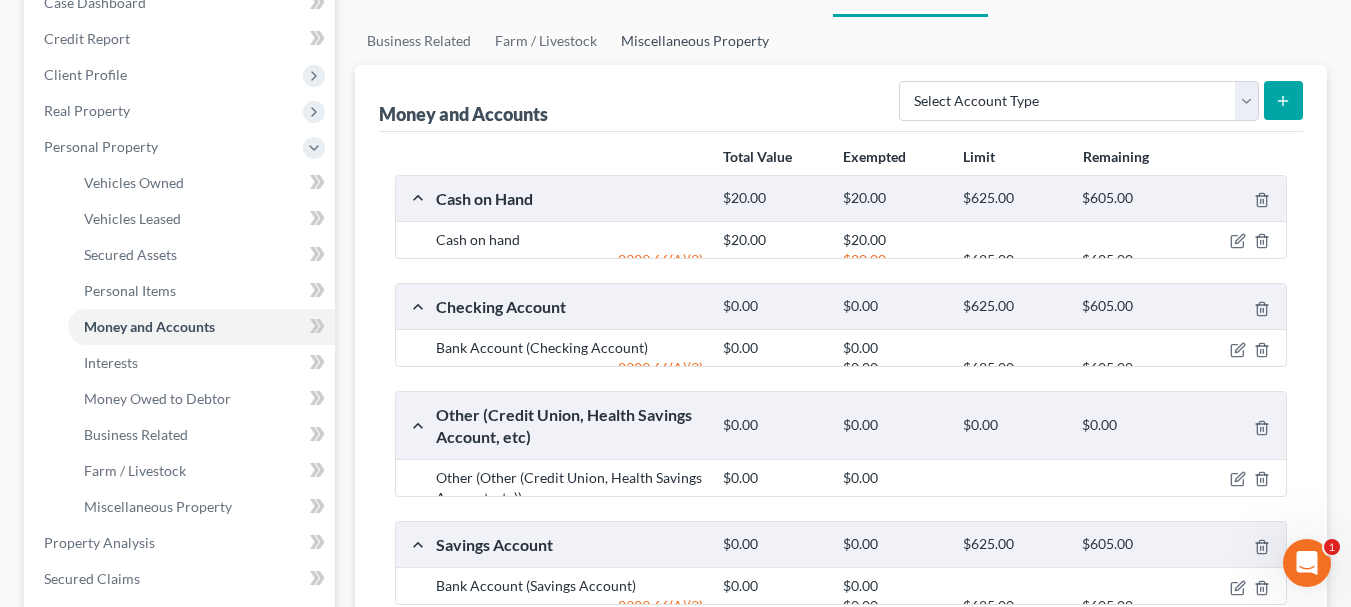 scroll, scrollTop: 400, scrollLeft: 0, axis: vertical 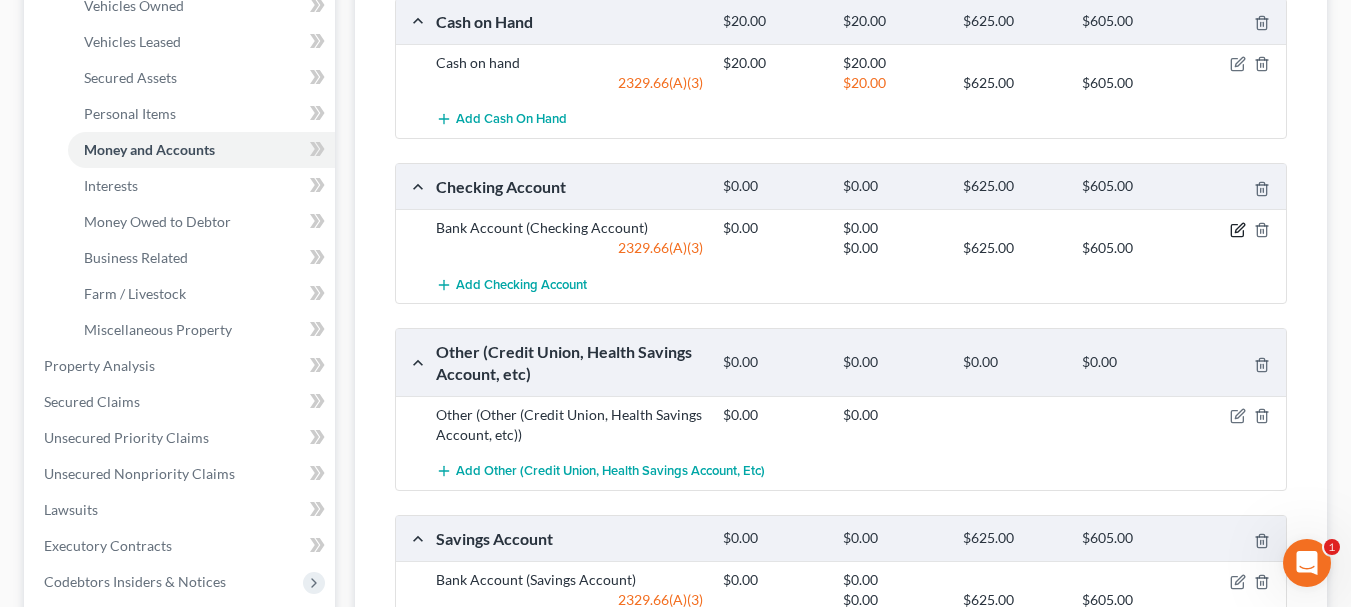 click 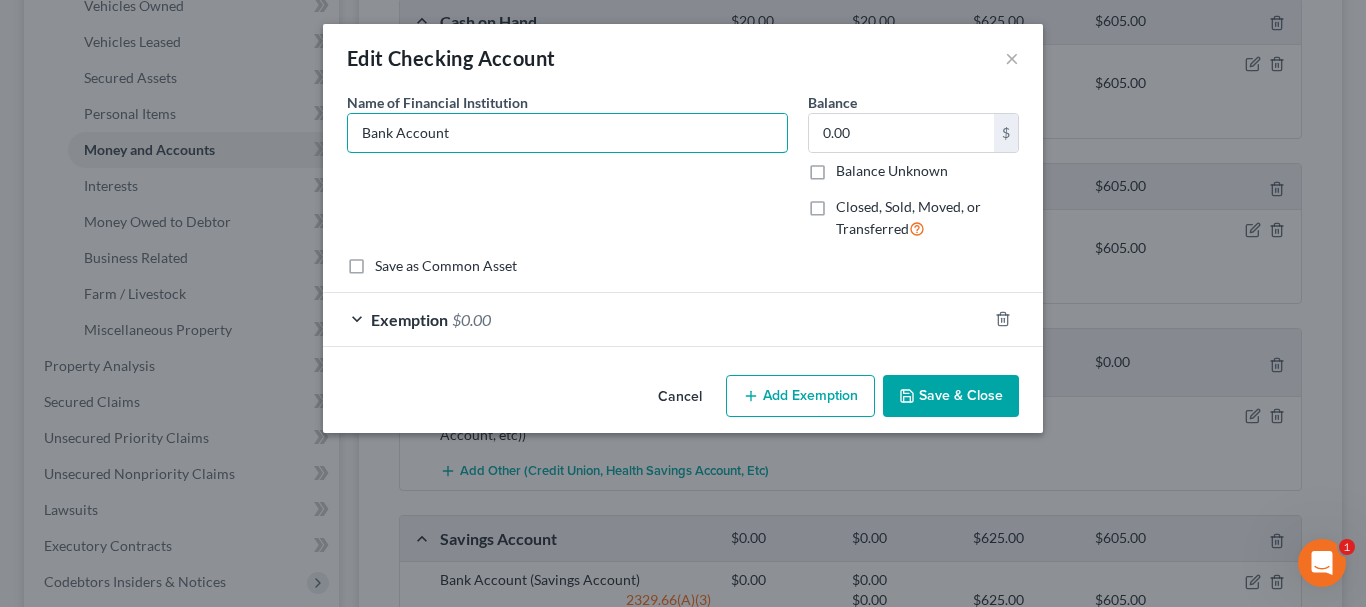drag, startPoint x: 543, startPoint y: 141, endPoint x: 255, endPoint y: 170, distance: 289.4564 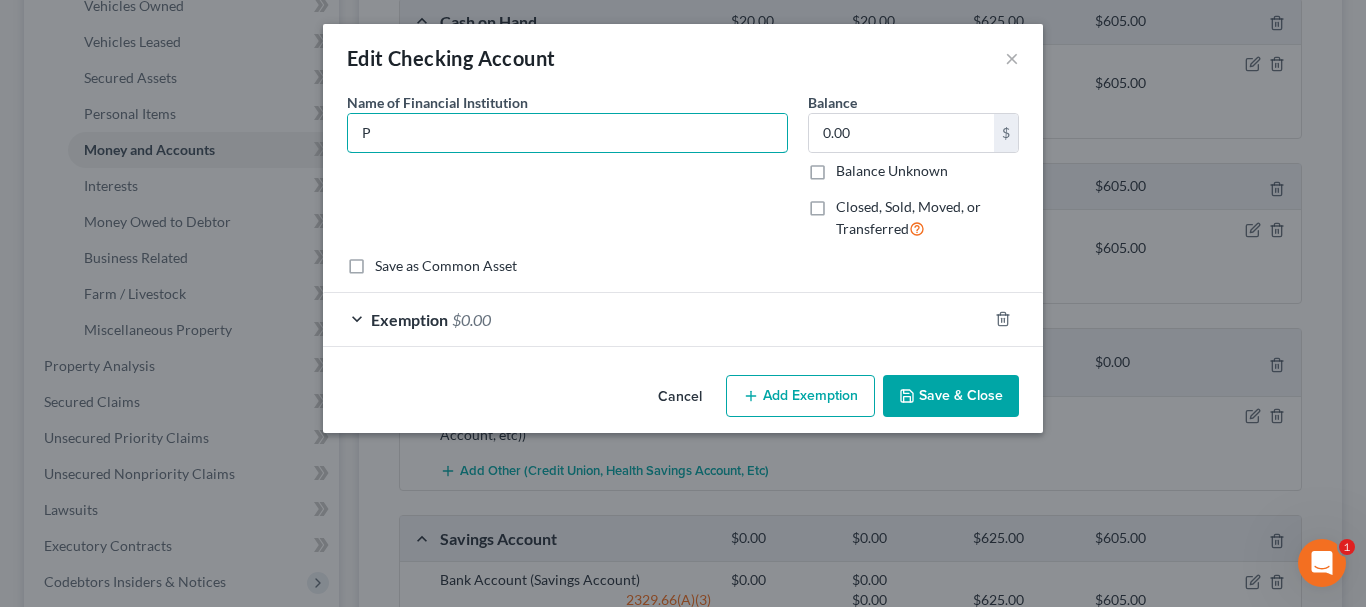 type on "PNC Bank" 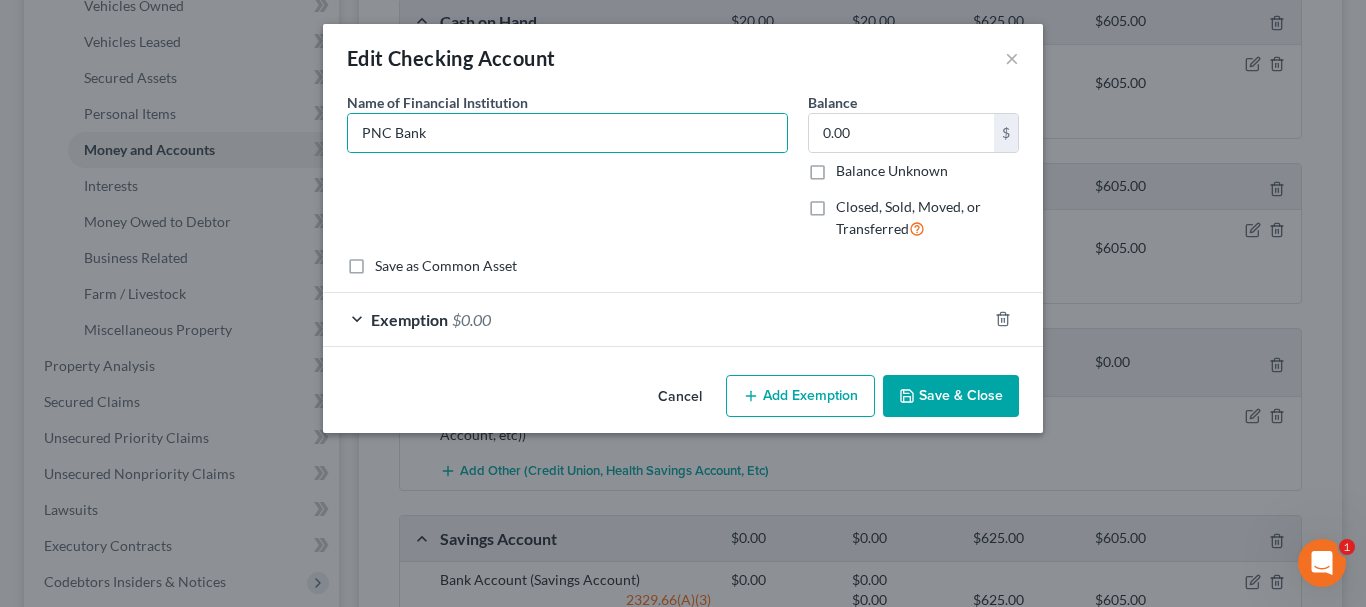 click on "Save & Close" at bounding box center (951, 396) 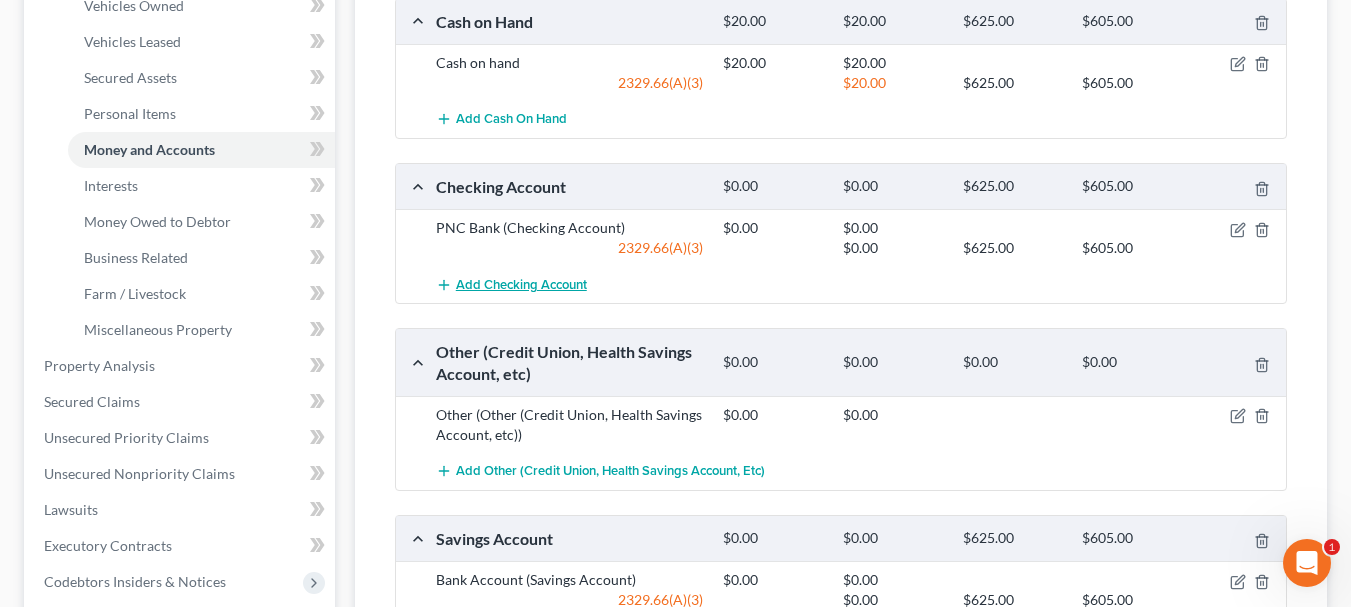 click on "Add Checking Account" at bounding box center [521, 285] 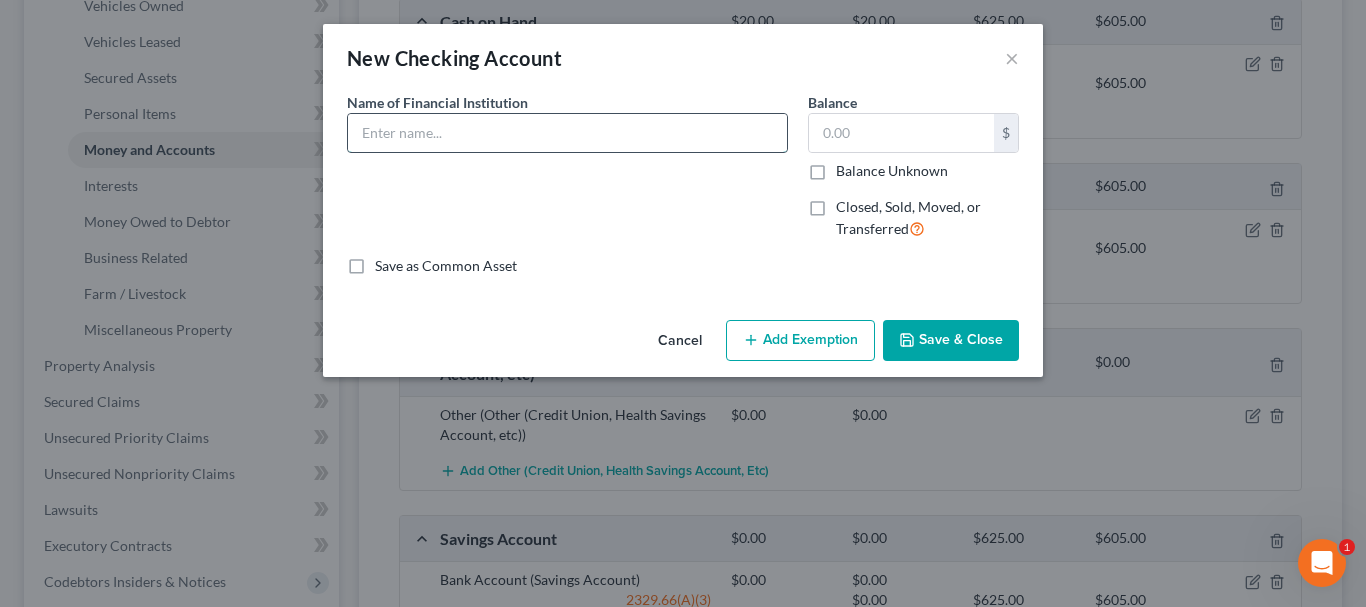 click at bounding box center [567, 133] 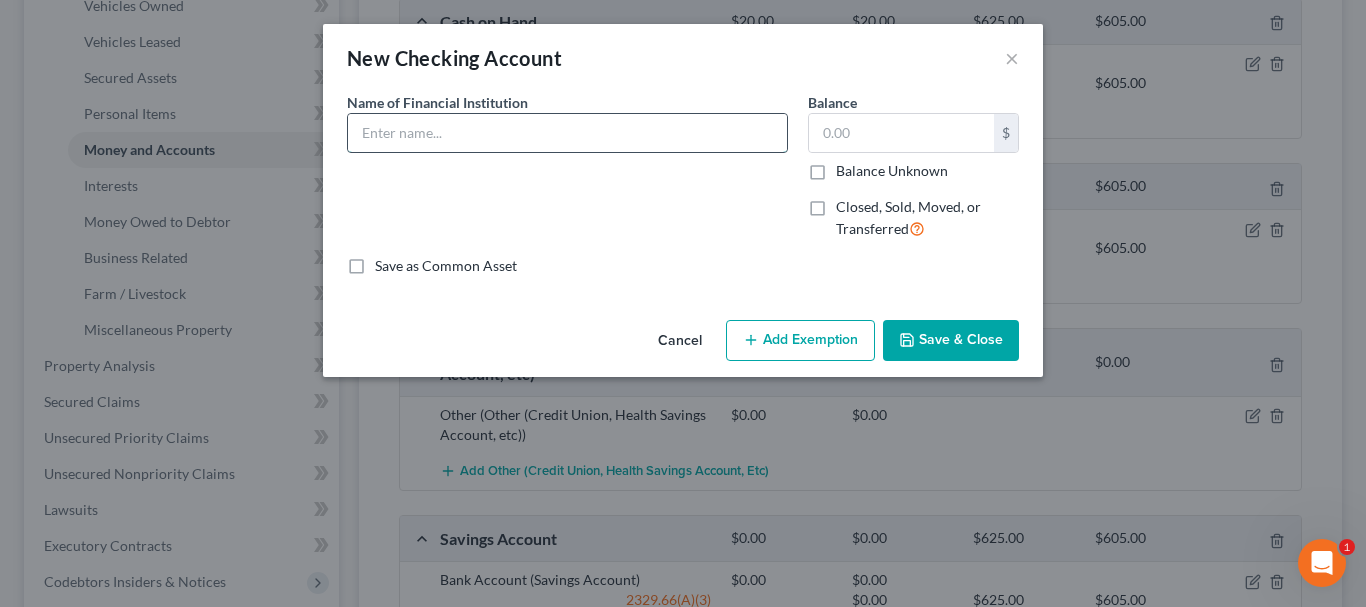 type on "Huntington National Bank" 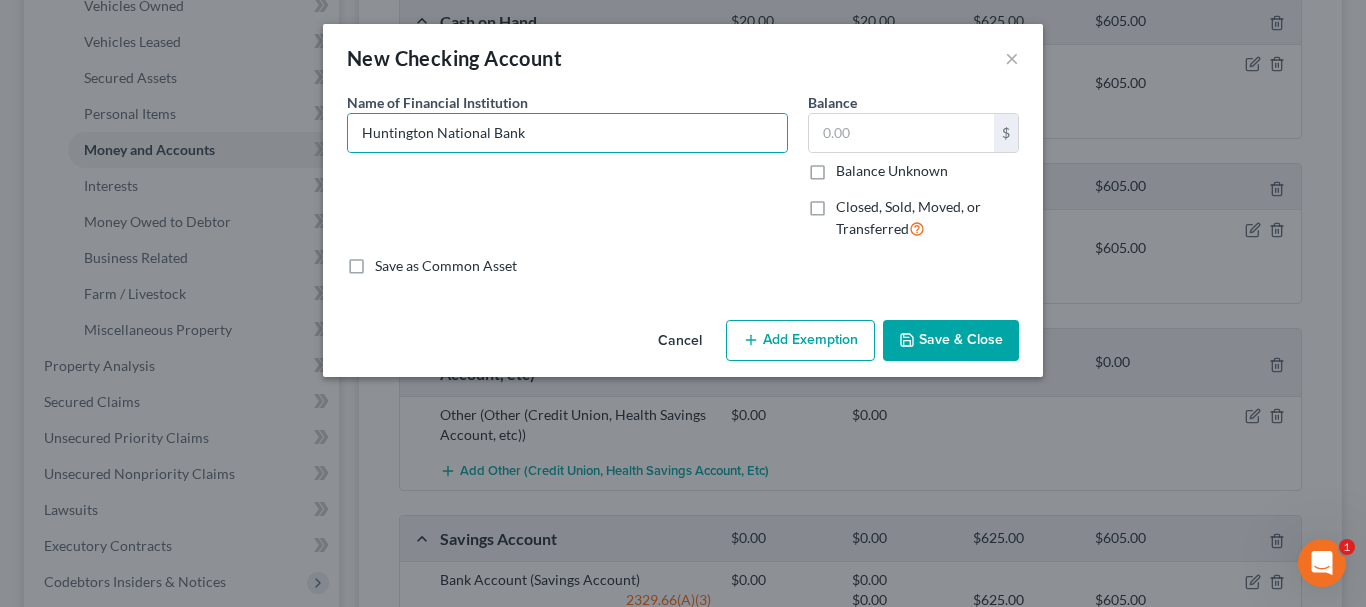 click on "Save & Close" at bounding box center (951, 341) 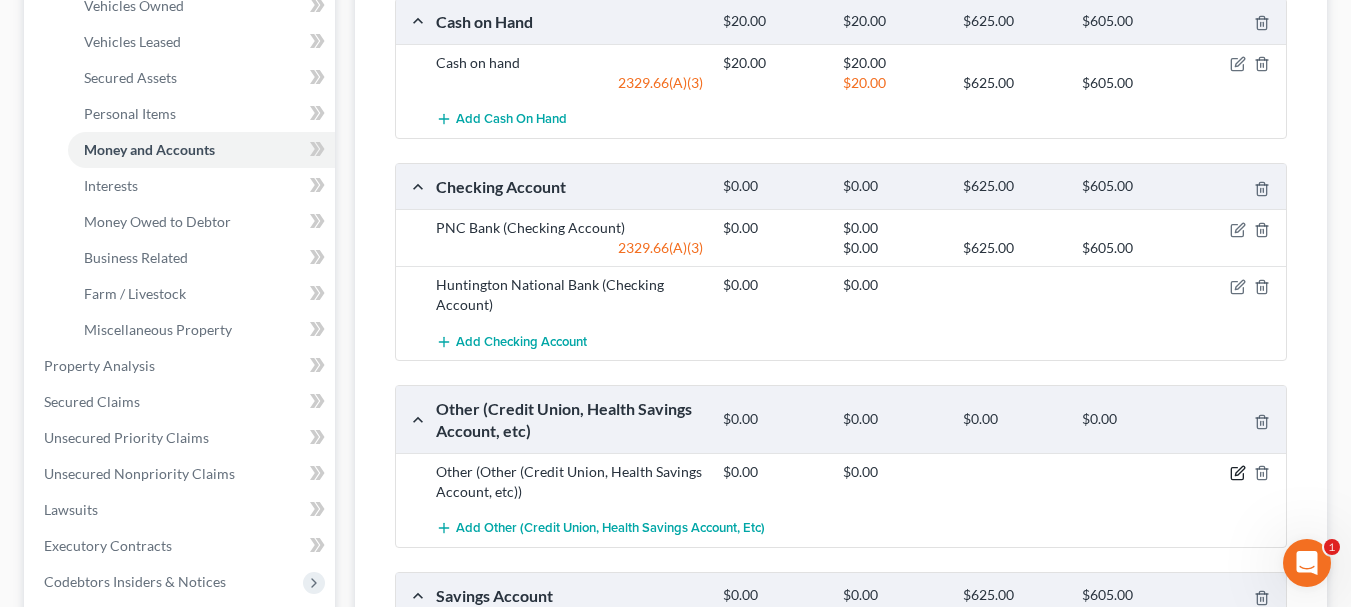 click 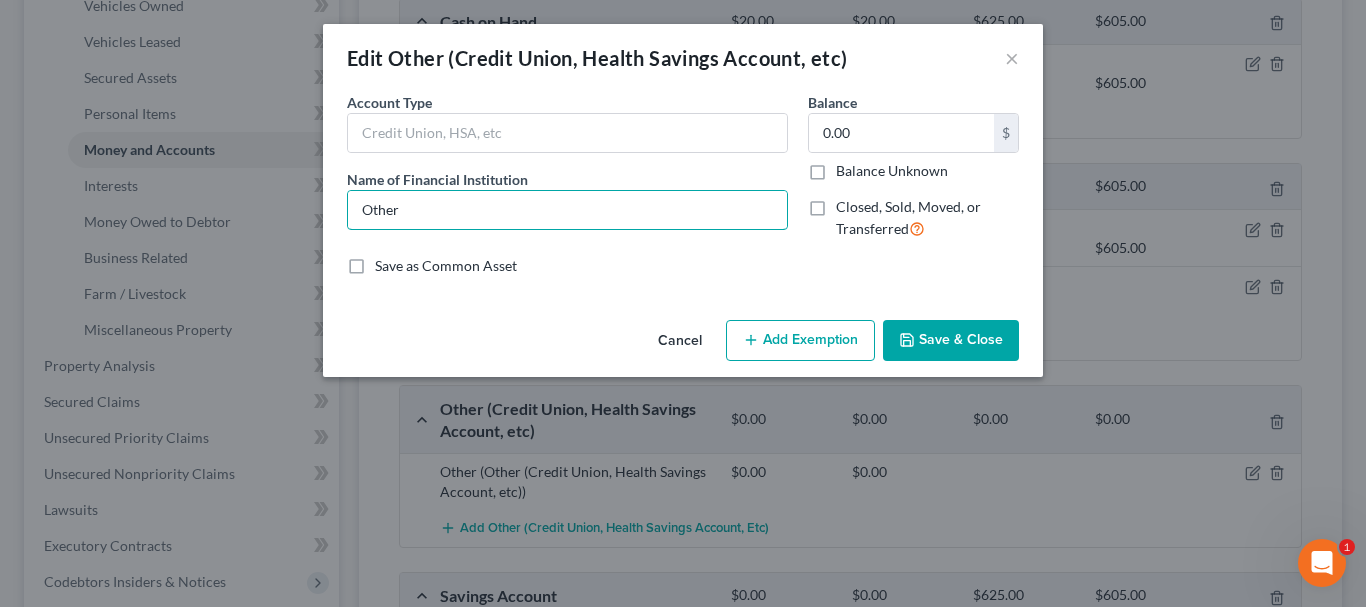 drag, startPoint x: 520, startPoint y: 208, endPoint x: 14, endPoint y: 200, distance: 506.06323 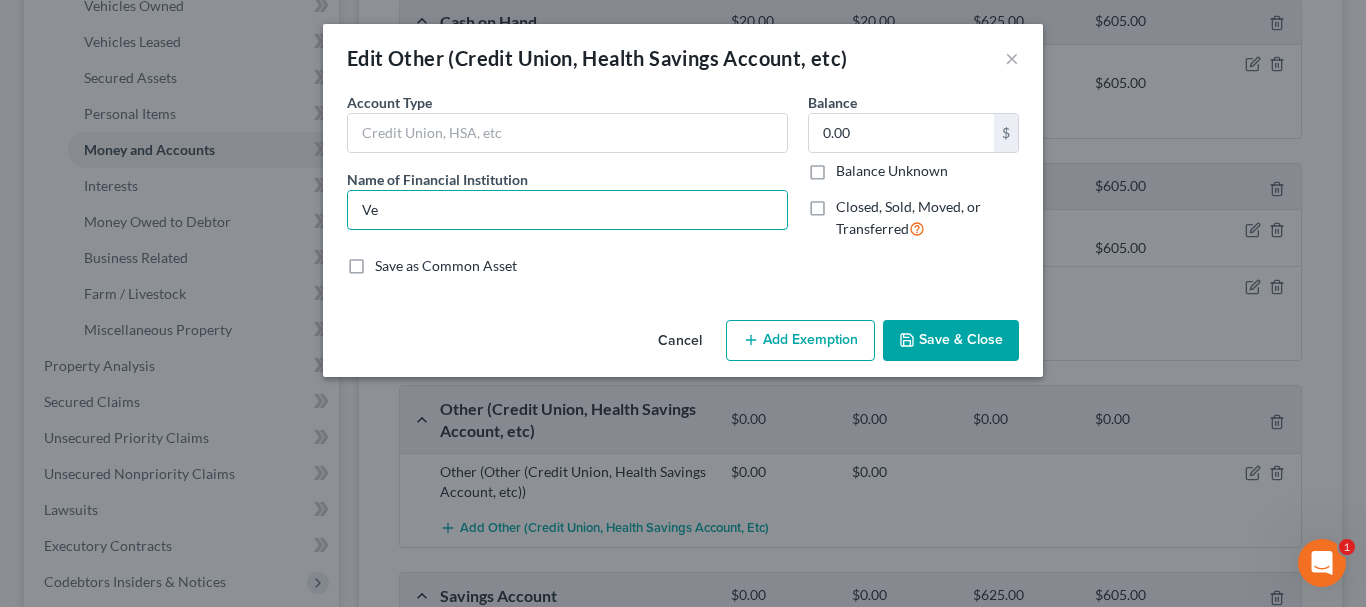 type on "Venmo" 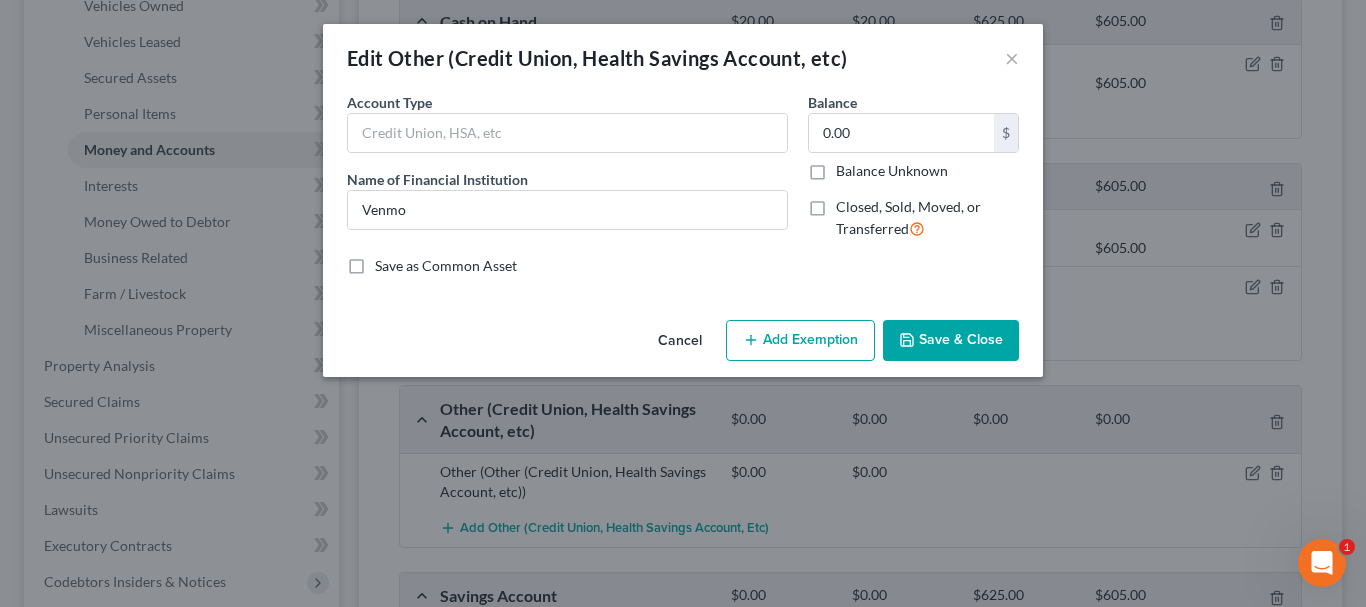 click on "Save & Close" at bounding box center (951, 341) 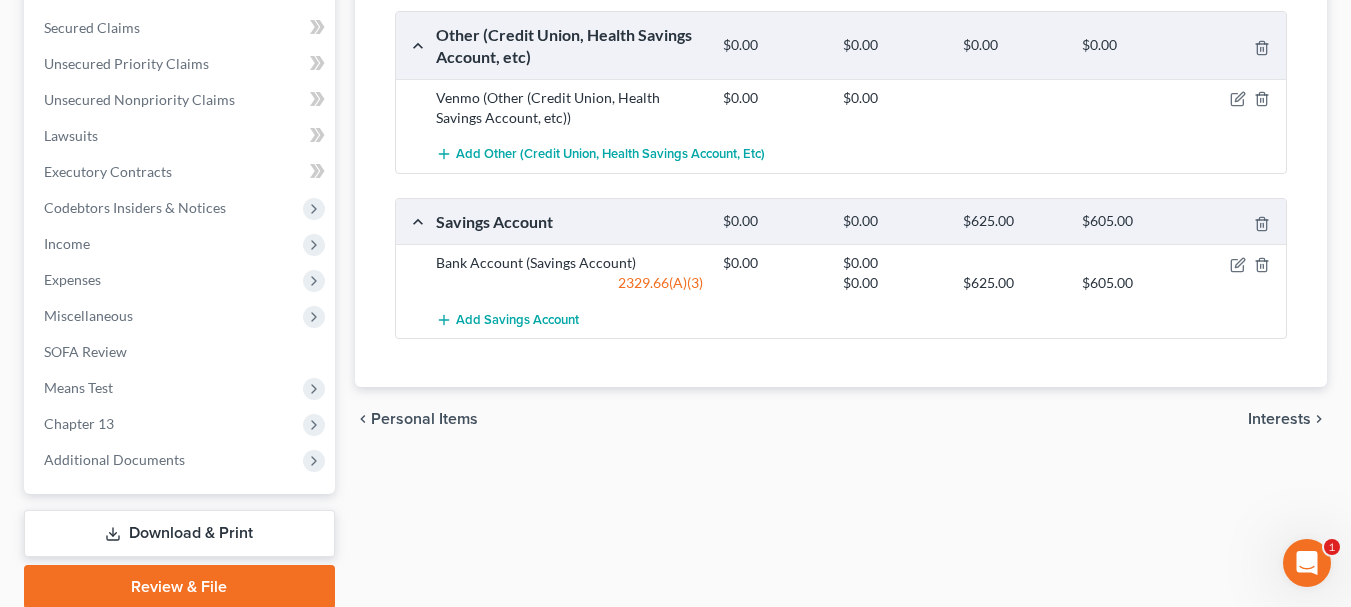scroll, scrollTop: 800, scrollLeft: 0, axis: vertical 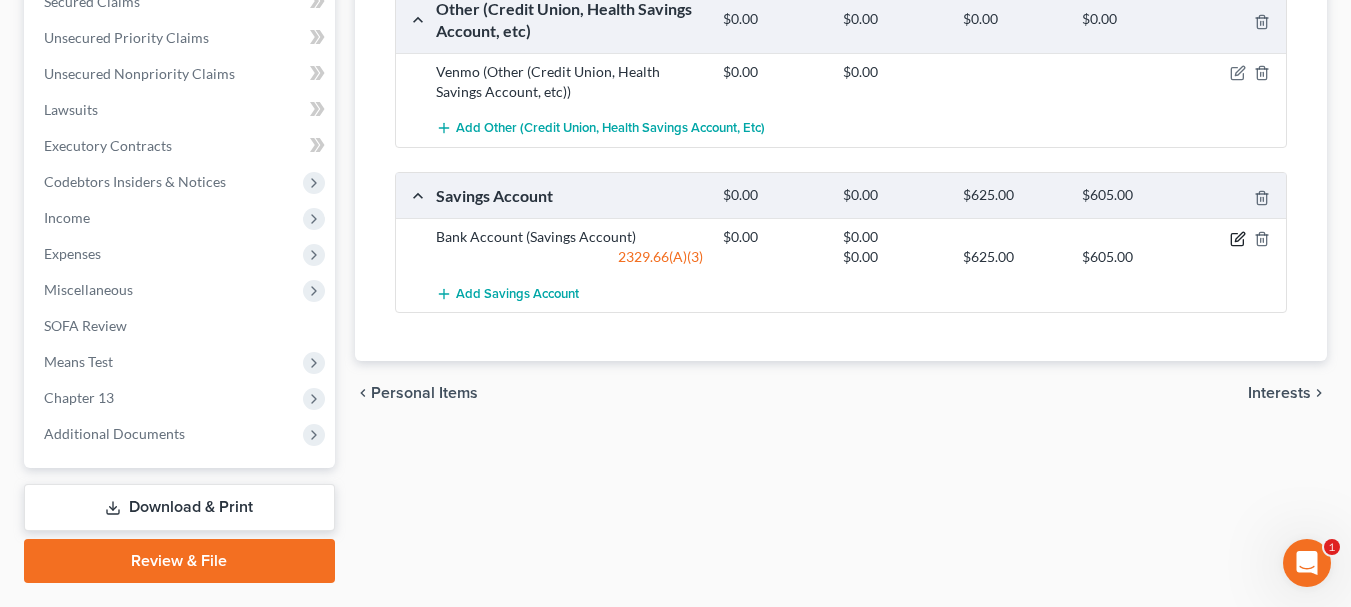 click 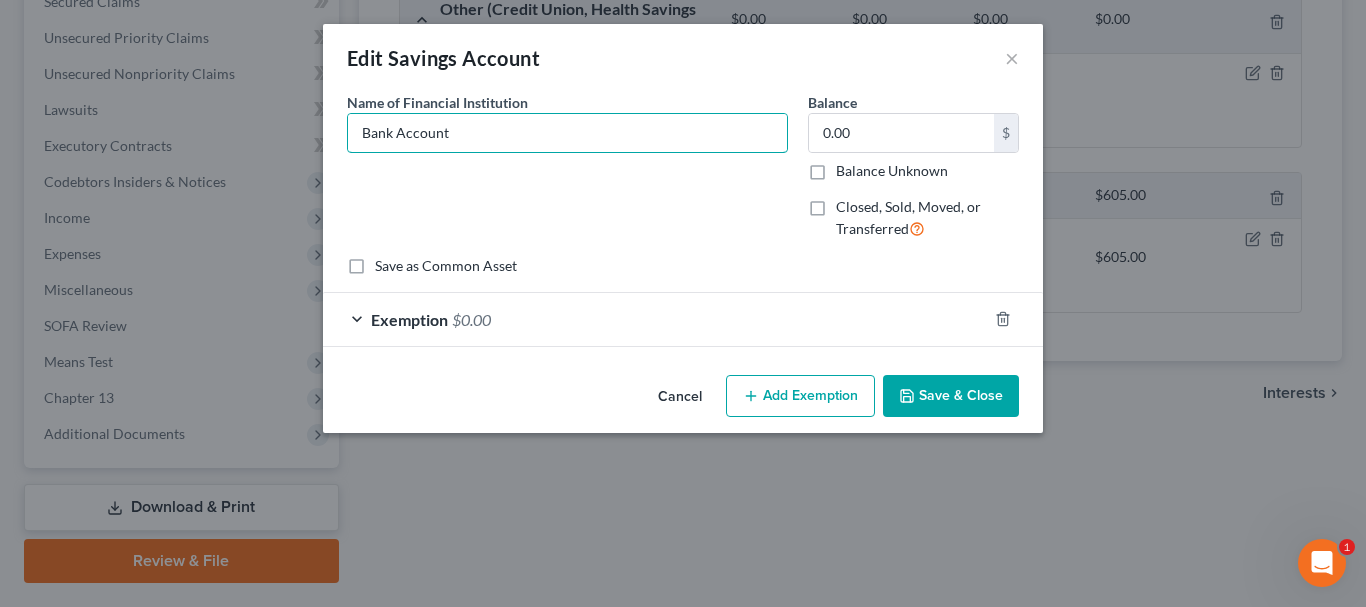 drag, startPoint x: 543, startPoint y: 148, endPoint x: 192, endPoint y: 120, distance: 352.11505 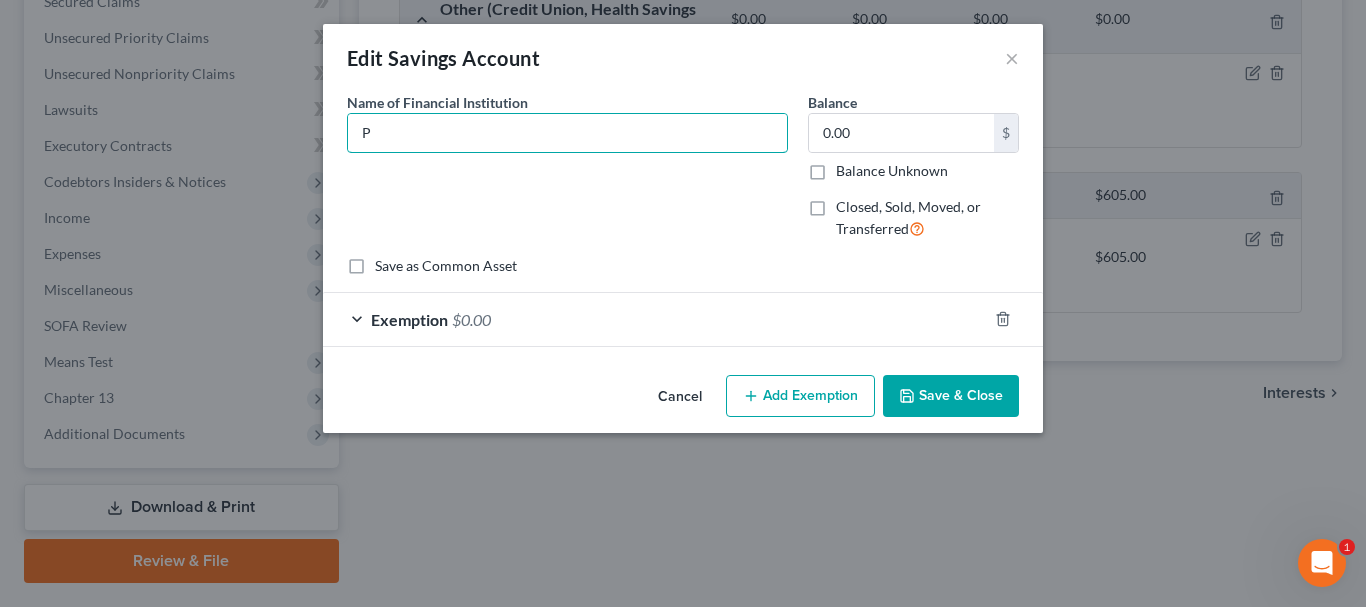 type on "PNC Bank" 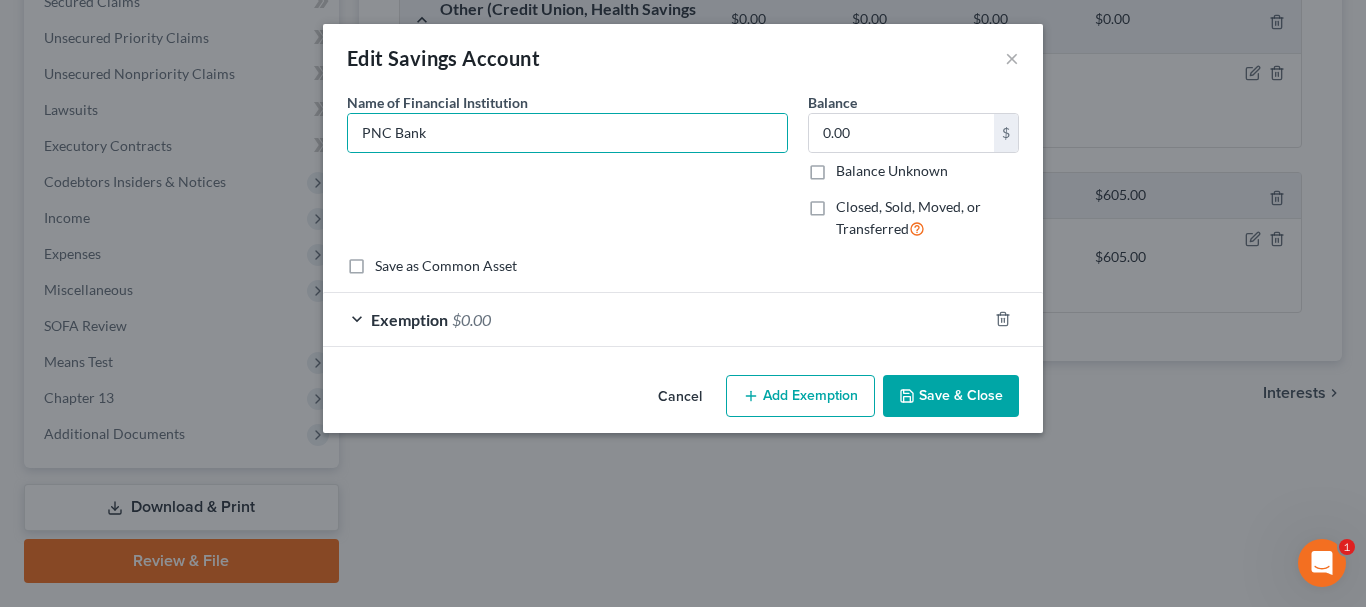 click on "Save & Close" at bounding box center [951, 396] 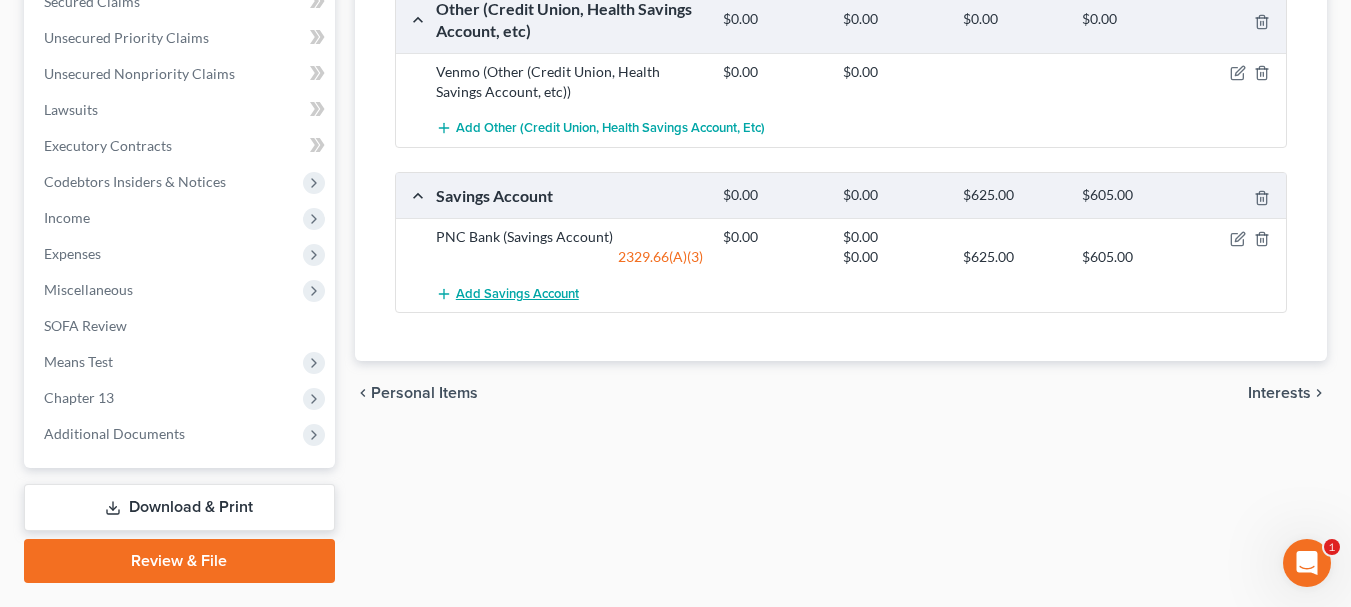 click on "Add Savings Account" at bounding box center (517, 294) 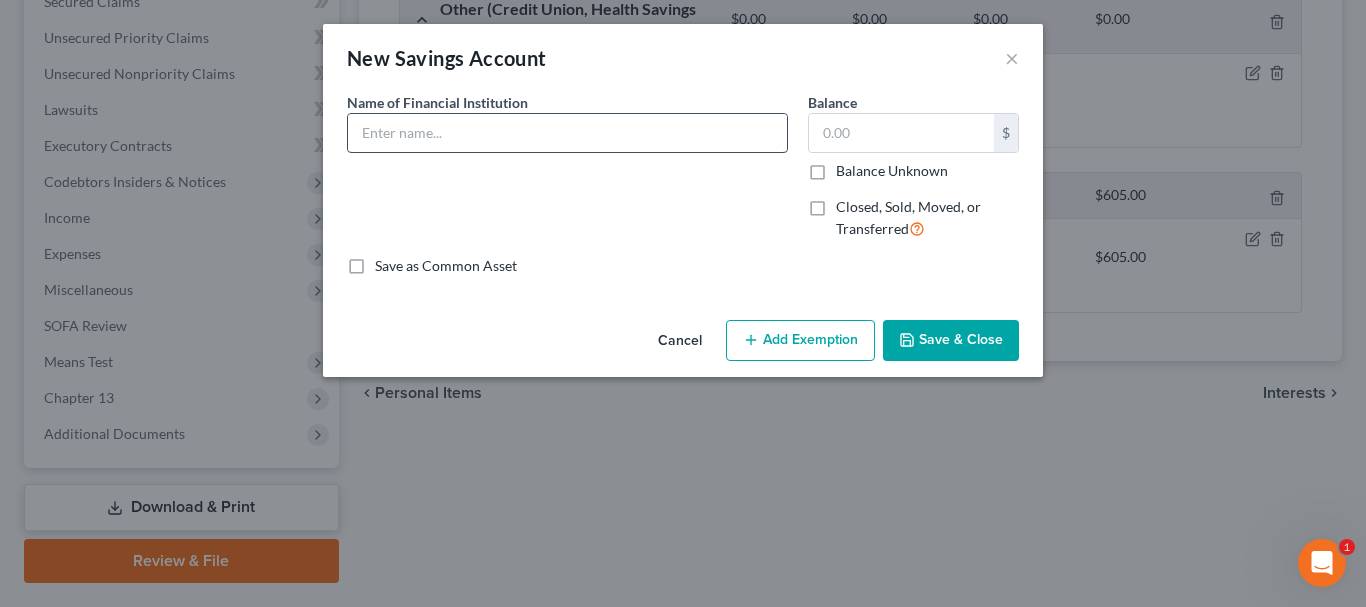 click at bounding box center [567, 133] 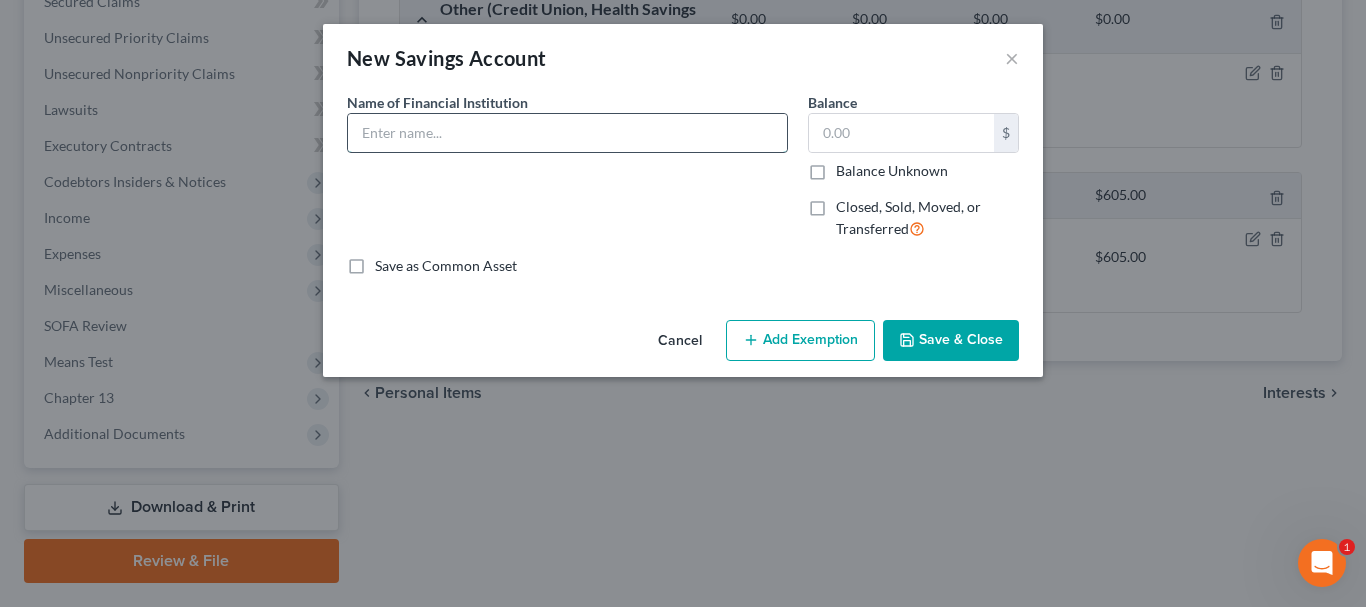 type on "PNC Bank" 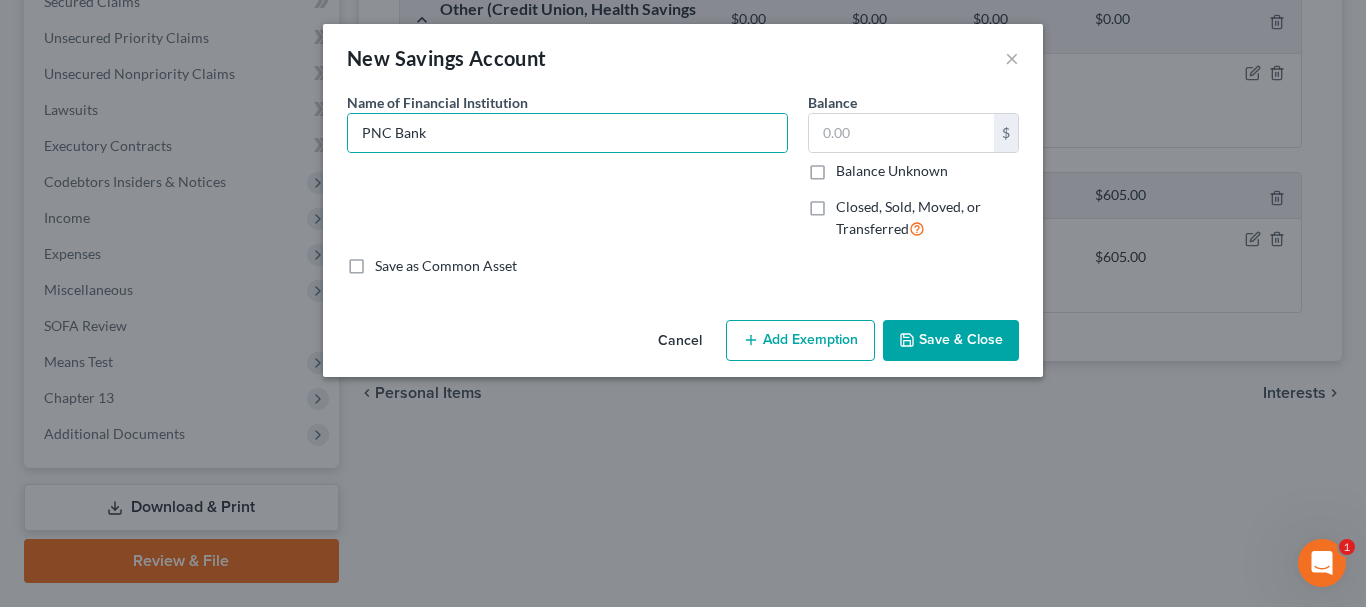 click on "Save & Close" at bounding box center [951, 341] 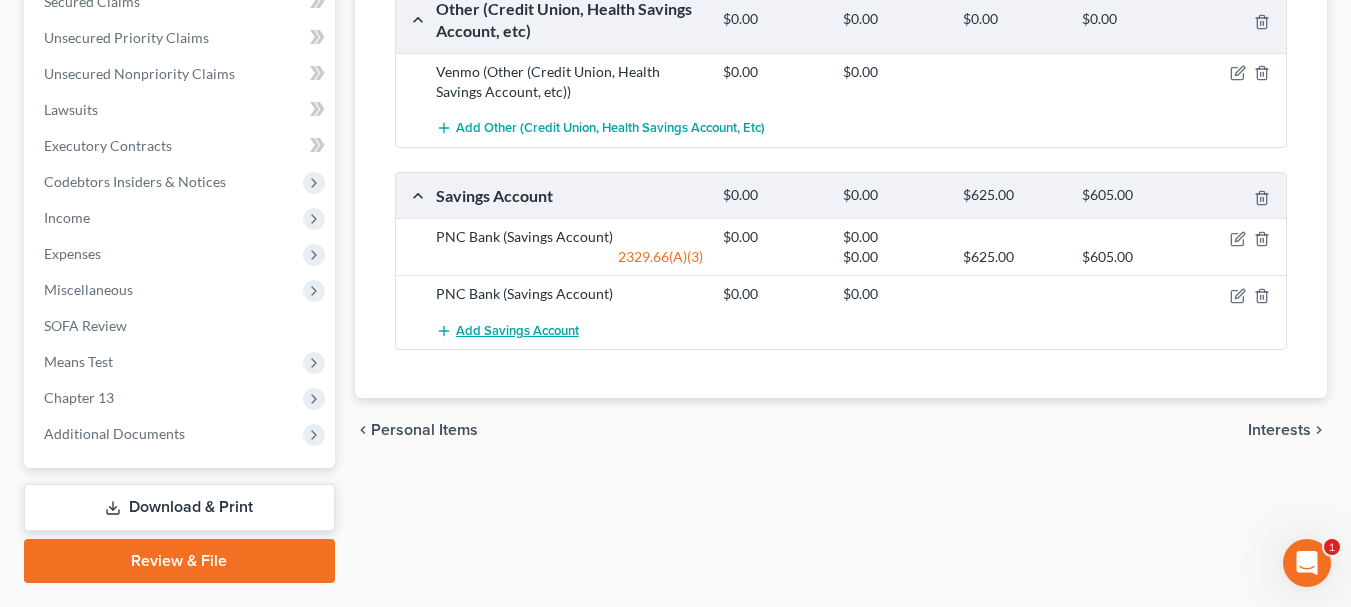 click on "Add Savings Account" at bounding box center (517, 331) 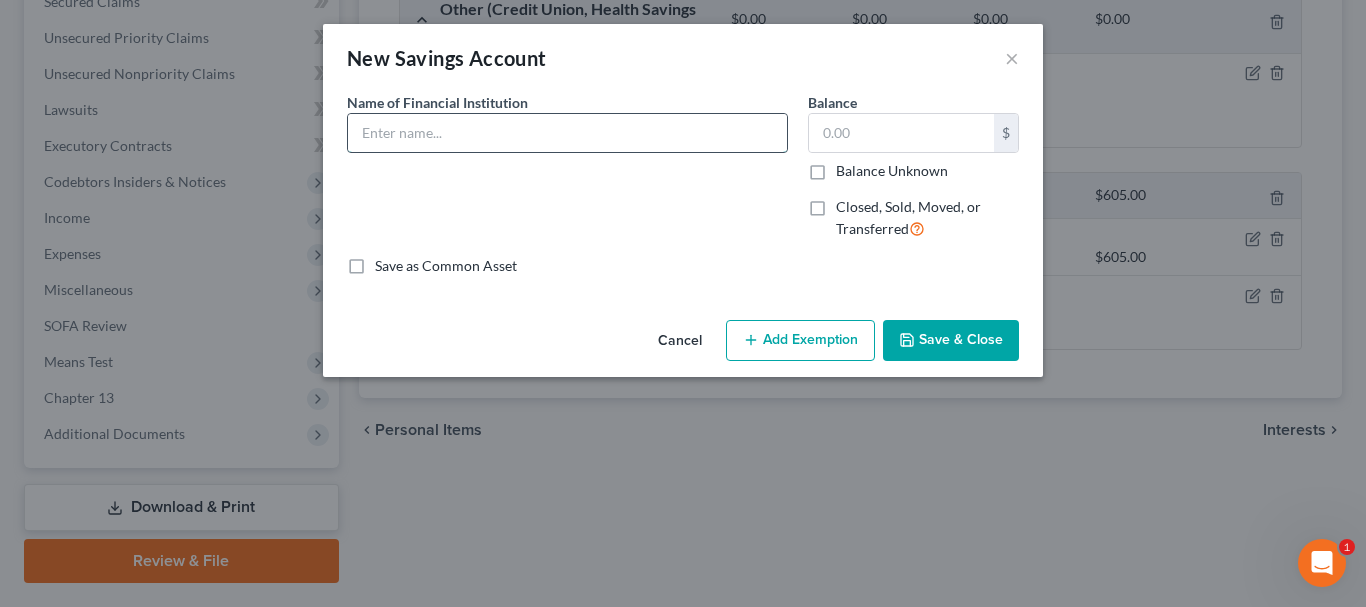 click at bounding box center [567, 133] 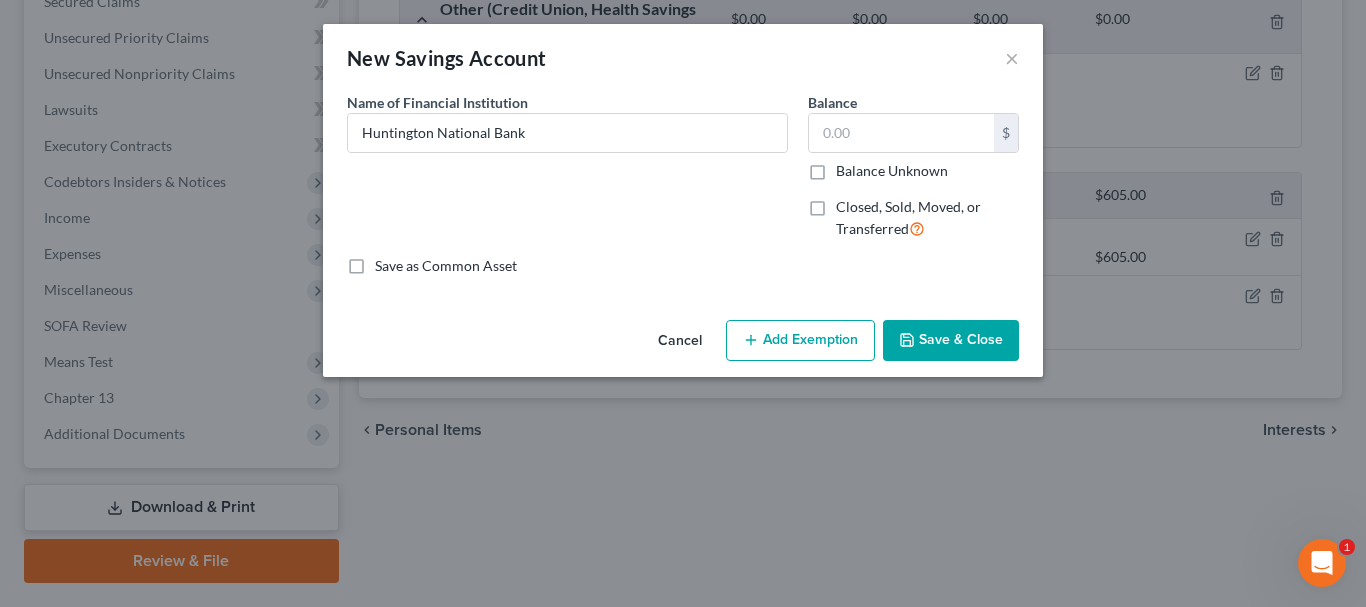 click on "Save & Close" at bounding box center [951, 341] 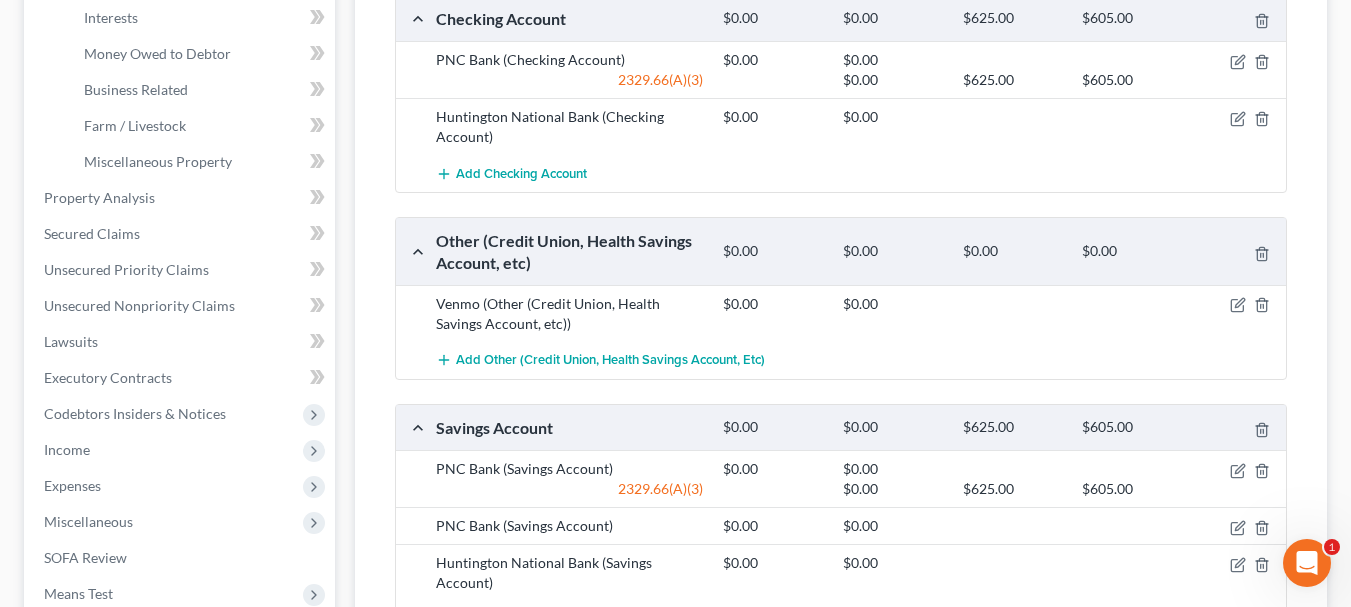scroll, scrollTop: 400, scrollLeft: 0, axis: vertical 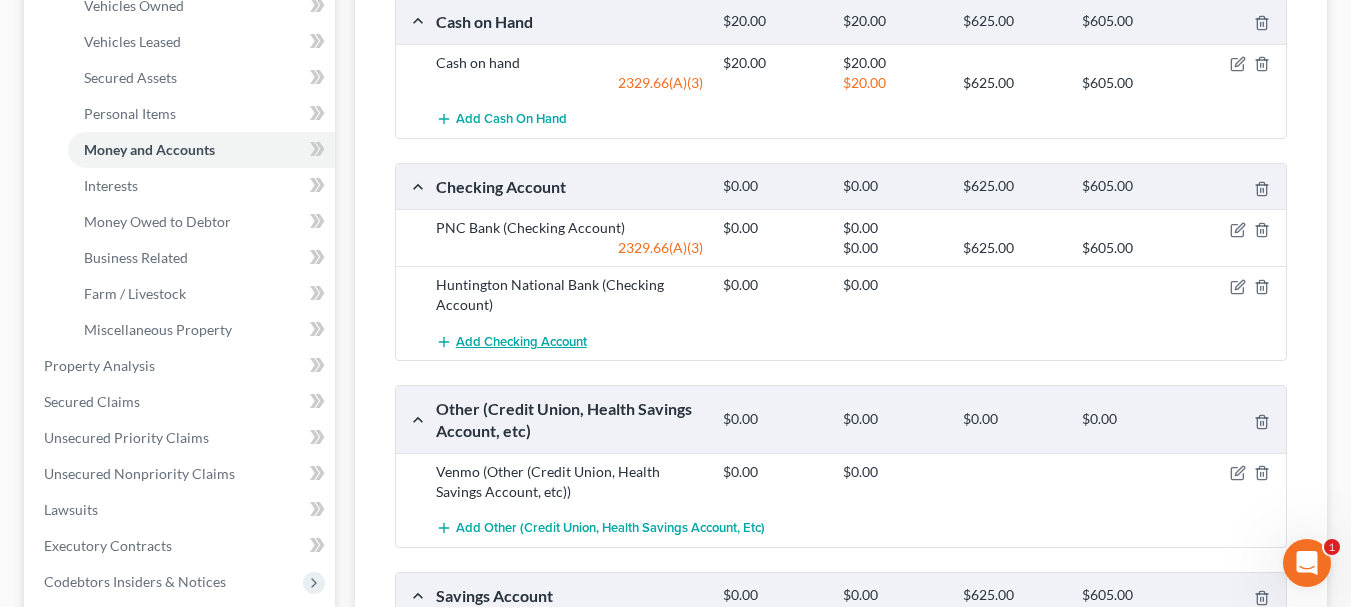 click on "Add Checking Account" at bounding box center [521, 342] 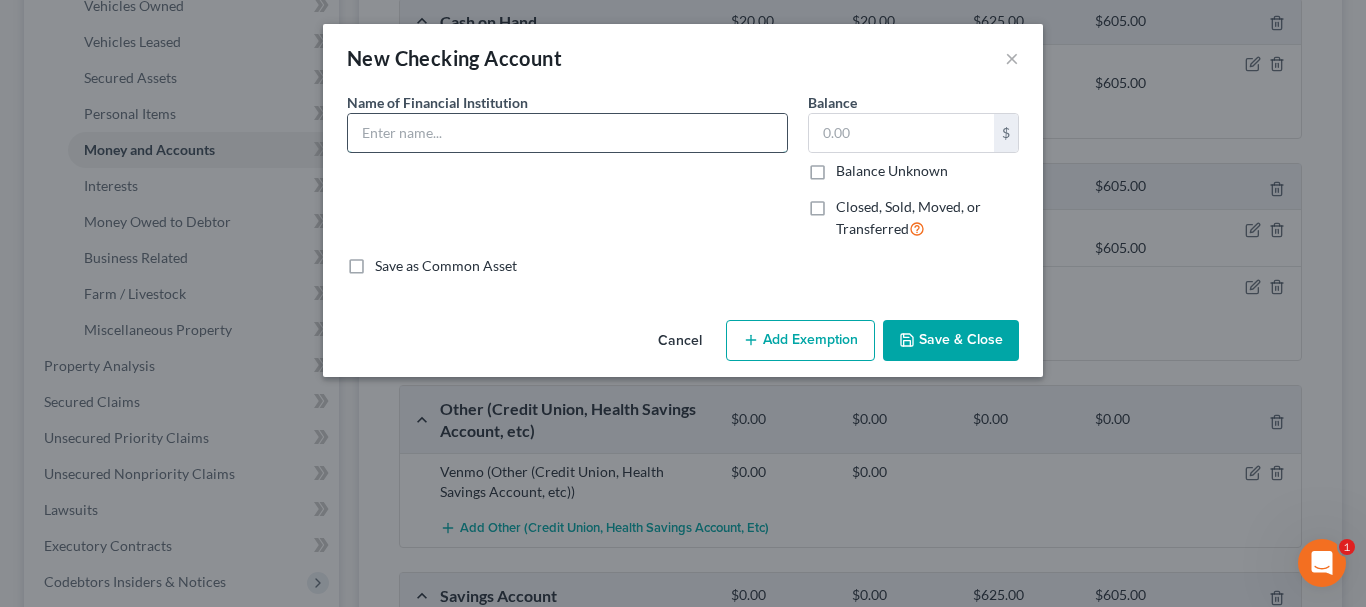 click at bounding box center [567, 133] 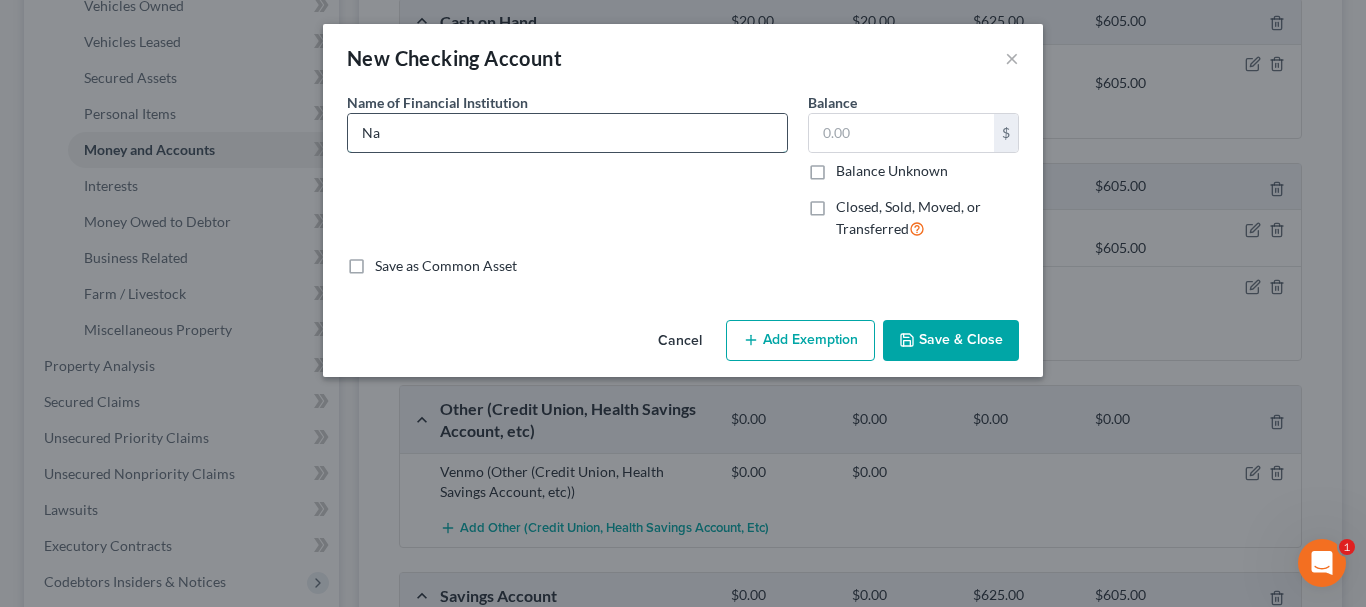 type on "Navy Federal Credit Union" 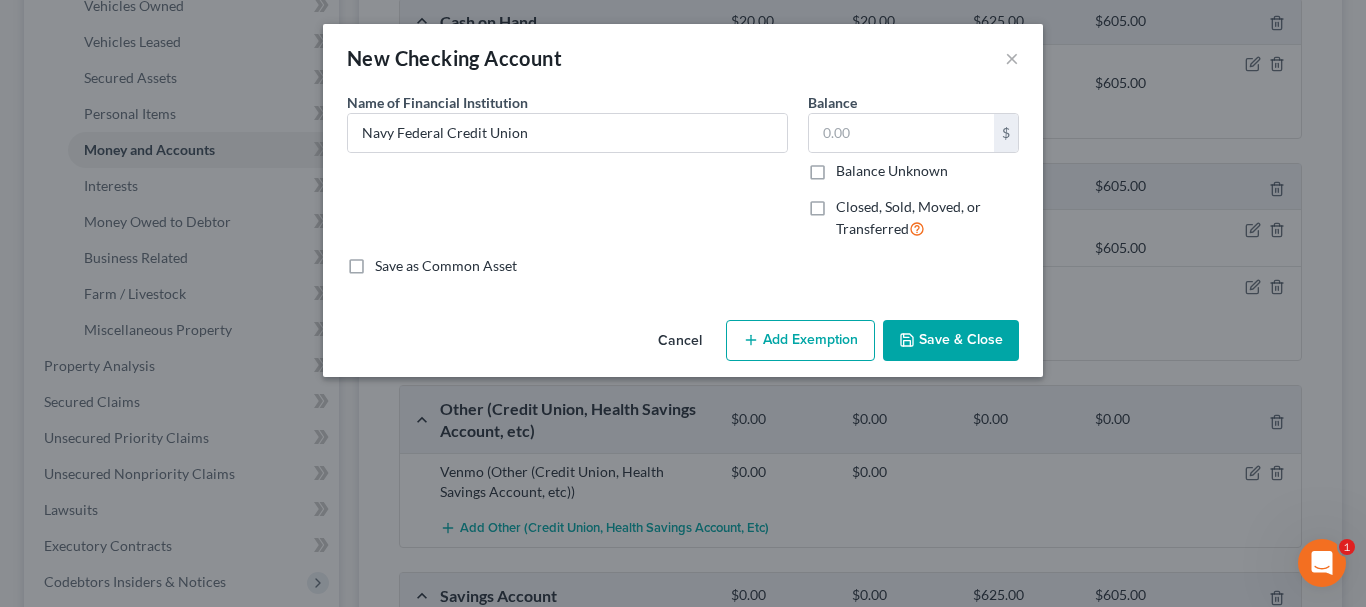 click on "Save & Close" at bounding box center (951, 341) 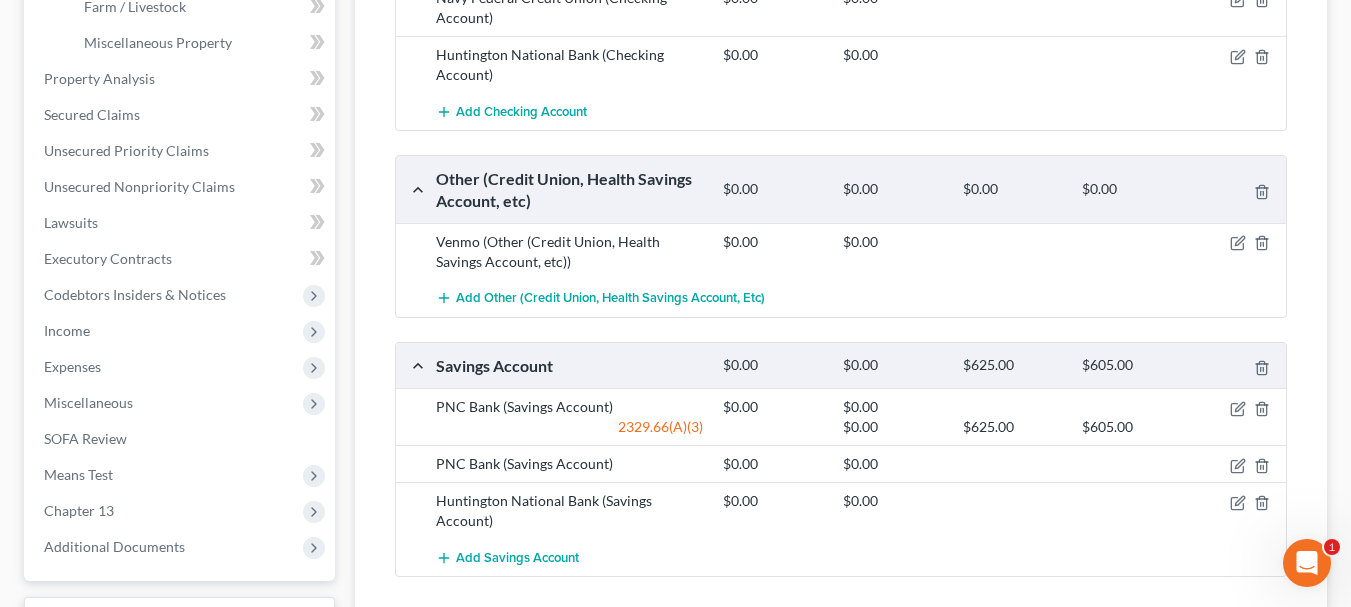 scroll, scrollTop: 700, scrollLeft: 0, axis: vertical 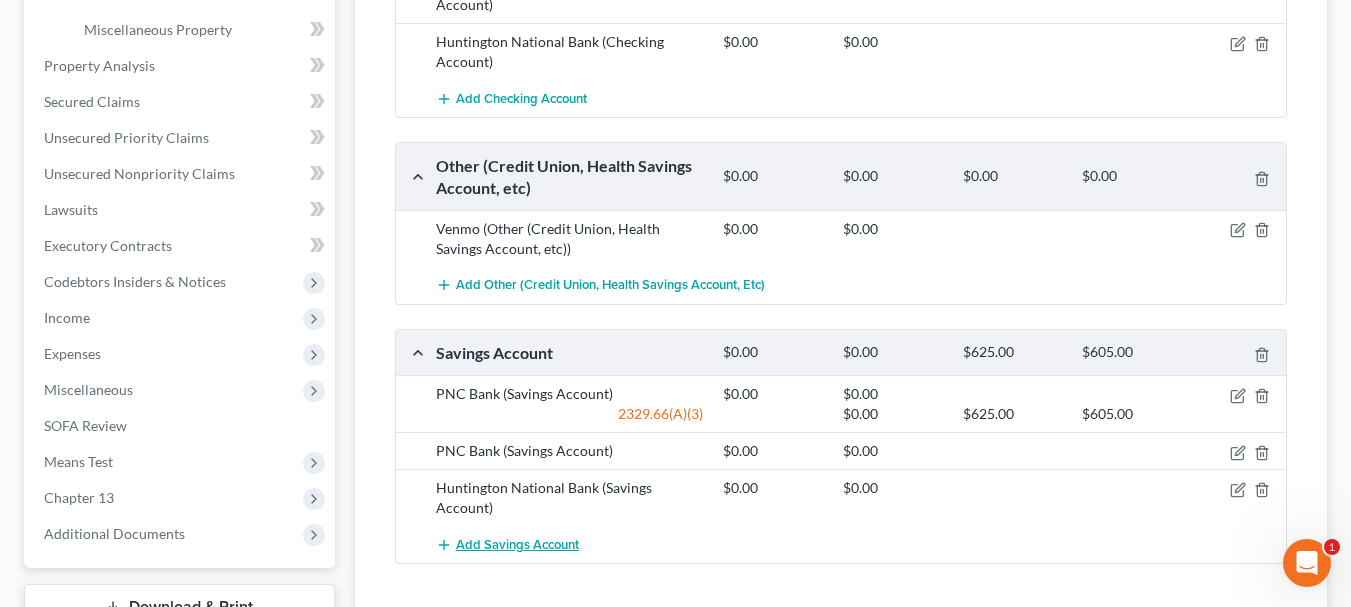 click on "Add Savings Account" at bounding box center [517, 545] 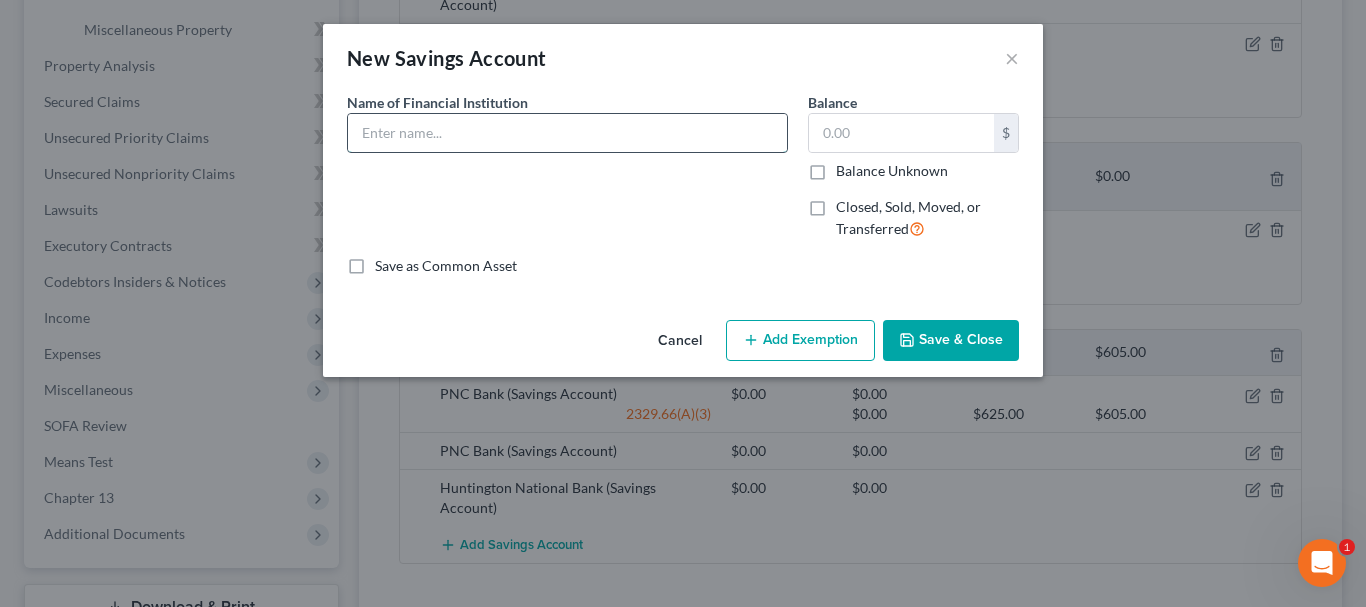 click at bounding box center [567, 133] 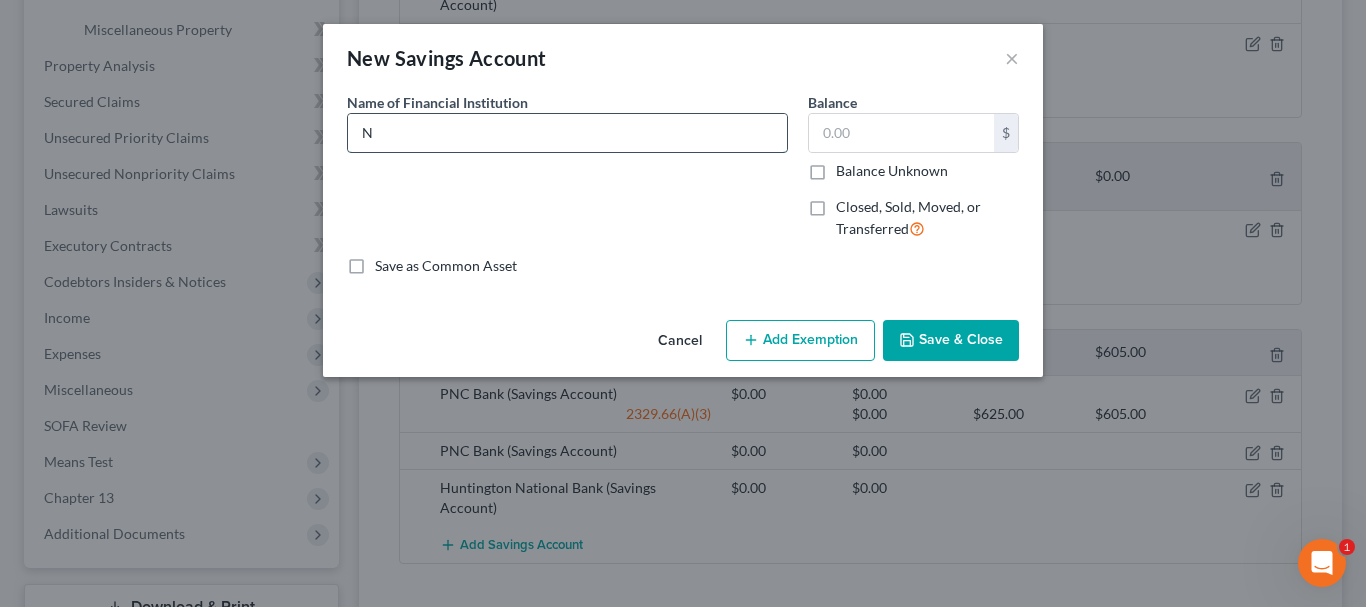 type on "Navy Federal Credit Union" 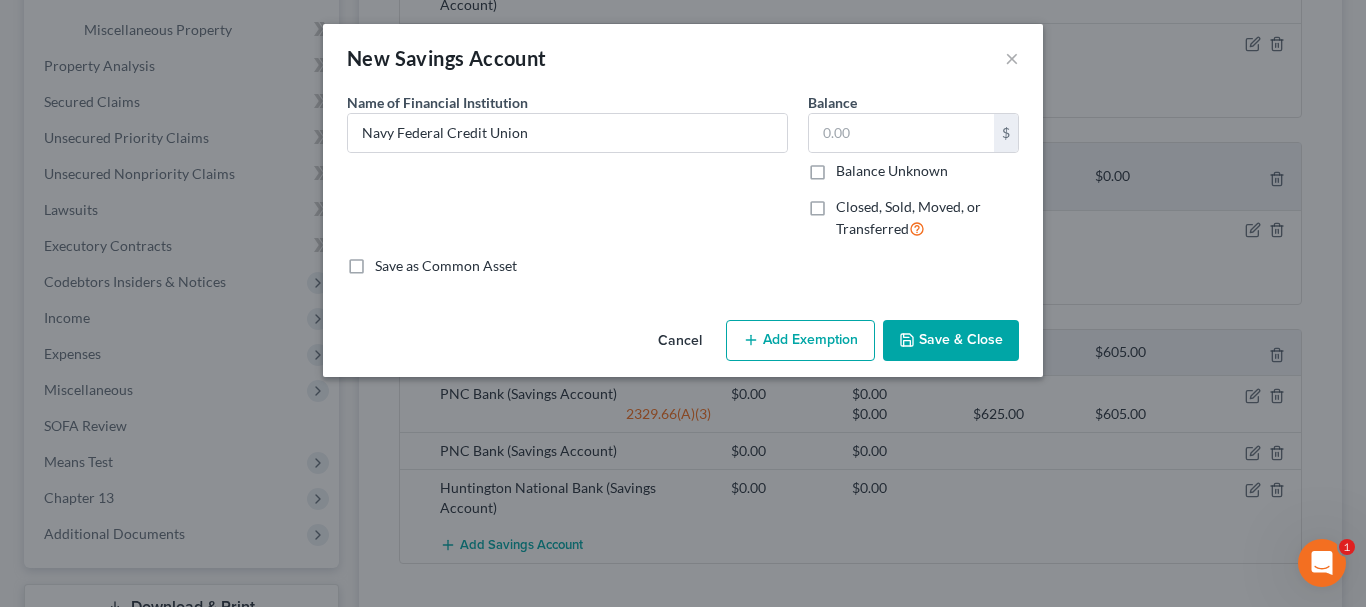 click on "Save & Close" at bounding box center [951, 341] 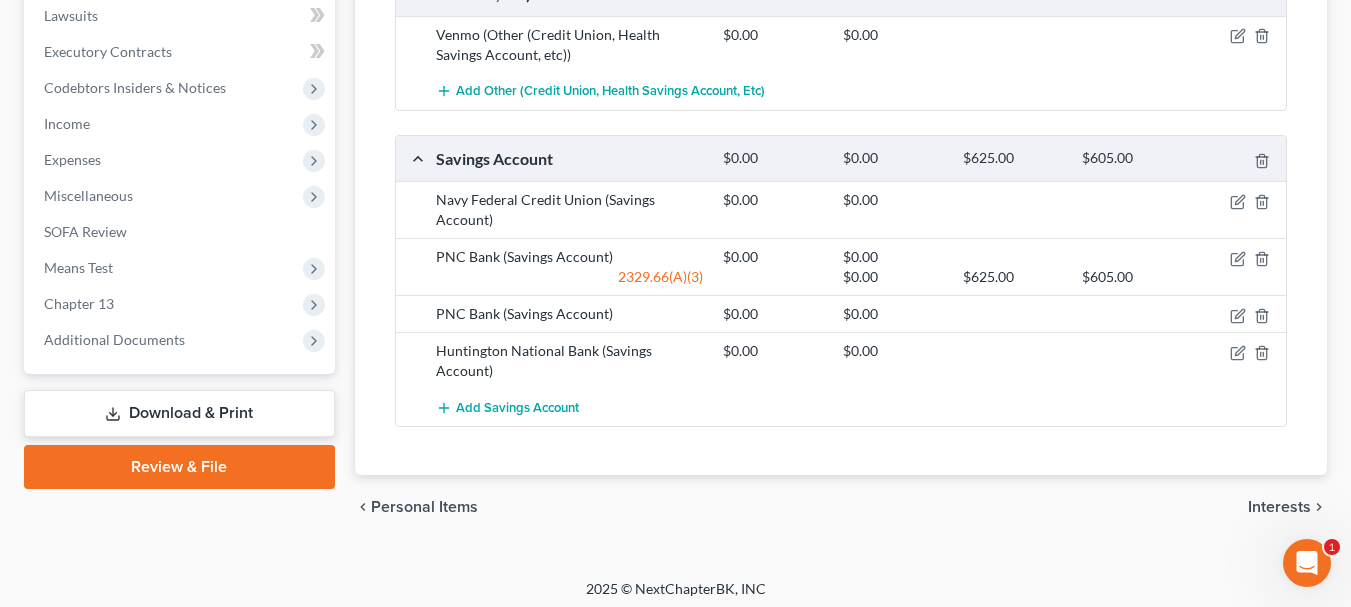 scroll, scrollTop: 902, scrollLeft: 0, axis: vertical 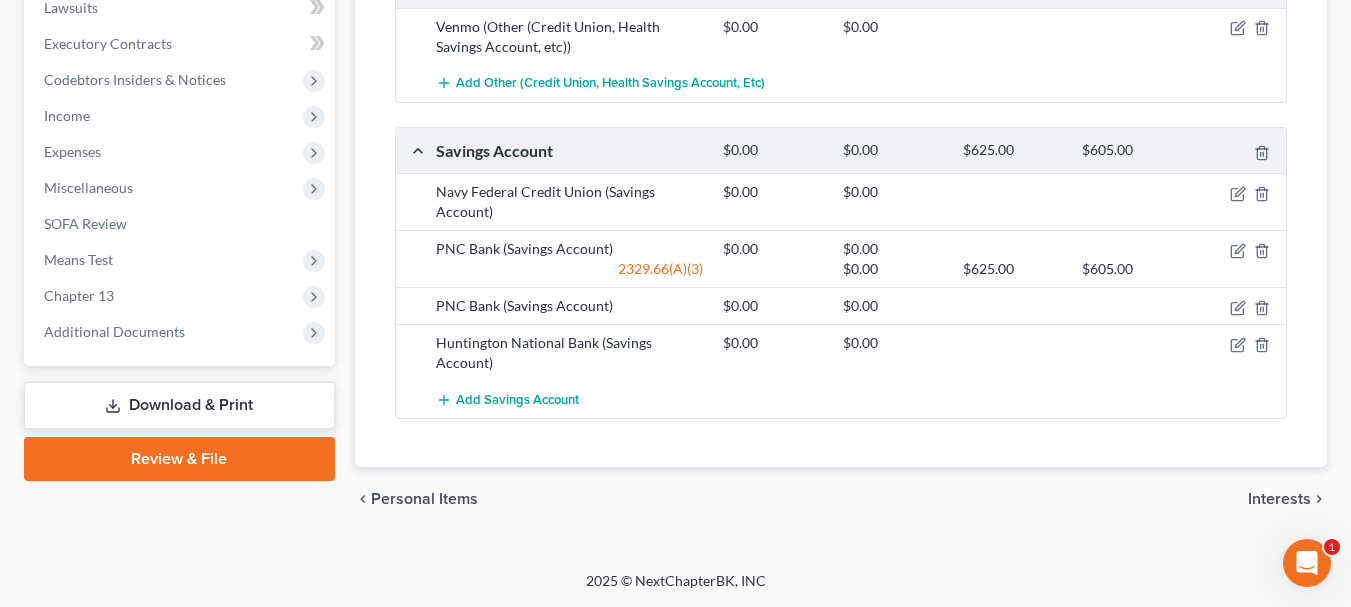 click on "Interests" at bounding box center [1279, 499] 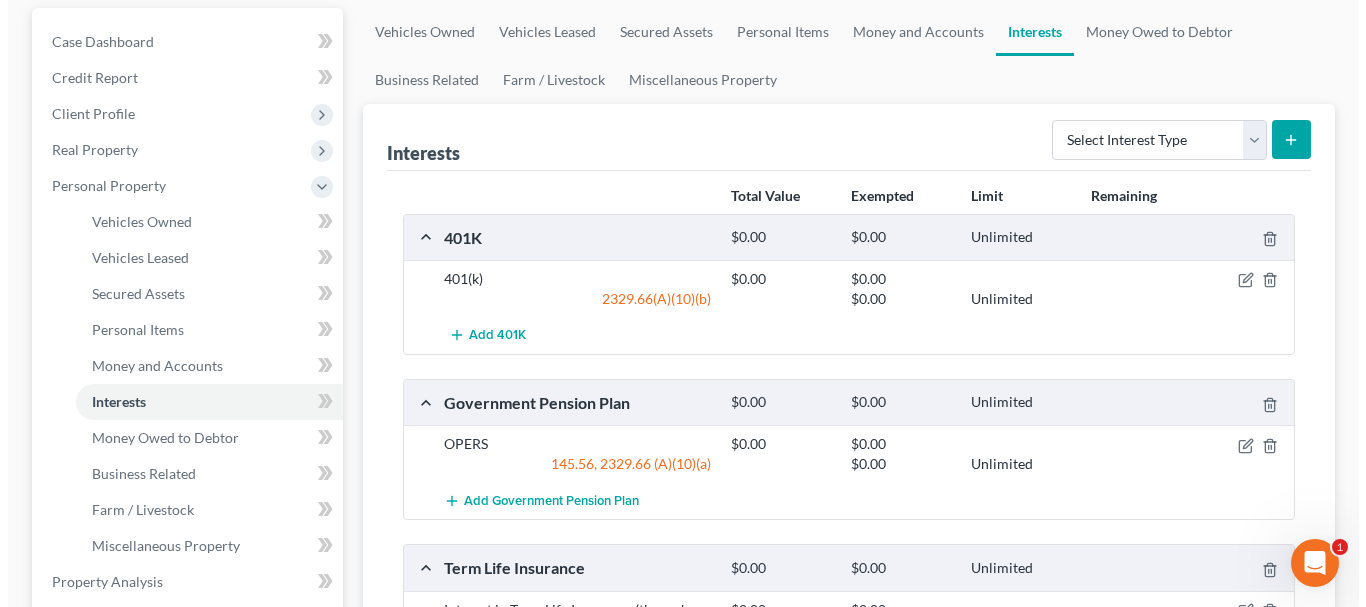 scroll, scrollTop: 200, scrollLeft: 0, axis: vertical 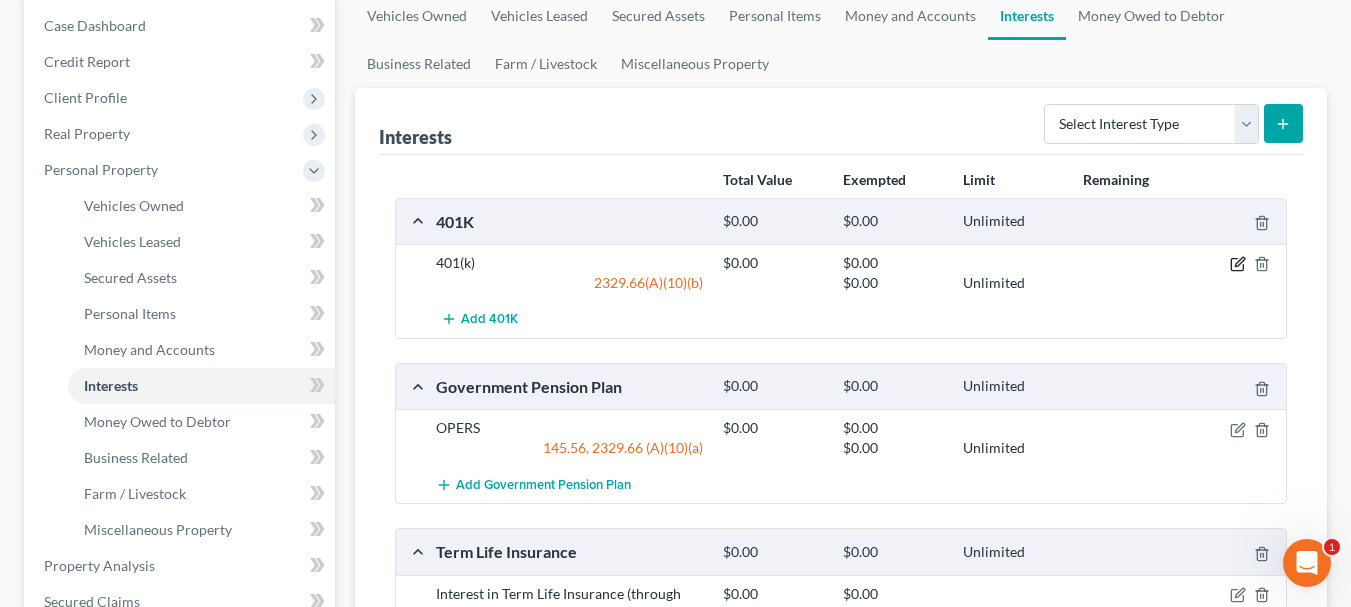 click 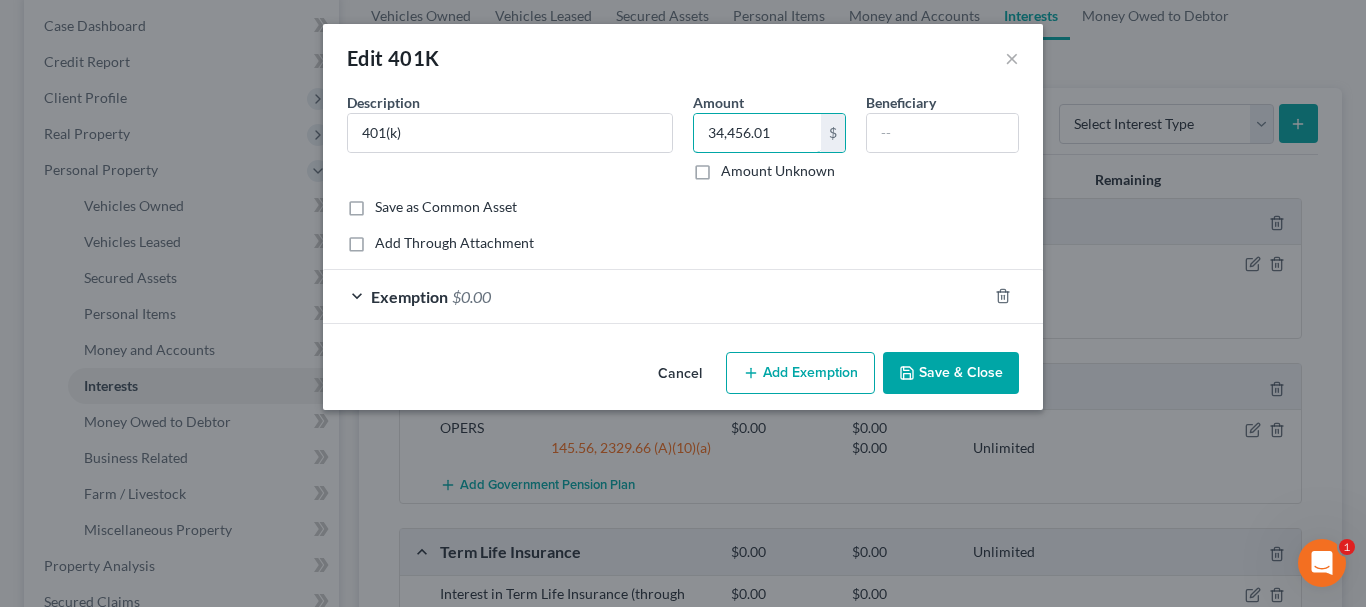 type on "34,456.01" 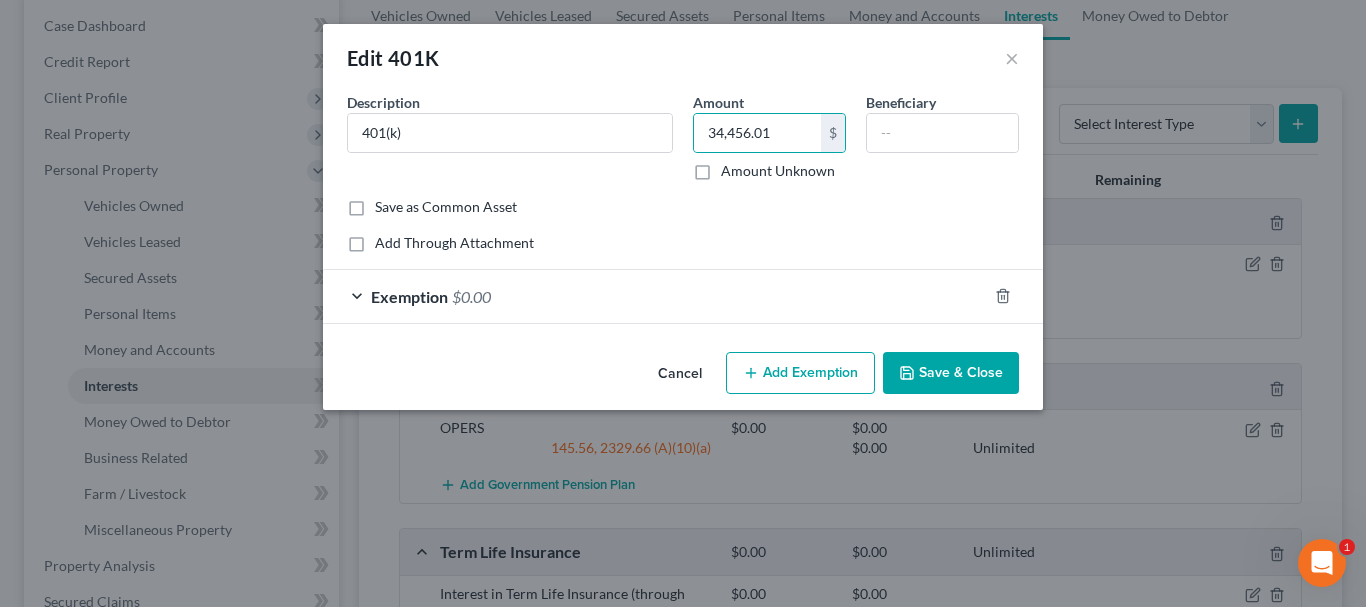 click on "Exemption" at bounding box center [409, 296] 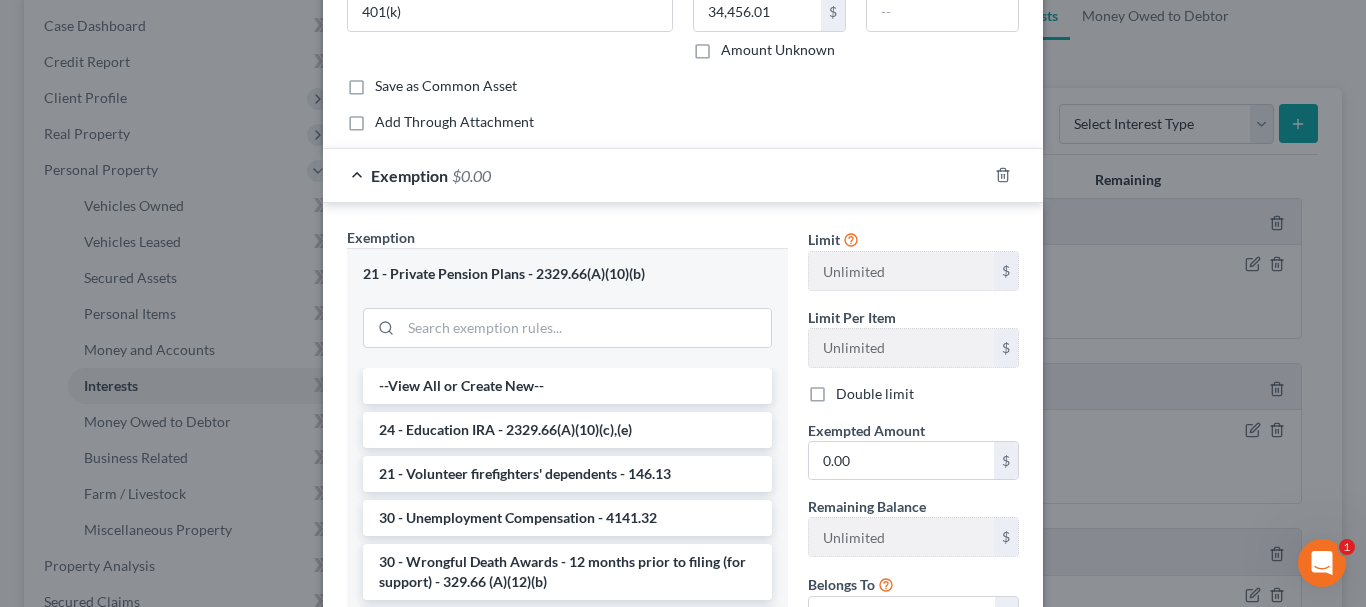 scroll, scrollTop: 200, scrollLeft: 0, axis: vertical 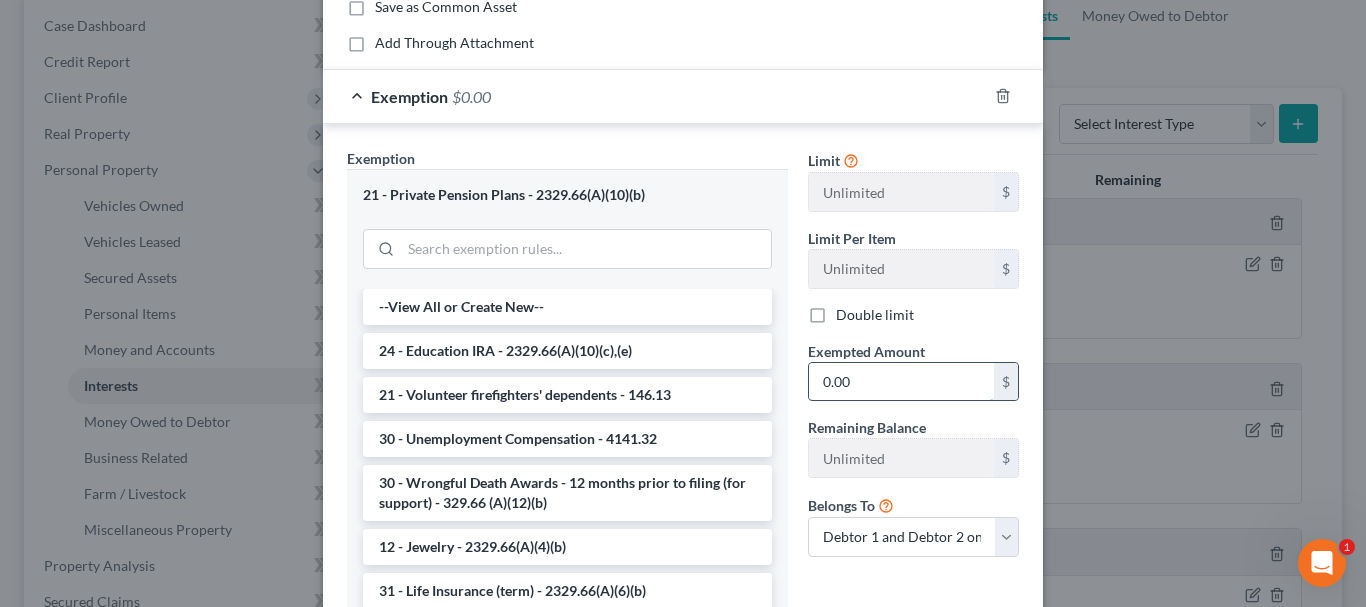 click on "0.00" at bounding box center [901, 382] 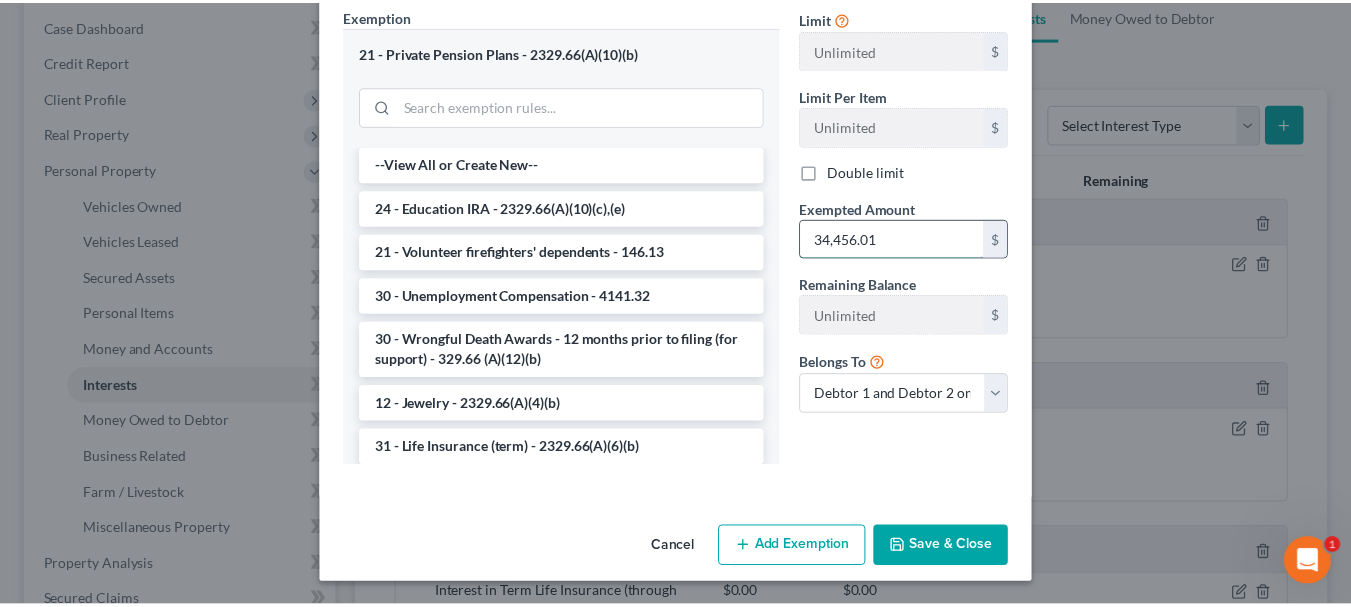scroll, scrollTop: 344, scrollLeft: 0, axis: vertical 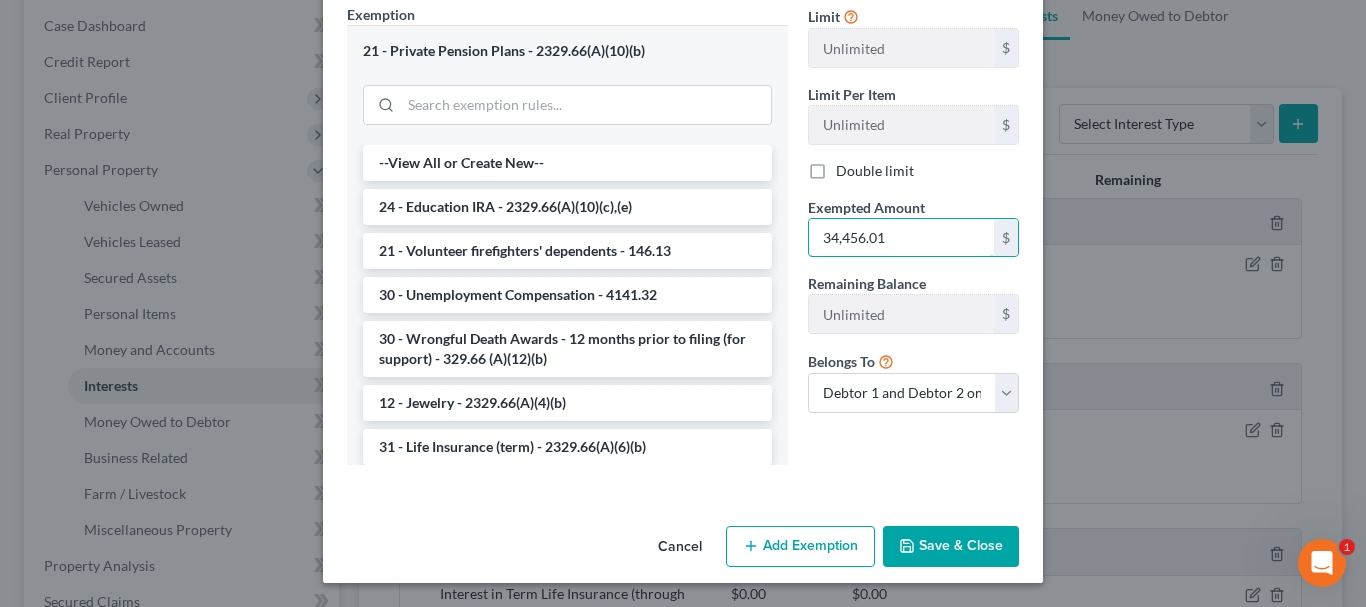 type on "34,456.01" 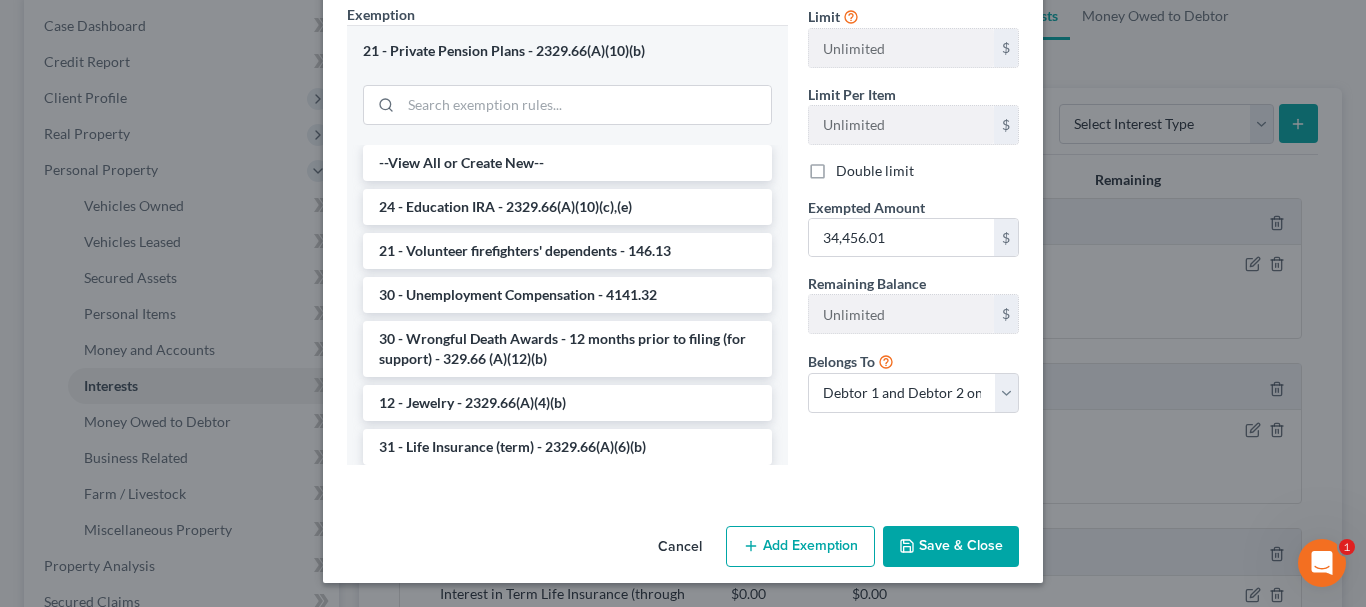 click on "Save & Close" at bounding box center [951, 547] 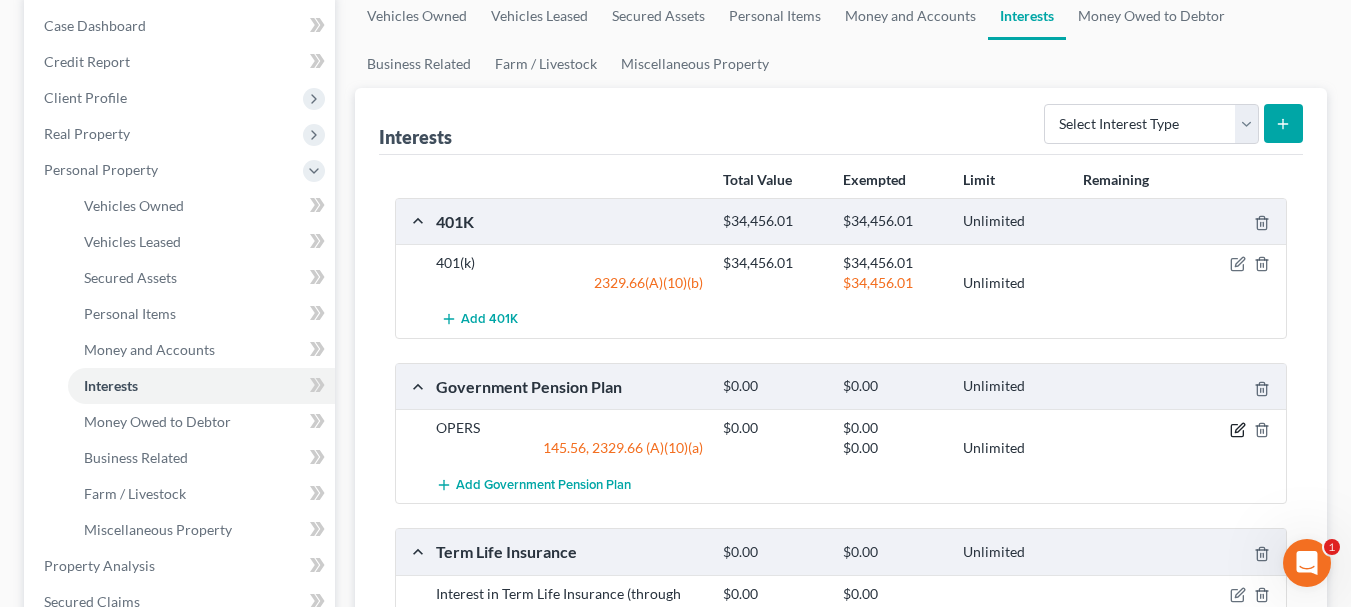 click 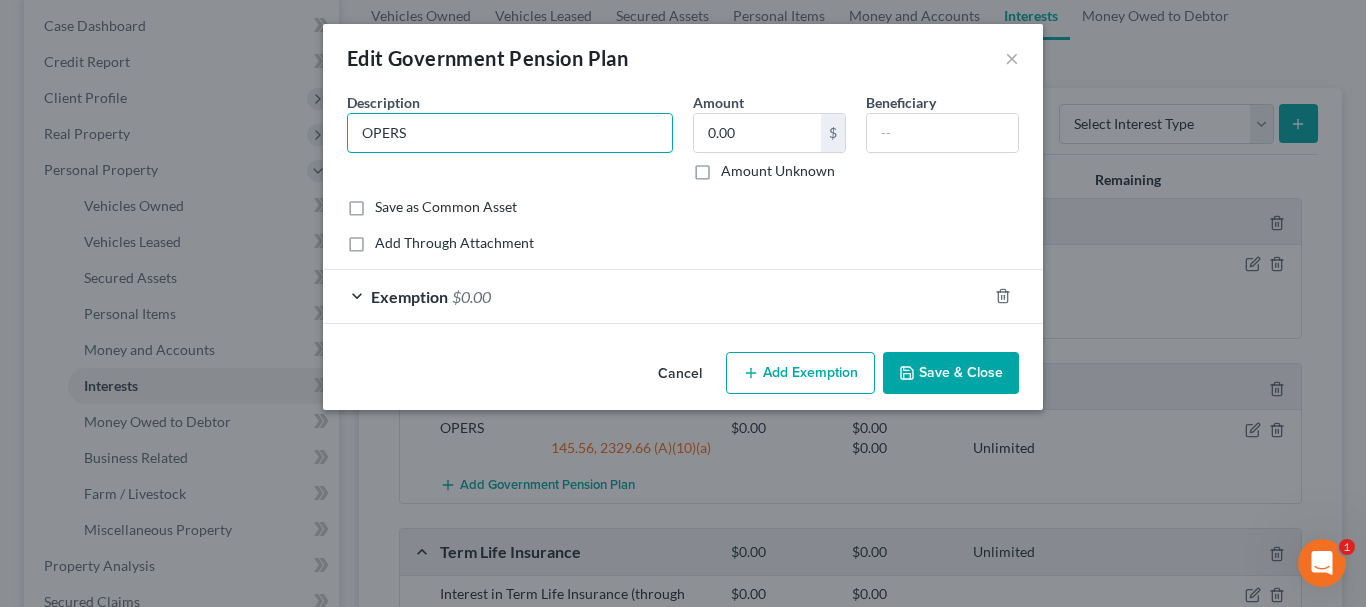 drag, startPoint x: 523, startPoint y: 136, endPoint x: 303, endPoint y: 144, distance: 220.1454 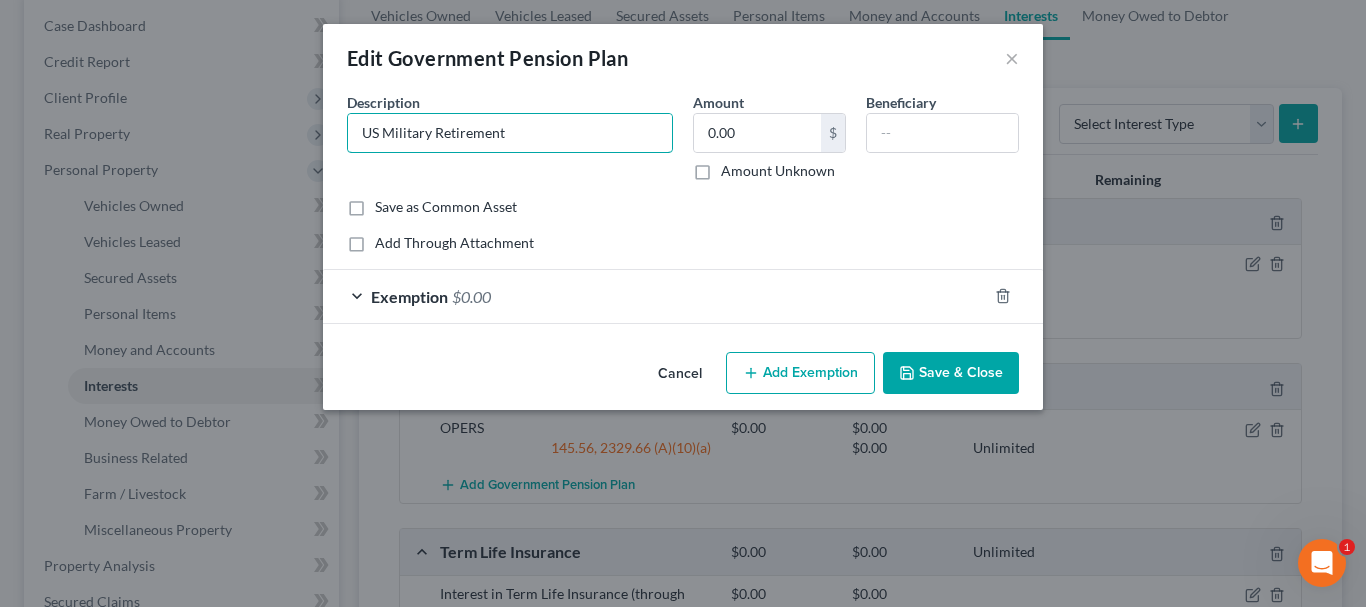 type on "US Military Retirement" 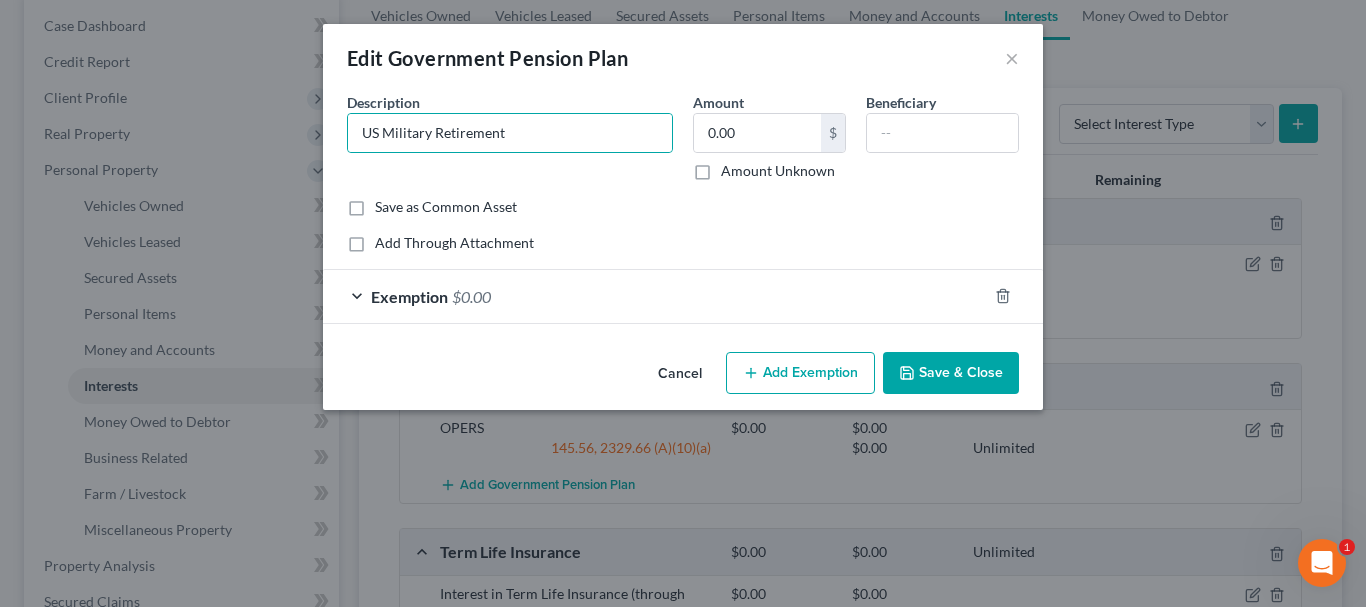 click on "Save & Close" at bounding box center (951, 373) 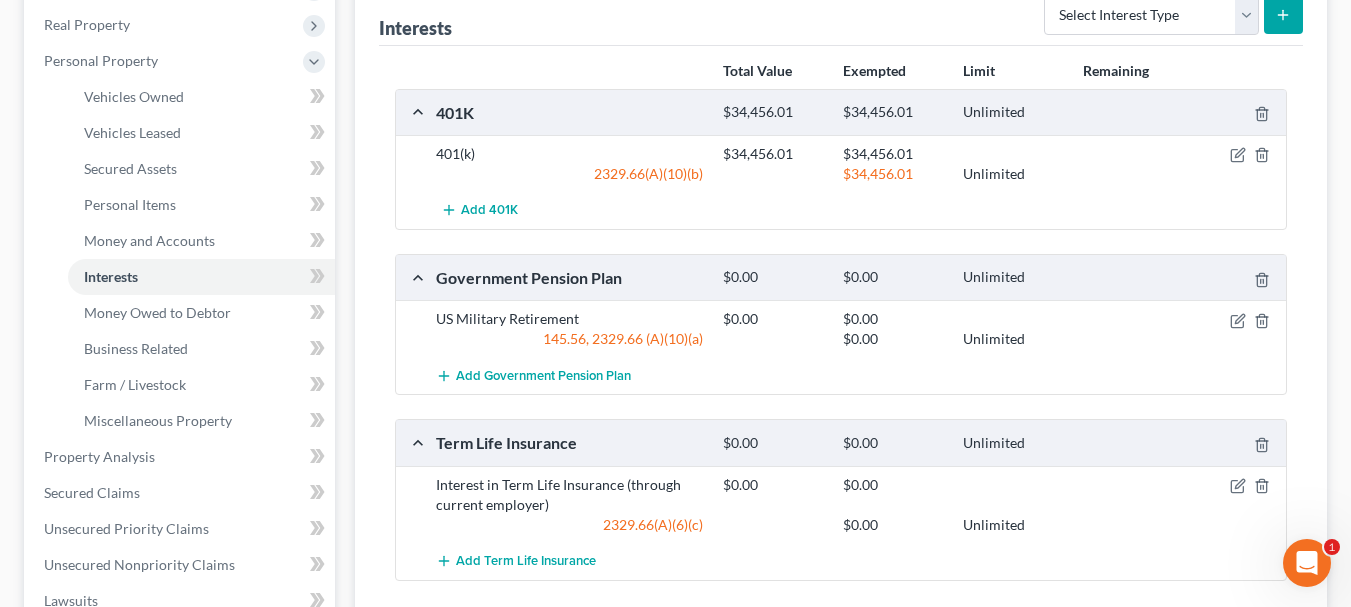 scroll, scrollTop: 500, scrollLeft: 0, axis: vertical 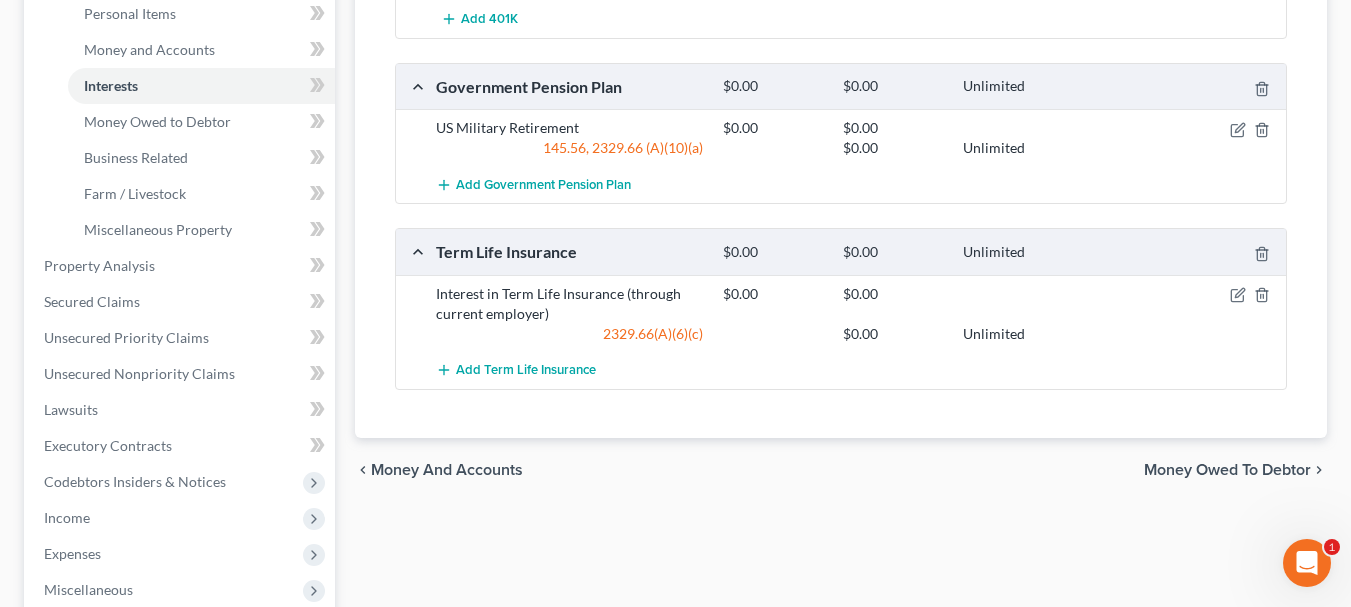 click on "Money Owed to Debtor" at bounding box center [1227, 470] 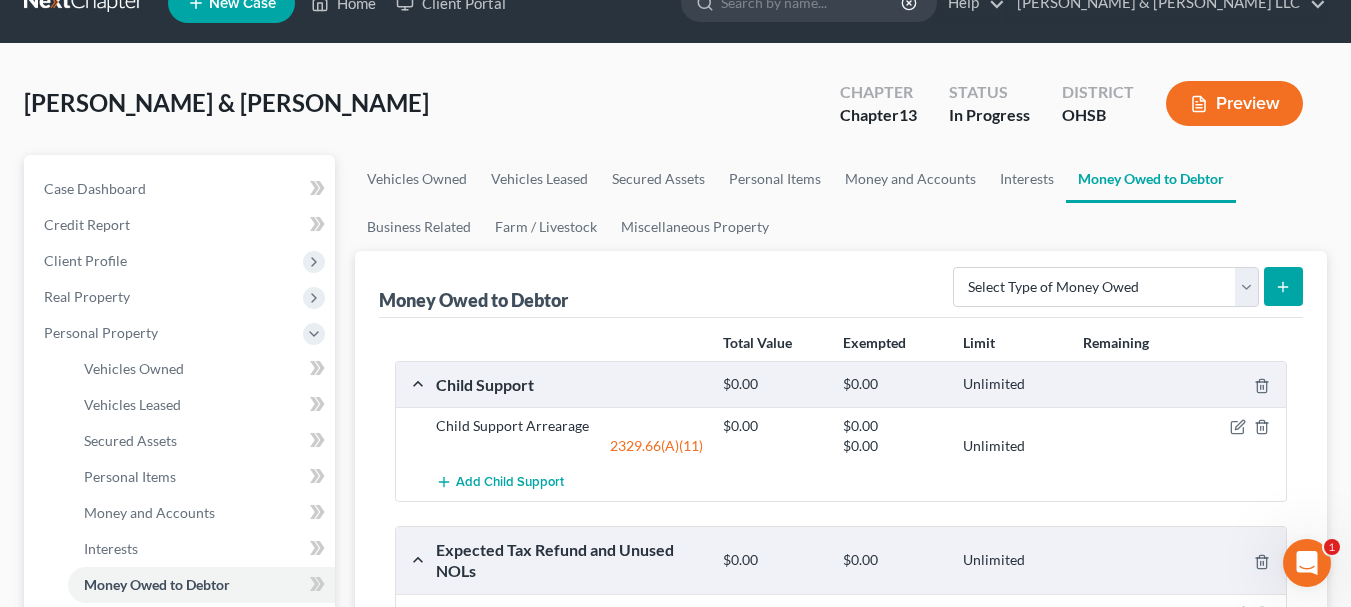 scroll, scrollTop: 100, scrollLeft: 0, axis: vertical 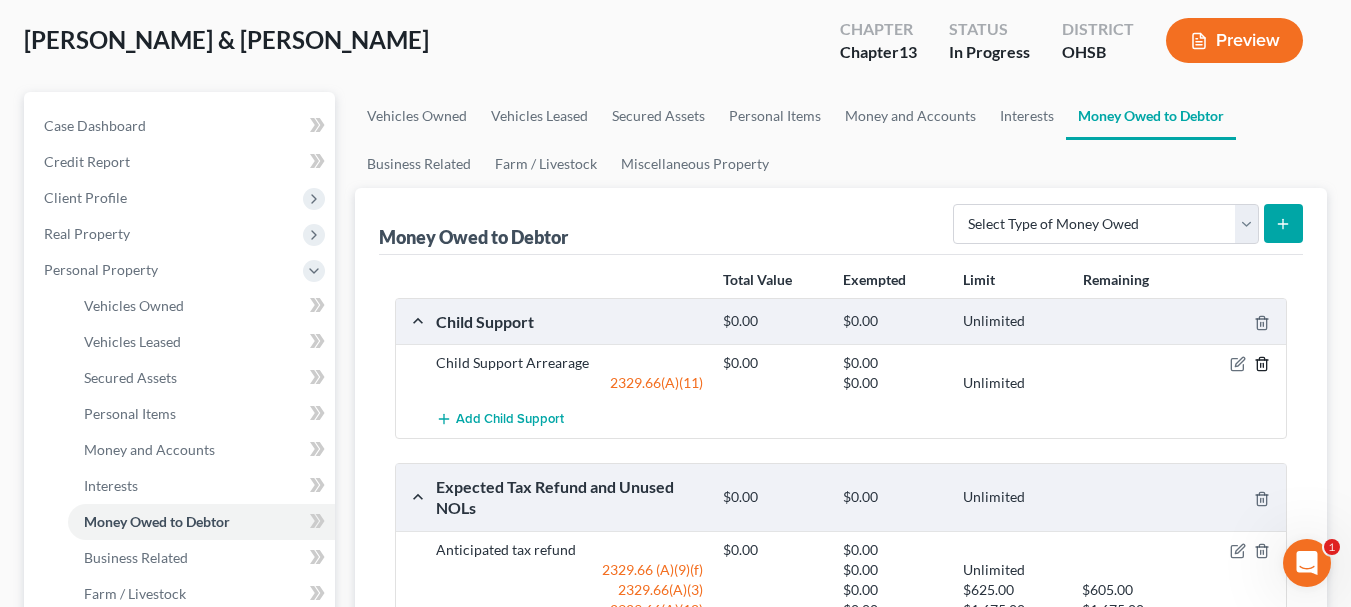 click 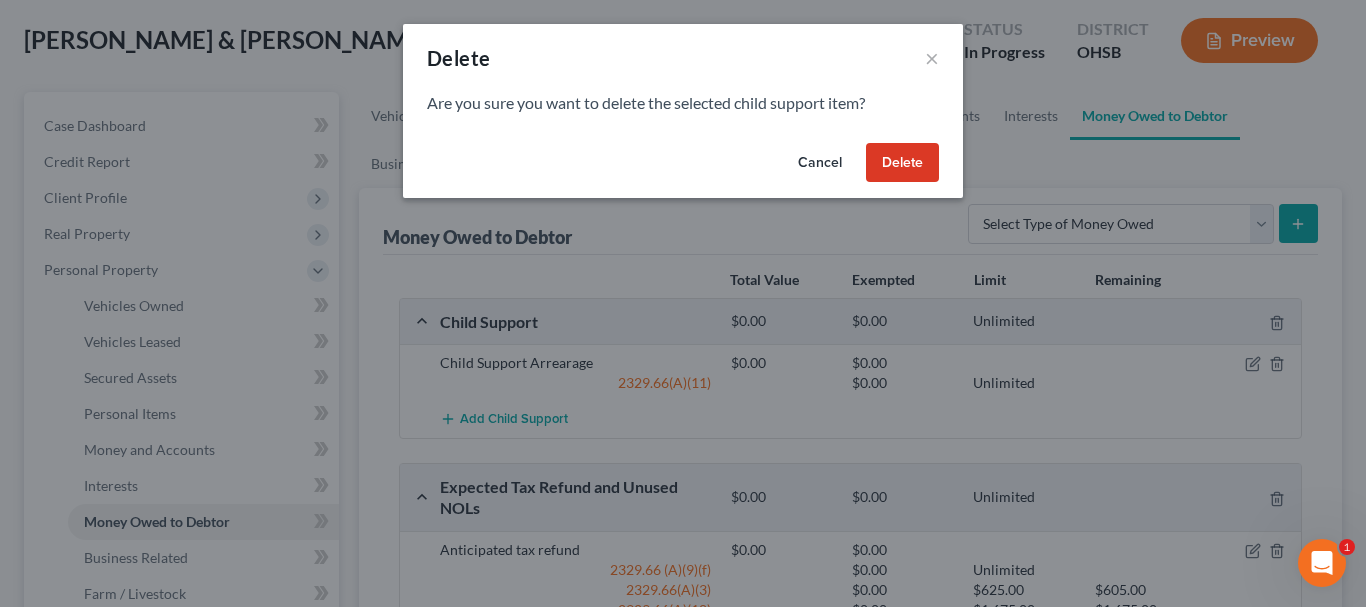click on "Delete" at bounding box center (902, 163) 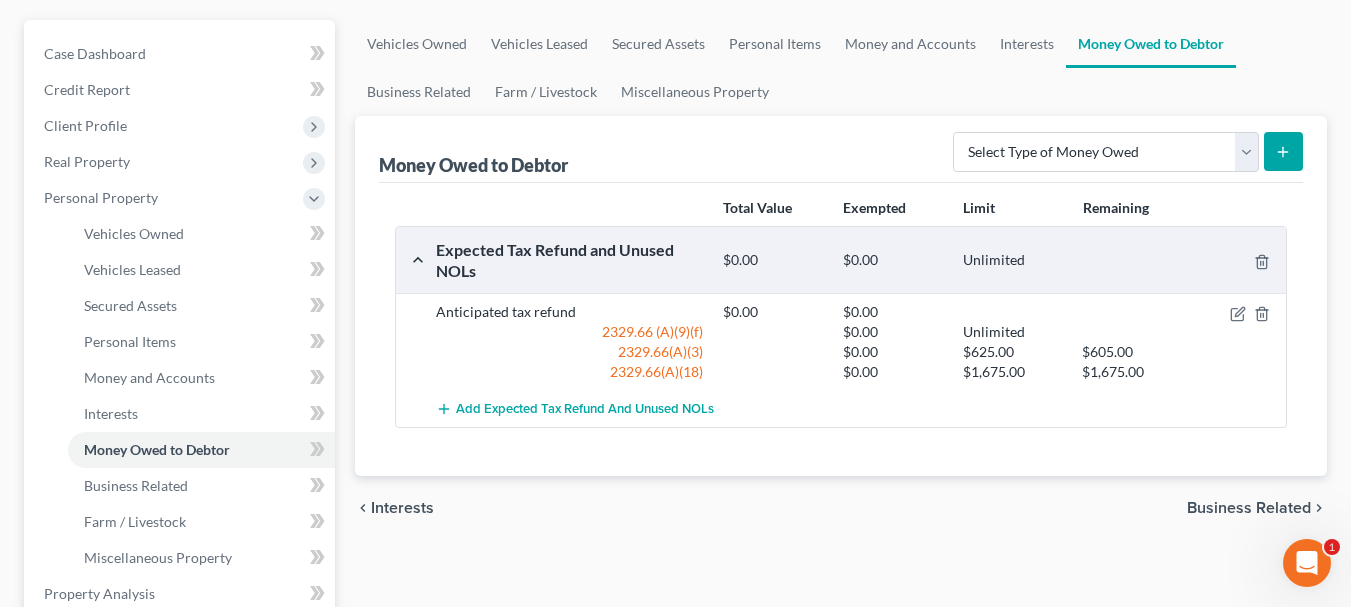 scroll, scrollTop: 200, scrollLeft: 0, axis: vertical 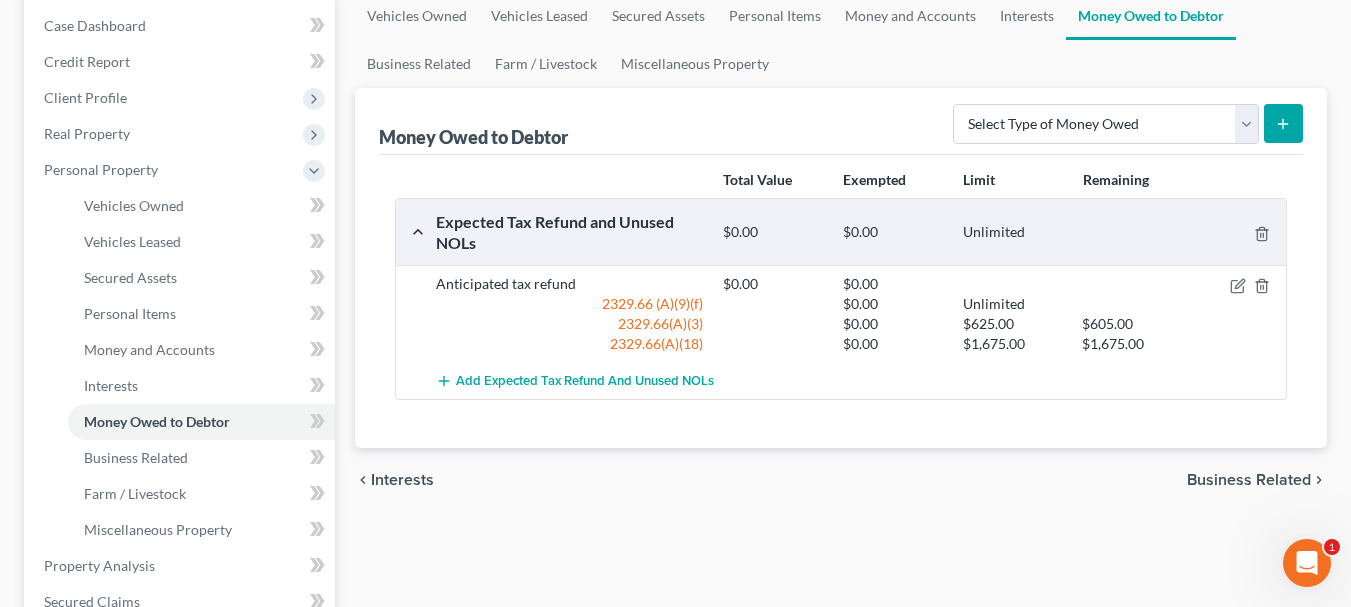 click on "$0.00 Unlimited" at bounding box center (1000, 304) 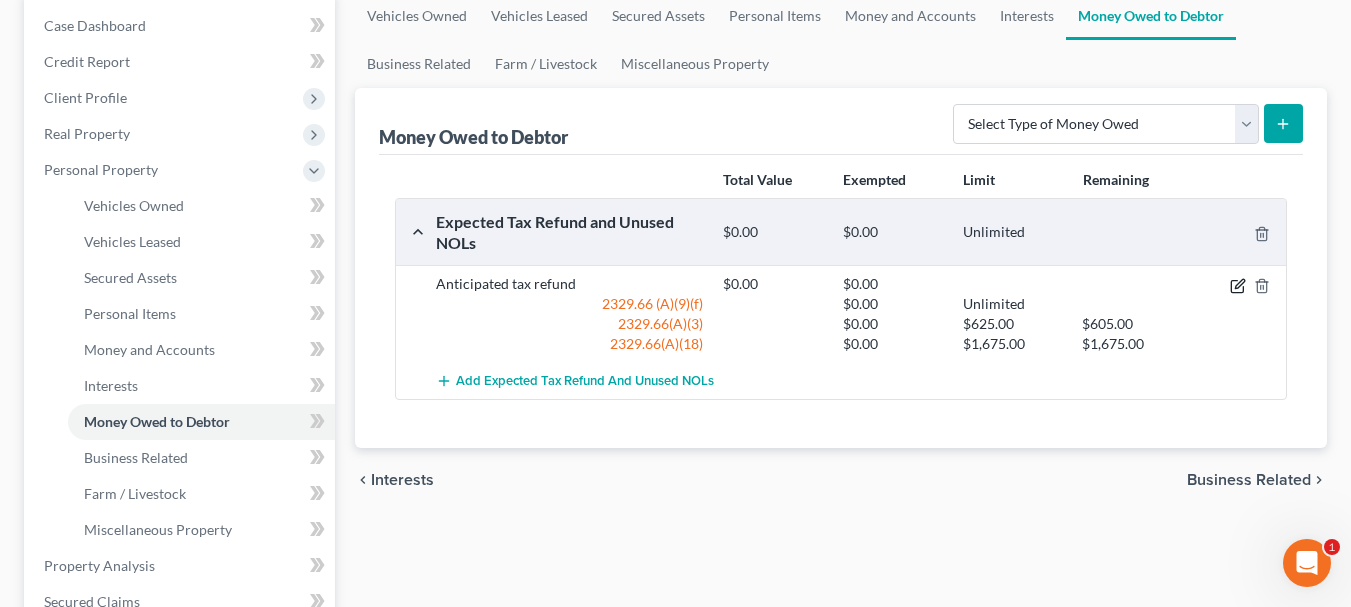 click 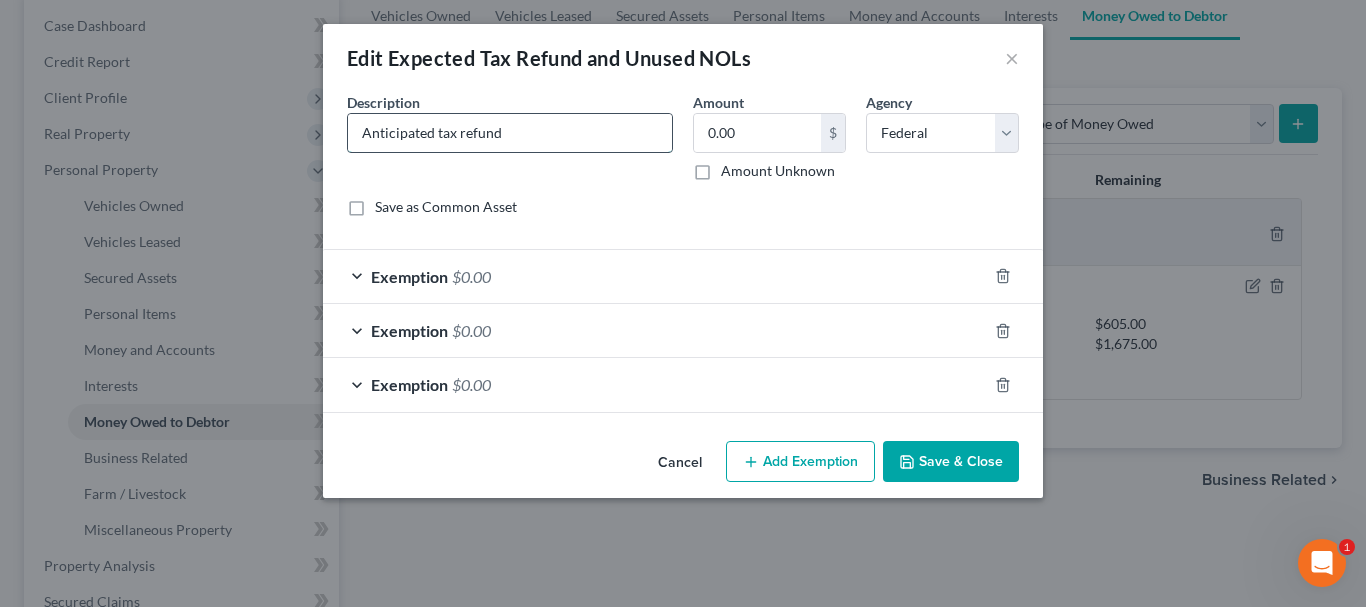 click on "Anticipated tax refund" at bounding box center [510, 133] 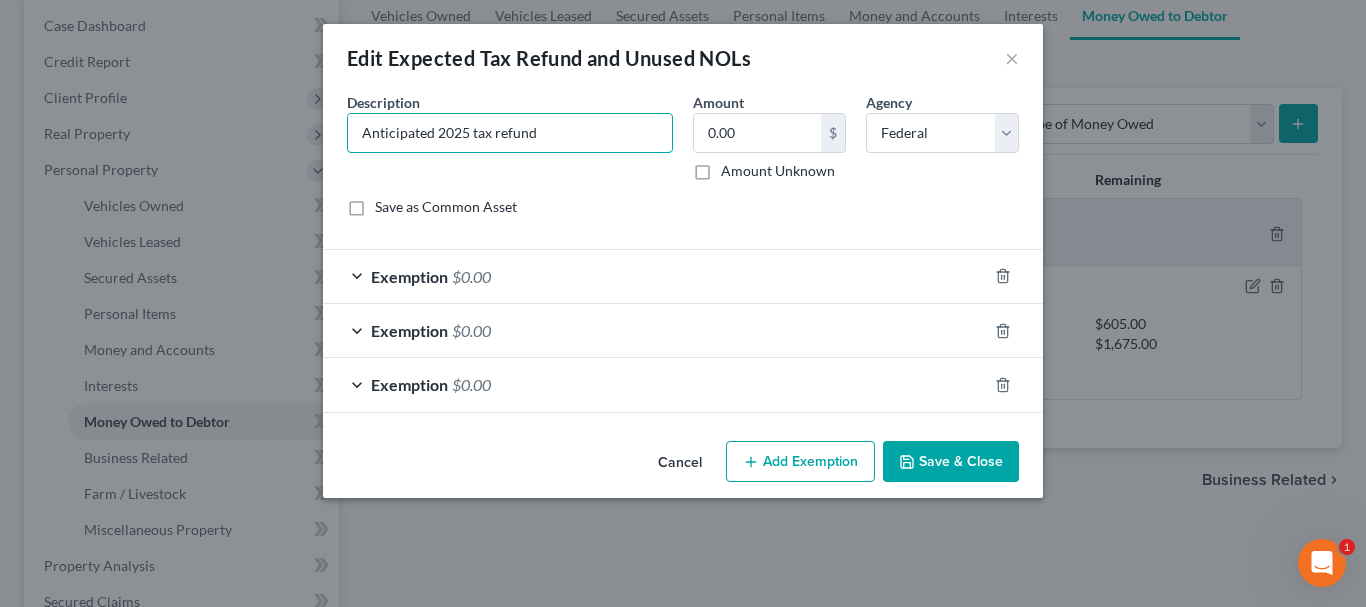 type on "Anticipated 2025 tax refund" 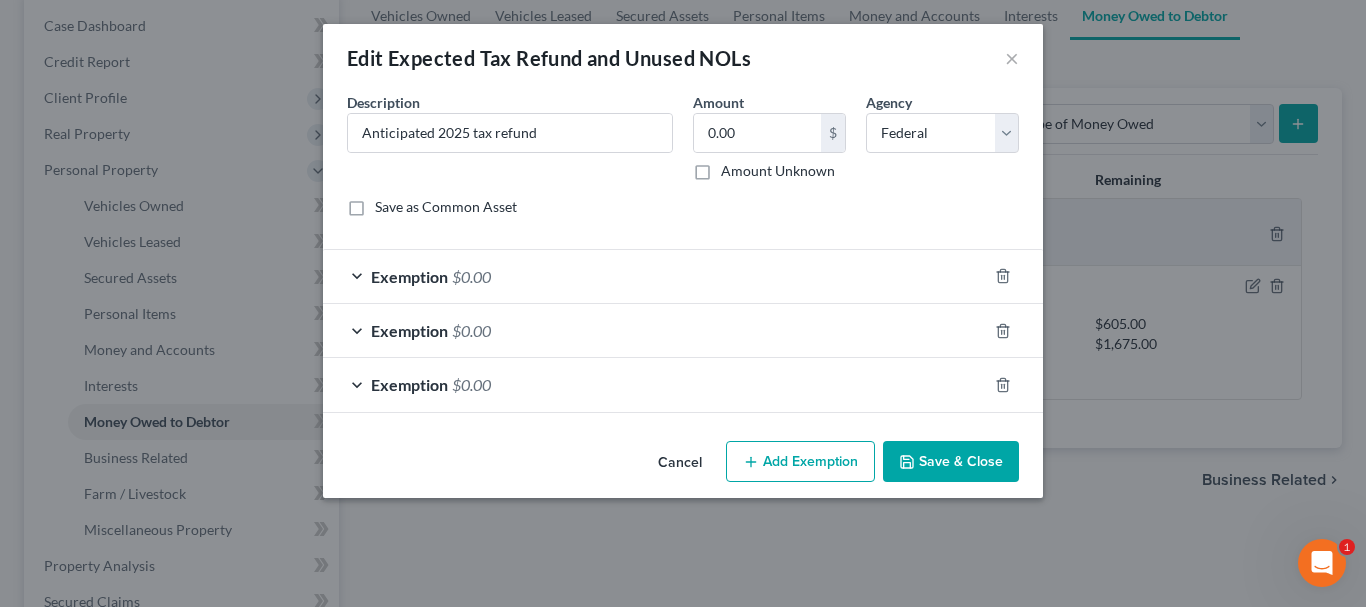 click on "Save & Close" at bounding box center [951, 462] 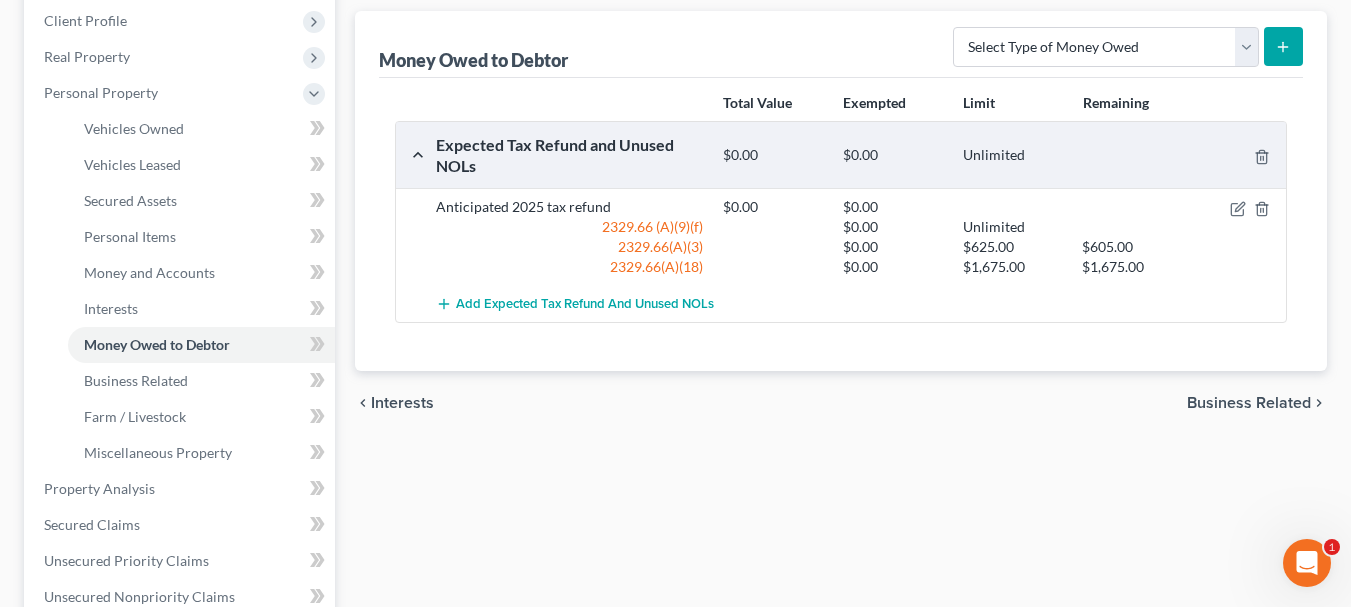 scroll, scrollTop: 300, scrollLeft: 0, axis: vertical 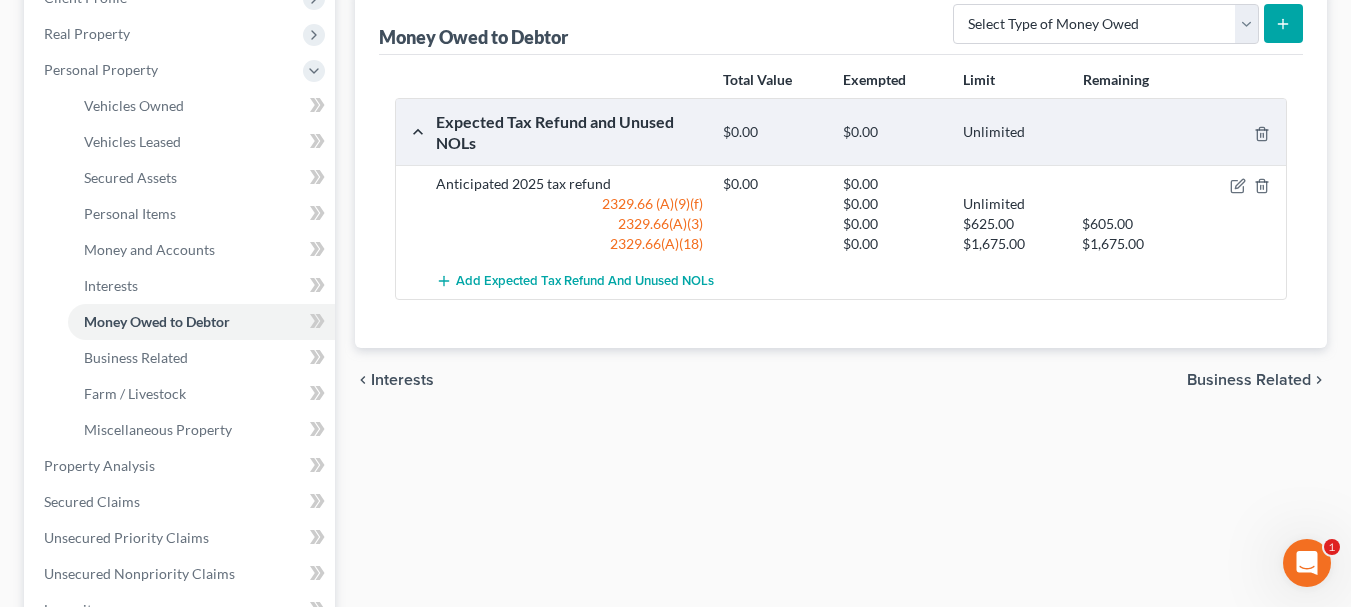 click on "Business Related" at bounding box center (1249, 380) 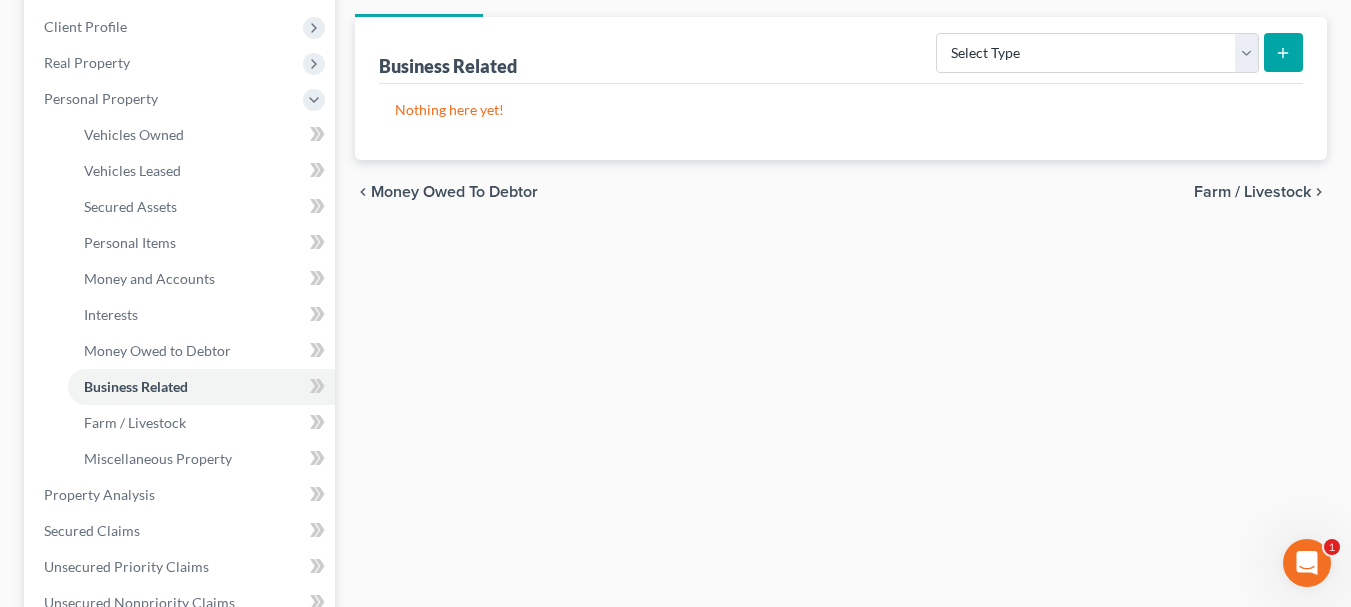 scroll, scrollTop: 0, scrollLeft: 0, axis: both 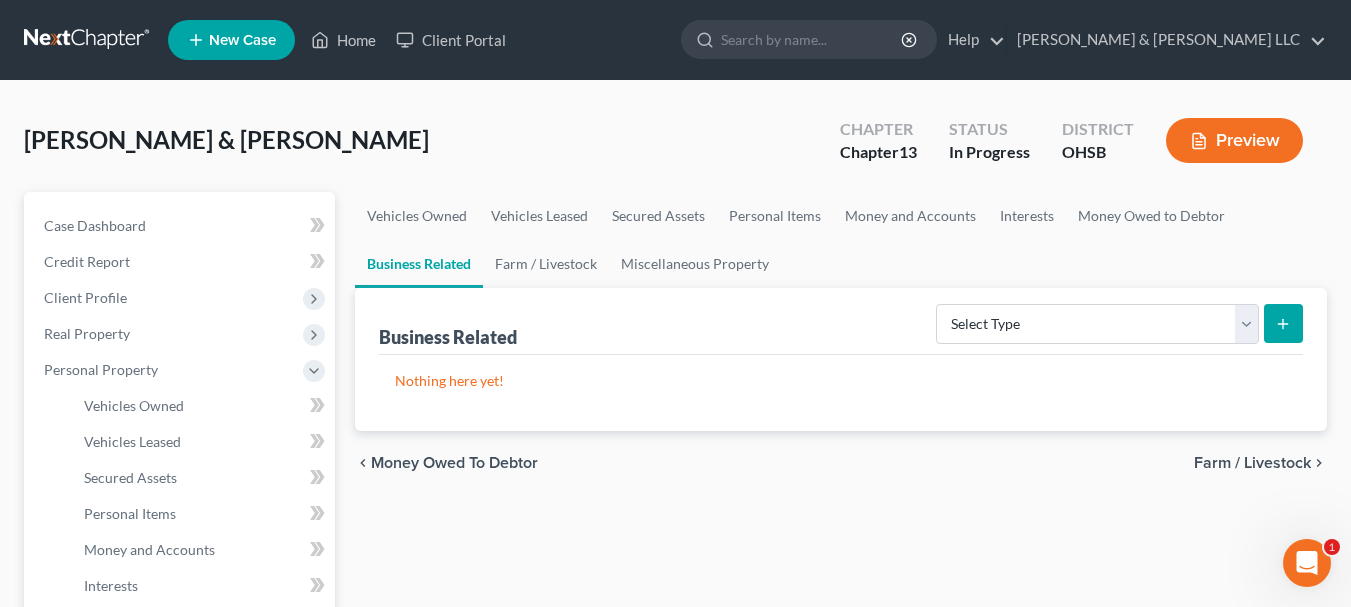 click on "Farm / Livestock" at bounding box center (1252, 463) 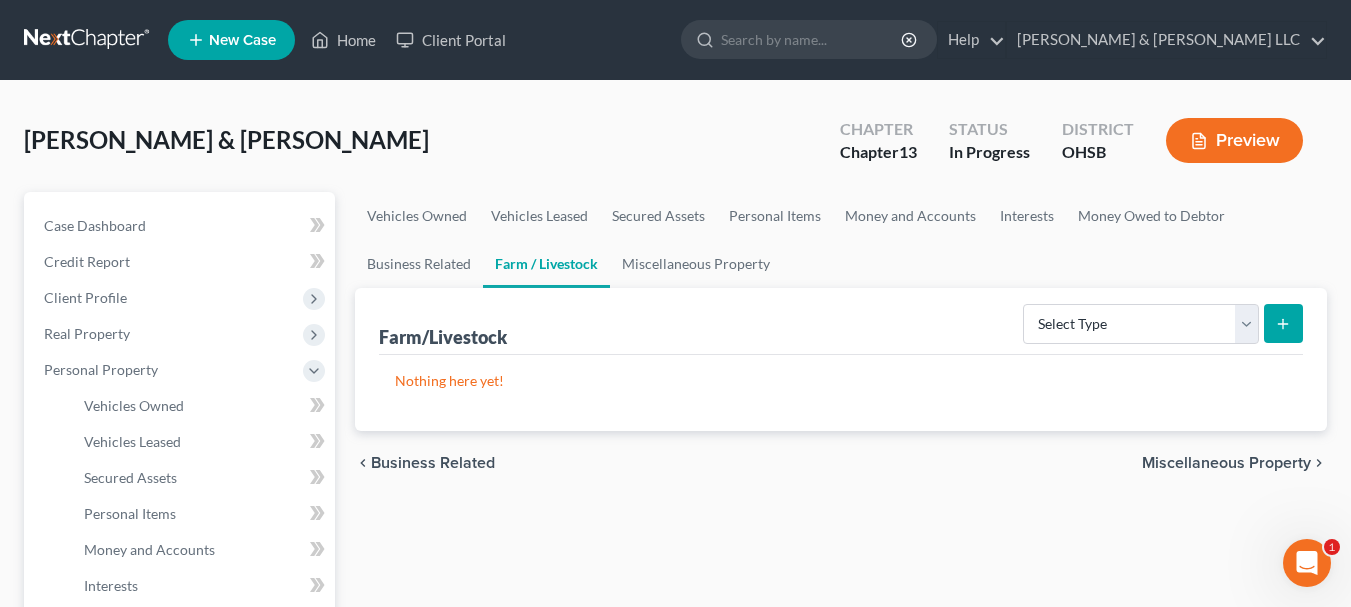 click on "Miscellaneous Property" at bounding box center [1226, 463] 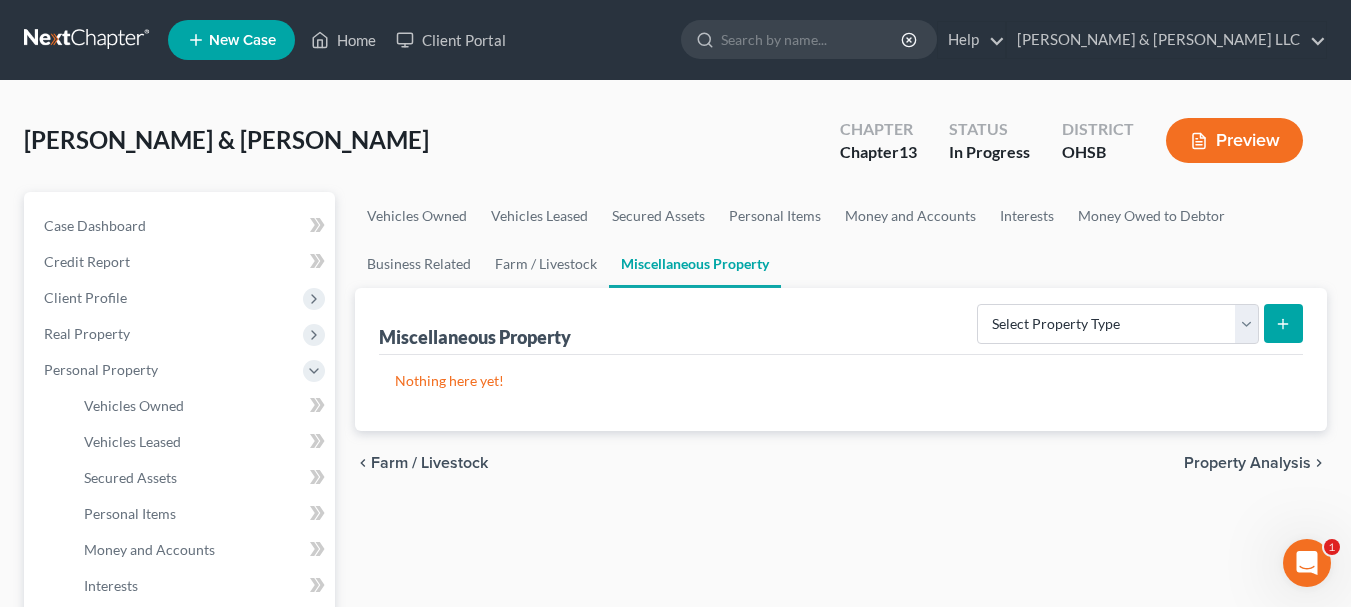 click on "Property Analysis" at bounding box center [1247, 463] 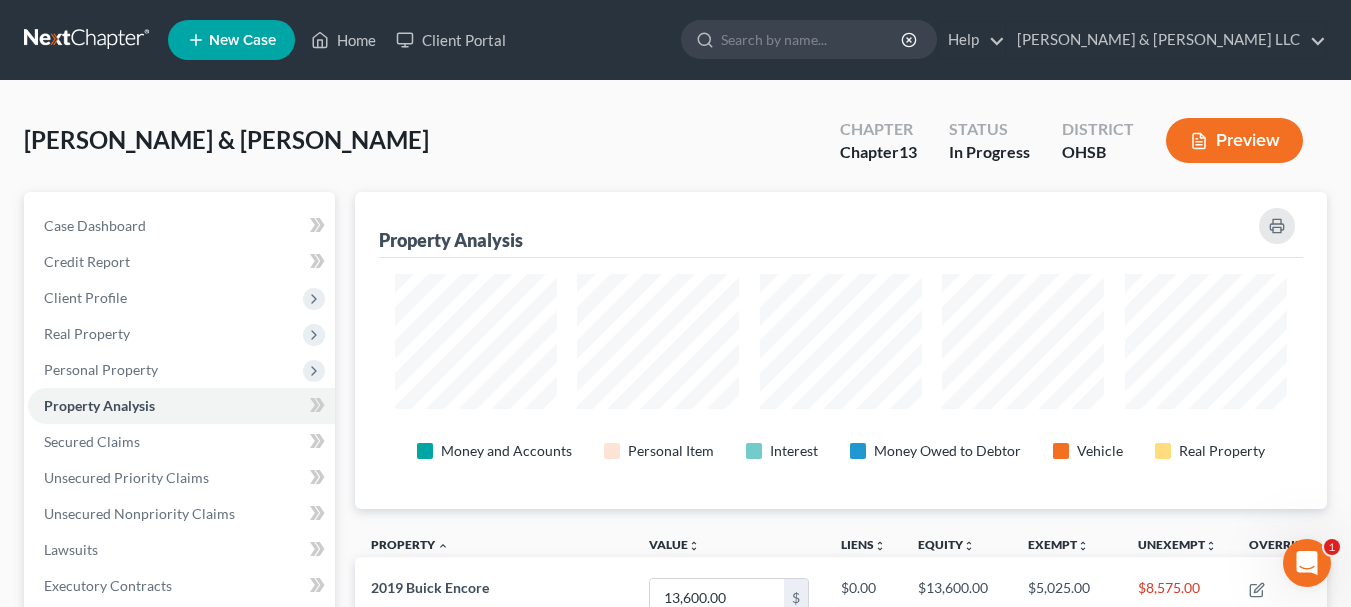 scroll, scrollTop: 999683, scrollLeft: 999028, axis: both 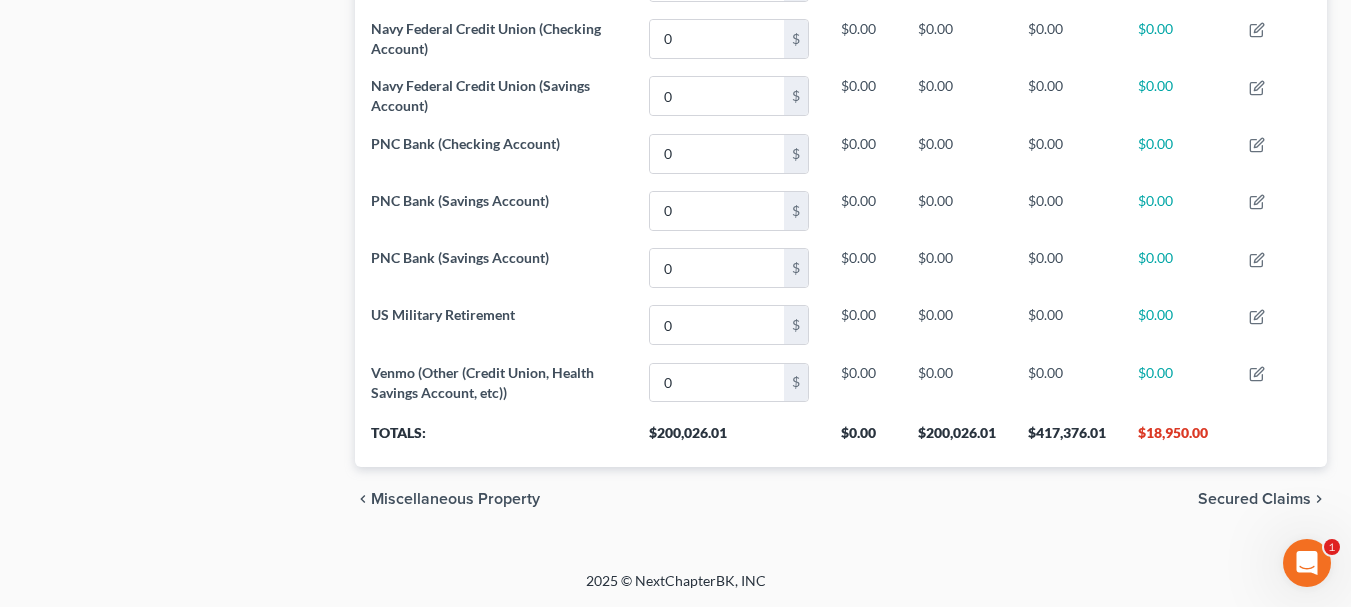 click on "Secured Claims" at bounding box center [1254, 499] 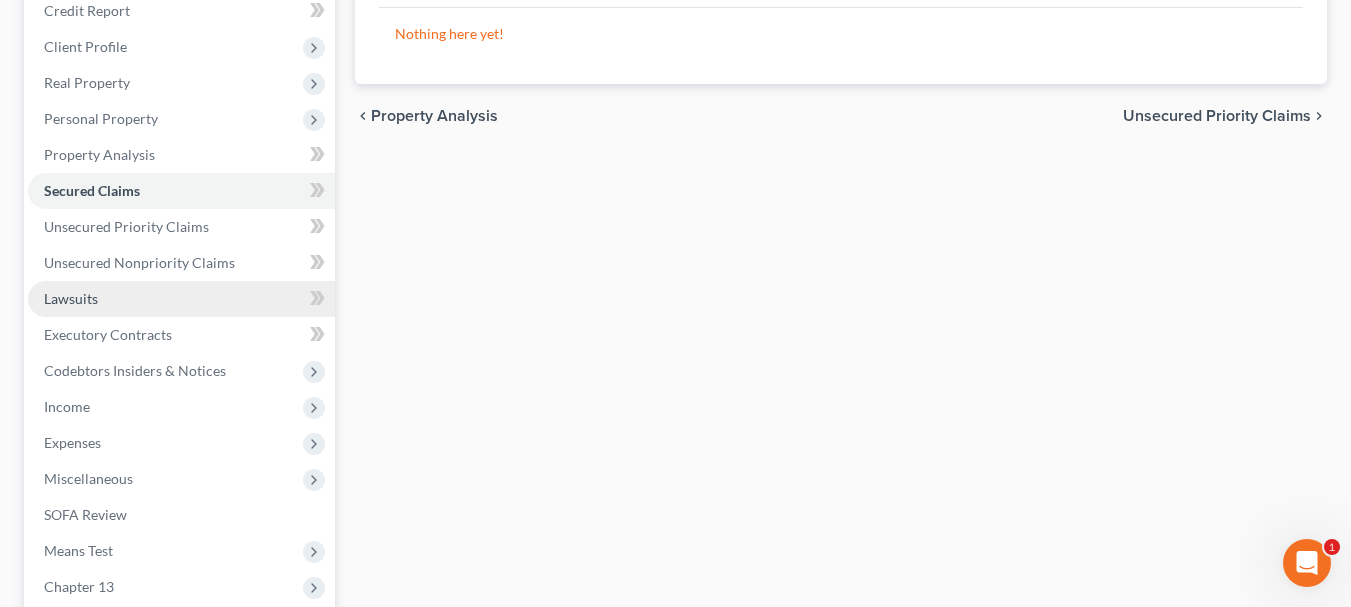 scroll, scrollTop: 300, scrollLeft: 0, axis: vertical 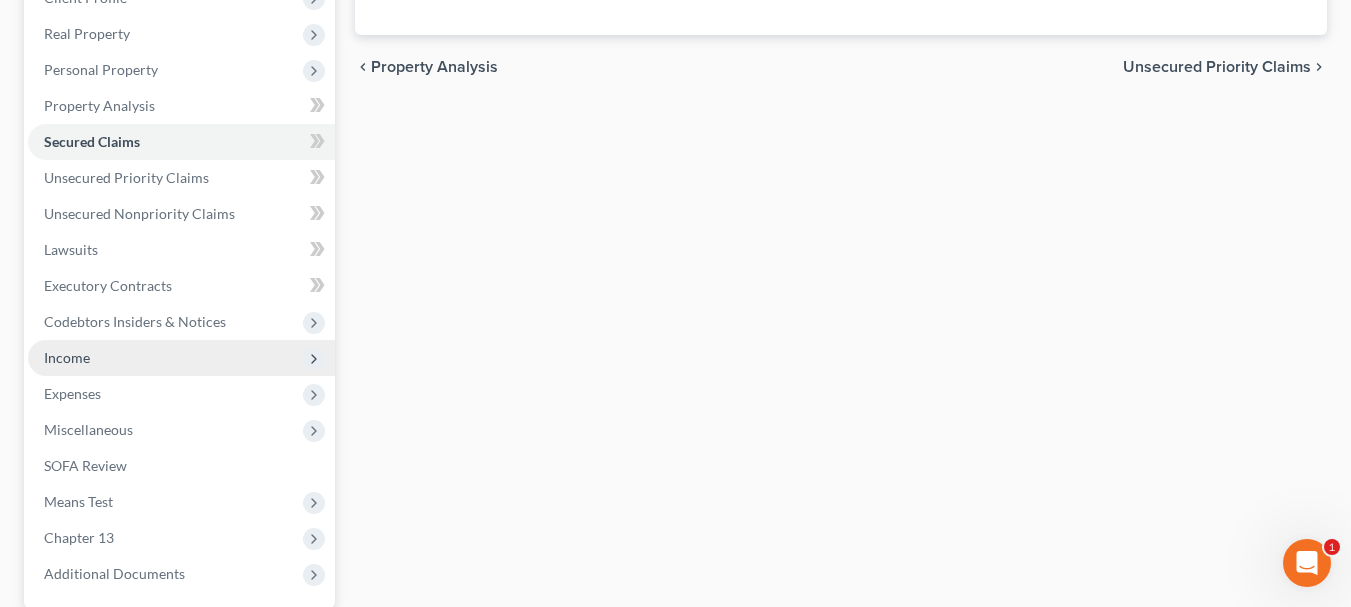 click on "Income" at bounding box center [181, 358] 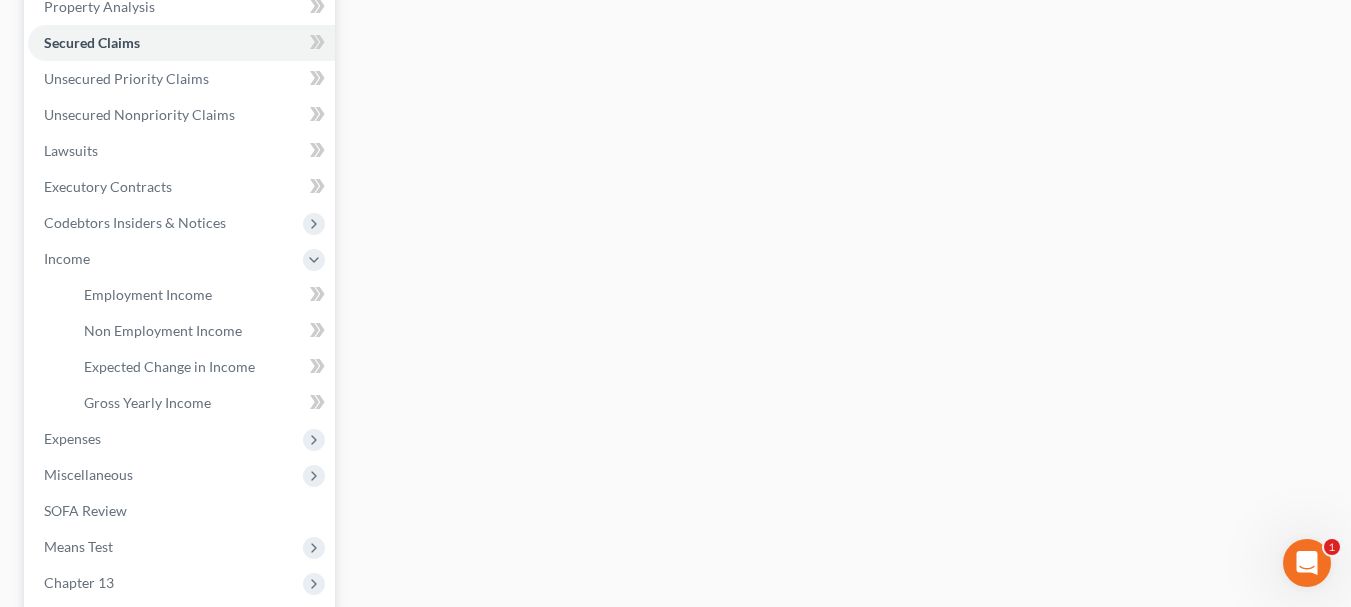 scroll, scrollTop: 400, scrollLeft: 0, axis: vertical 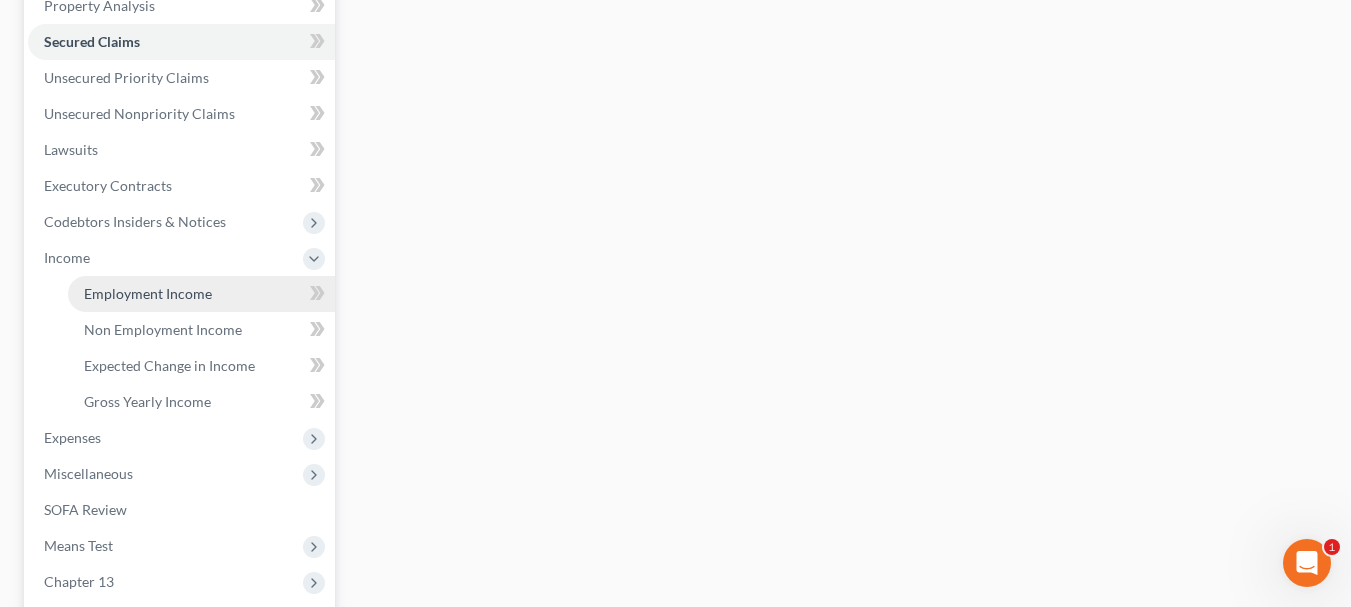 click on "Employment Income" at bounding box center (201, 294) 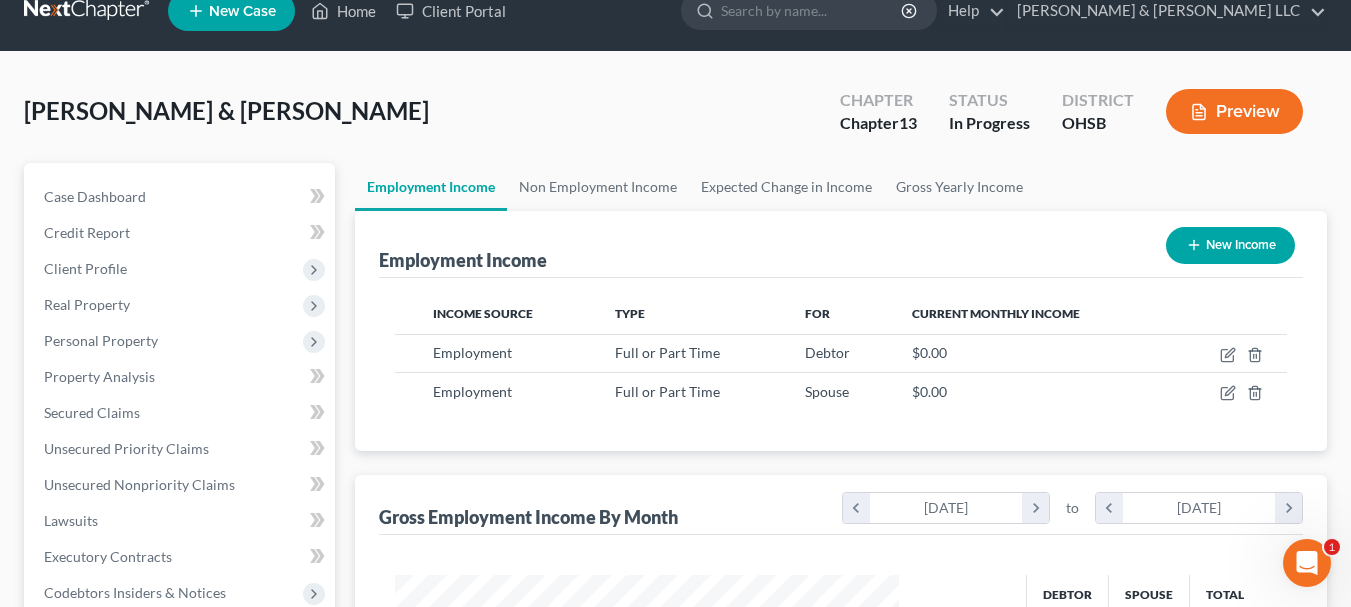 scroll, scrollTop: 0, scrollLeft: 0, axis: both 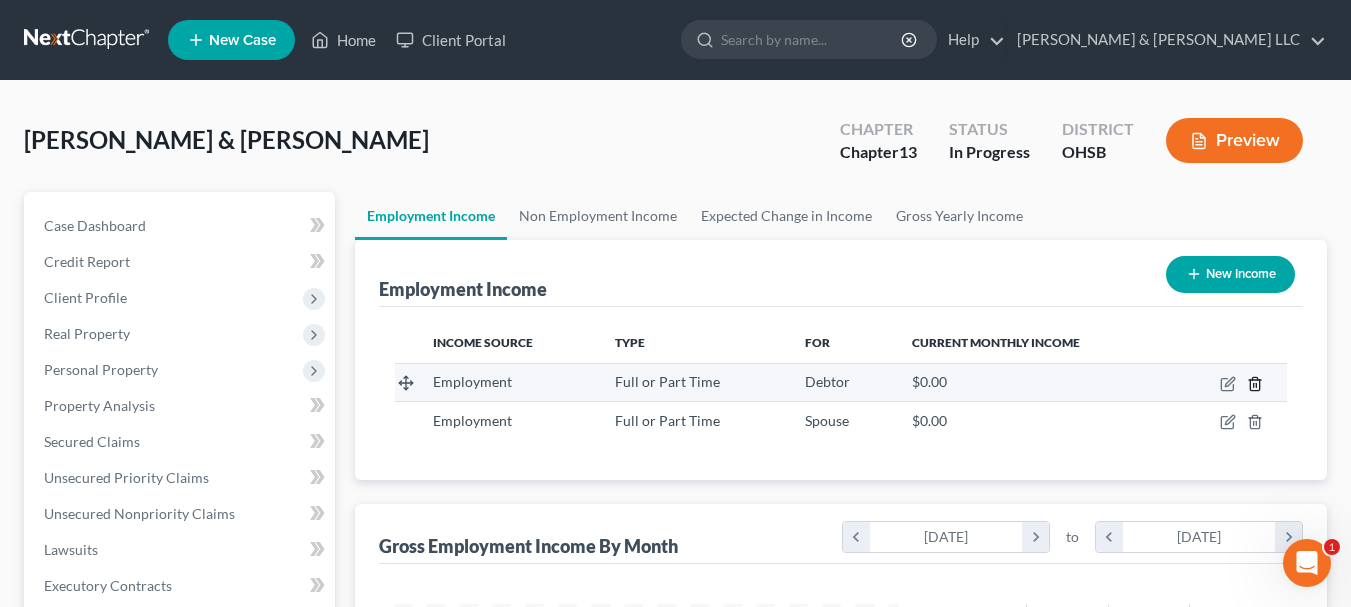 click 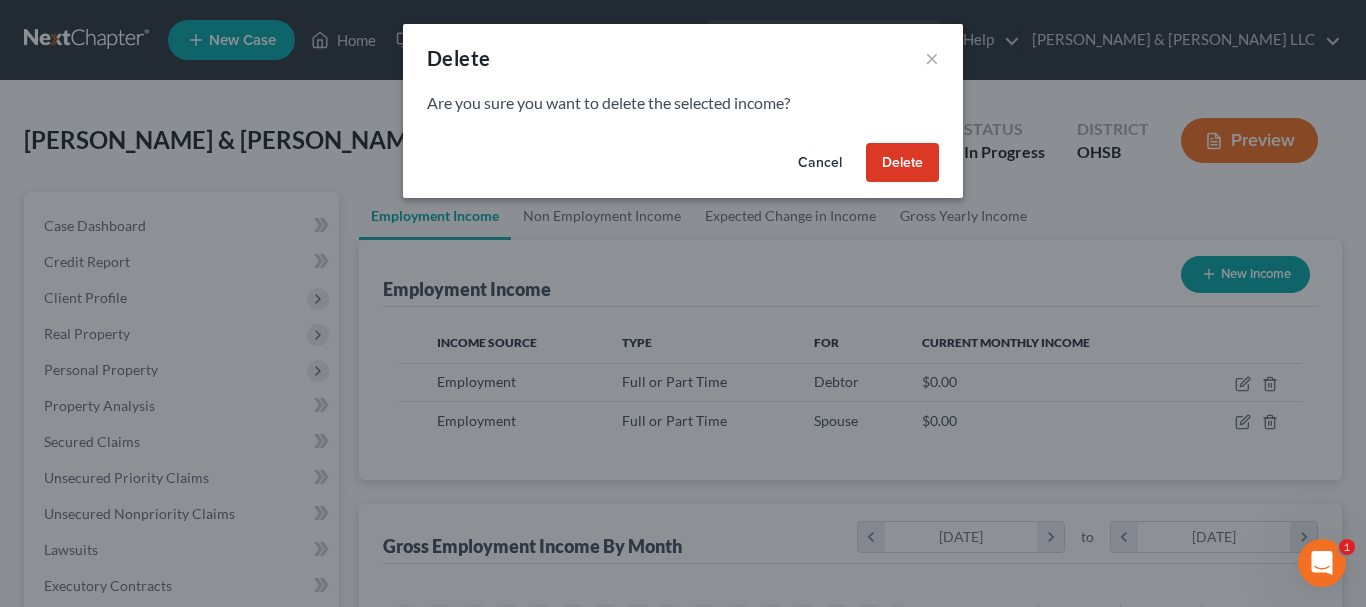 scroll, scrollTop: 999642, scrollLeft: 999450, axis: both 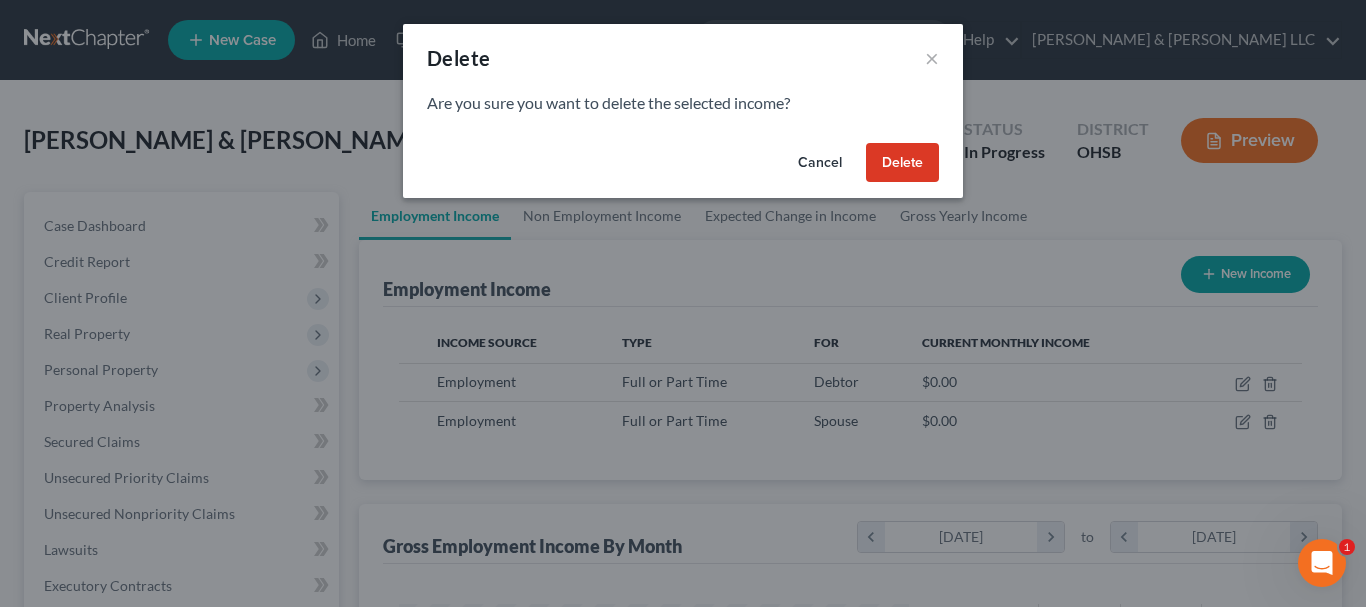 click on "Delete" at bounding box center [902, 163] 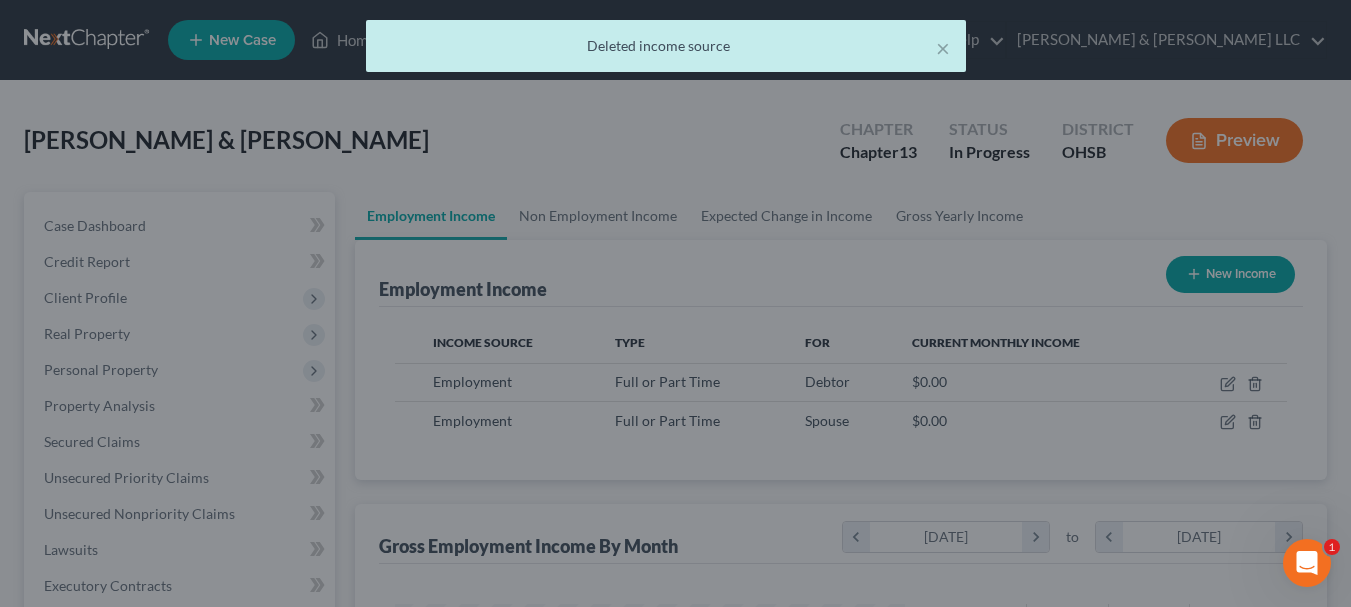 scroll, scrollTop: 359, scrollLeft: 544, axis: both 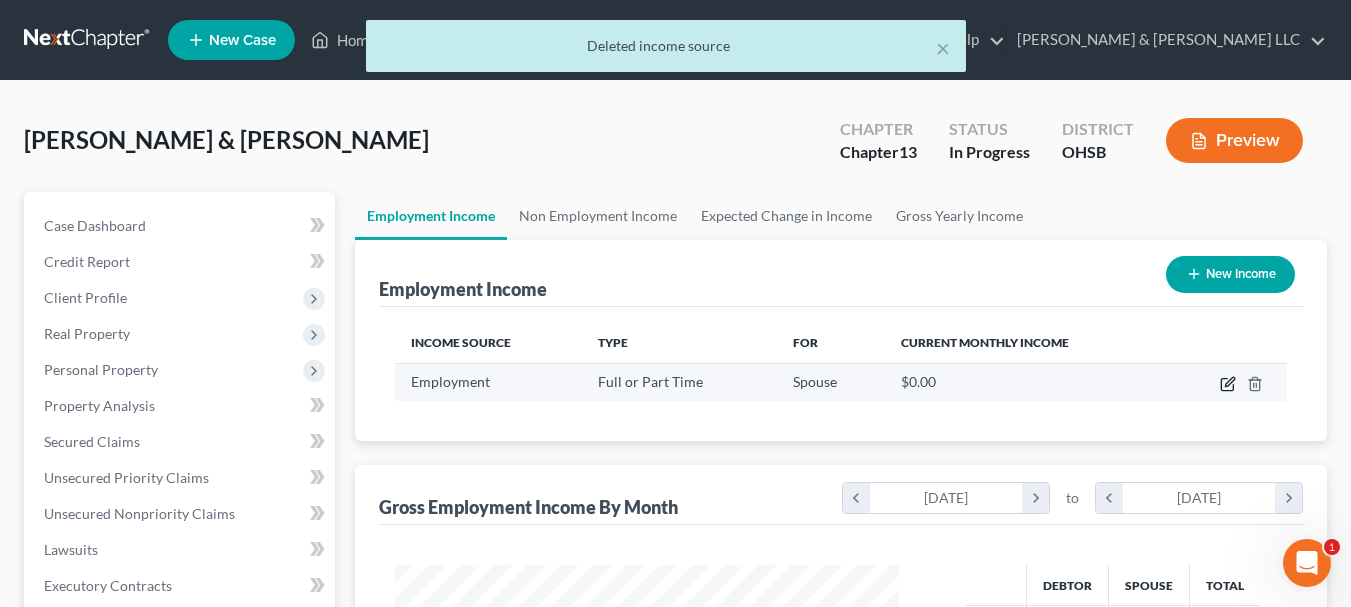 click 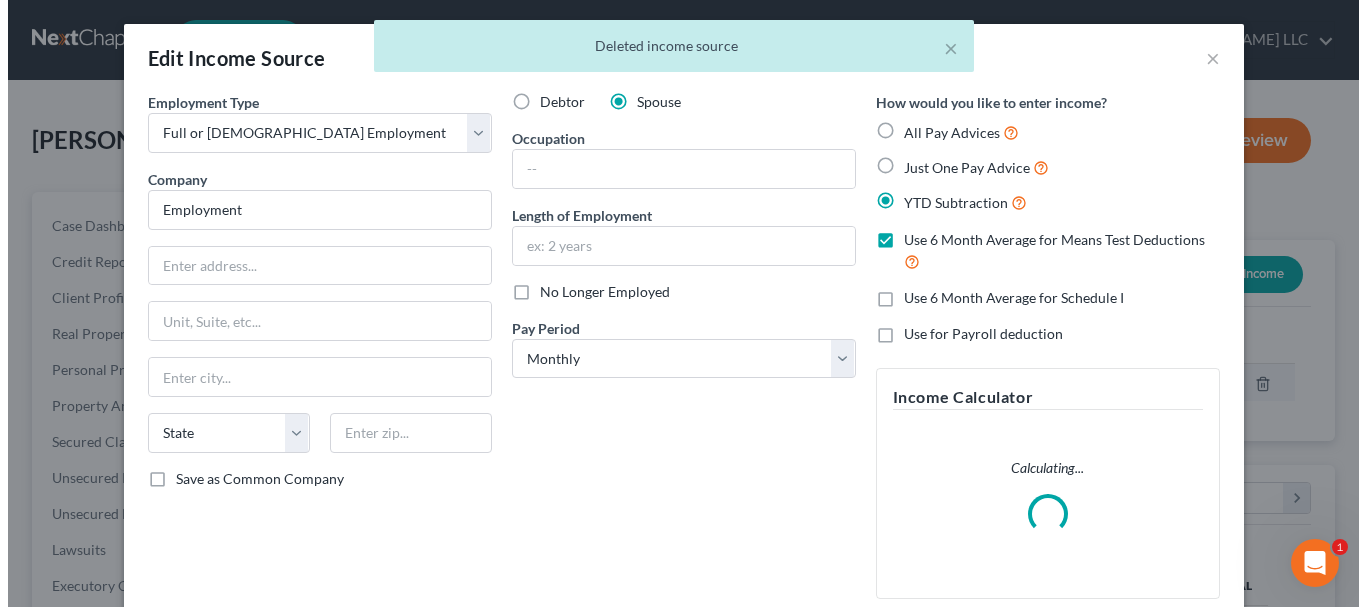 scroll, scrollTop: 999642, scrollLeft: 999450, axis: both 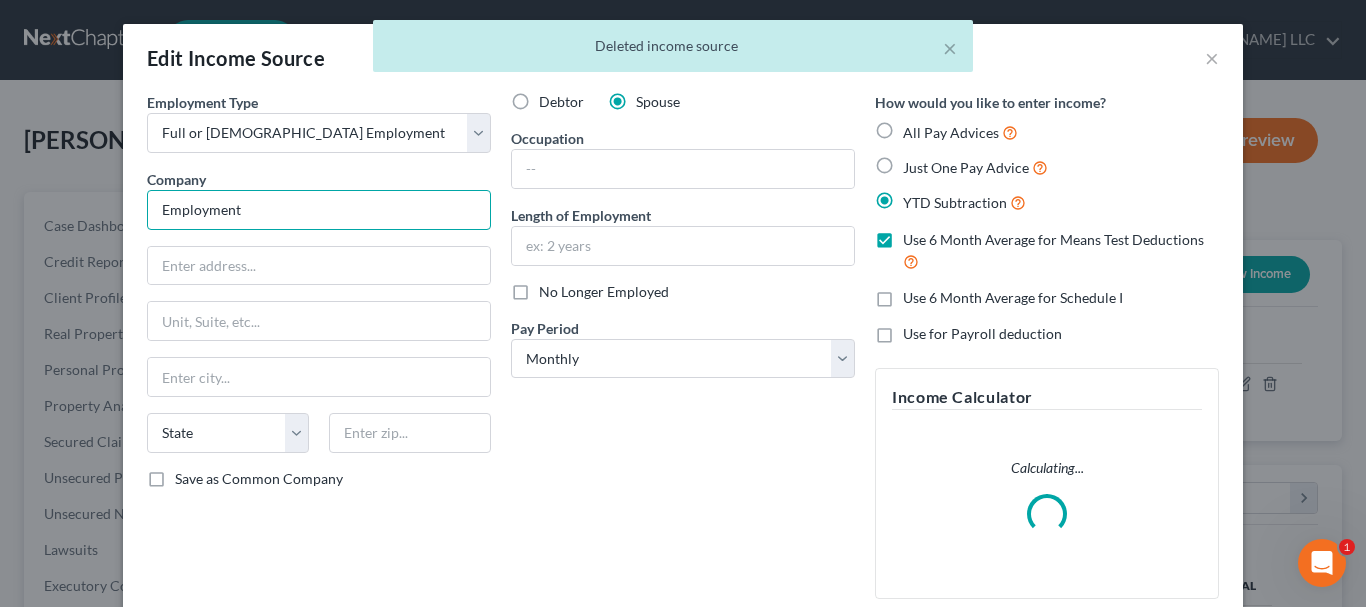 drag, startPoint x: 302, startPoint y: 208, endPoint x: 97, endPoint y: 226, distance: 205.78873 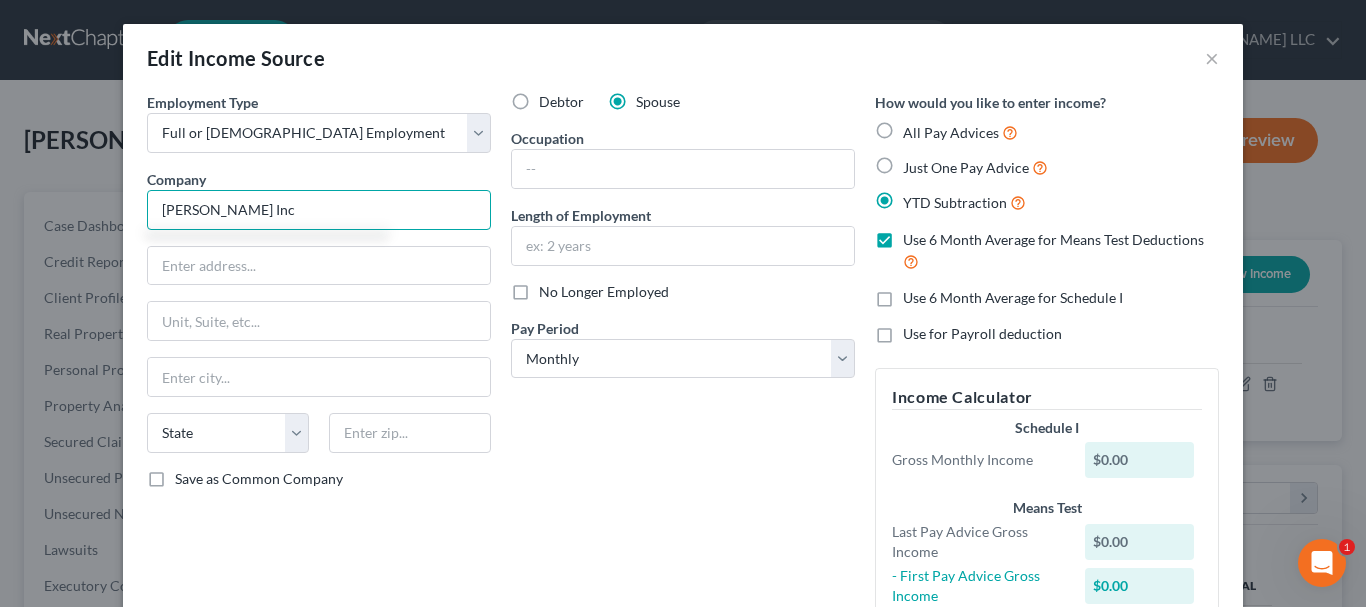 type on "[PERSON_NAME] Inc" 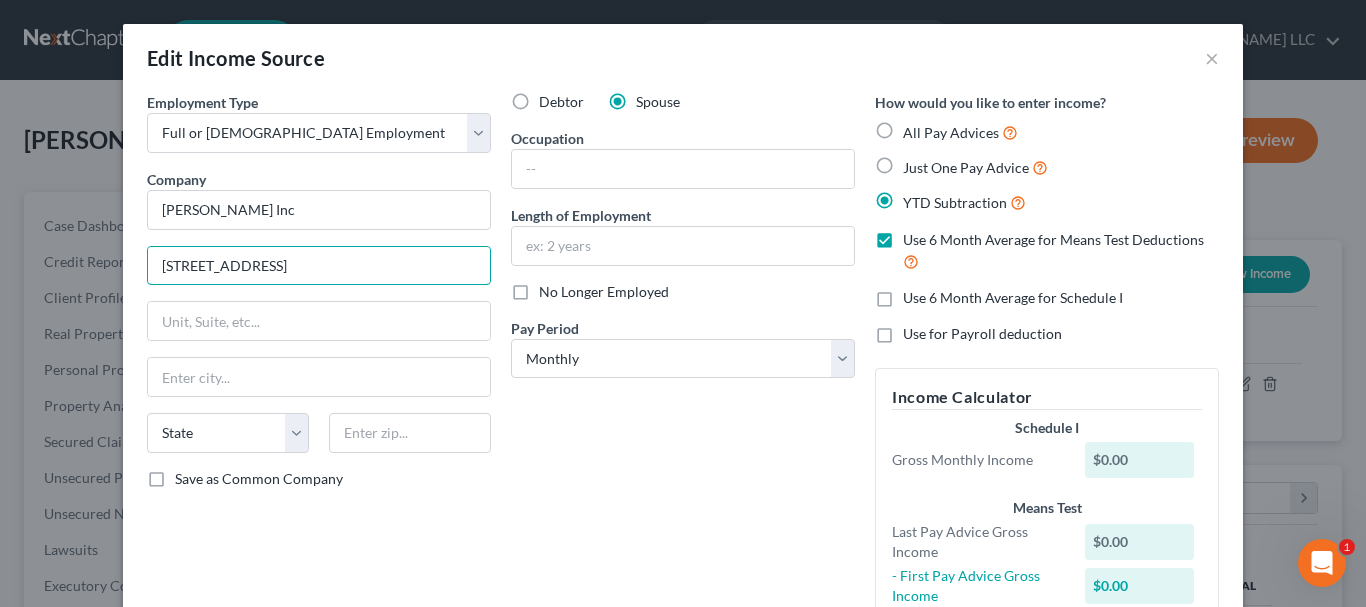 type on "[STREET_ADDRESS]" 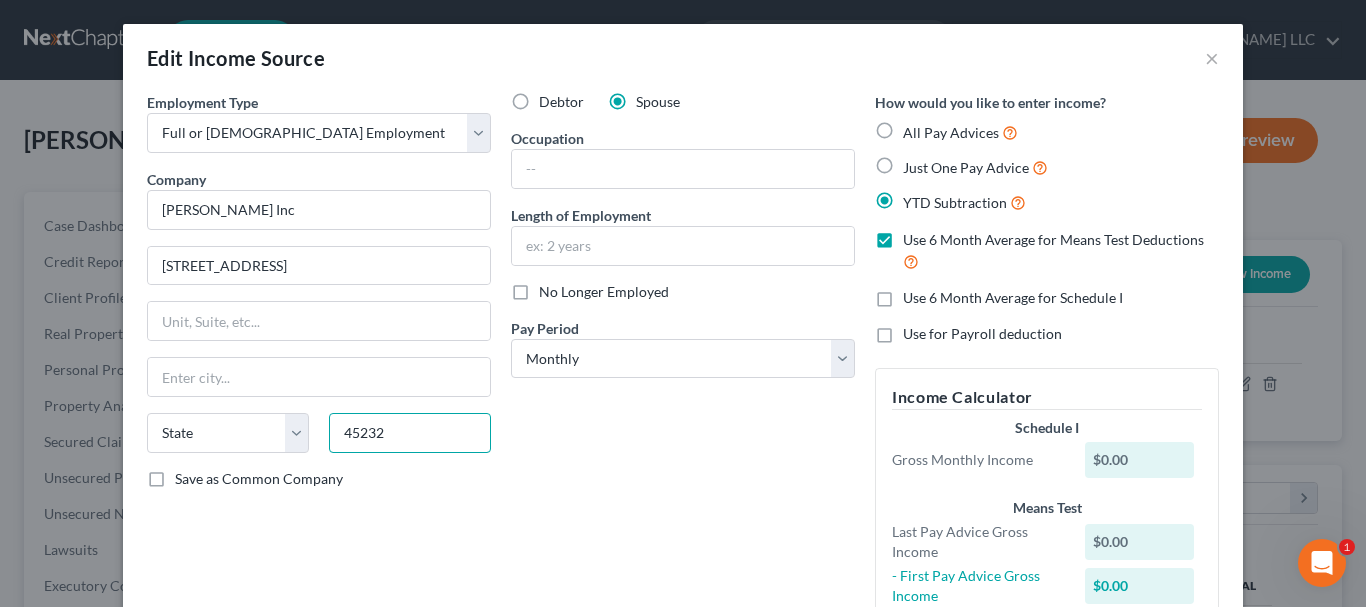 type on "45232" 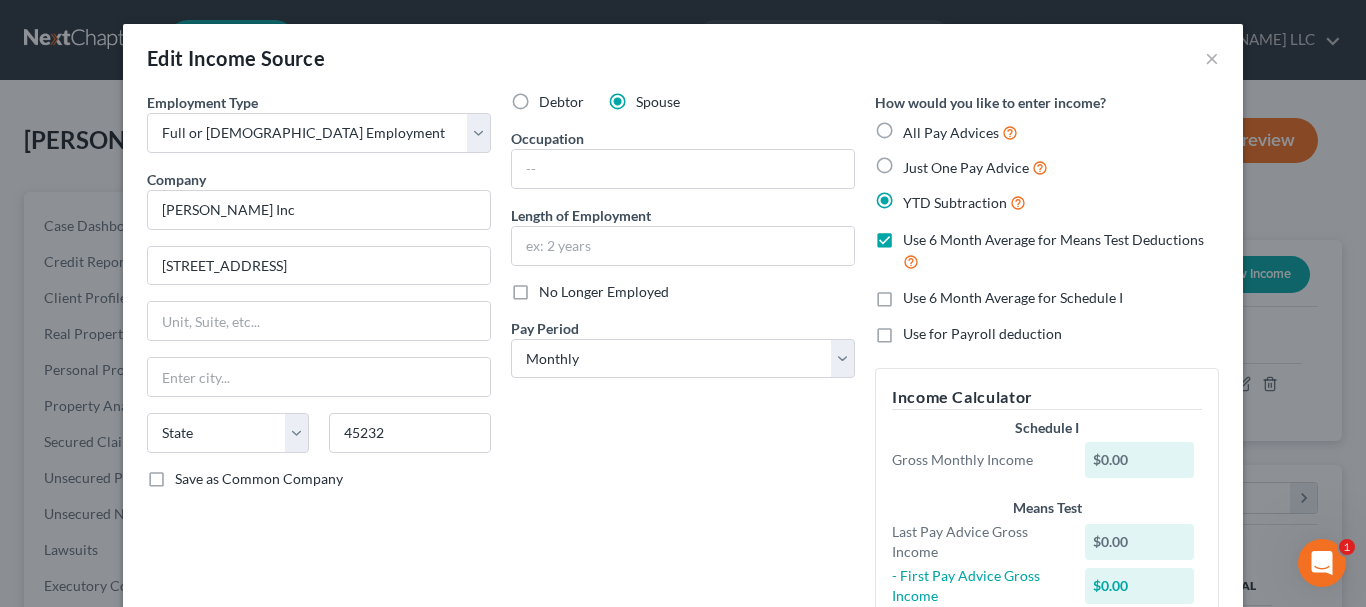 type on "[GEOGRAPHIC_DATA]" 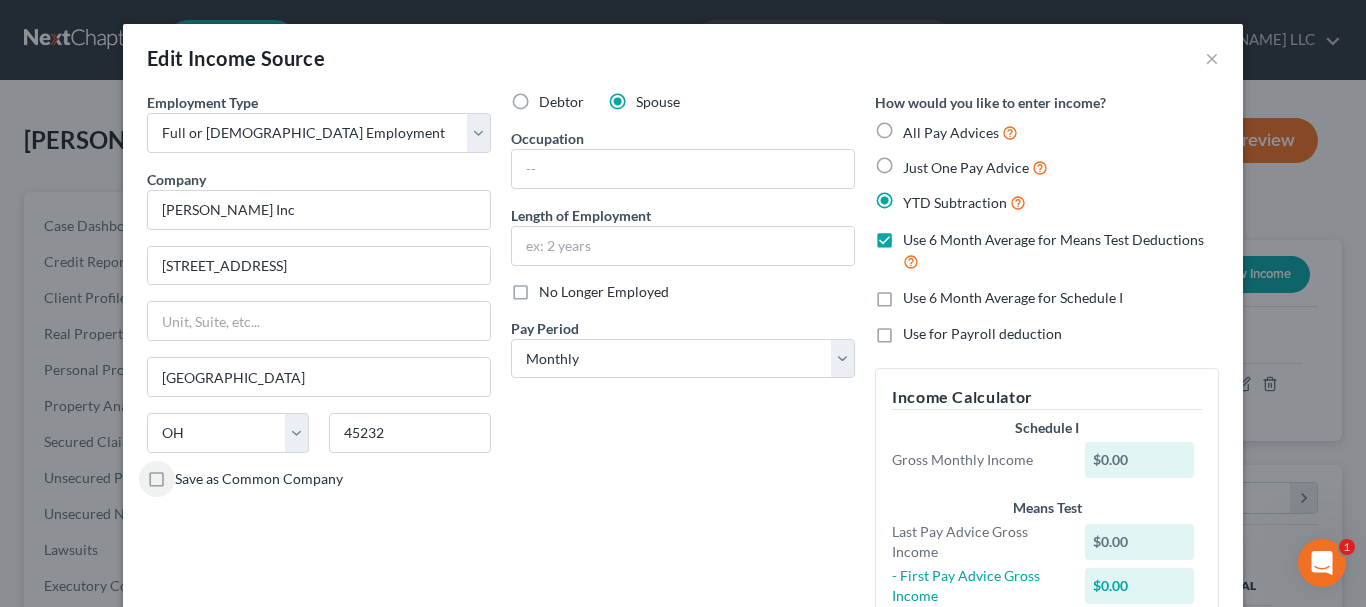 click on "Occupation" at bounding box center [683, 158] 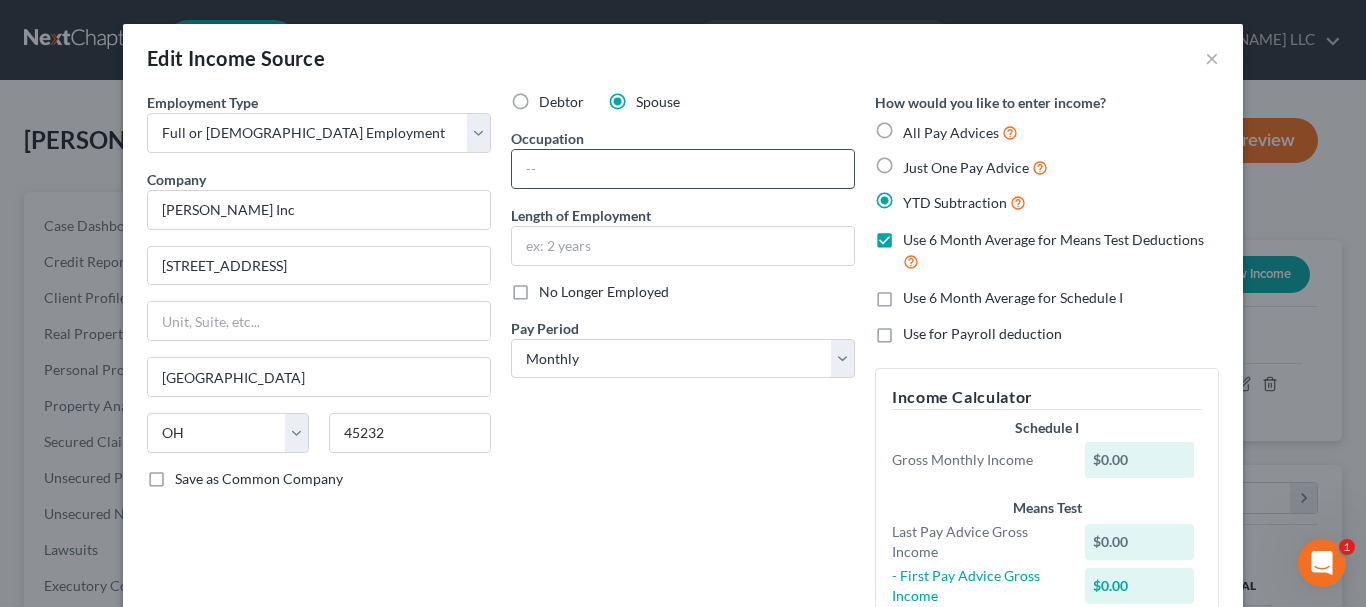 click at bounding box center [683, 169] 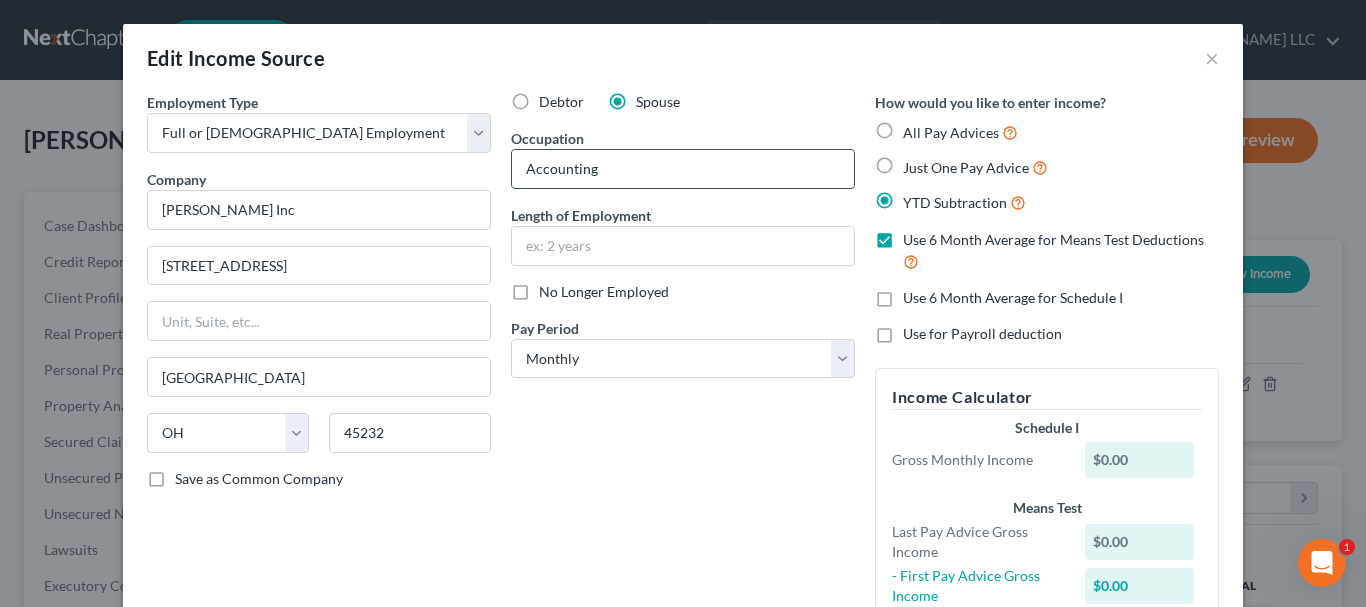 type on "Accounting" 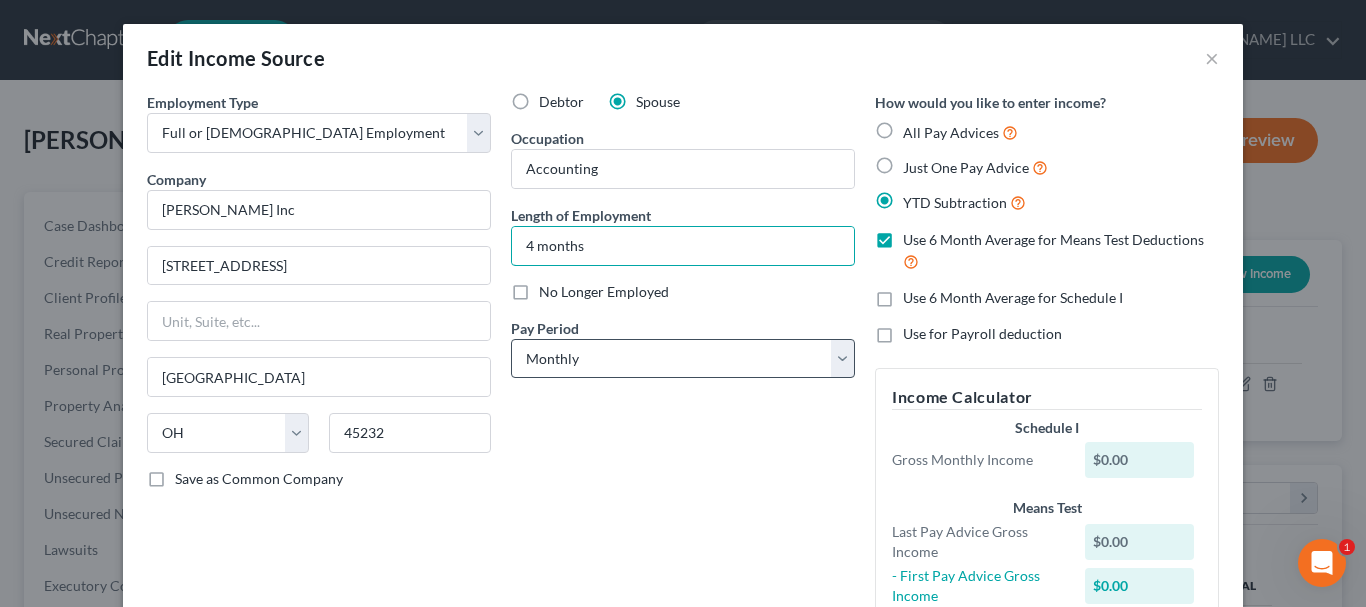 type on "4 months" 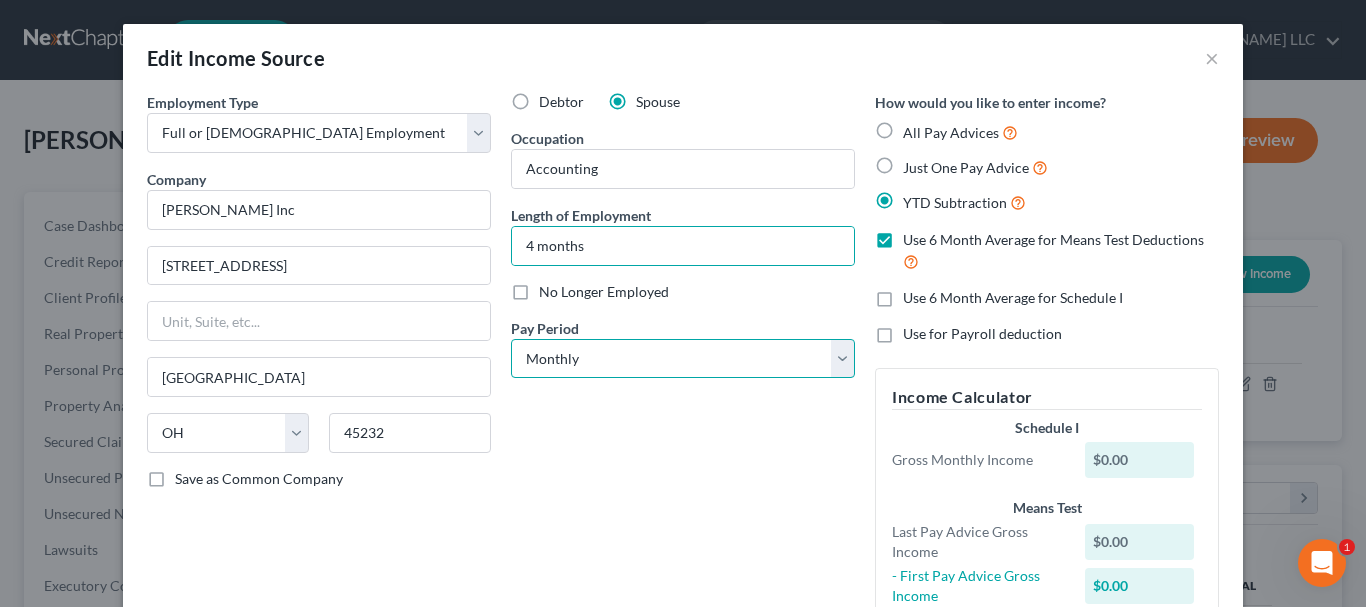 click on "Select Monthly Twice Monthly Every Other Week Weekly" at bounding box center (683, 359) 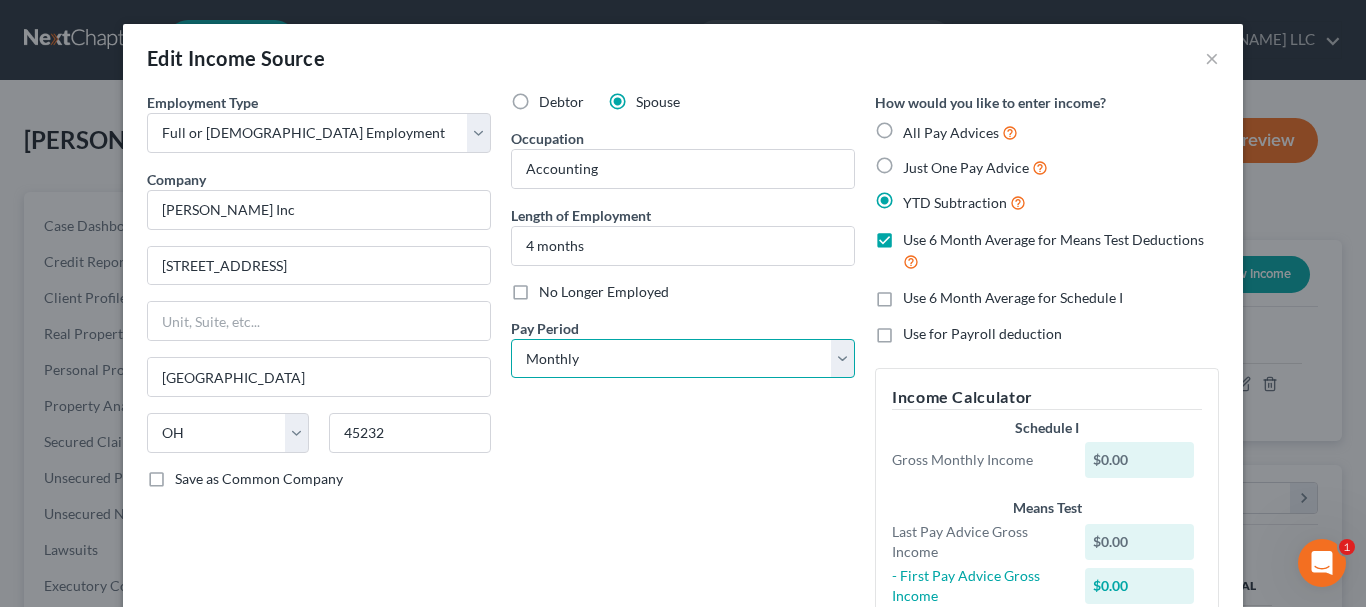 select on "3" 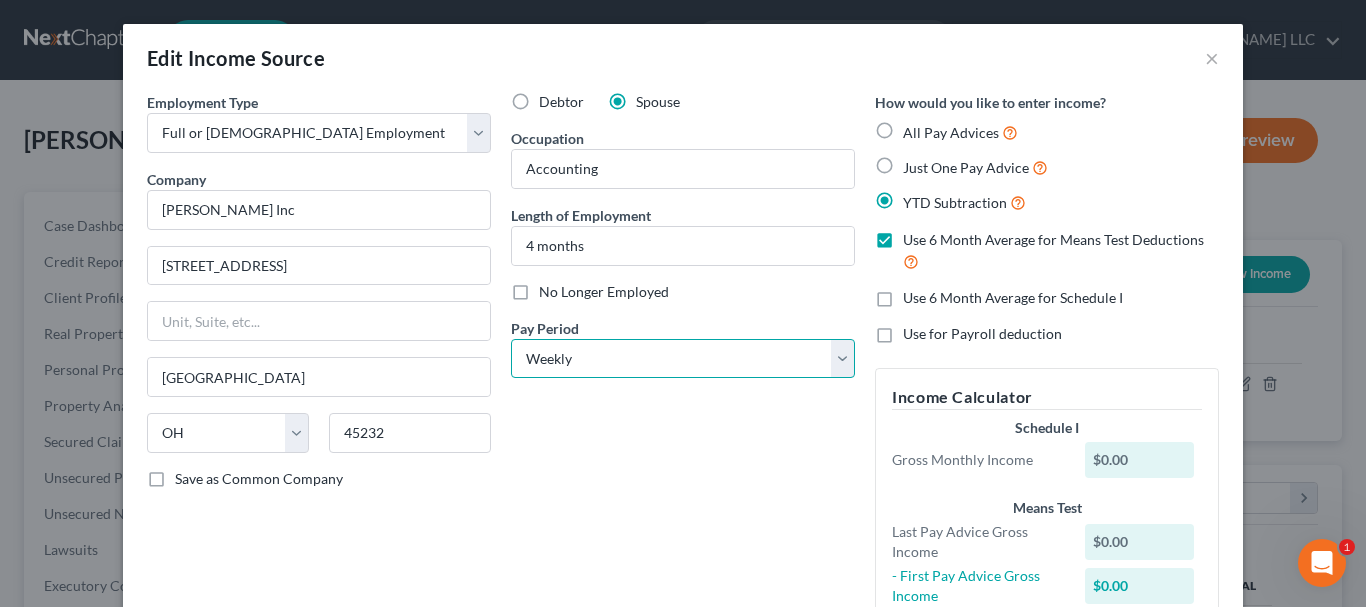 click on "Select Monthly Twice Monthly Every Other Week Weekly" at bounding box center (683, 359) 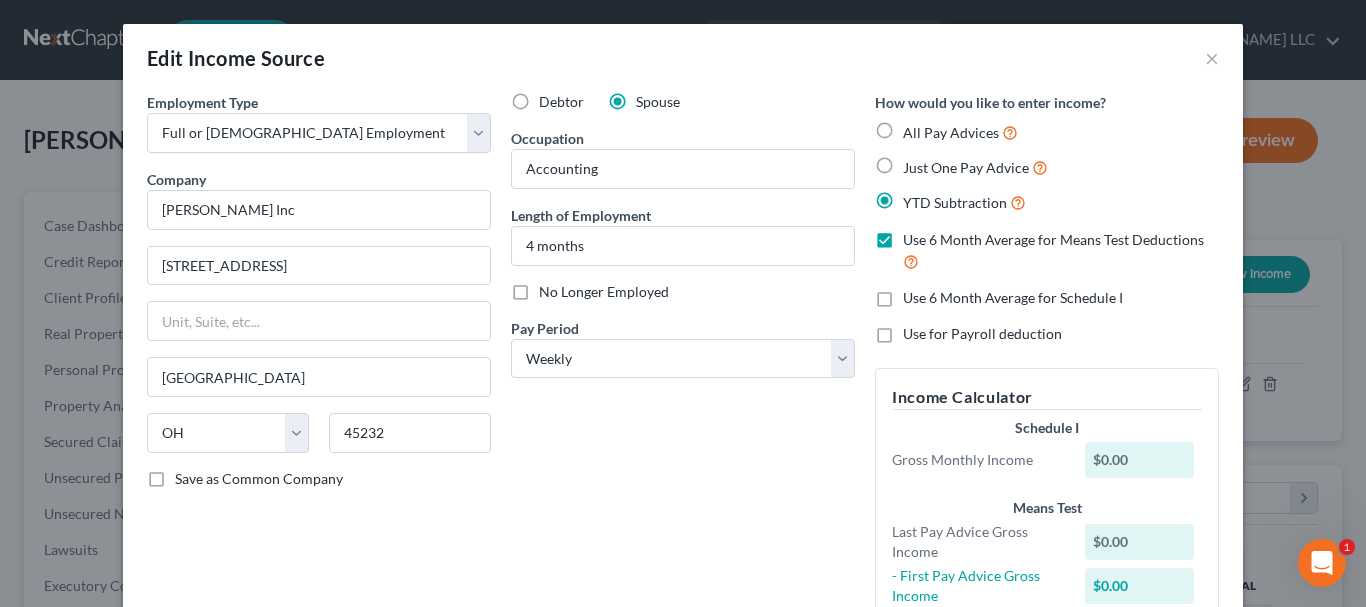 click on "Use 6 Month Average for Schedule I" at bounding box center [1013, 298] 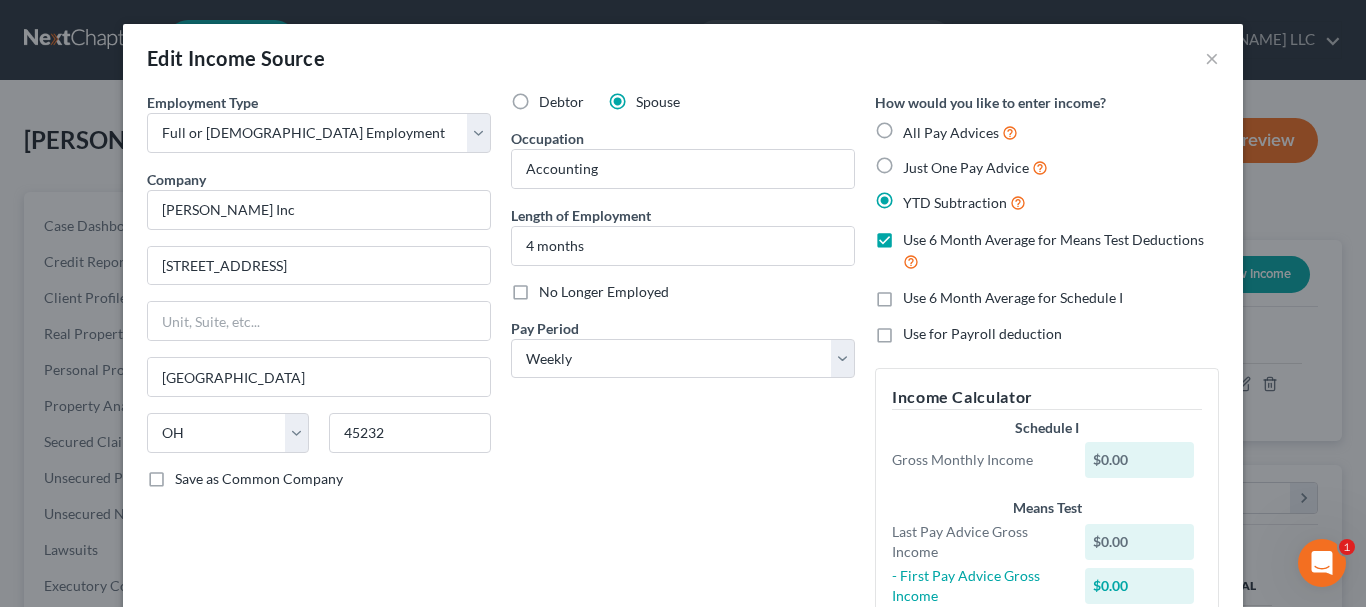 click on "Use 6 Month Average for Schedule I" at bounding box center (917, 294) 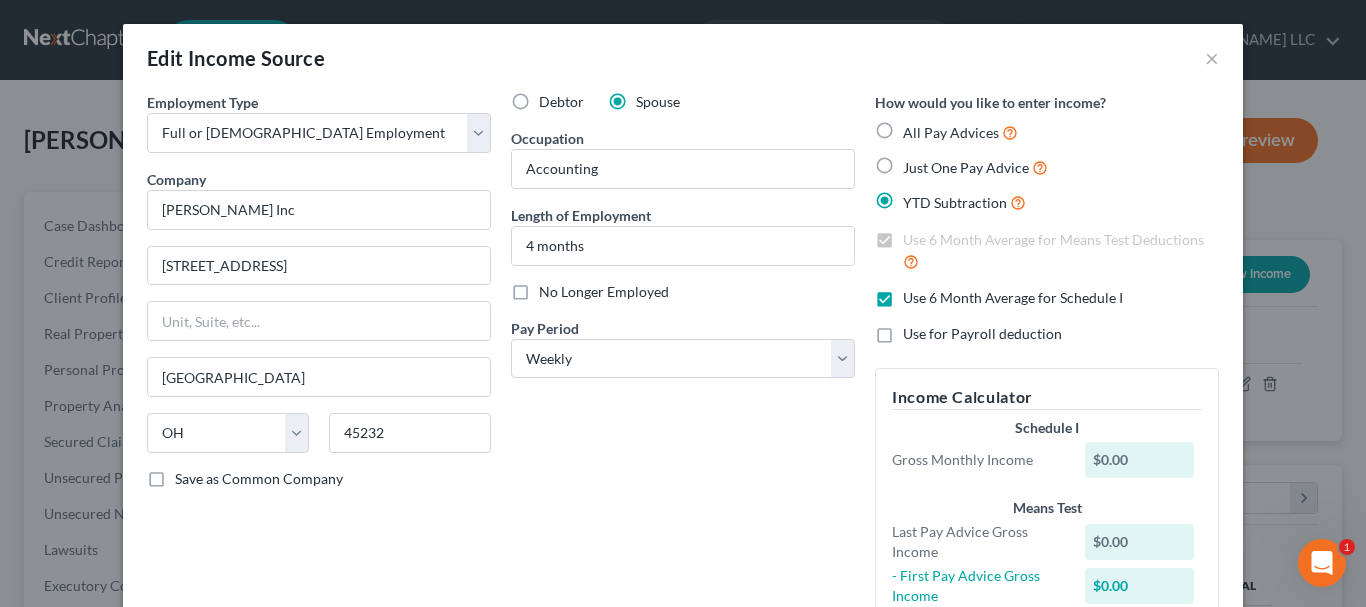 click on "Use 6 Month Average for Schedule I" at bounding box center [1013, 298] 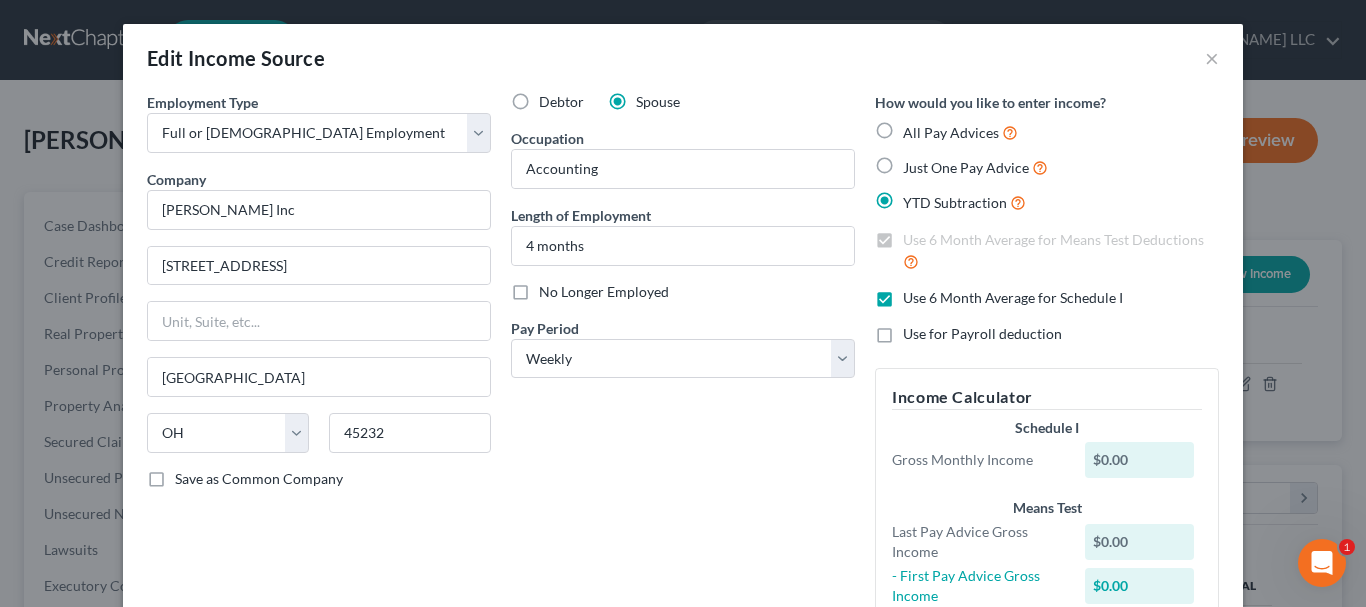 click on "Use 6 Month Average for Schedule I" at bounding box center (917, 294) 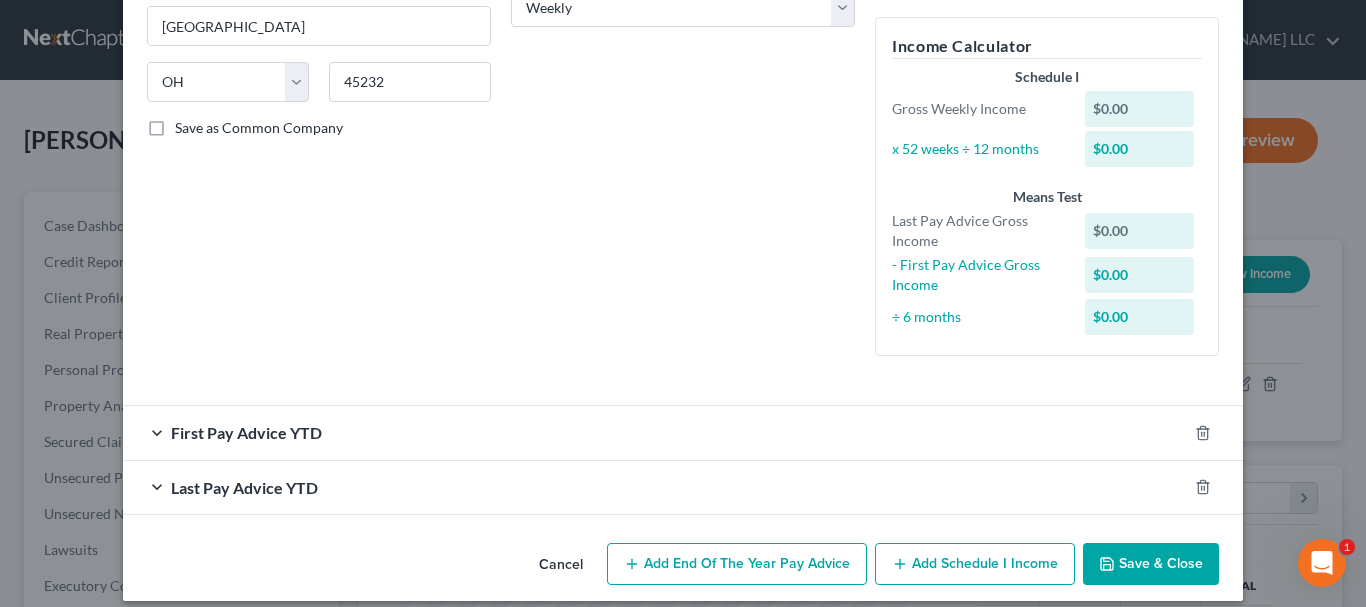 scroll, scrollTop: 369, scrollLeft: 0, axis: vertical 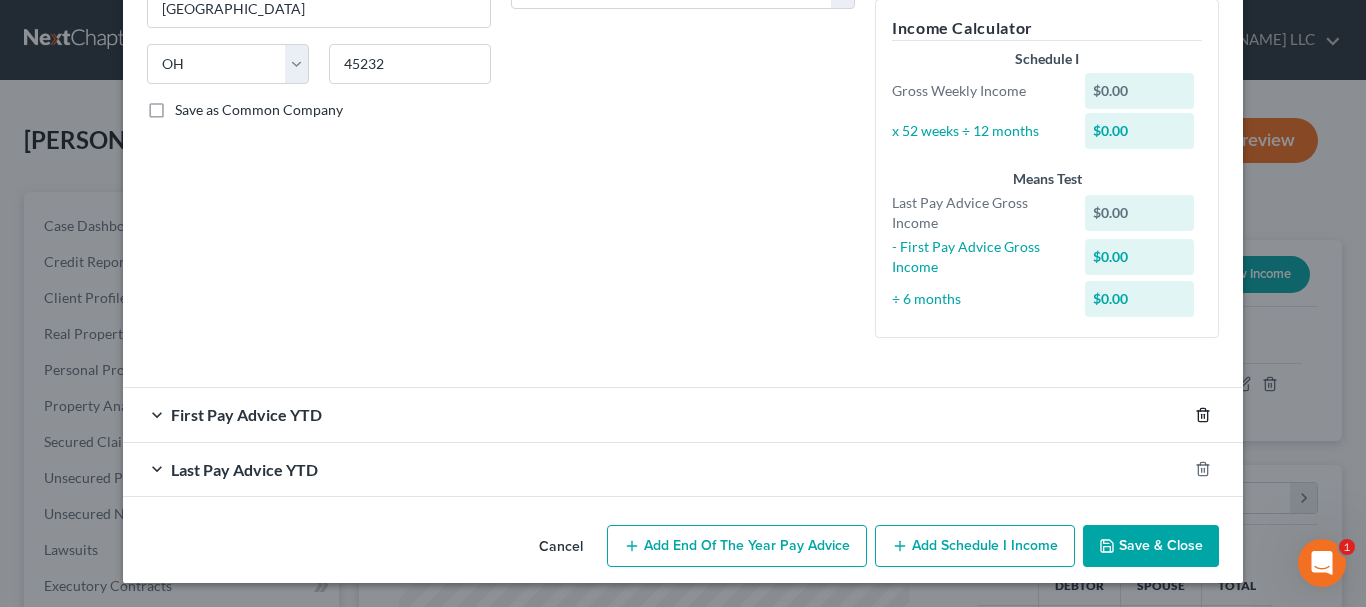 click 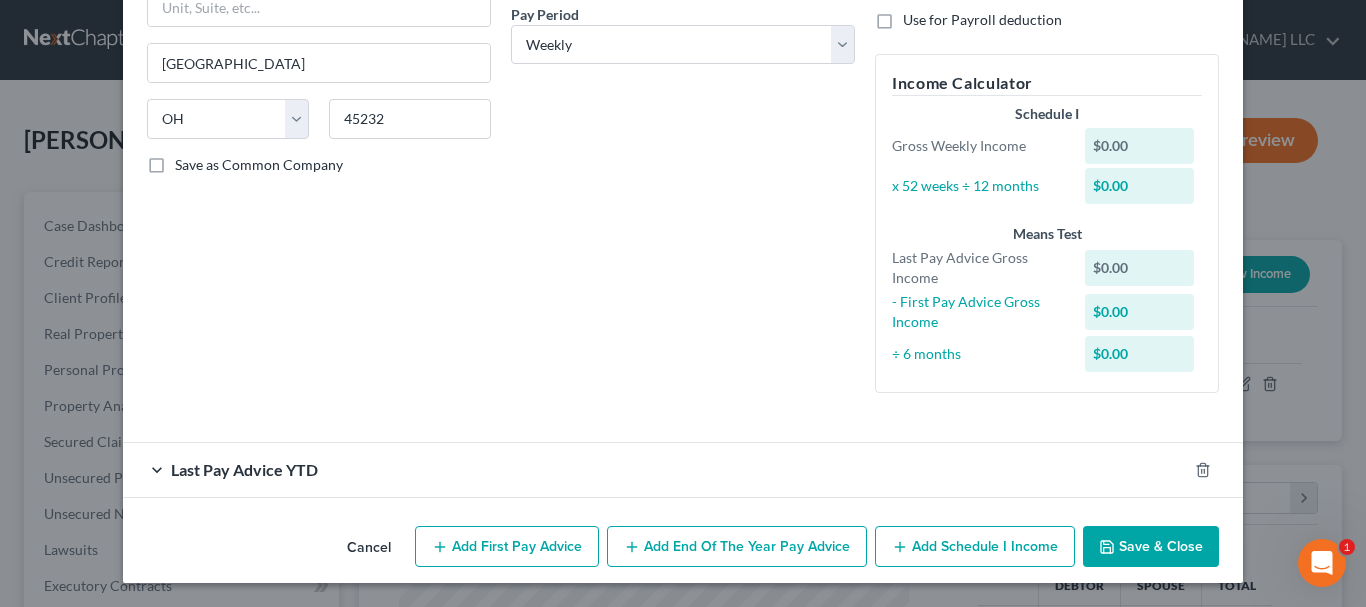 scroll, scrollTop: 314, scrollLeft: 0, axis: vertical 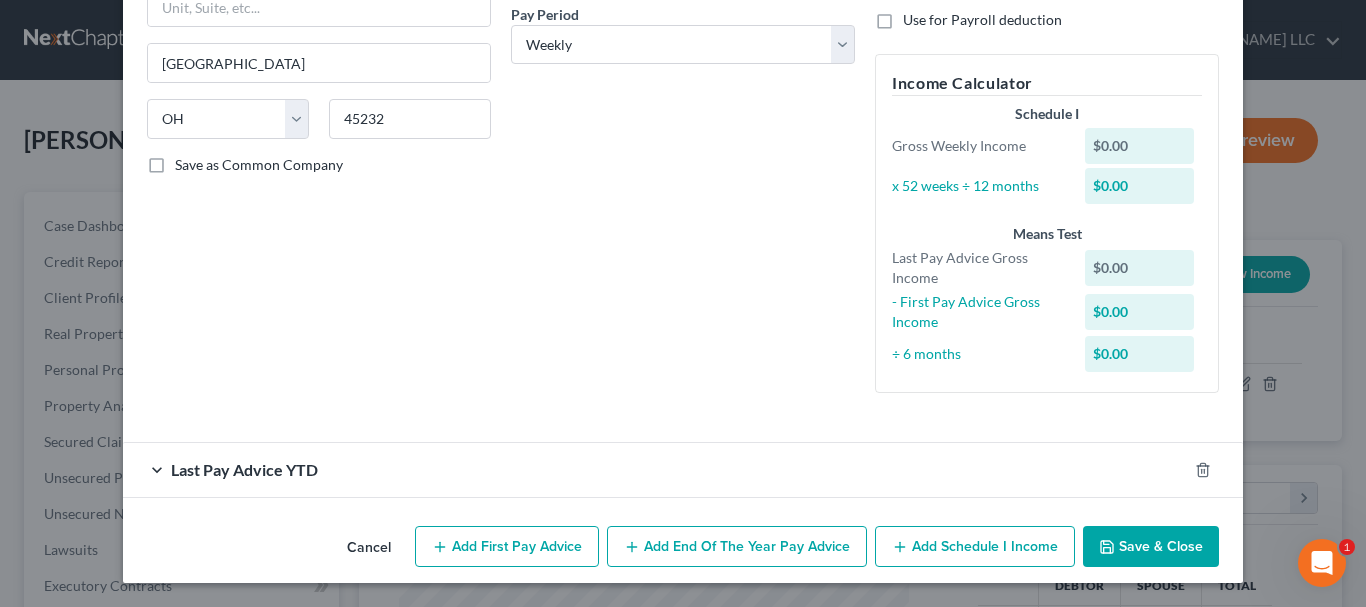 click on "Last Pay Advice YTD" at bounding box center [655, 469] 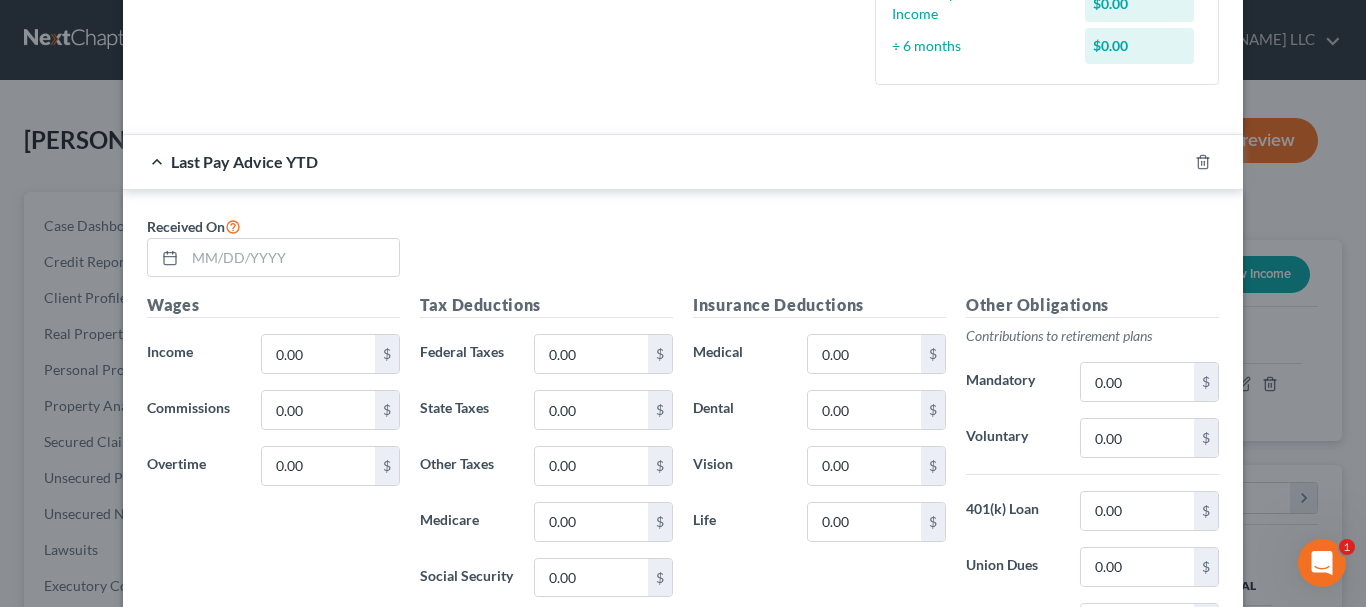 scroll, scrollTop: 669, scrollLeft: 0, axis: vertical 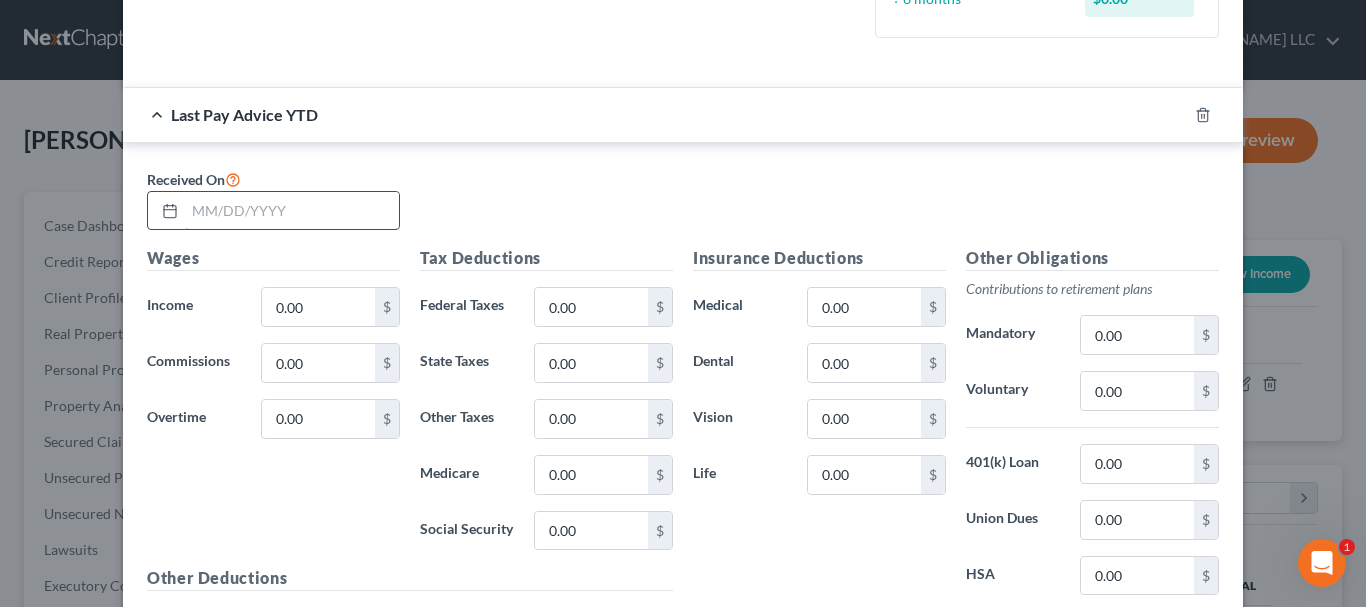 click at bounding box center [292, 211] 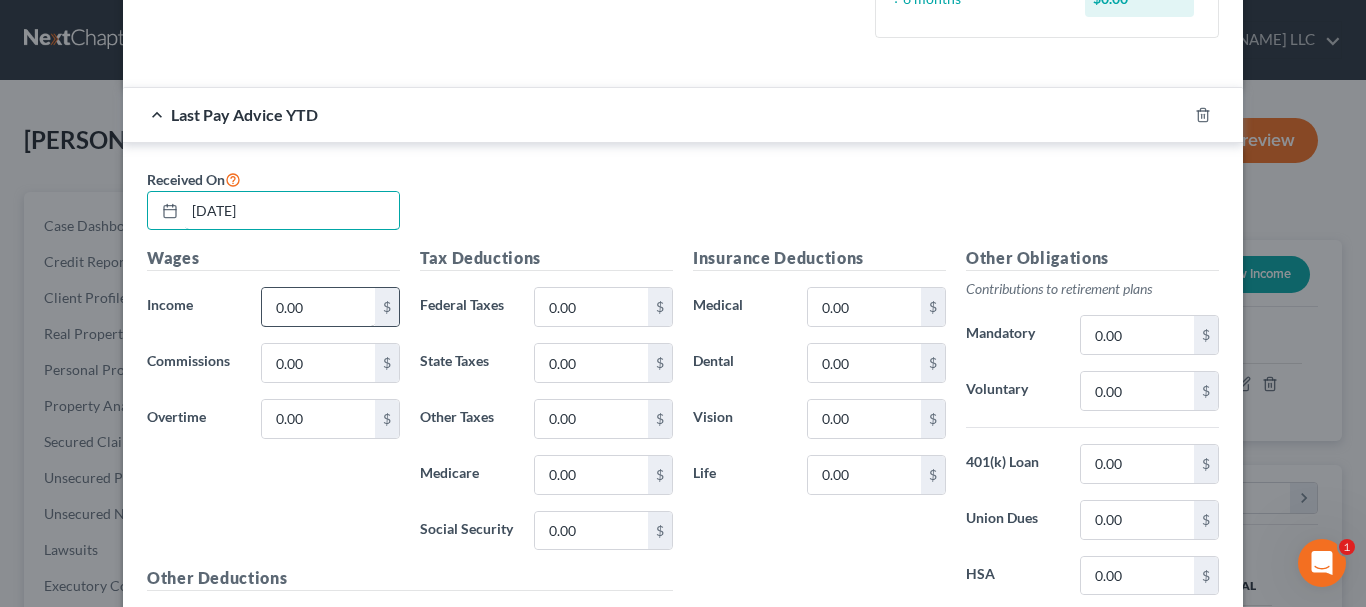type on "[DATE]" 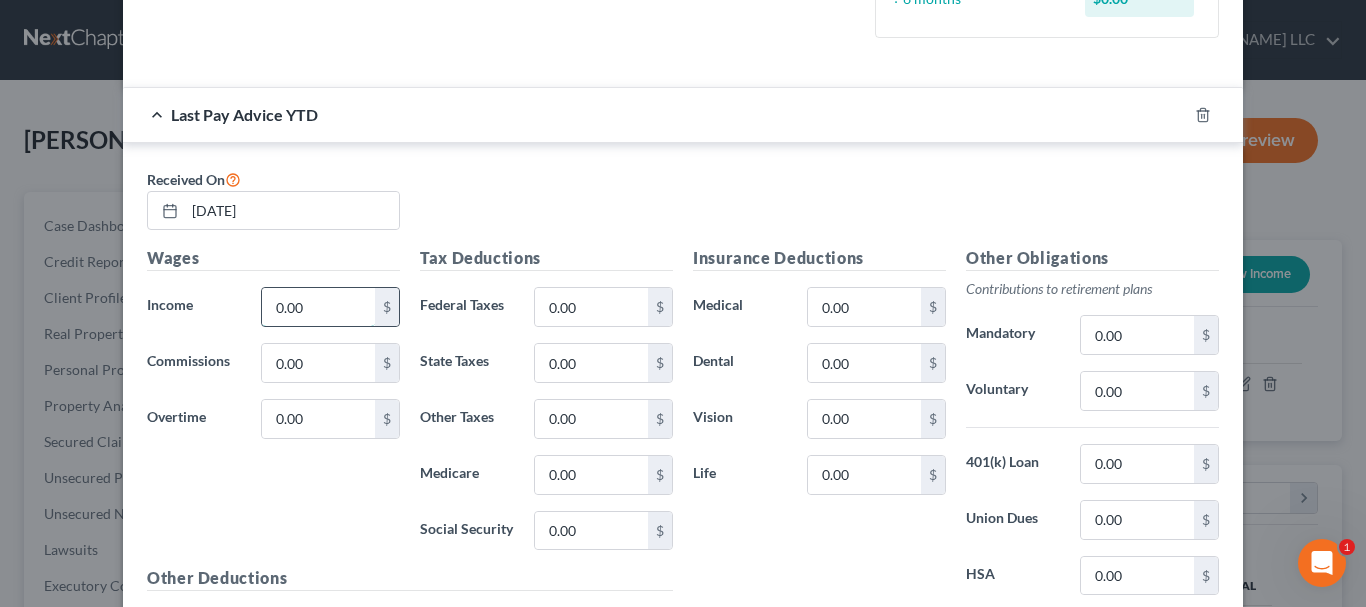 click on "0.00" at bounding box center [318, 307] 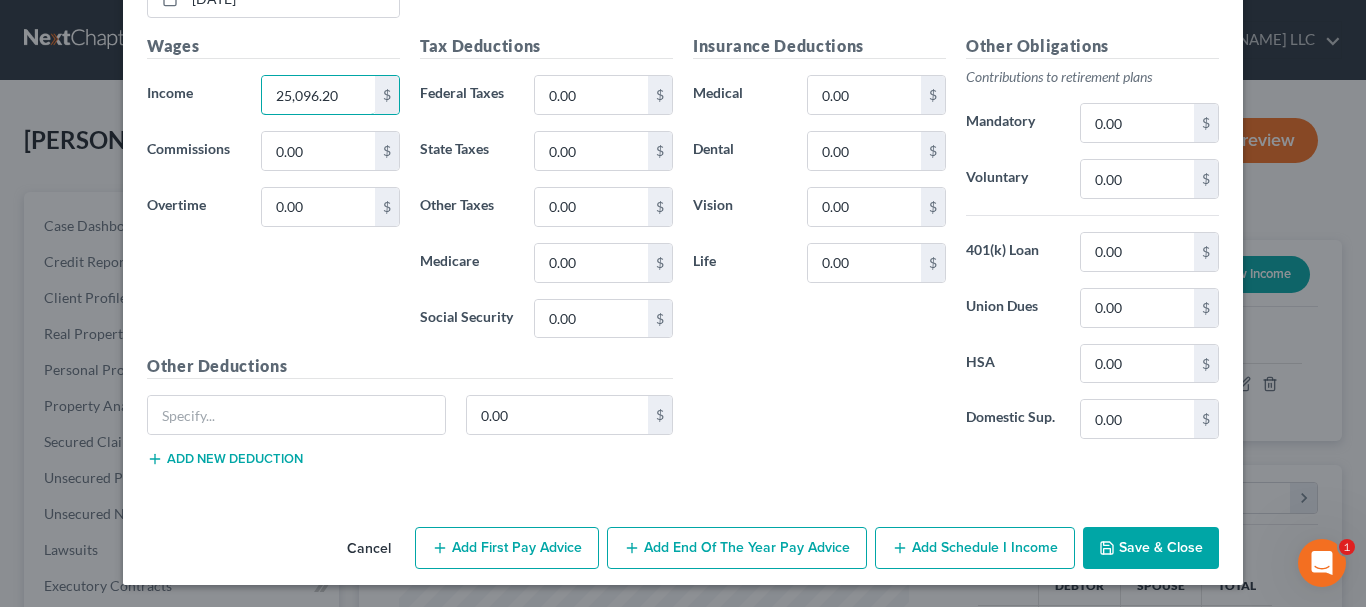 scroll, scrollTop: 883, scrollLeft: 0, axis: vertical 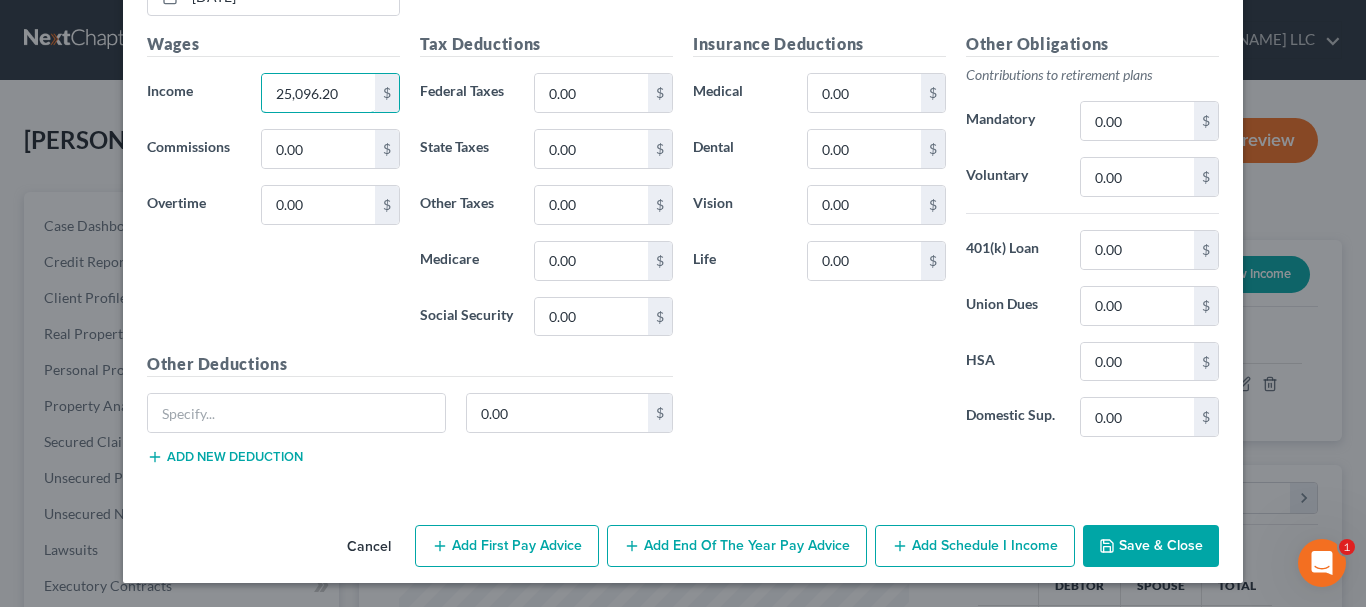 type on "25,096.20" 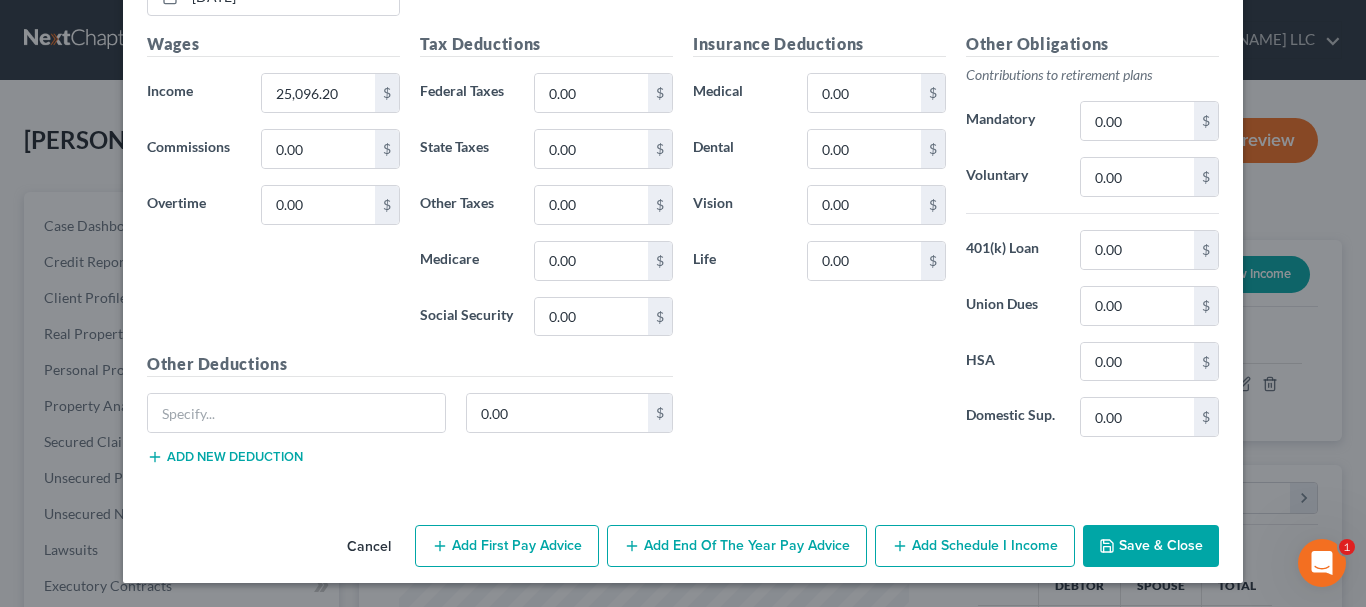 click on "Add Schedule I Income" at bounding box center (975, 546) 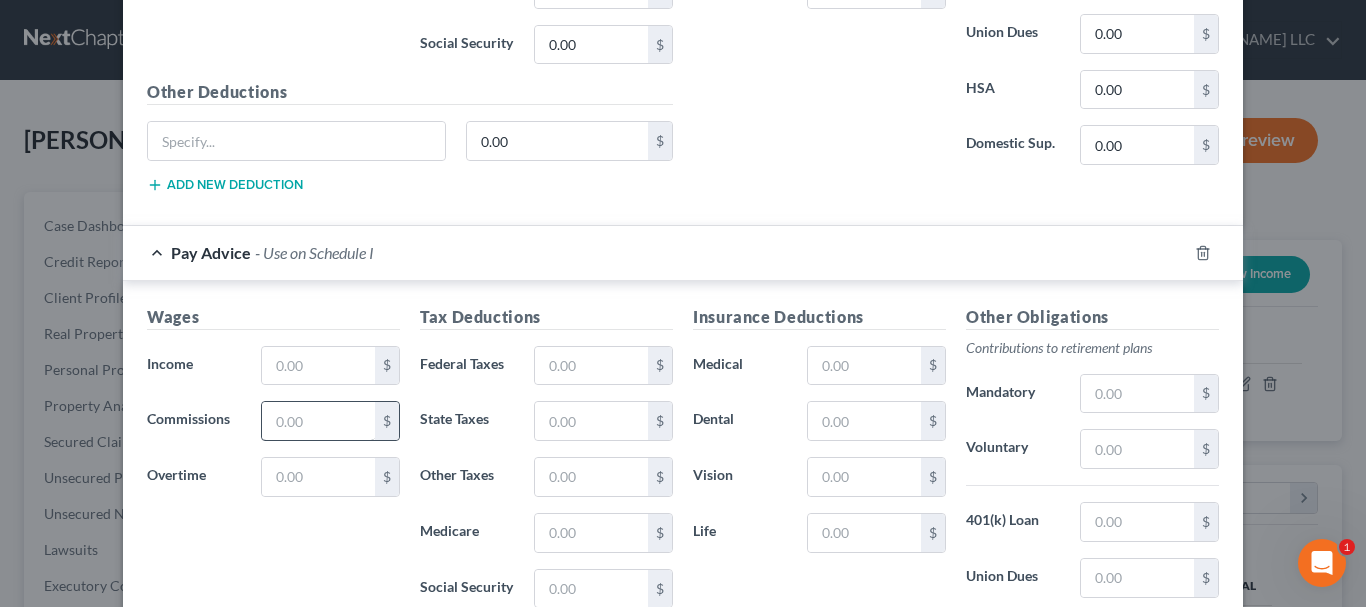 scroll, scrollTop: 1183, scrollLeft: 0, axis: vertical 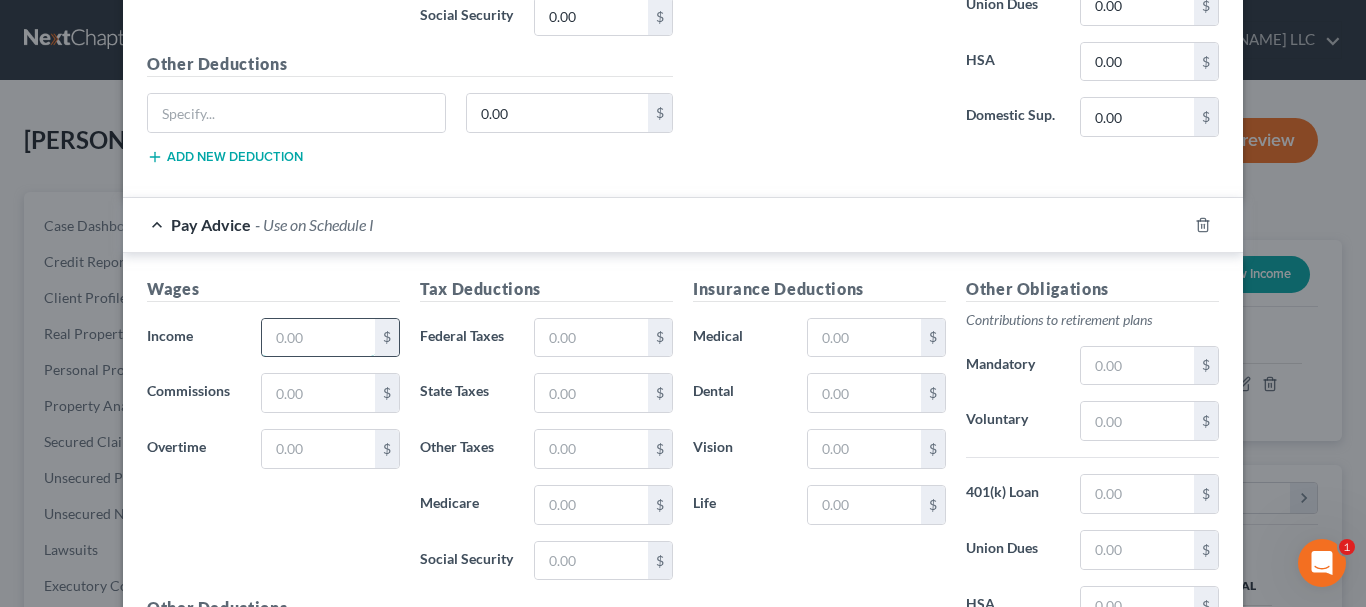 click at bounding box center [318, 338] 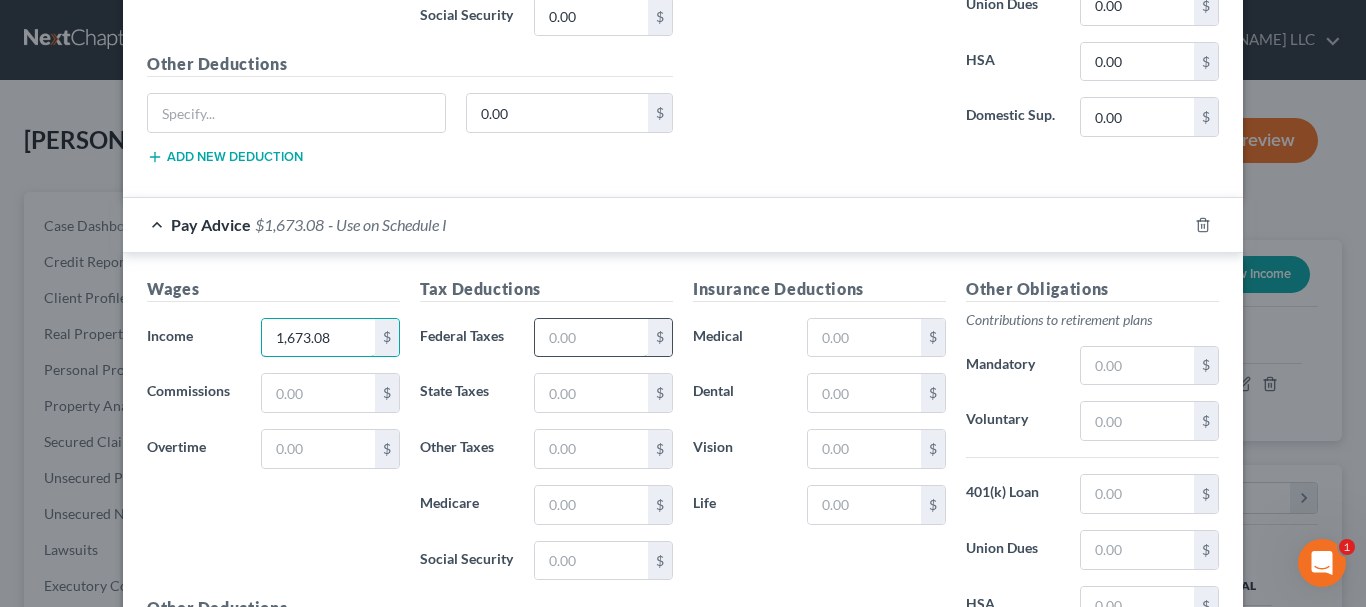 type on "1,673.08" 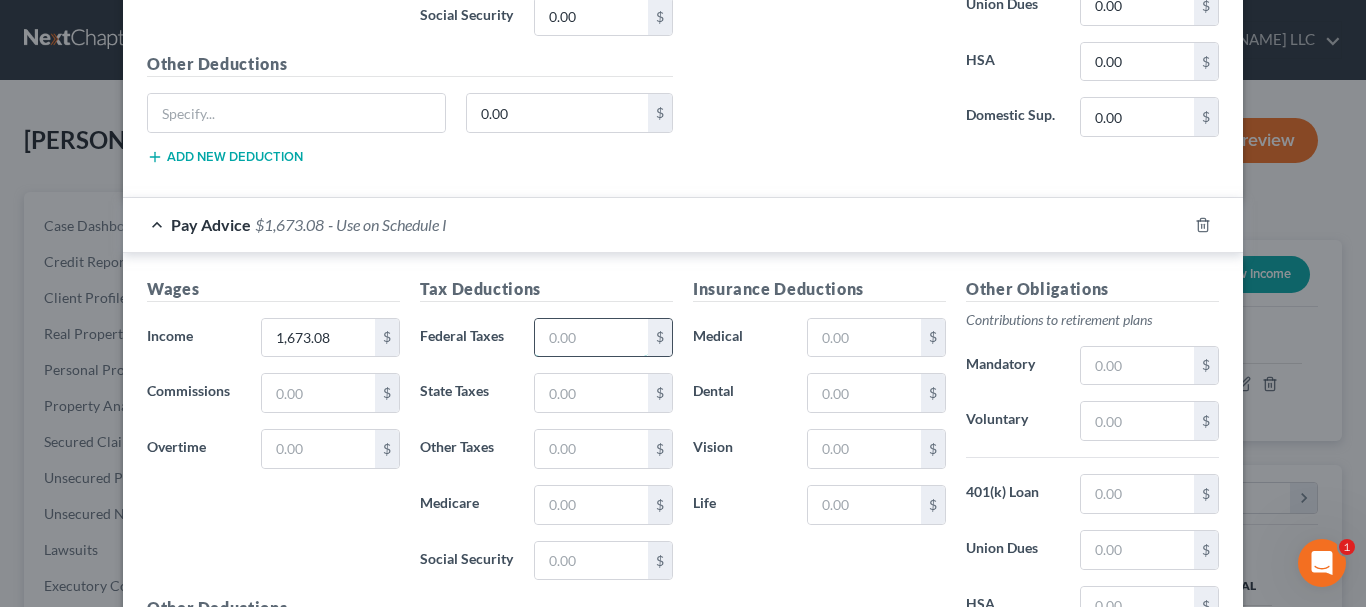 click at bounding box center (591, 338) 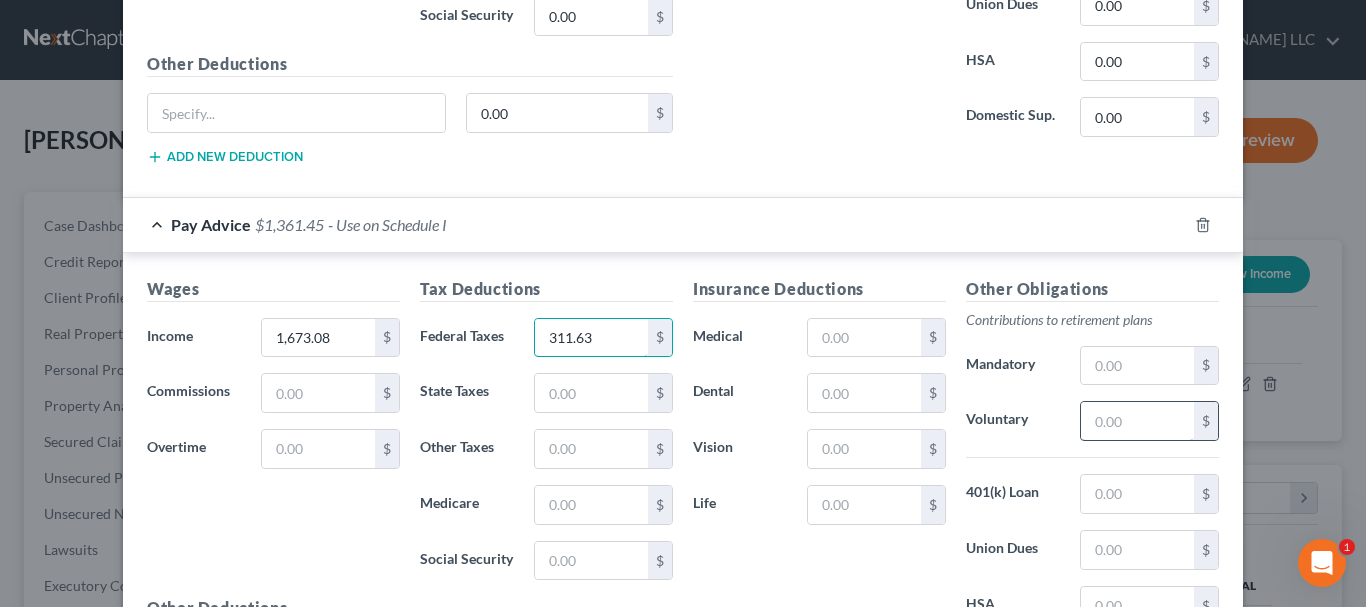 type on "311.63" 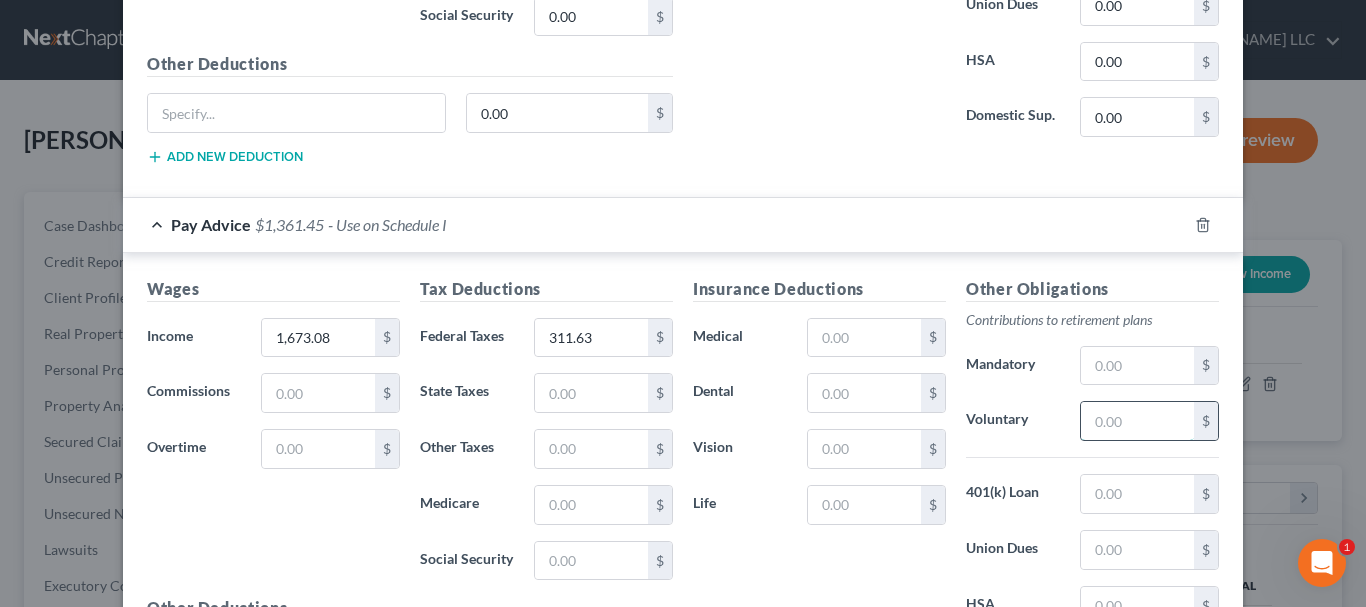 click at bounding box center (1137, 421) 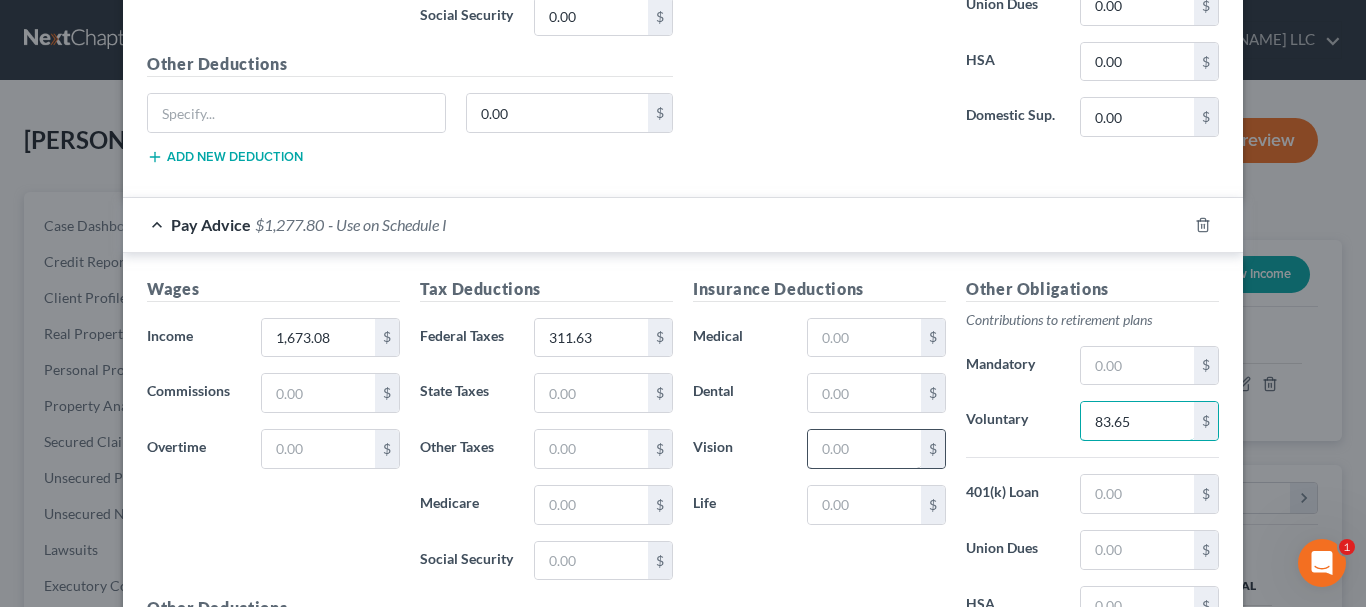 type on "83.65" 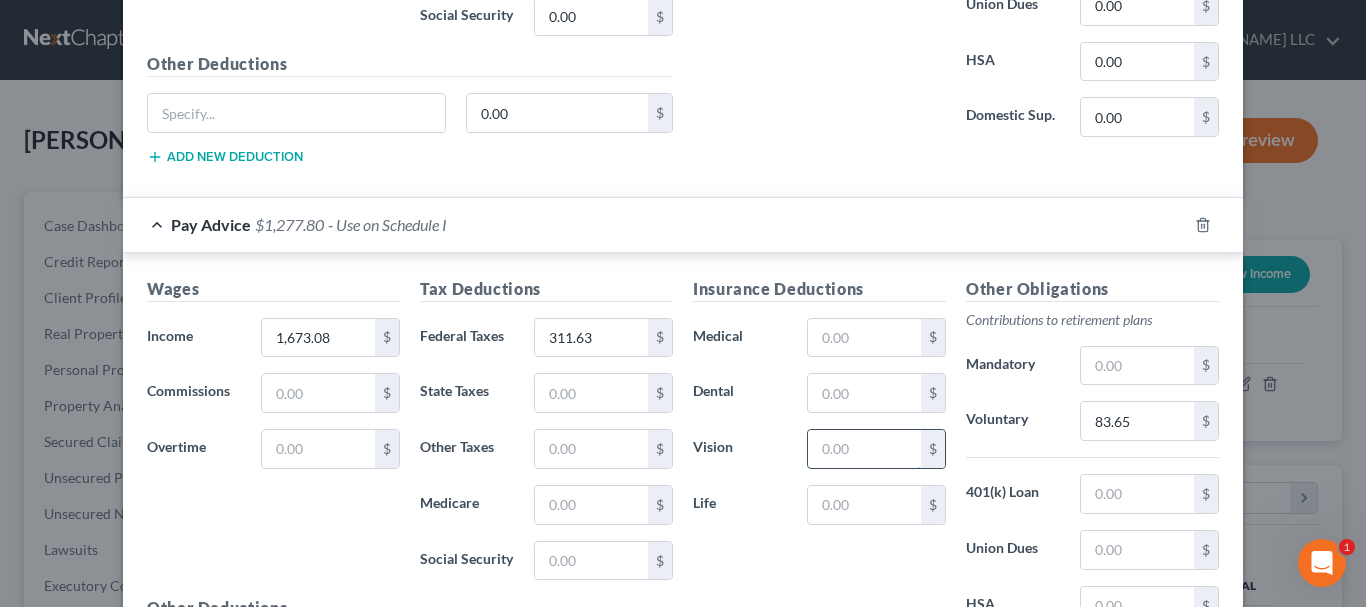 click at bounding box center [864, 449] 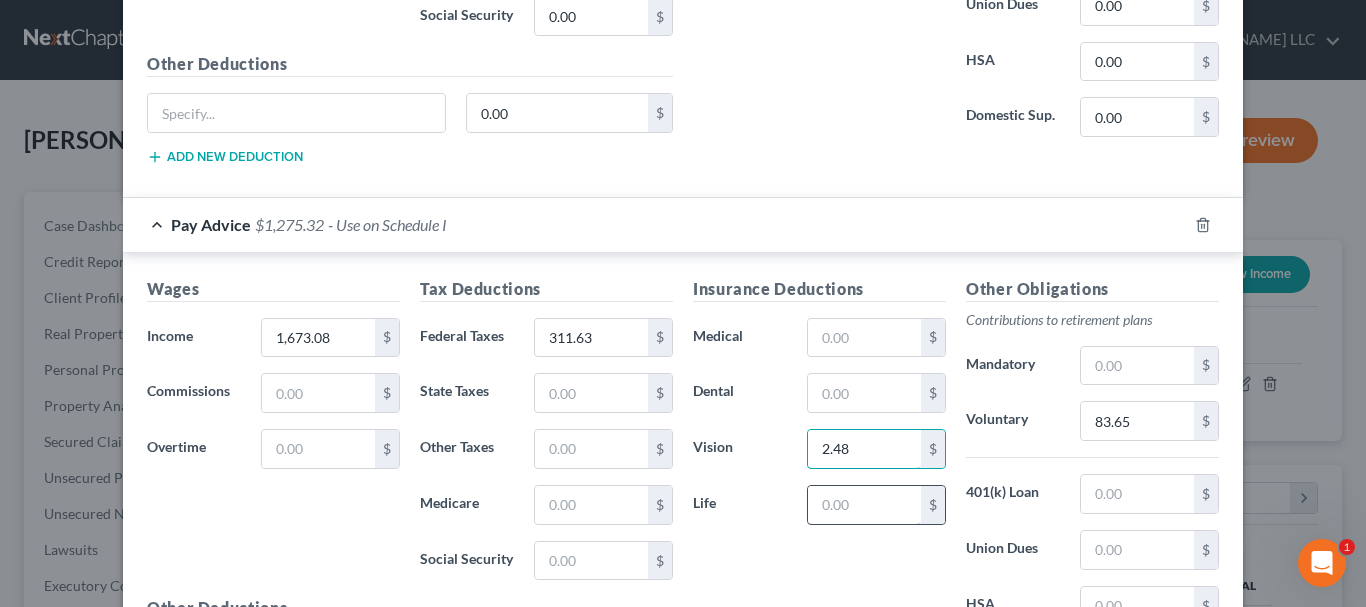 type on "2.48" 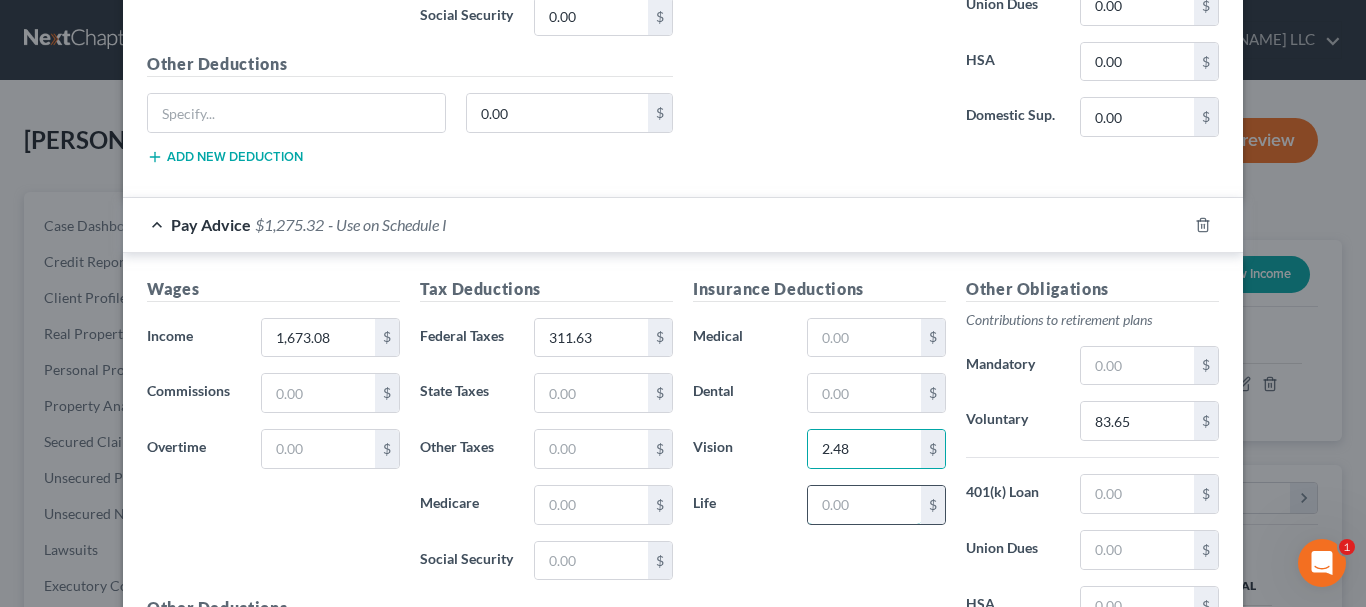 click at bounding box center (864, 505) 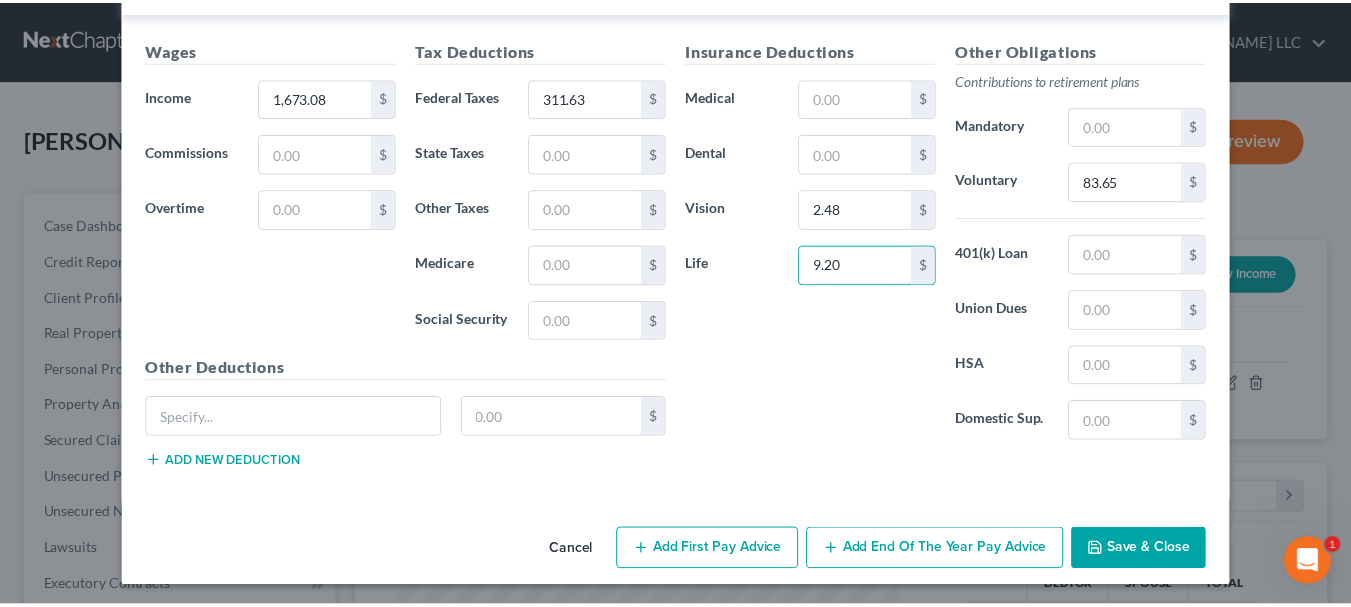 scroll, scrollTop: 1427, scrollLeft: 0, axis: vertical 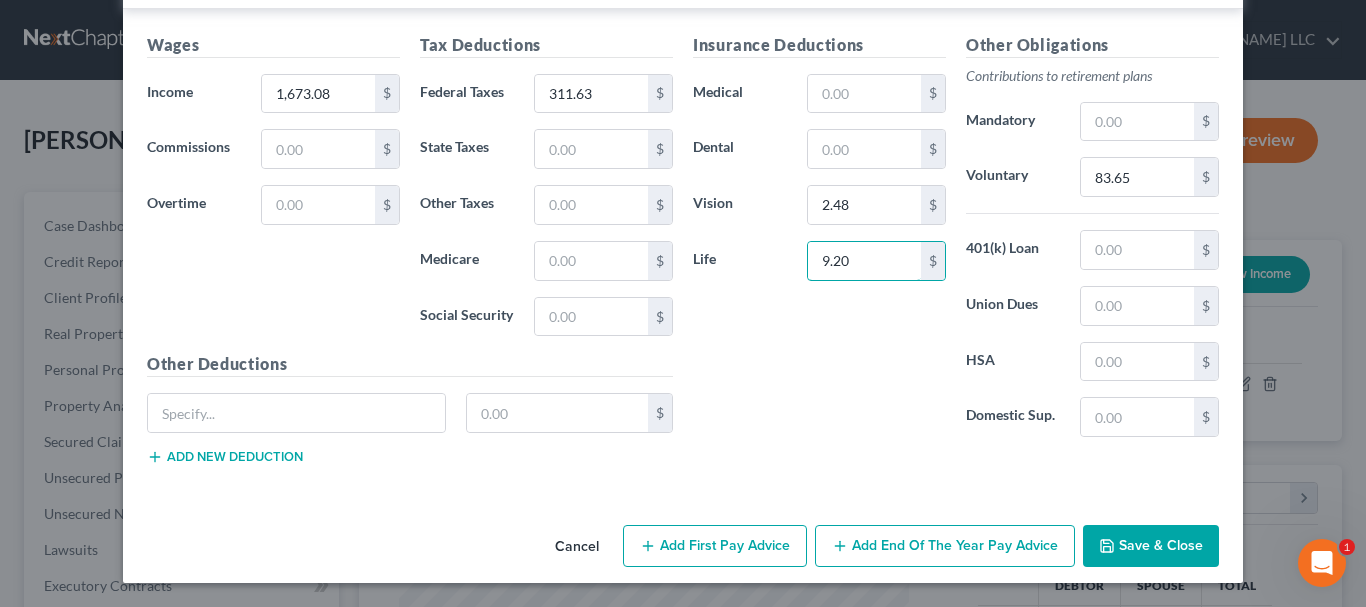 type on "9.20" 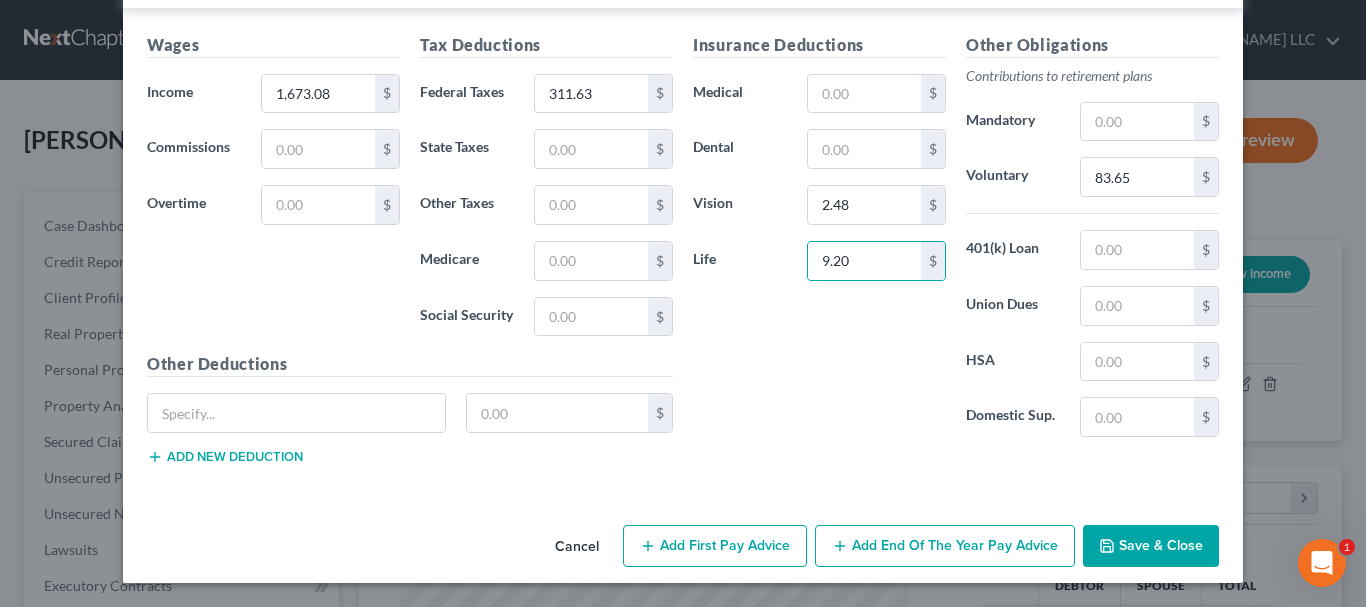 click 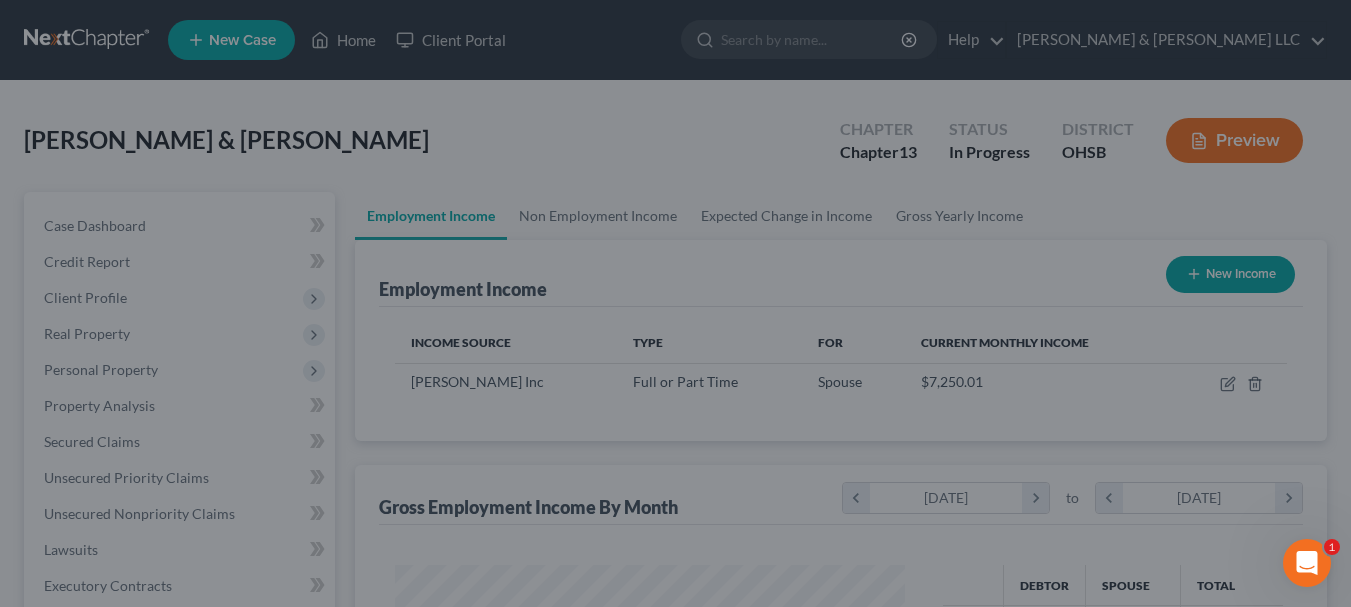 scroll, scrollTop: 359, scrollLeft: 544, axis: both 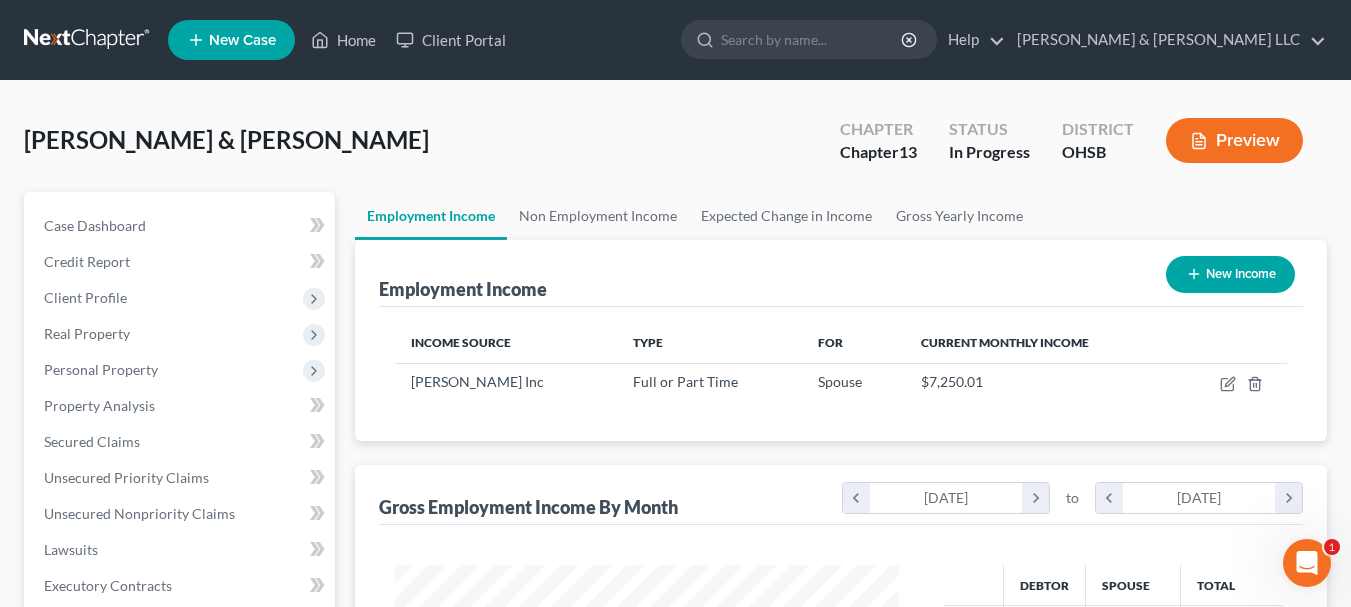 click 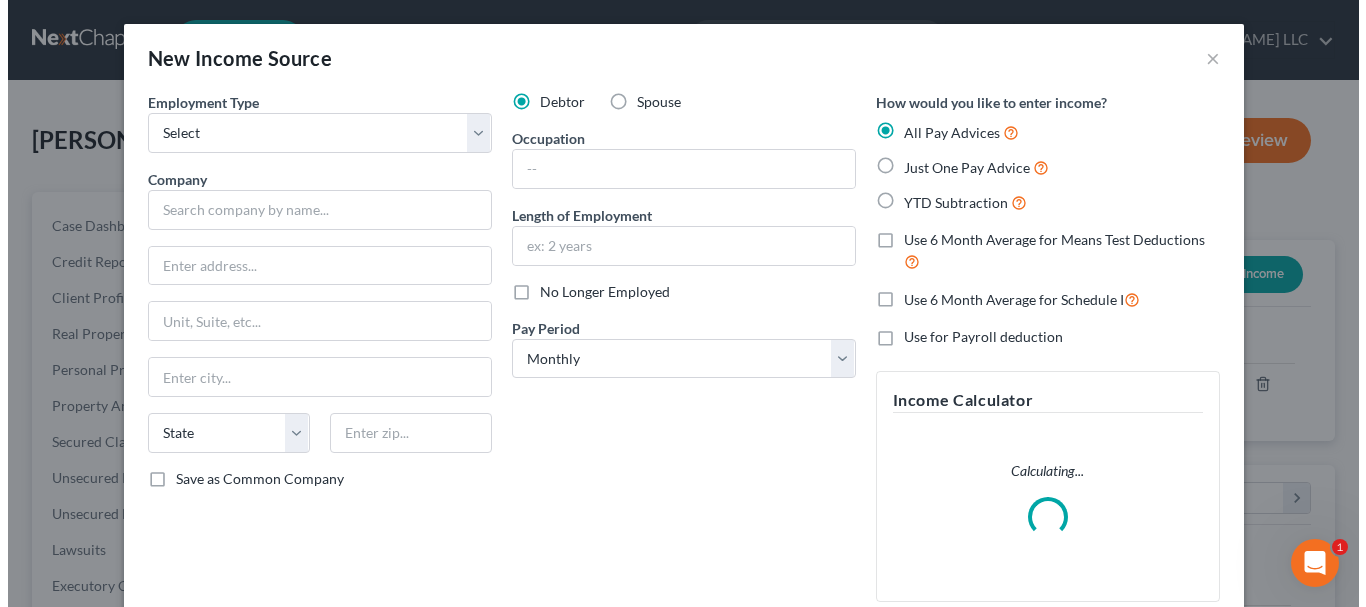 scroll, scrollTop: 999642, scrollLeft: 999450, axis: both 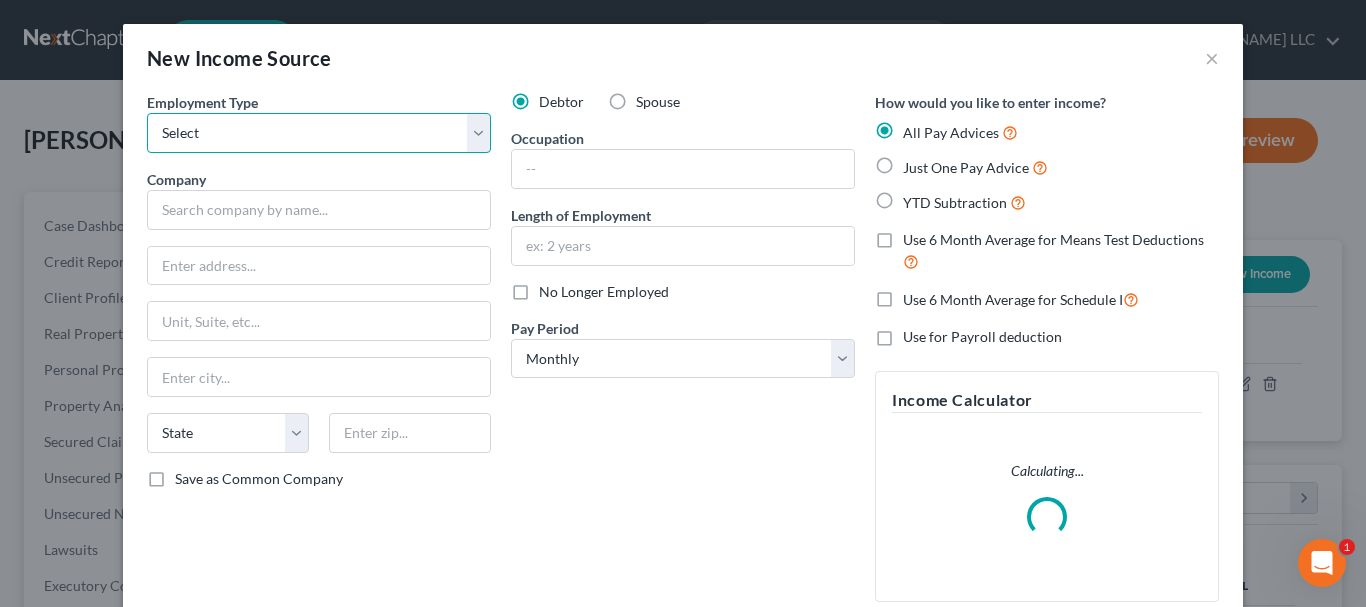 drag, startPoint x: 322, startPoint y: 132, endPoint x: 317, endPoint y: 151, distance: 19.646883 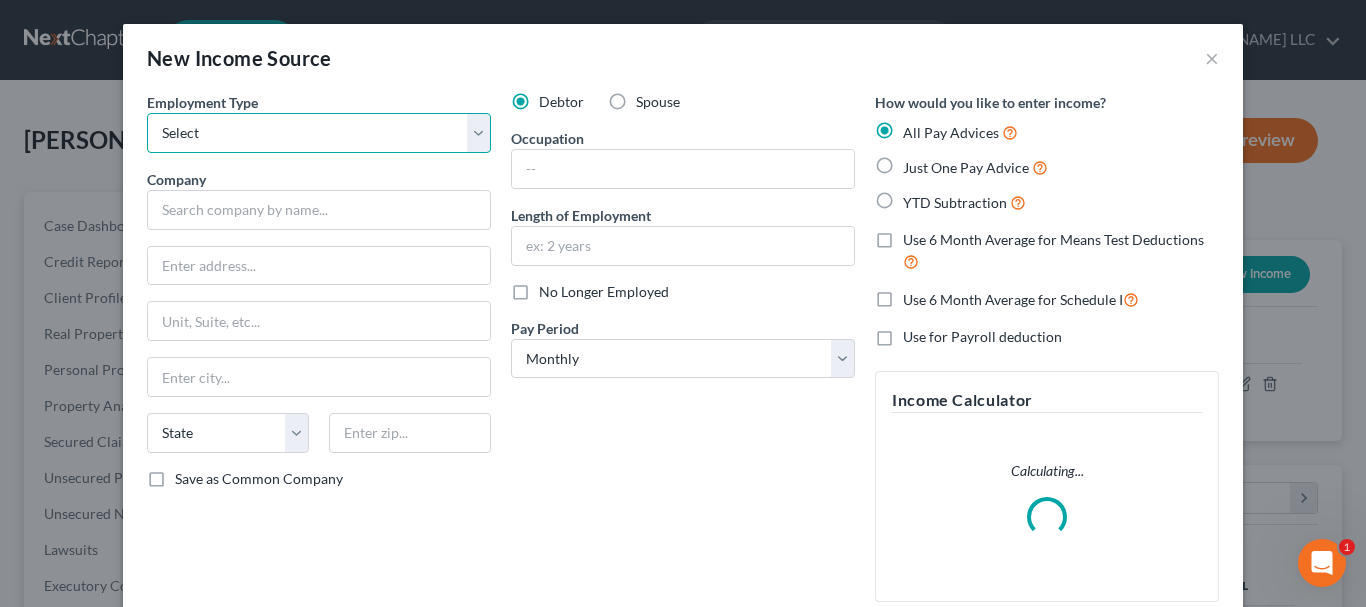select on "0" 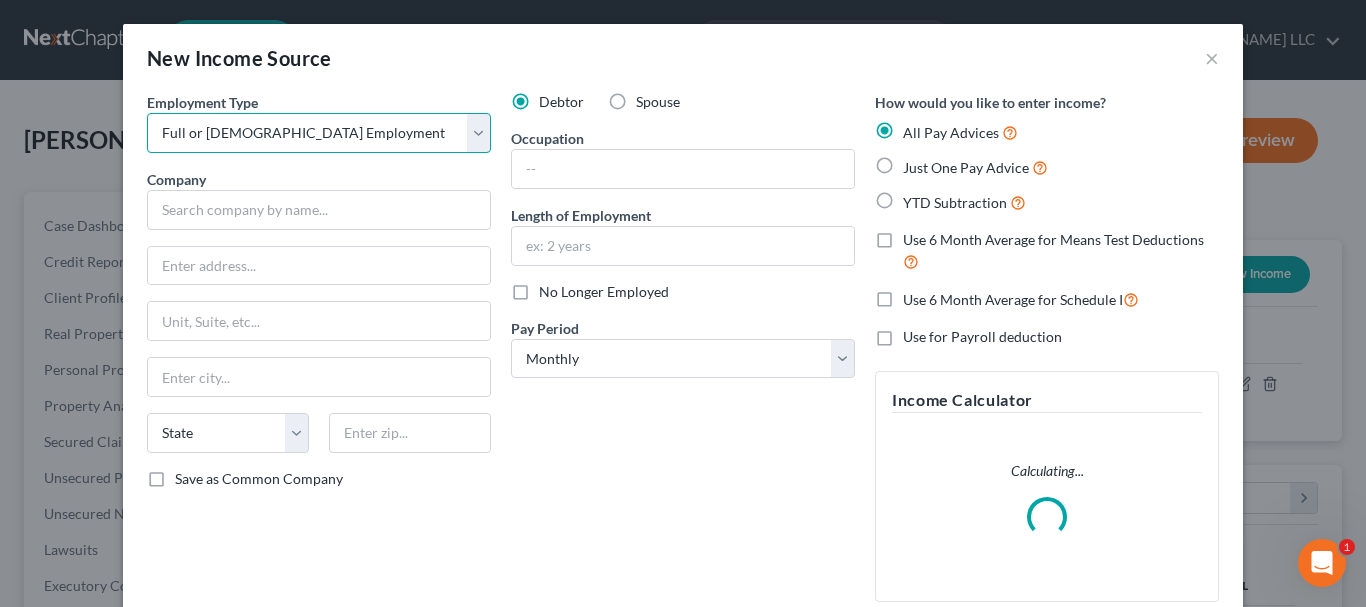 click on "Select Full or [DEMOGRAPHIC_DATA] Employment Self Employment" at bounding box center (319, 133) 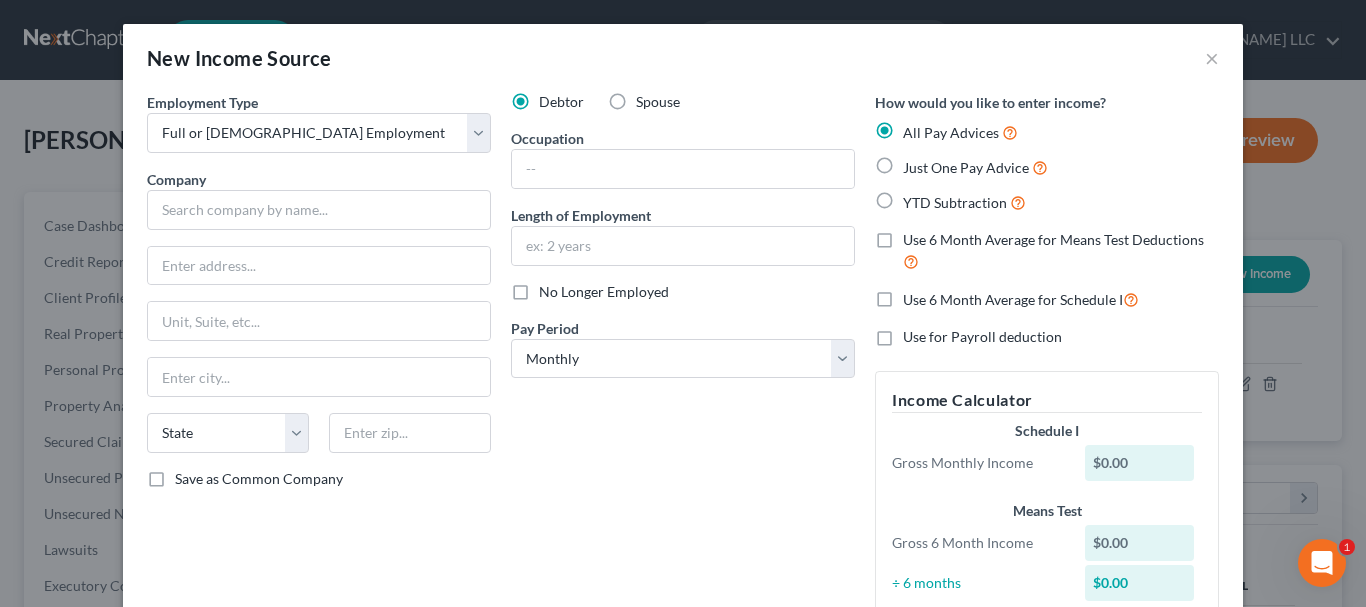click on "Spouse" at bounding box center [658, 102] 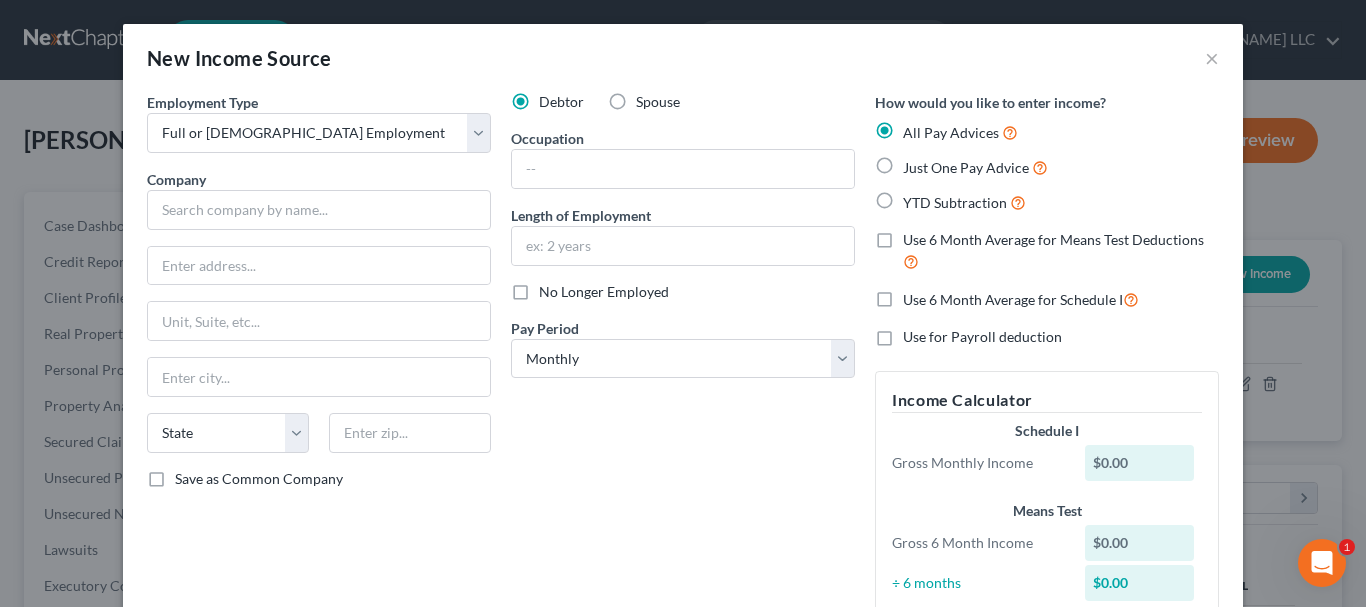 click on "Spouse" at bounding box center (650, 98) 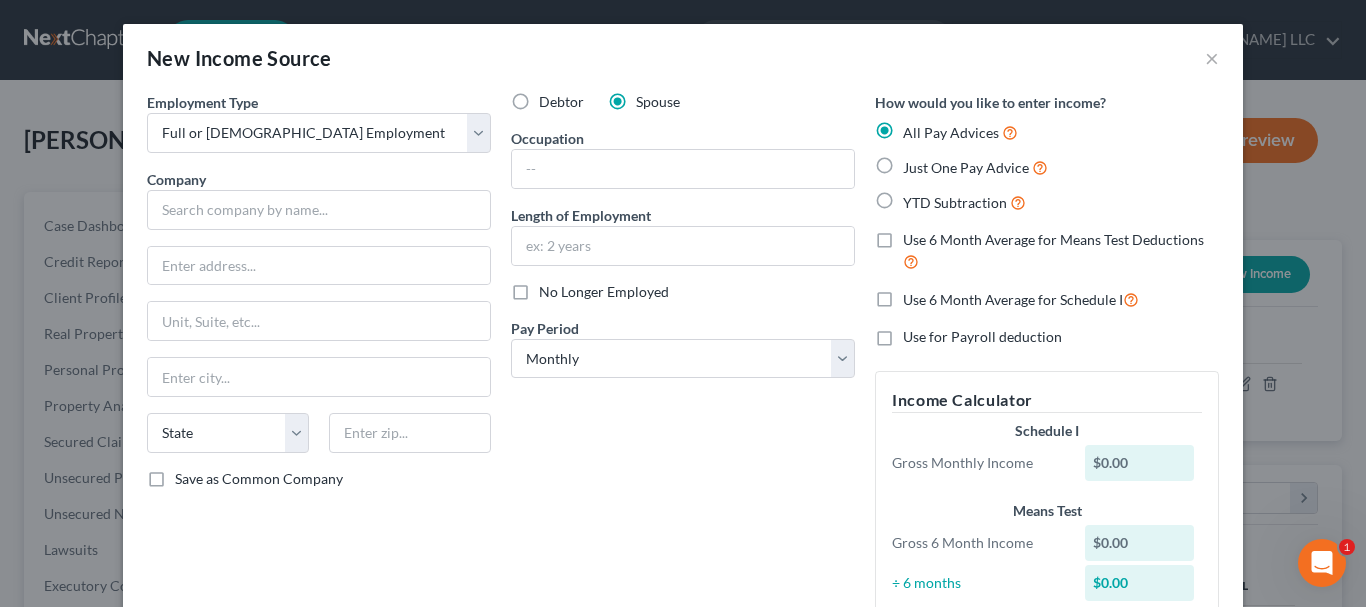 click on "No Longer Employed" at bounding box center (604, 292) 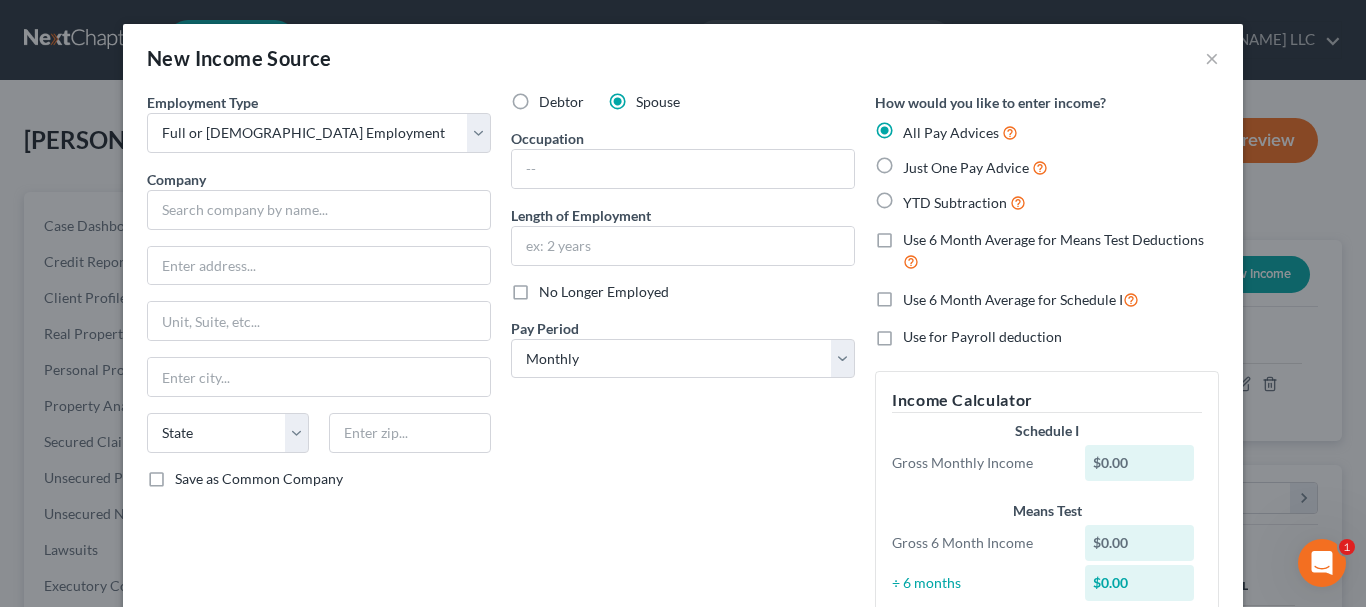 click on "No Longer Employed" at bounding box center (553, 288) 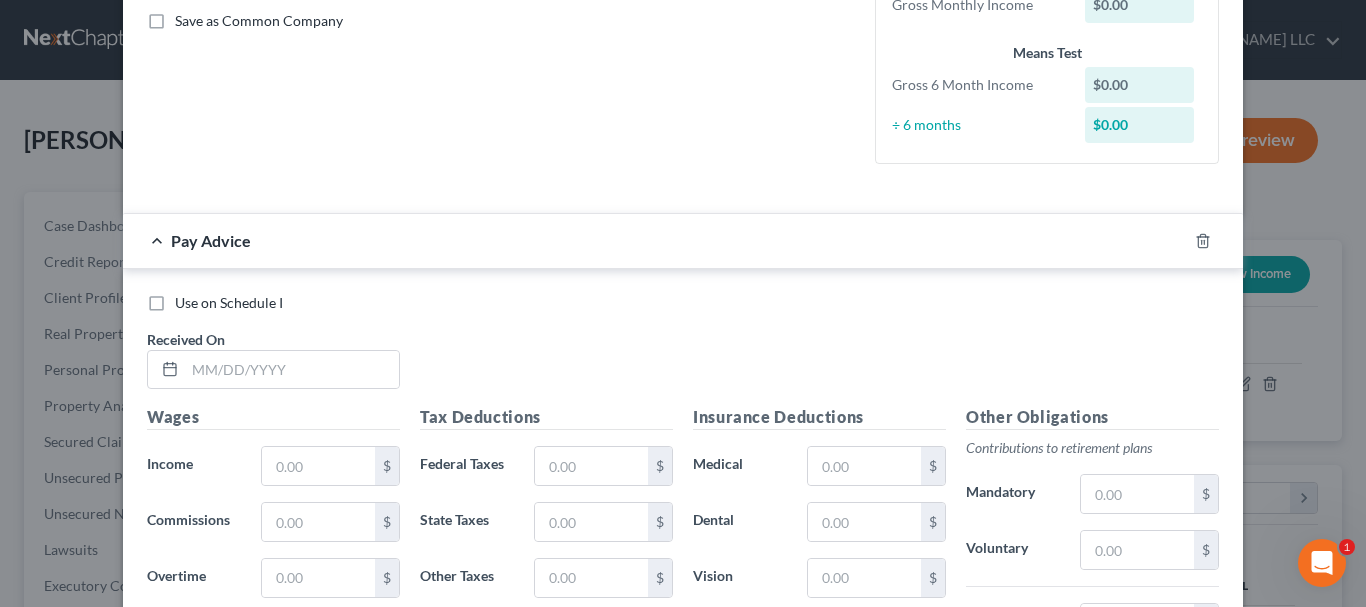 scroll, scrollTop: 500, scrollLeft: 0, axis: vertical 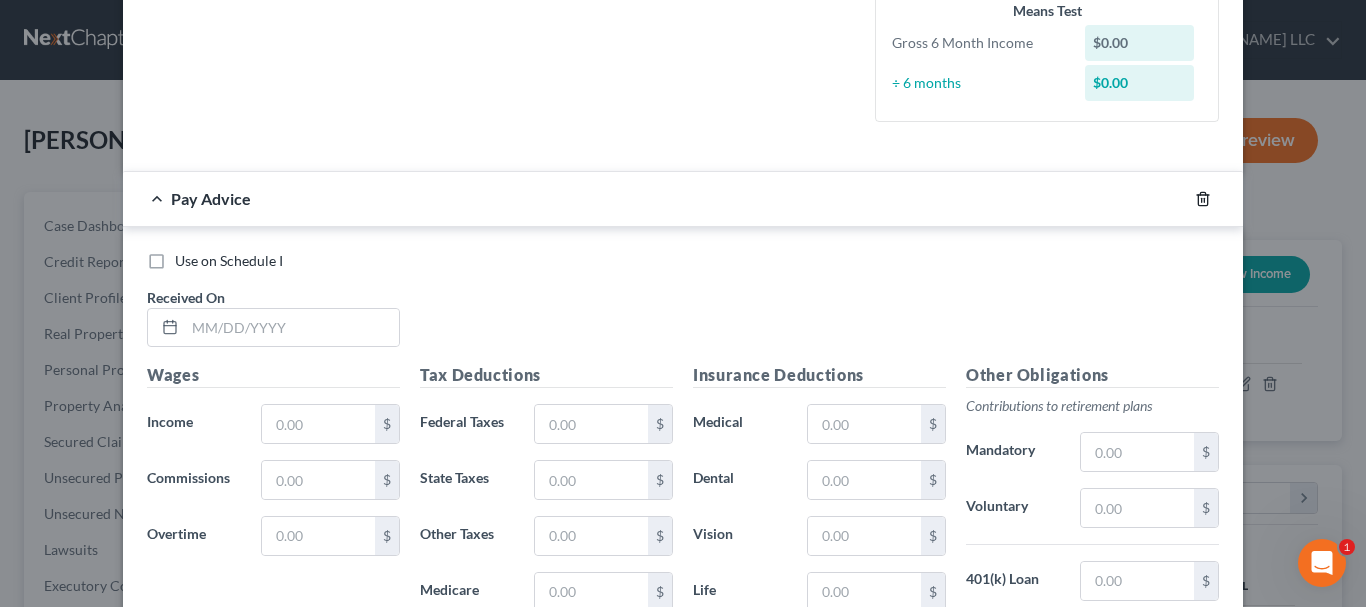 click 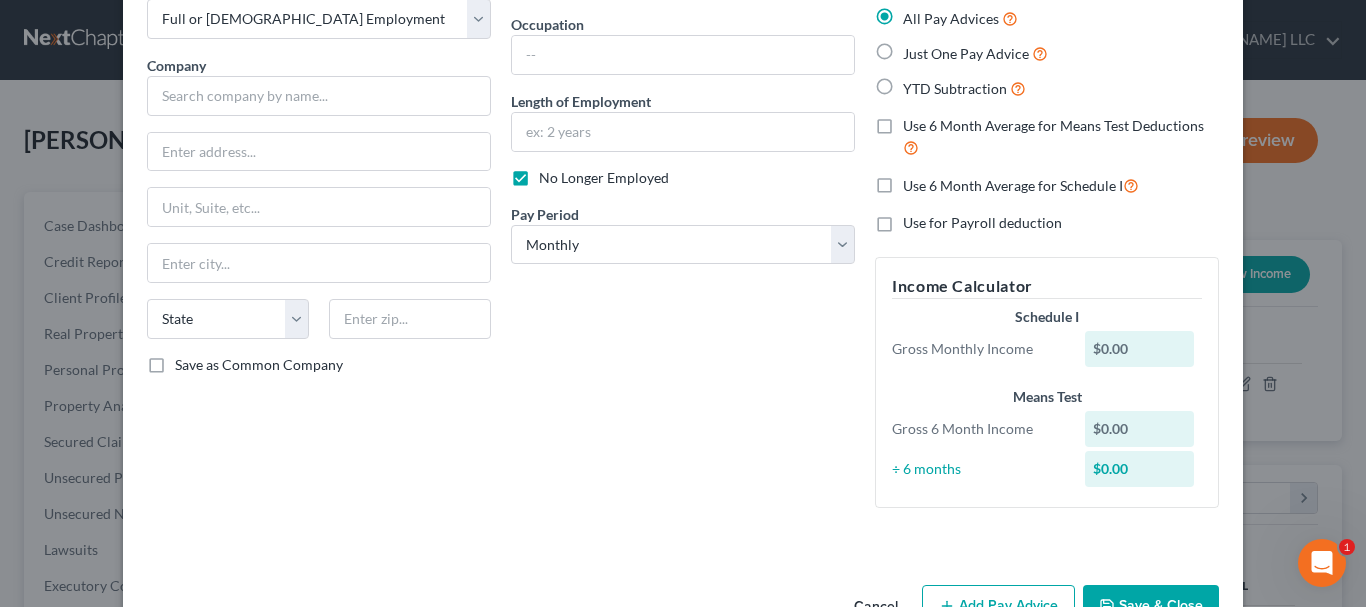 scroll, scrollTop: 0, scrollLeft: 0, axis: both 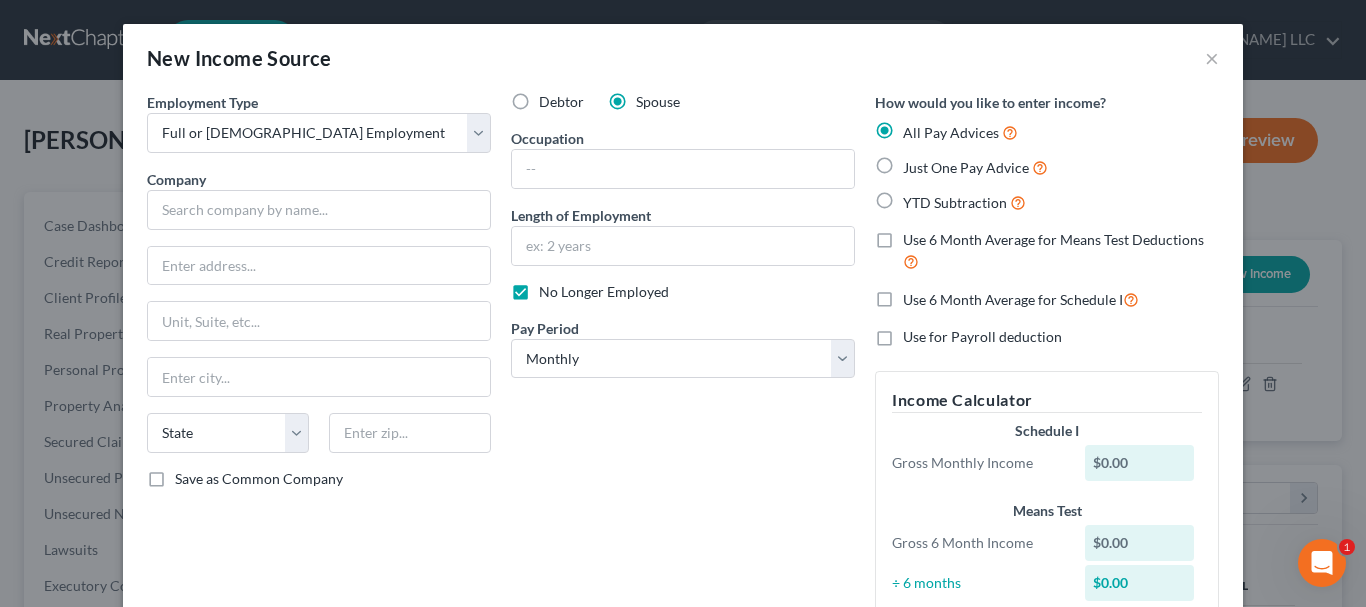 click on "YTD Subtraction" at bounding box center [964, 202] 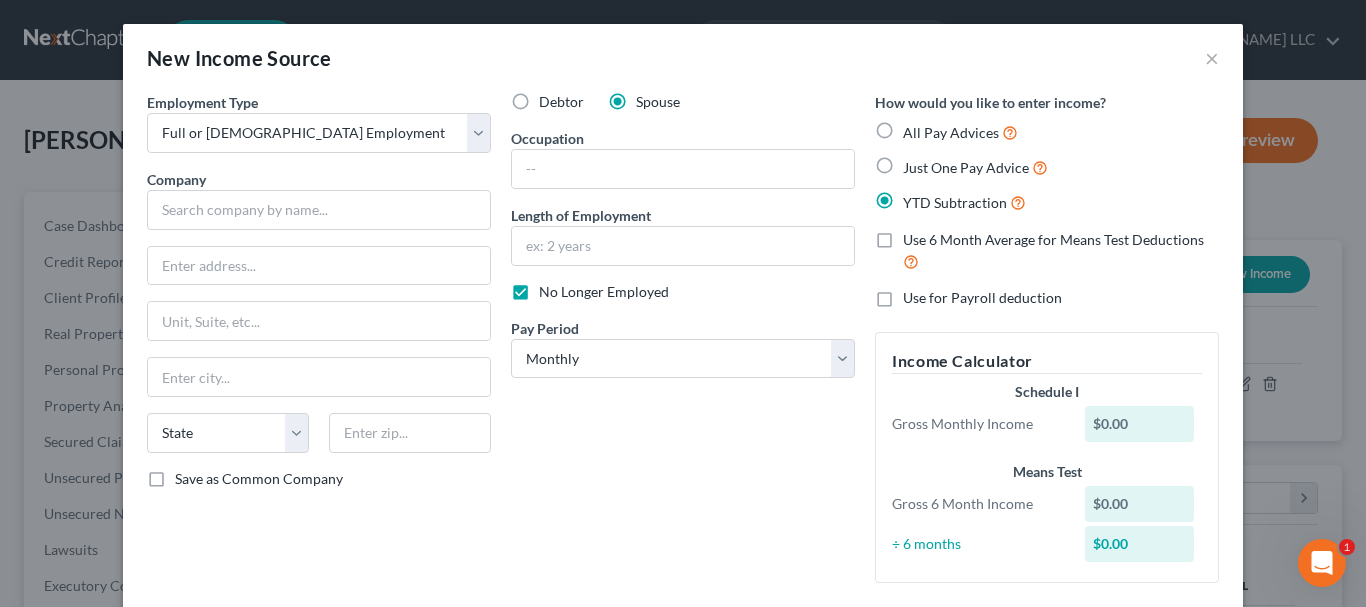 click on "Use 6 Month Average for Means Test Deductions" at bounding box center [1061, 251] 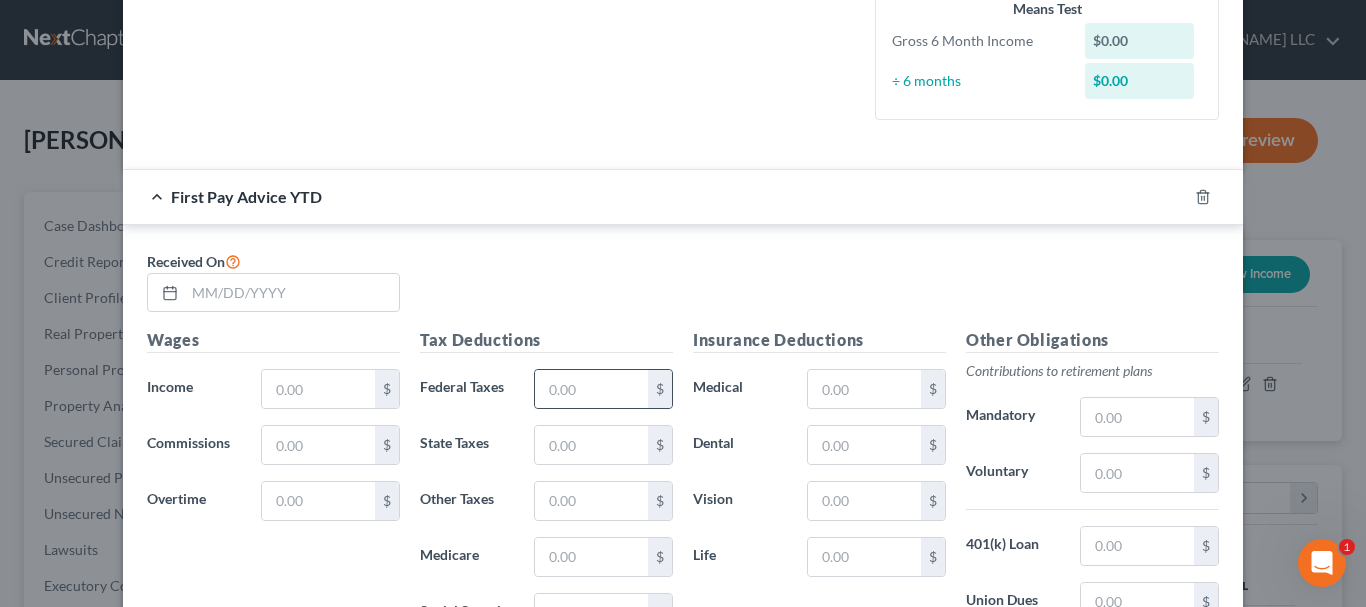 scroll, scrollTop: 500, scrollLeft: 0, axis: vertical 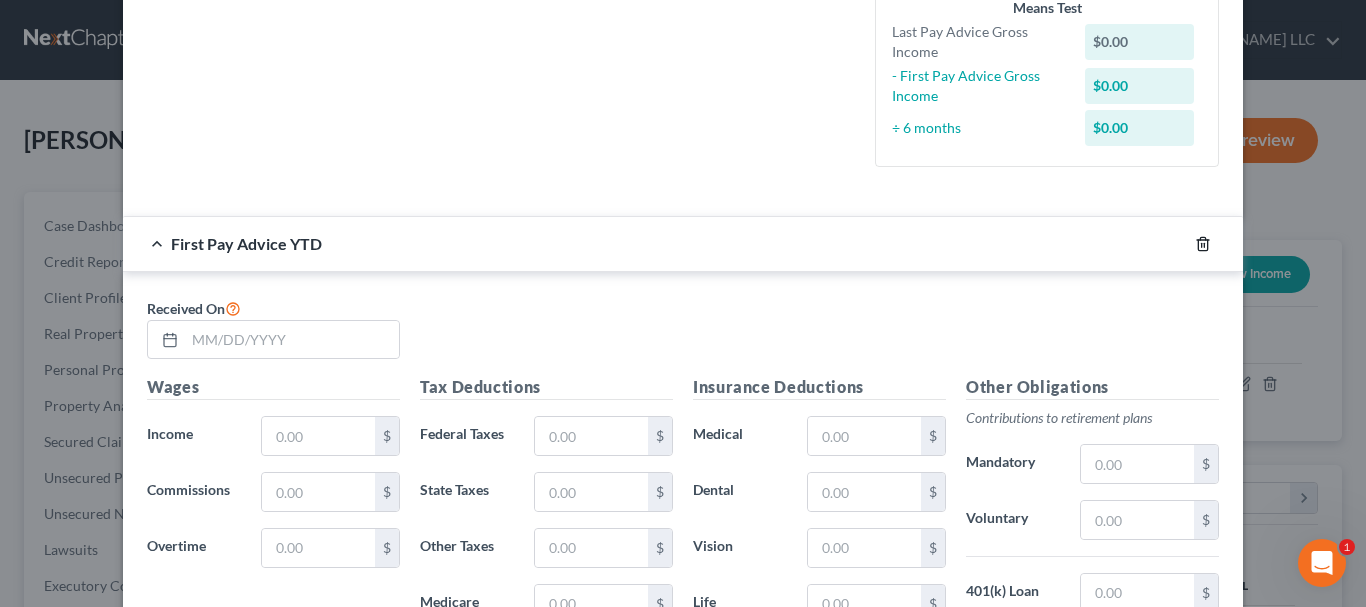 click 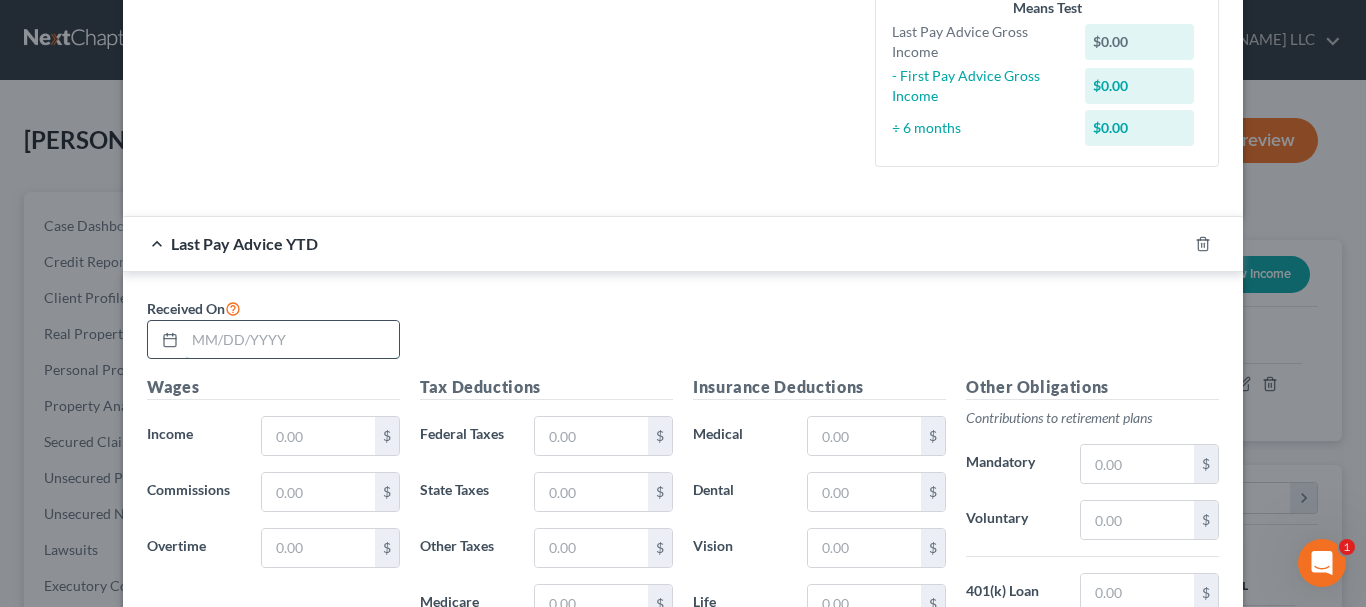 click at bounding box center [292, 340] 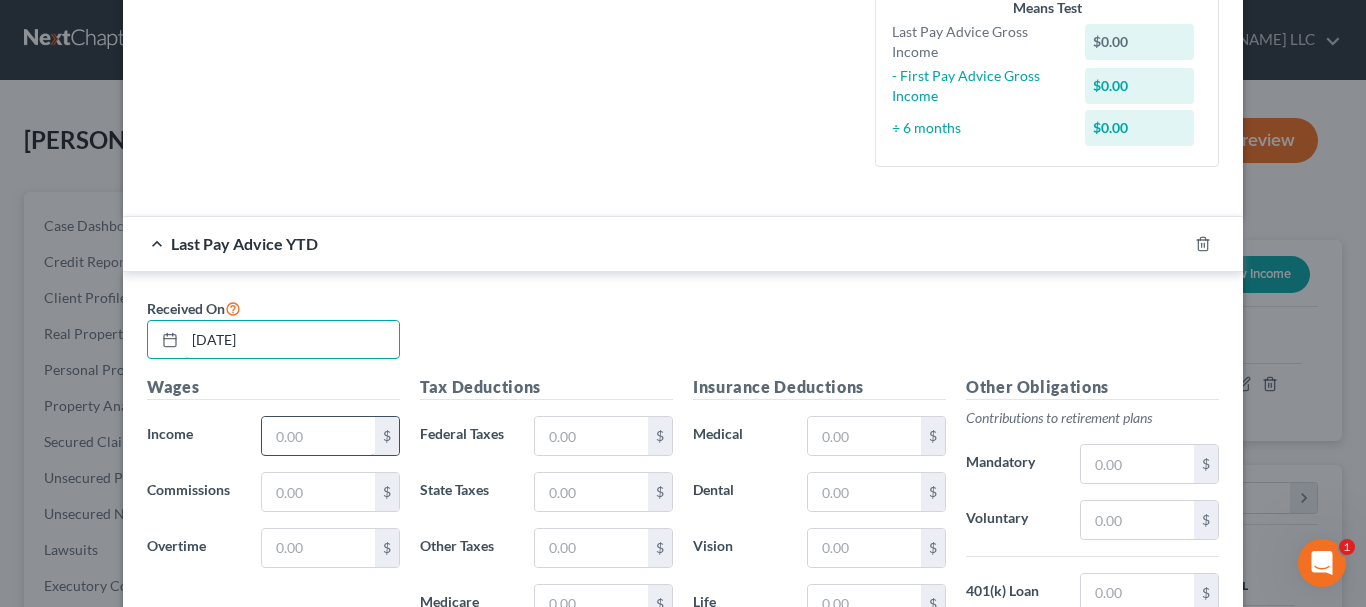 type on "[DATE]" 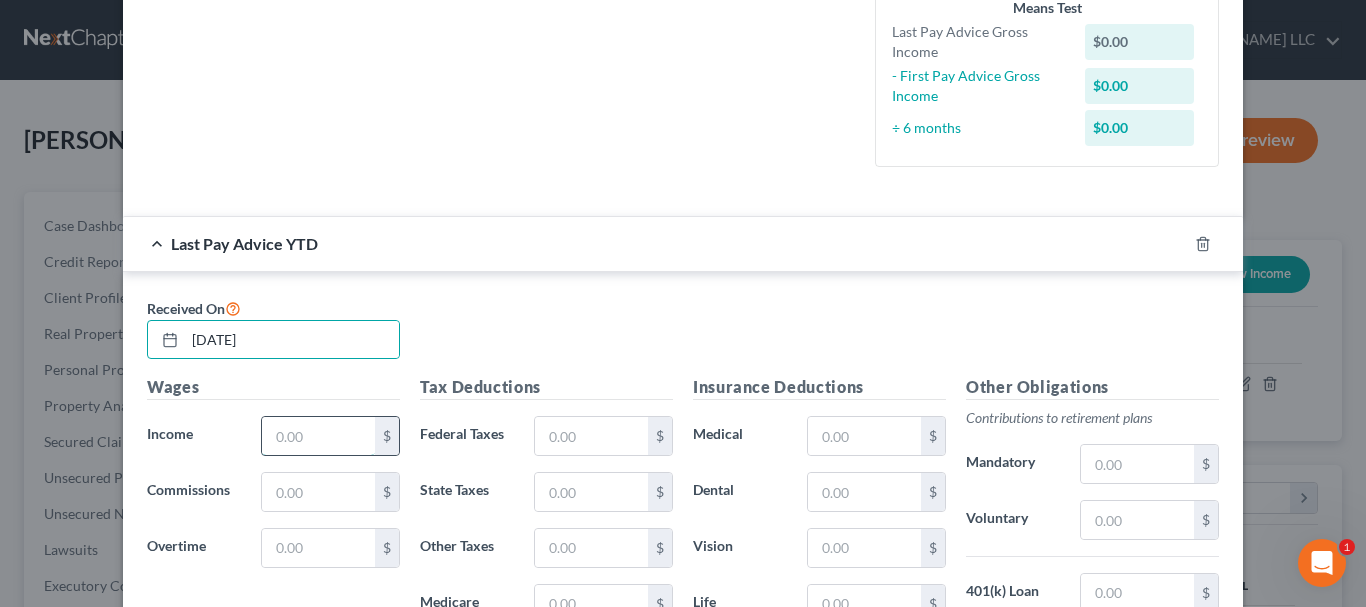 click at bounding box center [318, 436] 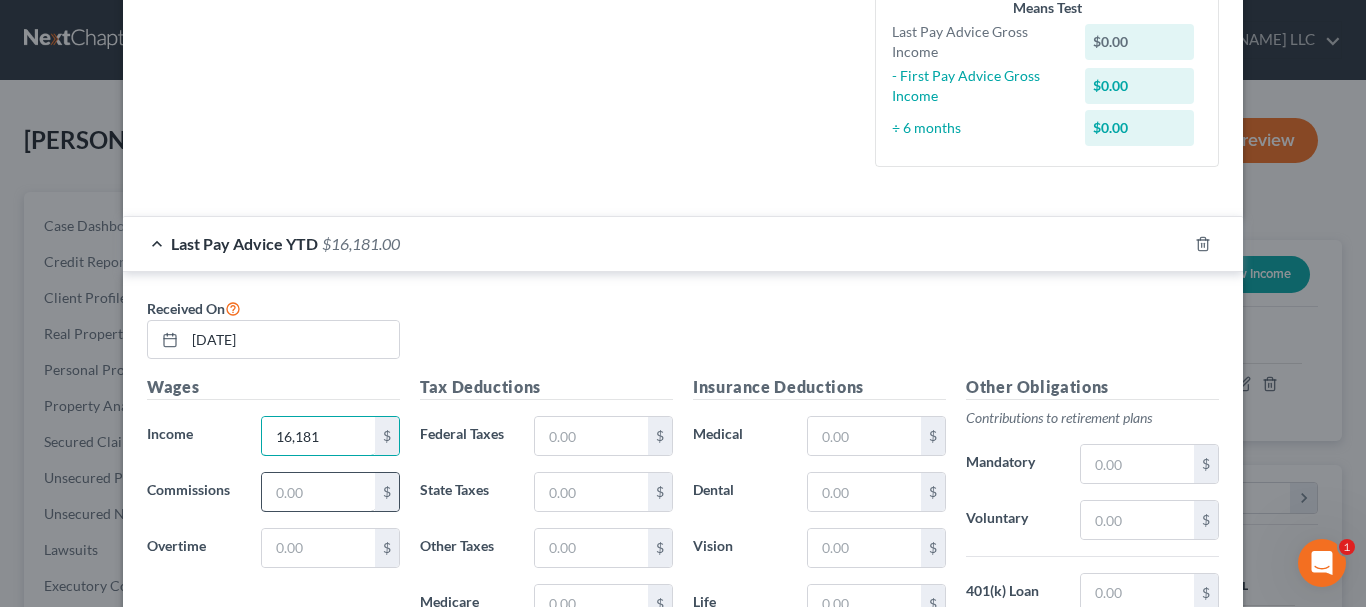 type on "16,181" 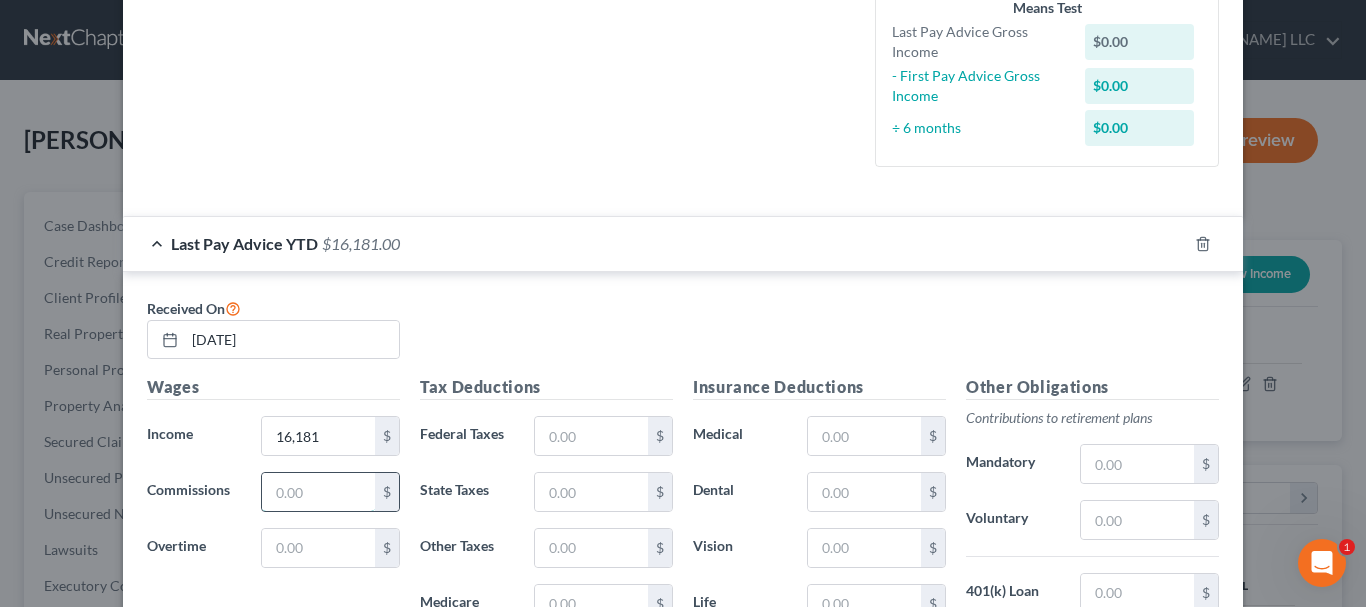 click at bounding box center (318, 492) 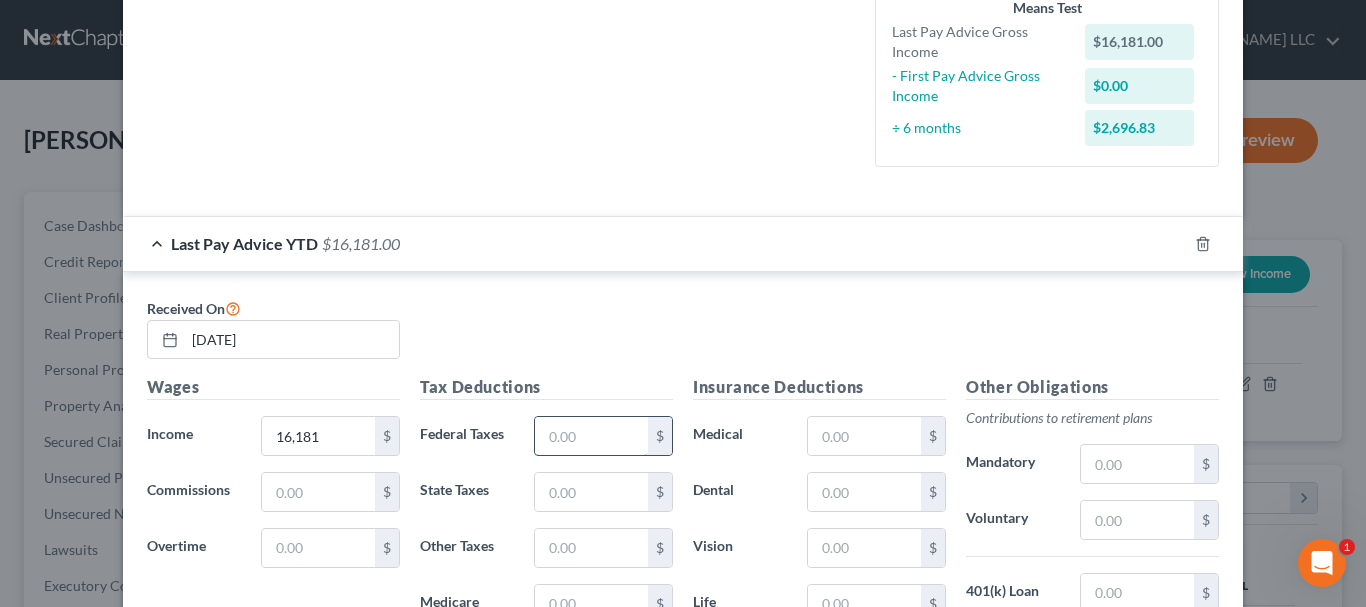 click at bounding box center (591, 436) 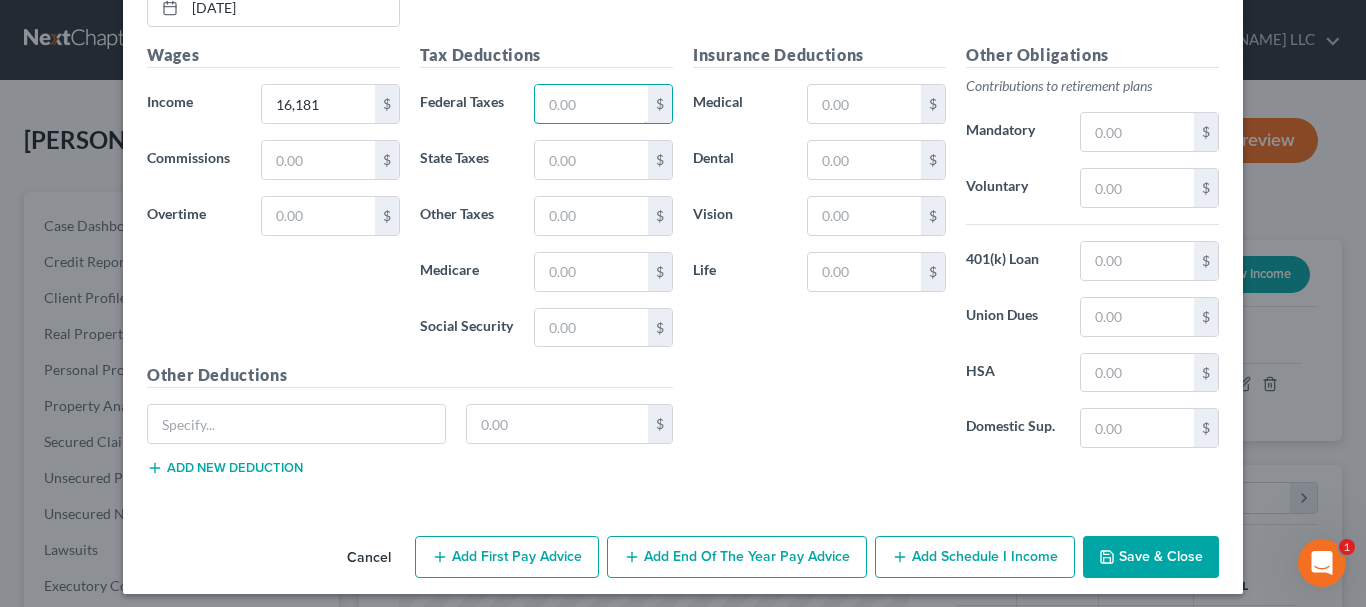 scroll, scrollTop: 843, scrollLeft: 0, axis: vertical 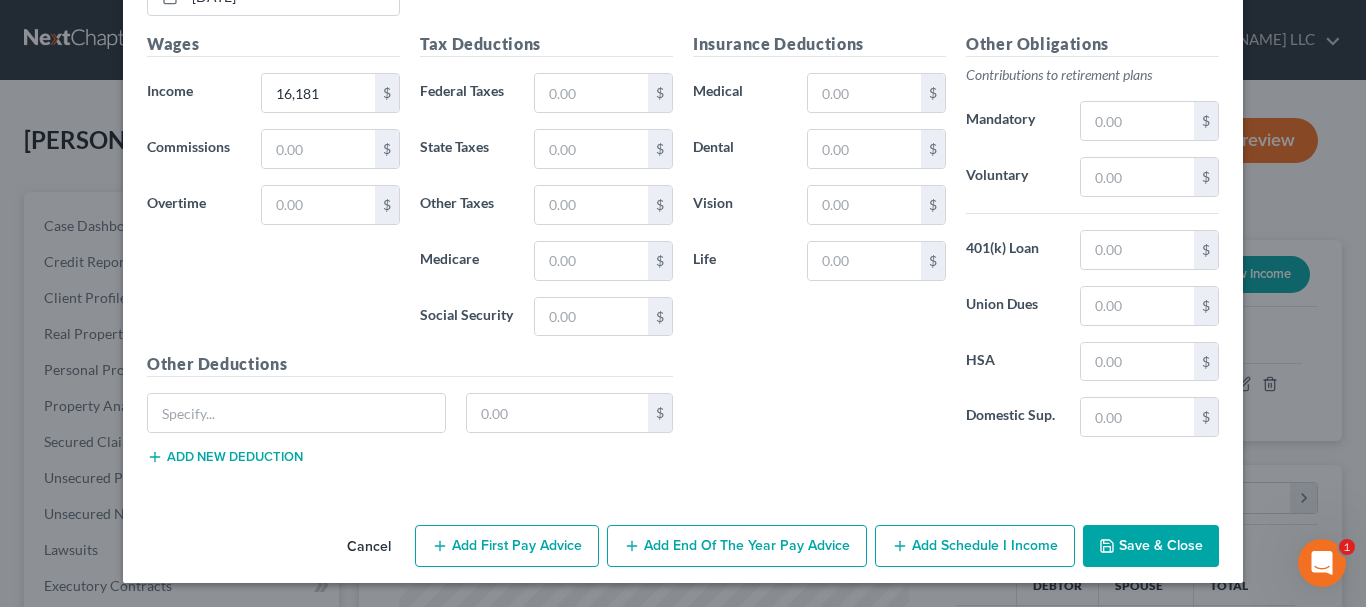 click 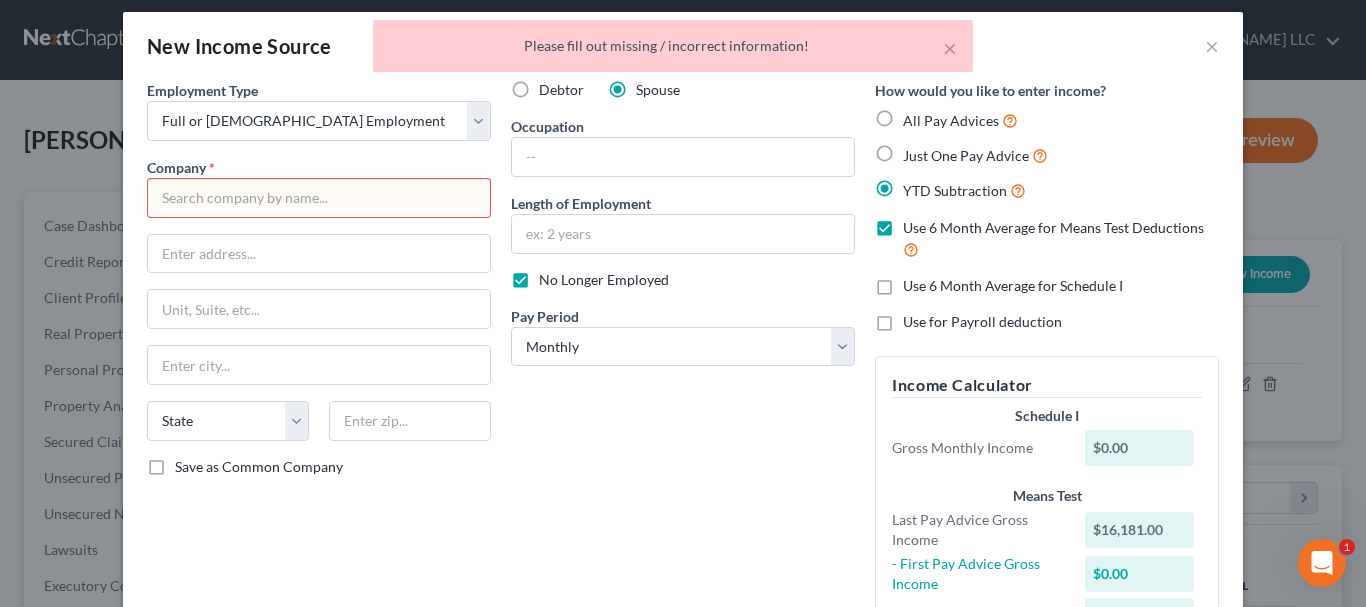 scroll, scrollTop: 0, scrollLeft: 0, axis: both 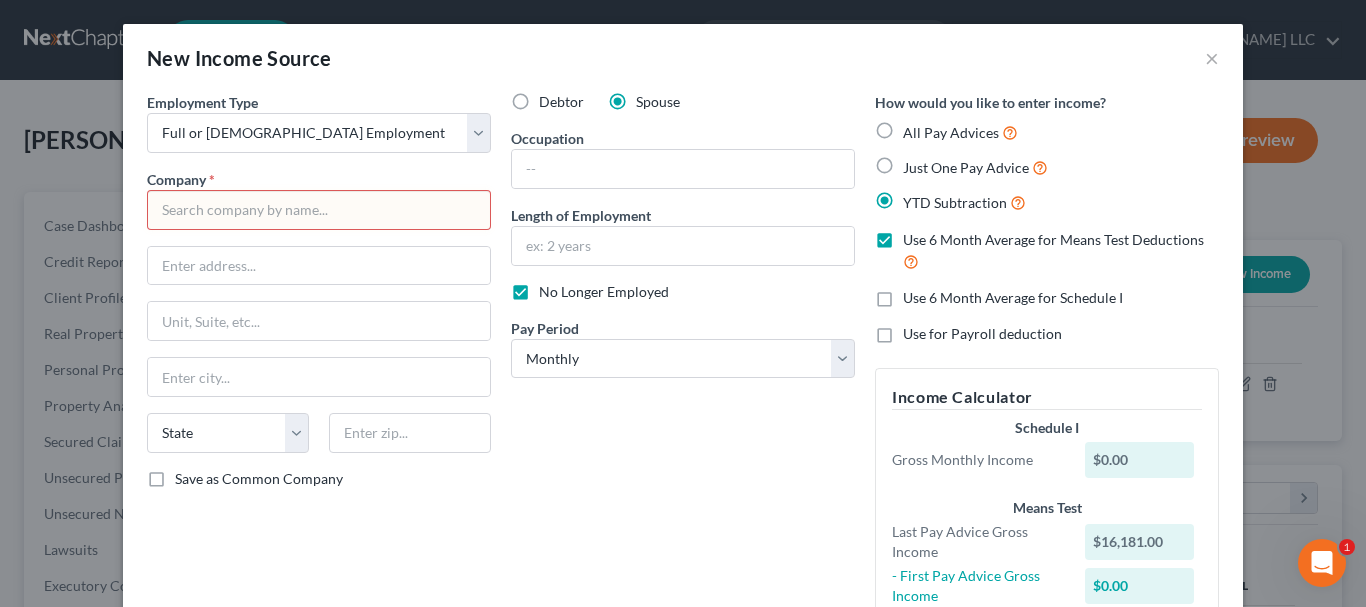 click at bounding box center (319, 210) 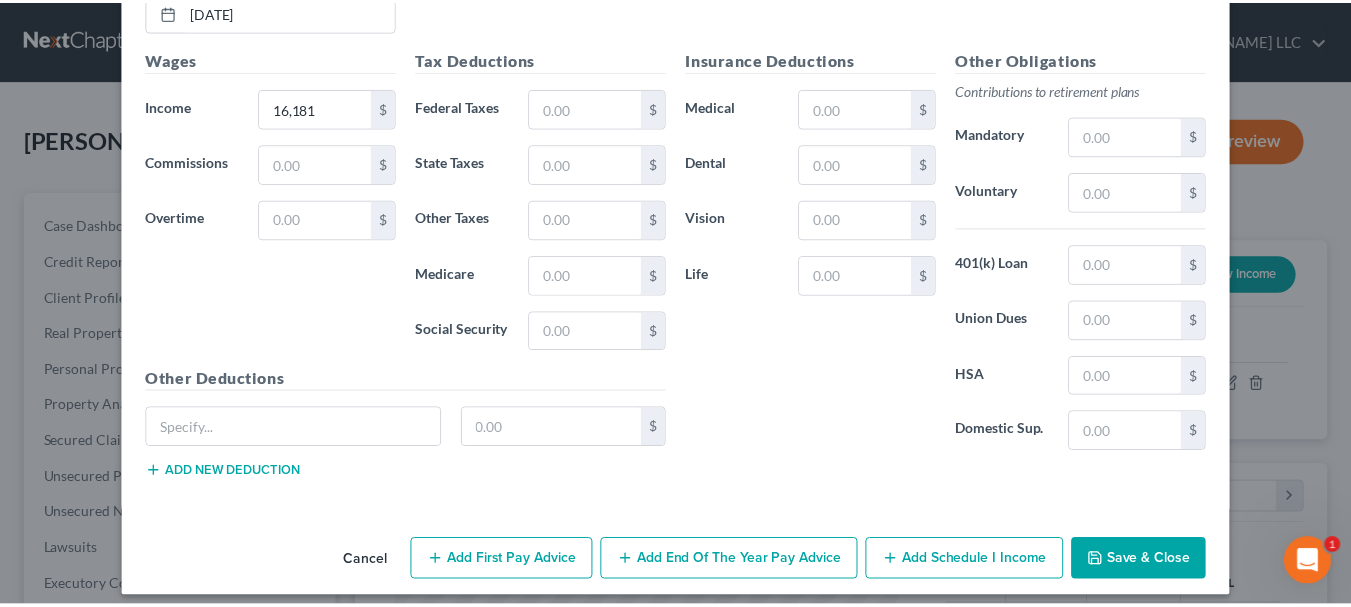 scroll, scrollTop: 843, scrollLeft: 0, axis: vertical 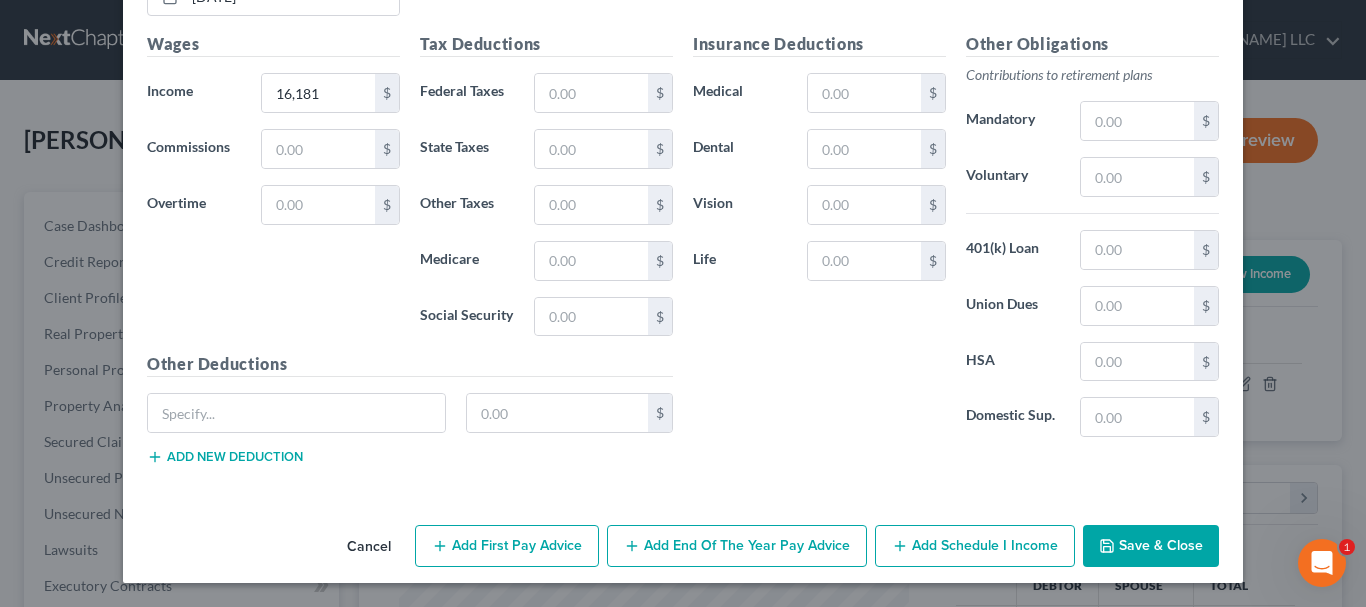 type on "Bobcat Enterprises Inc" 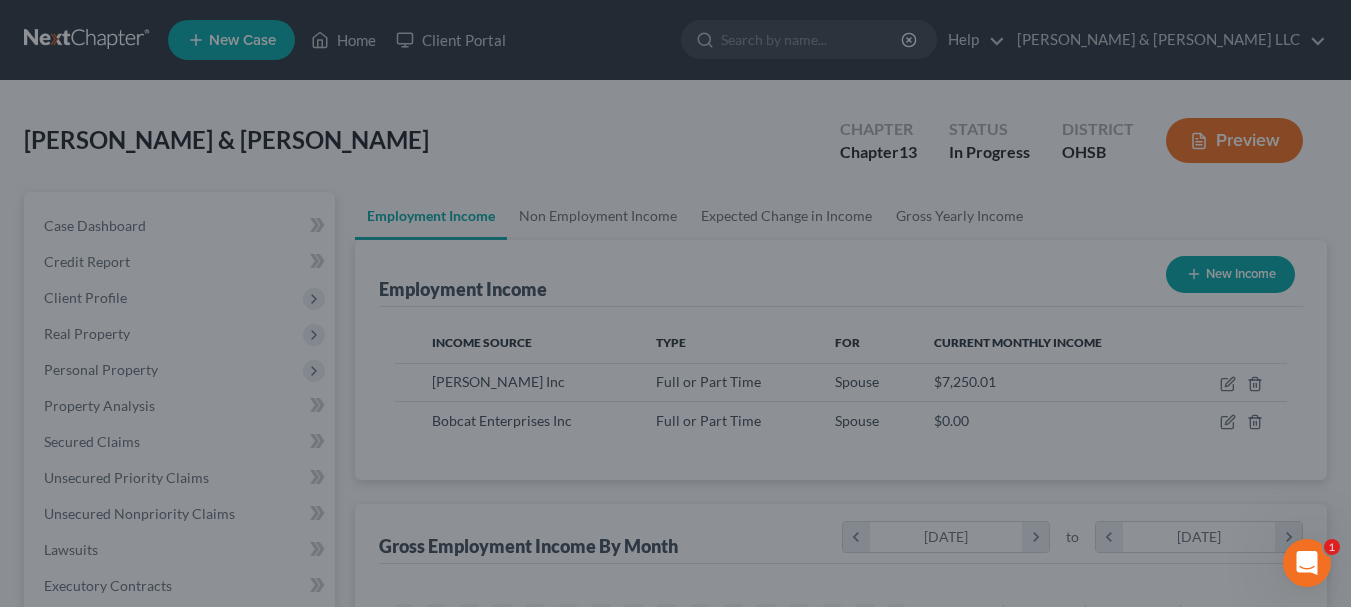 scroll, scrollTop: 359, scrollLeft: 544, axis: both 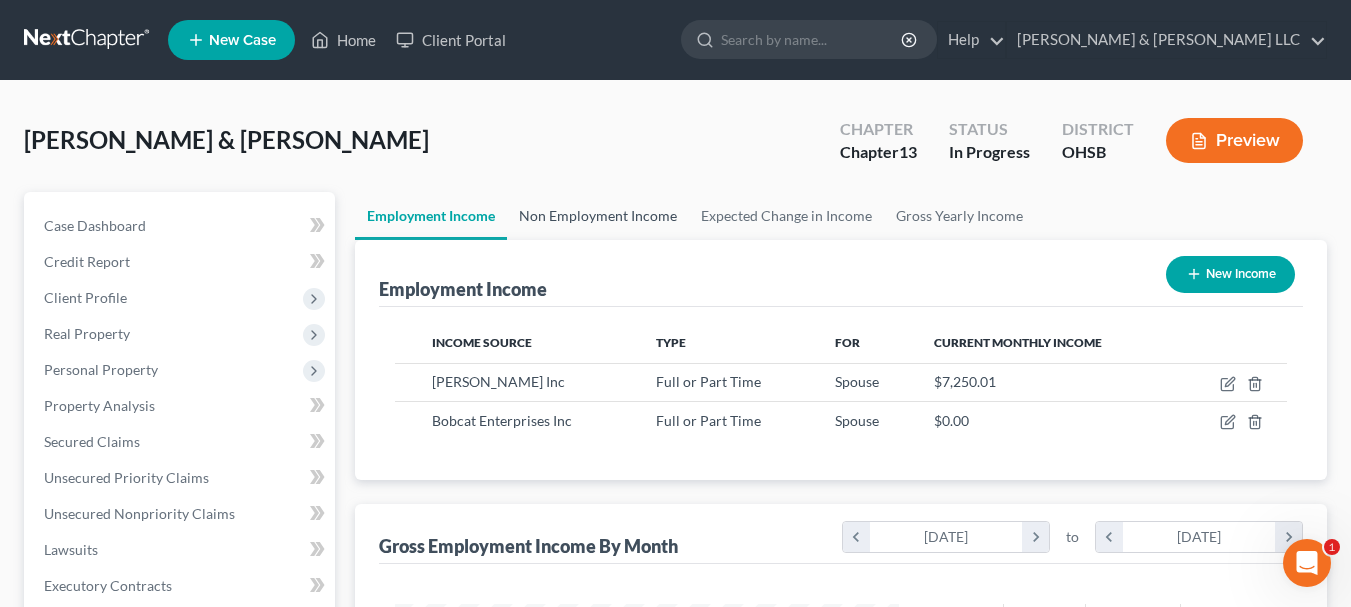 click on "Non Employment Income" at bounding box center [598, 216] 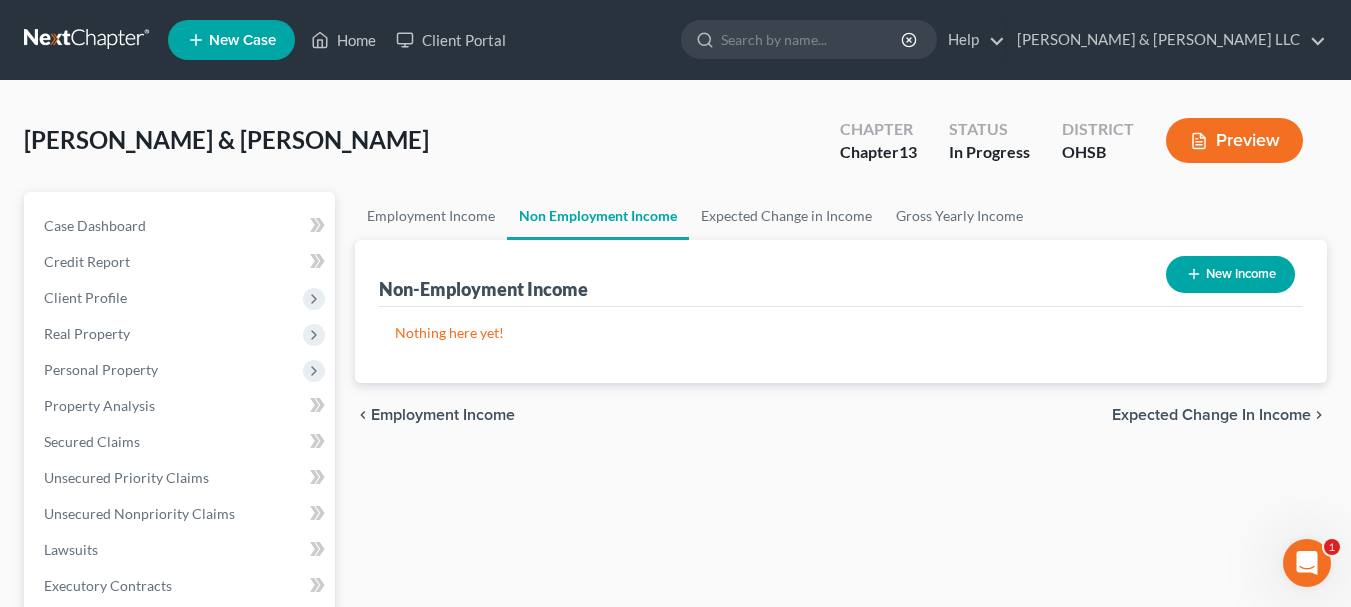 click on "New Income" at bounding box center (1230, 274) 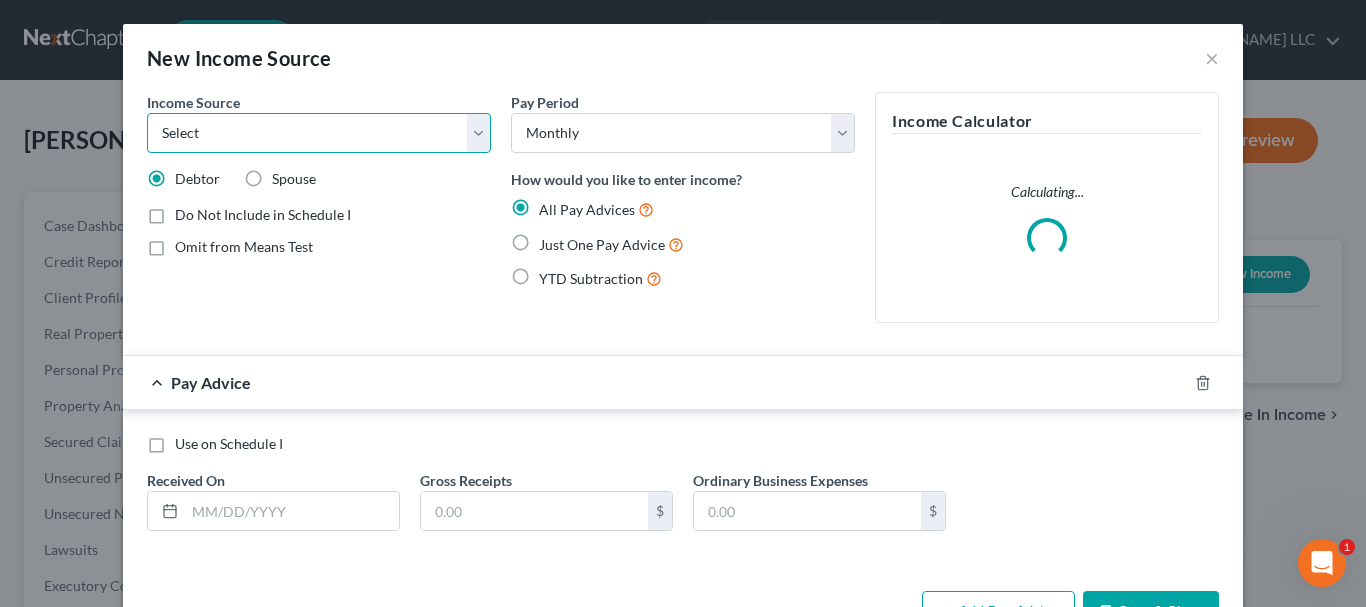 drag, startPoint x: 346, startPoint y: 122, endPoint x: 328, endPoint y: 152, distance: 34.98571 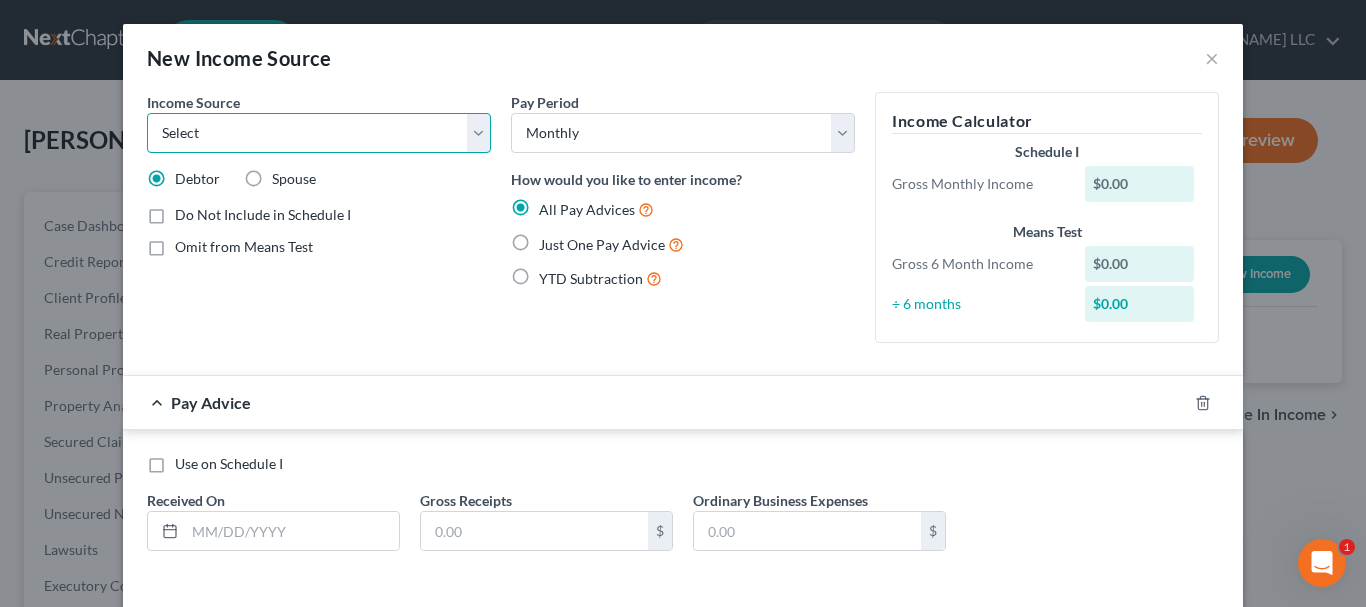 select on "4" 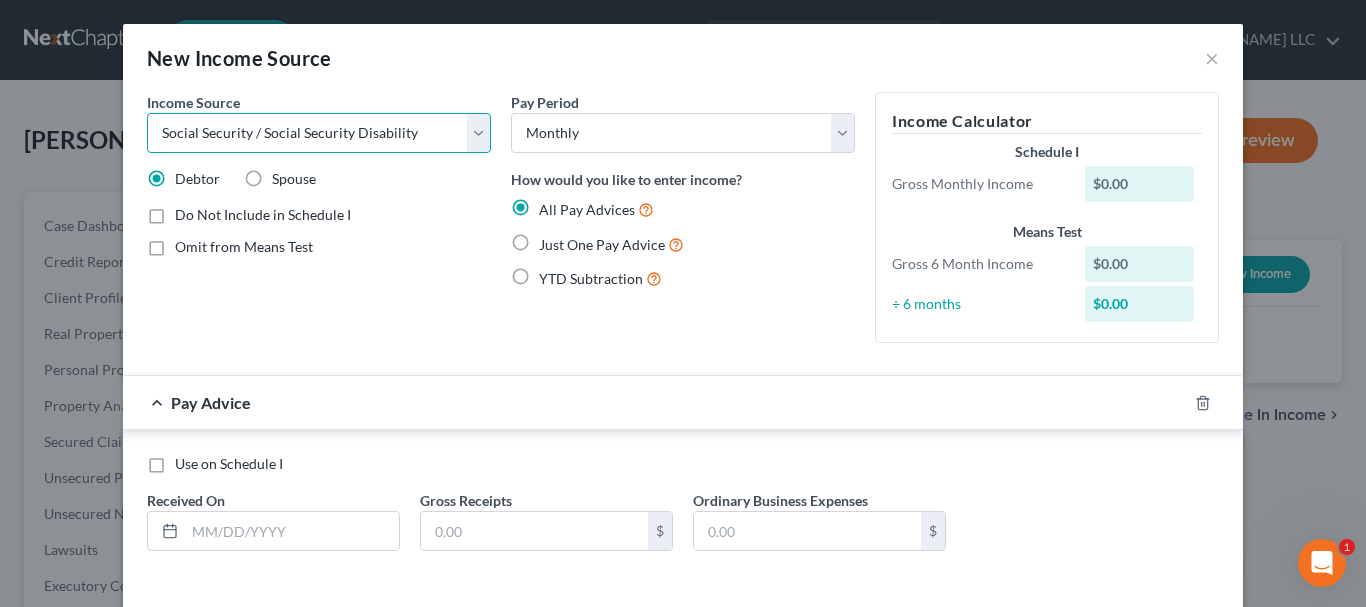 click on "Select Unemployment Disability (from employer) Pension Retirement Social Security / Social Security Disability Other Government Assistance Interests, Dividends or Royalties Child / Family Support Contributions to Household Property / Rental Business, Professional or Farm Alimony / Maintenance Payments Military Disability Benefits Other Monthly Income" at bounding box center [319, 133] 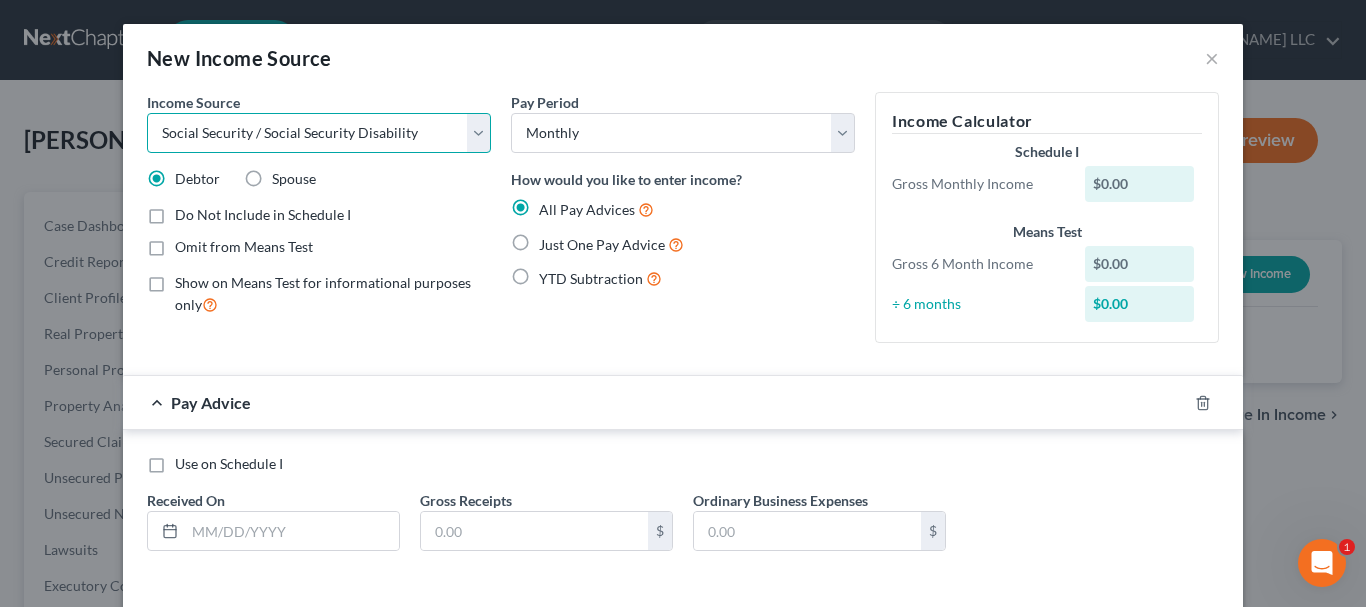 scroll, scrollTop: 86, scrollLeft: 0, axis: vertical 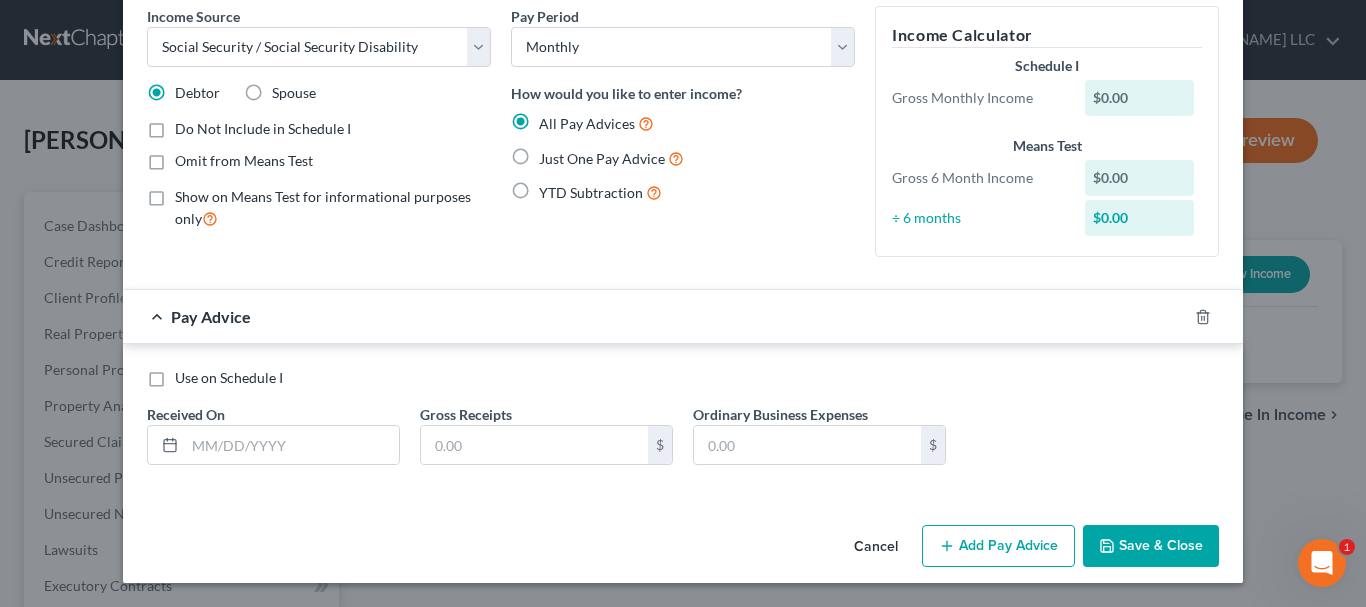 click on "Just One Pay Advice" at bounding box center [611, 158] 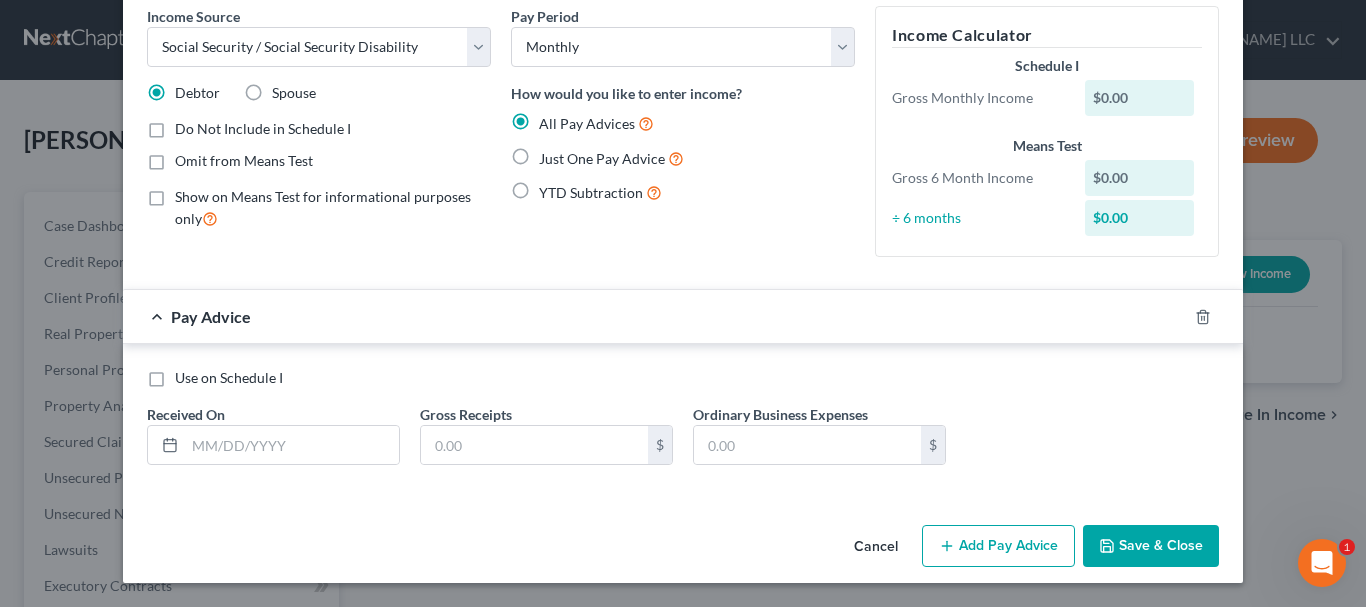 radio on "true" 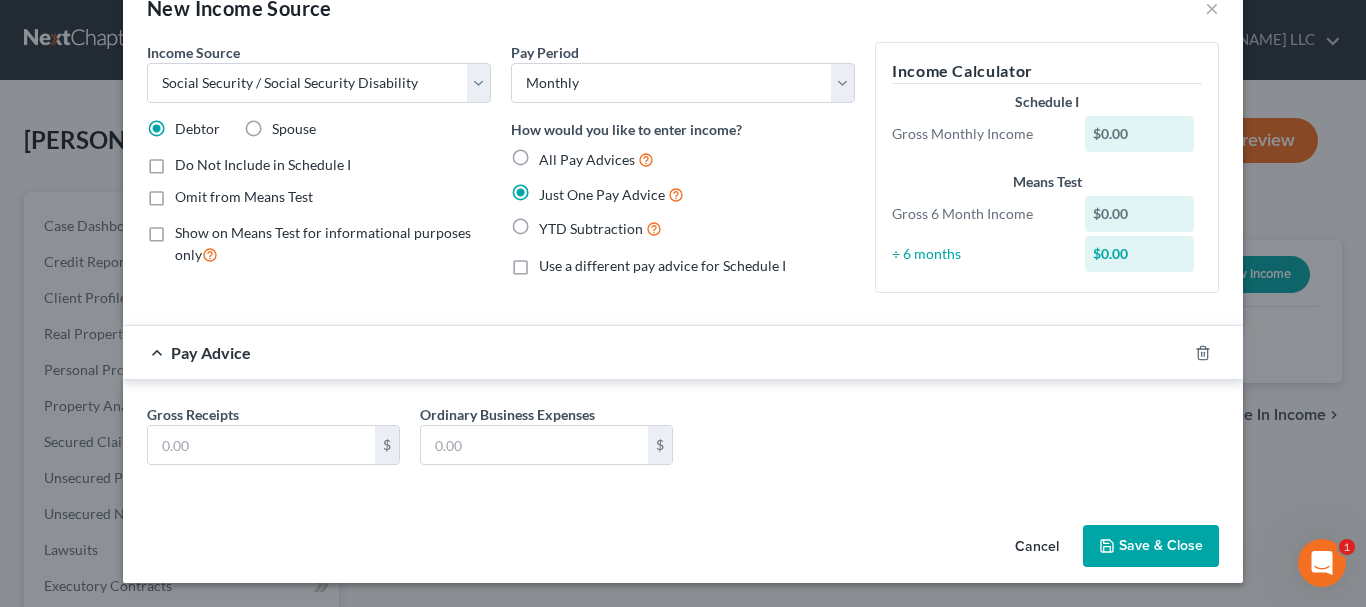 scroll, scrollTop: 33, scrollLeft: 0, axis: vertical 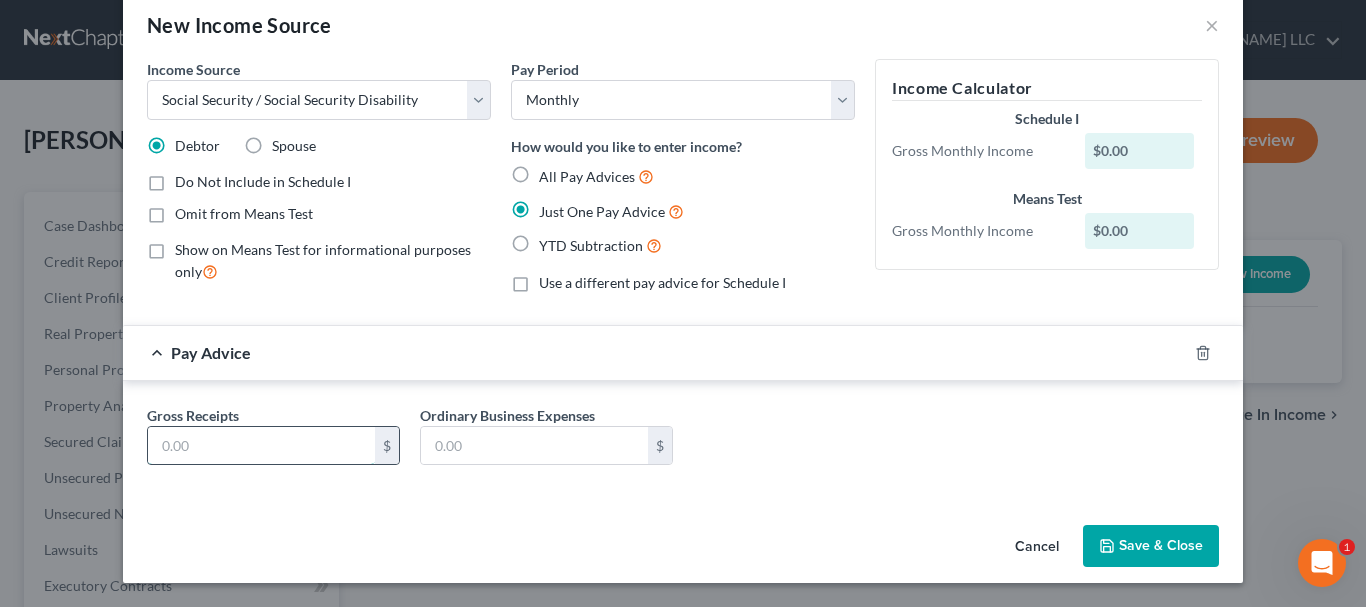 click at bounding box center (261, 446) 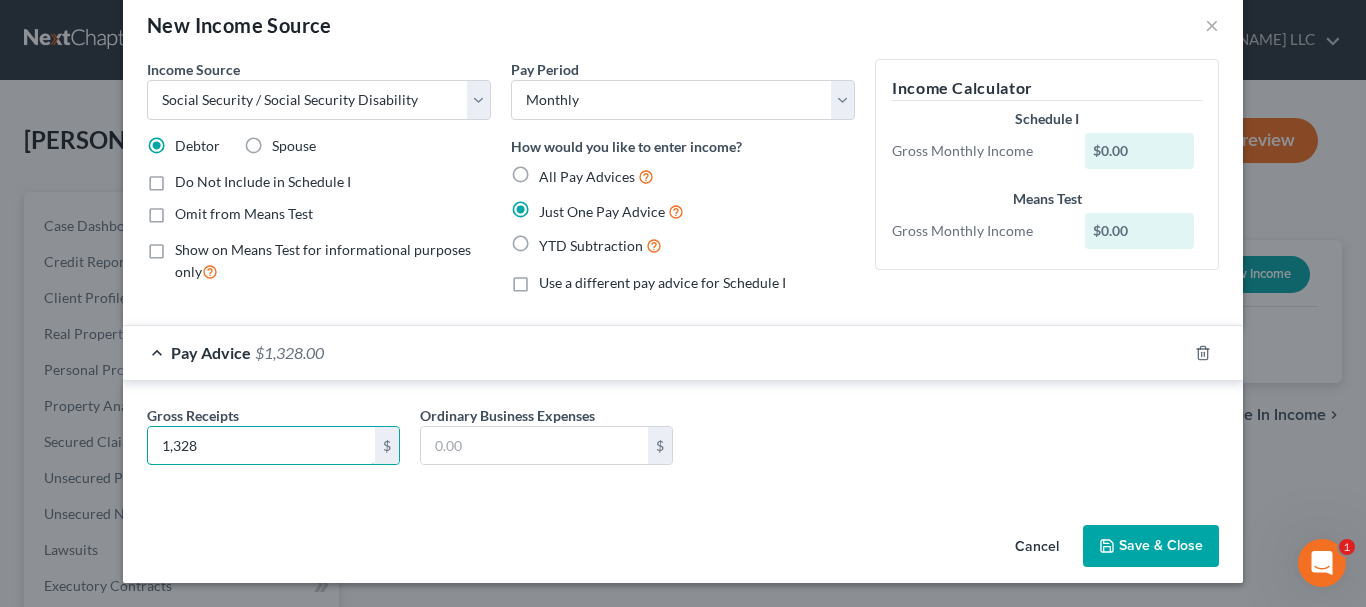 type on "1,328" 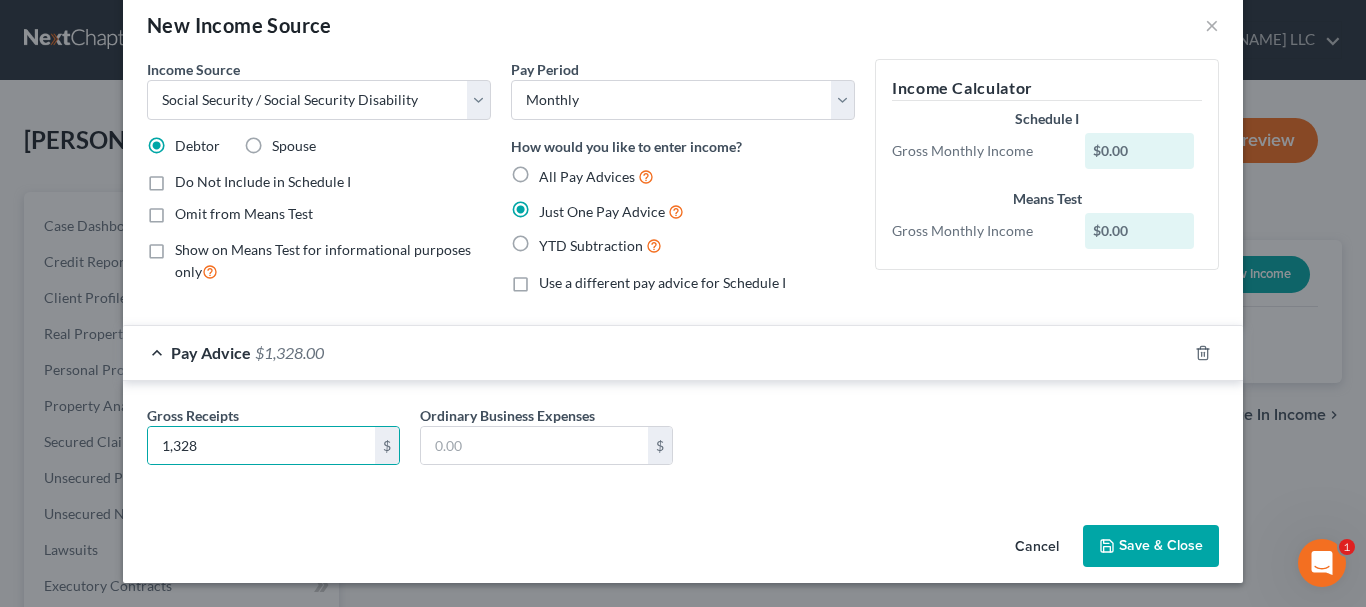 click on "Save & Close" at bounding box center [1151, 546] 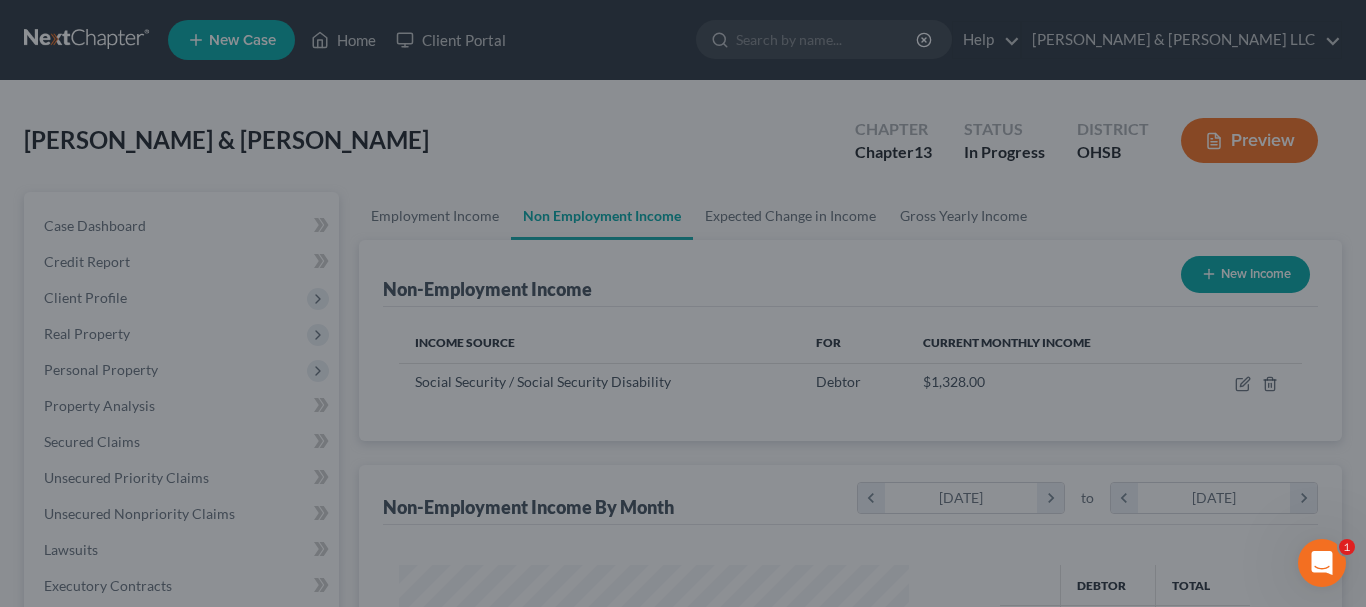 scroll, scrollTop: 999642, scrollLeft: 999456, axis: both 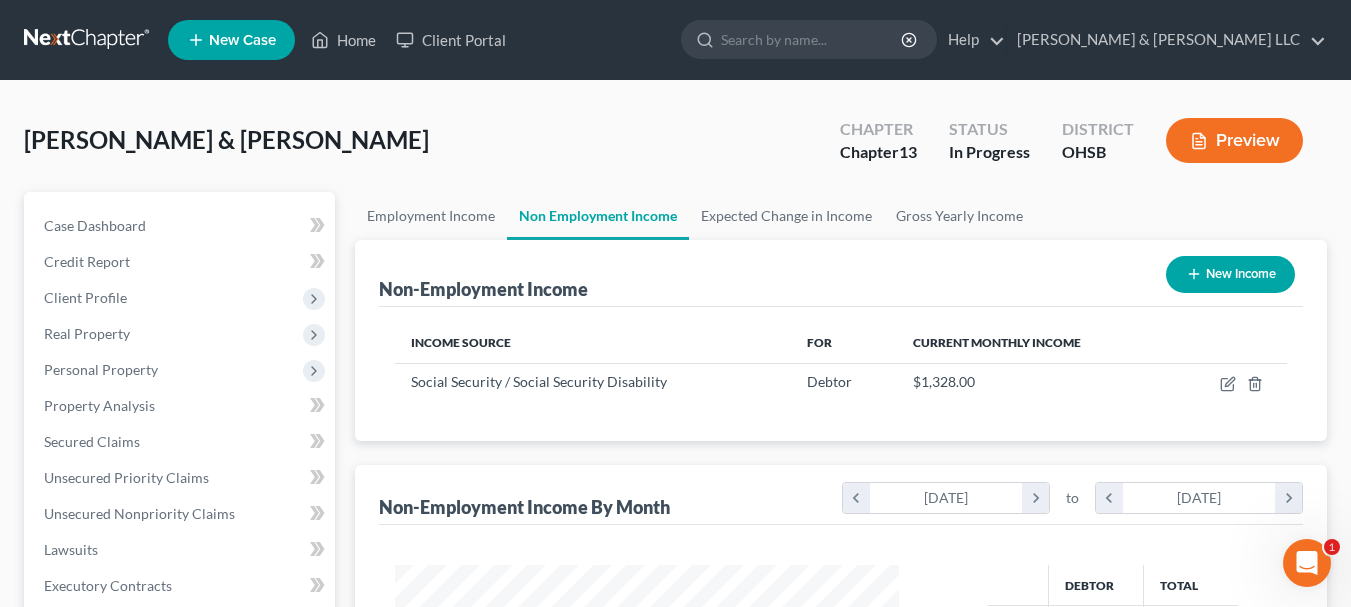 click on "New Income" at bounding box center [1230, 274] 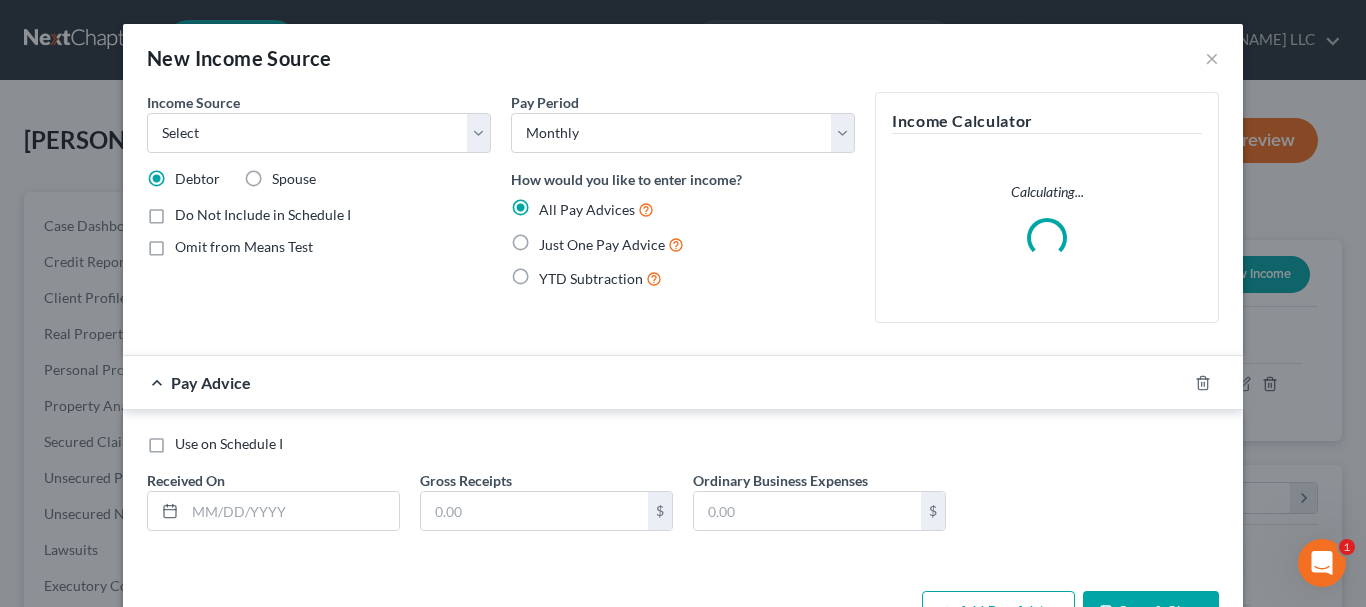 scroll, scrollTop: 999642, scrollLeft: 999450, axis: both 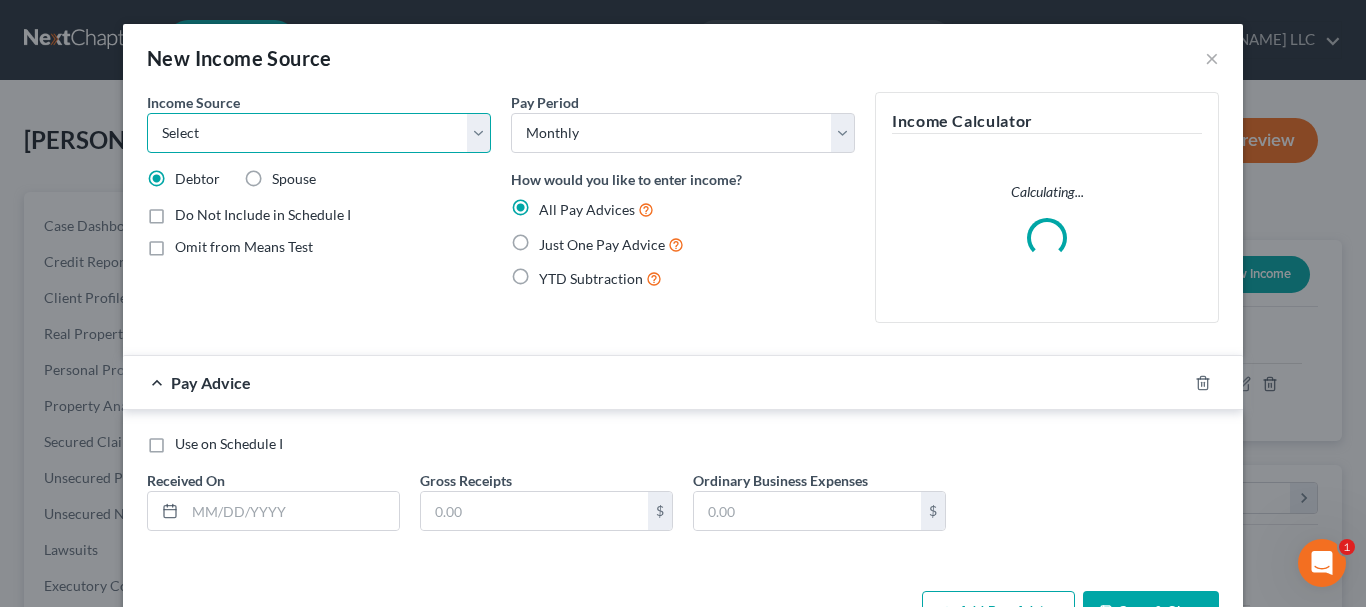drag, startPoint x: 329, startPoint y: 129, endPoint x: 321, endPoint y: 146, distance: 18.788294 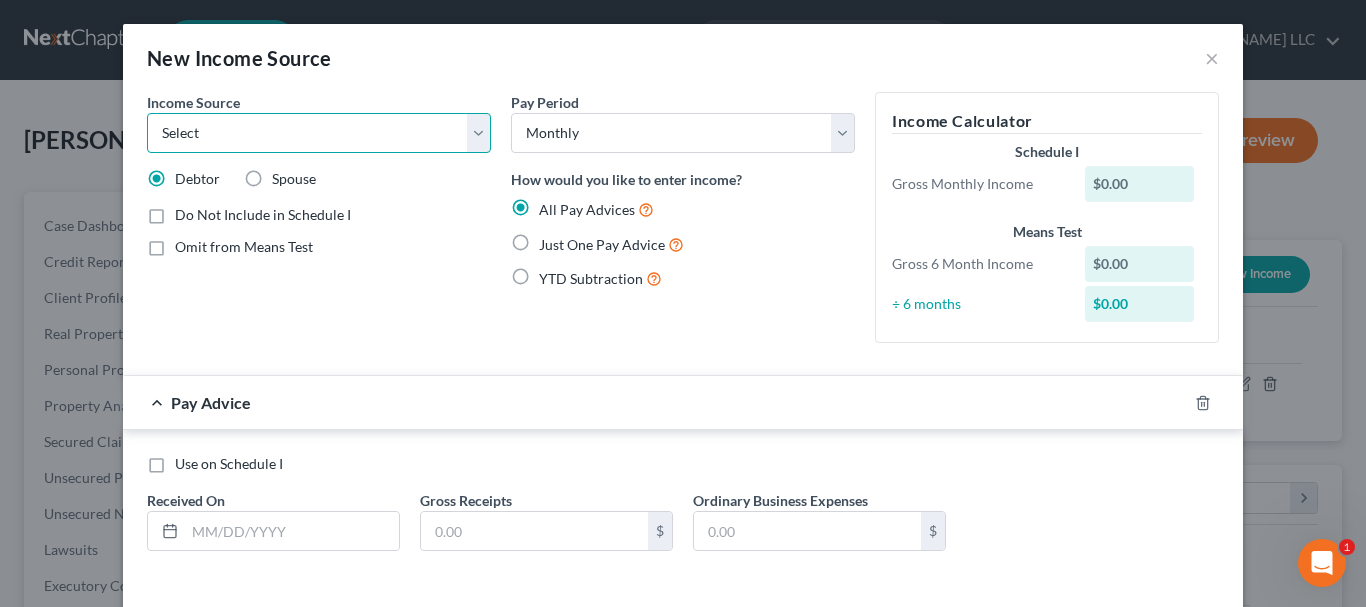 select on "3" 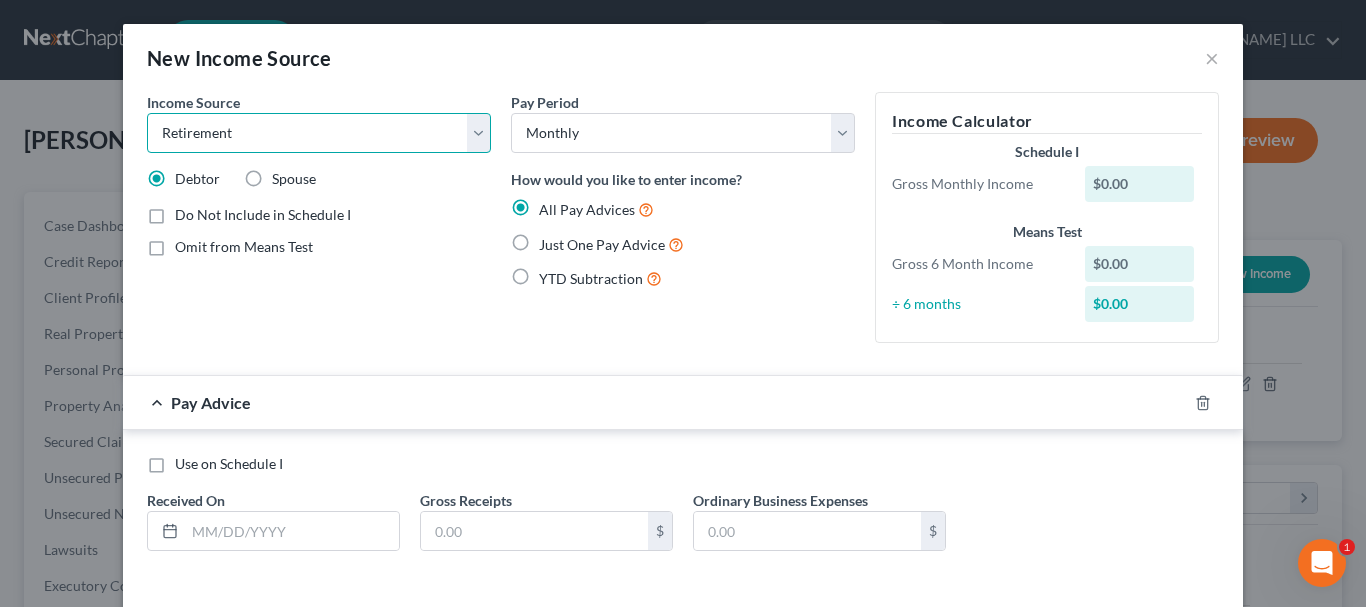 click on "Select Unemployment Disability (from employer) Pension Retirement Social Security / Social Security Disability Other Government Assistance Interests, Dividends or Royalties Child / Family Support Contributions to Household Property / Rental Business, Professional or Farm Alimony / Maintenance Payments Military Disability Benefits Other Monthly Income" at bounding box center (319, 133) 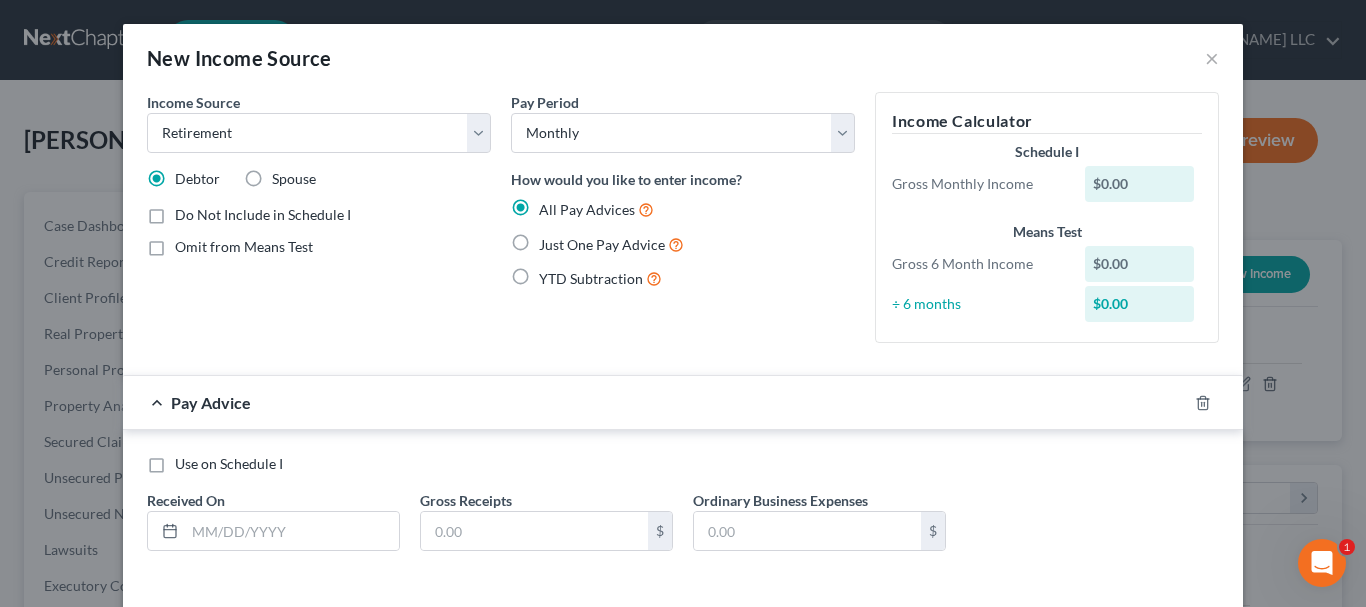 click on "Just One Pay Advice" at bounding box center (611, 244) 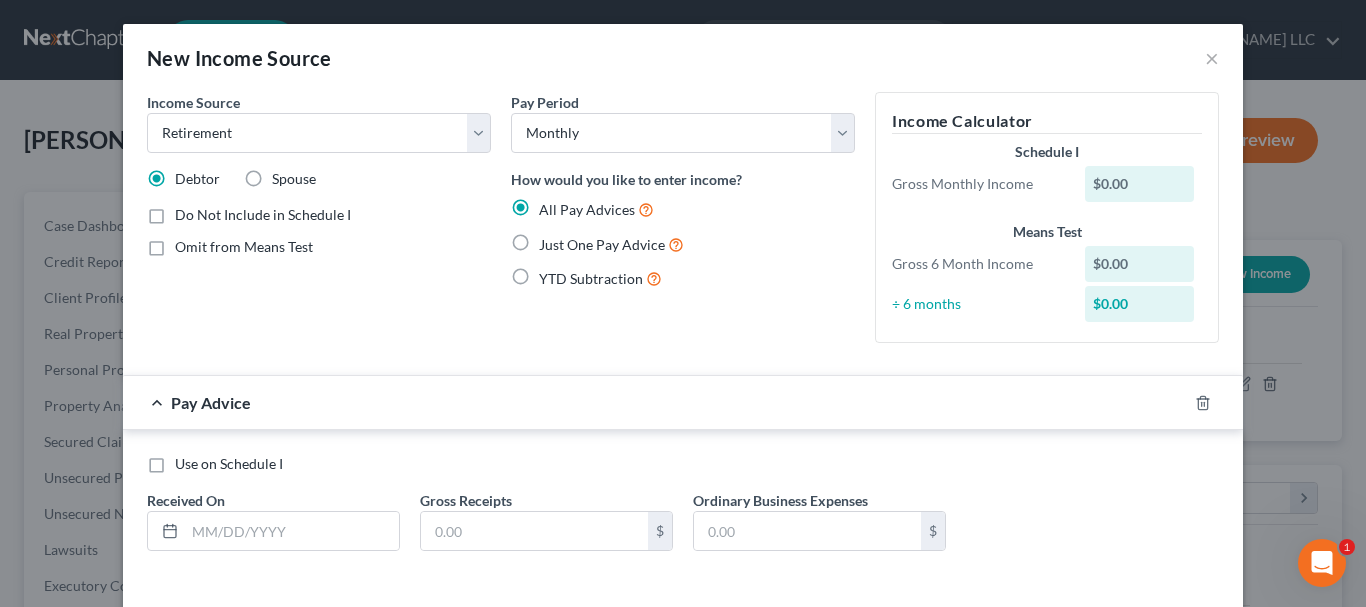 click on "Just One Pay Advice" at bounding box center (553, 239) 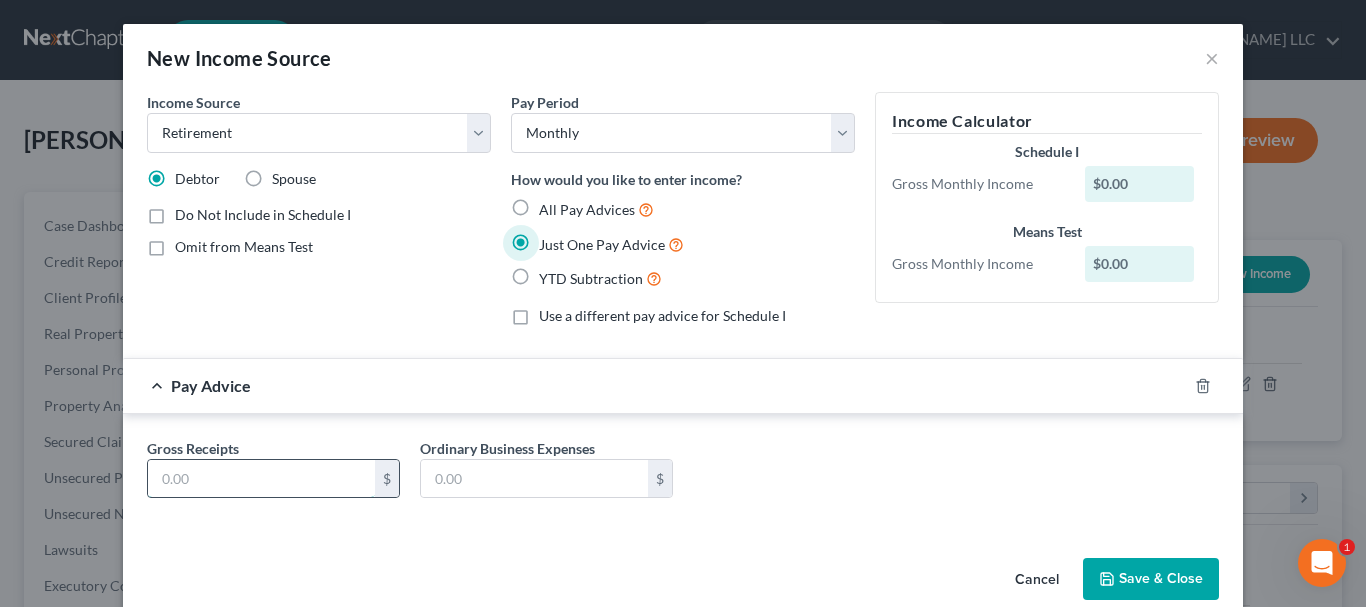 click at bounding box center (261, 479) 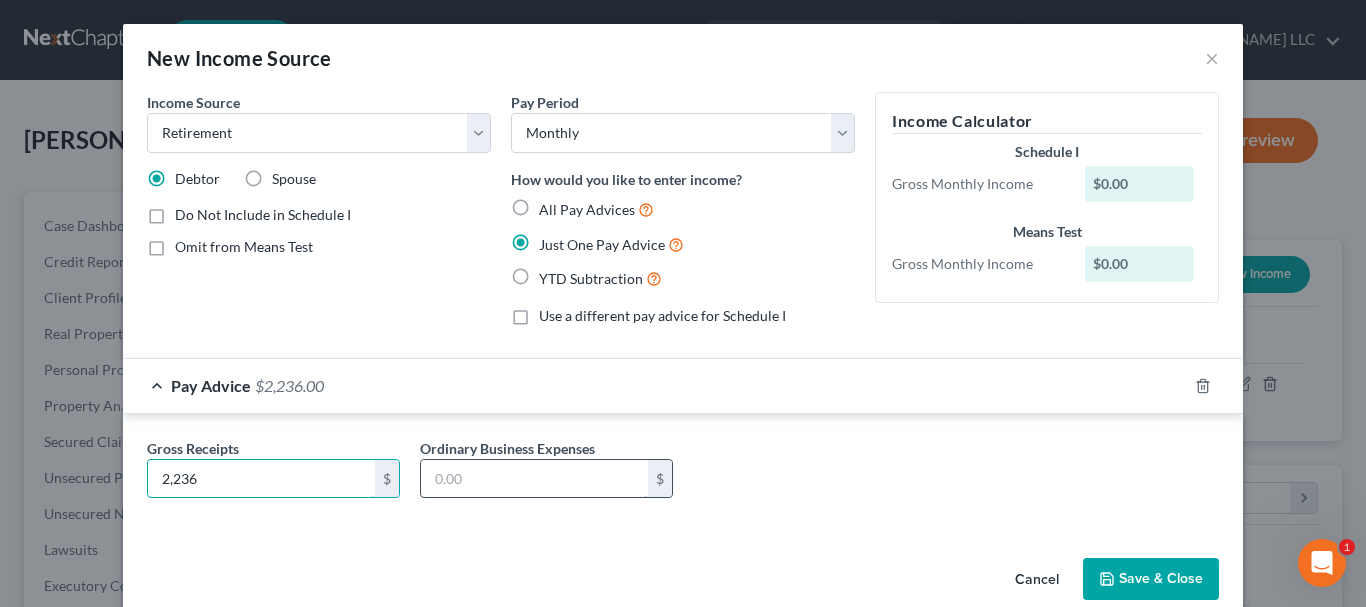 type on "2,236" 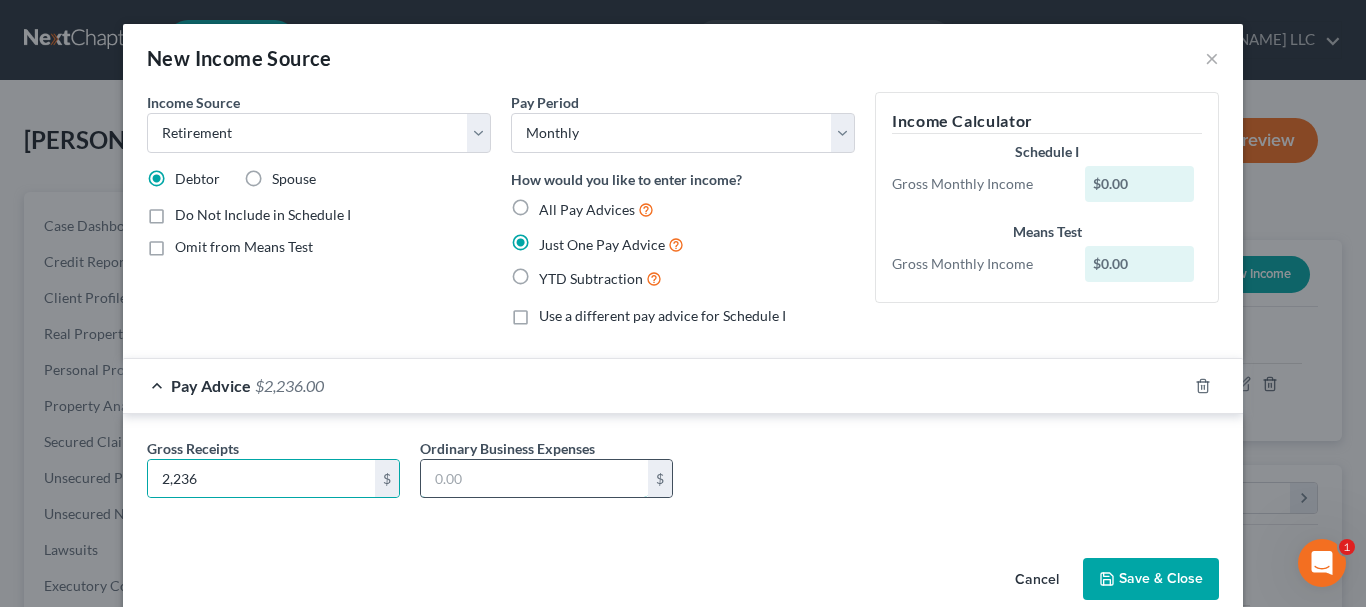 click at bounding box center (534, 479) 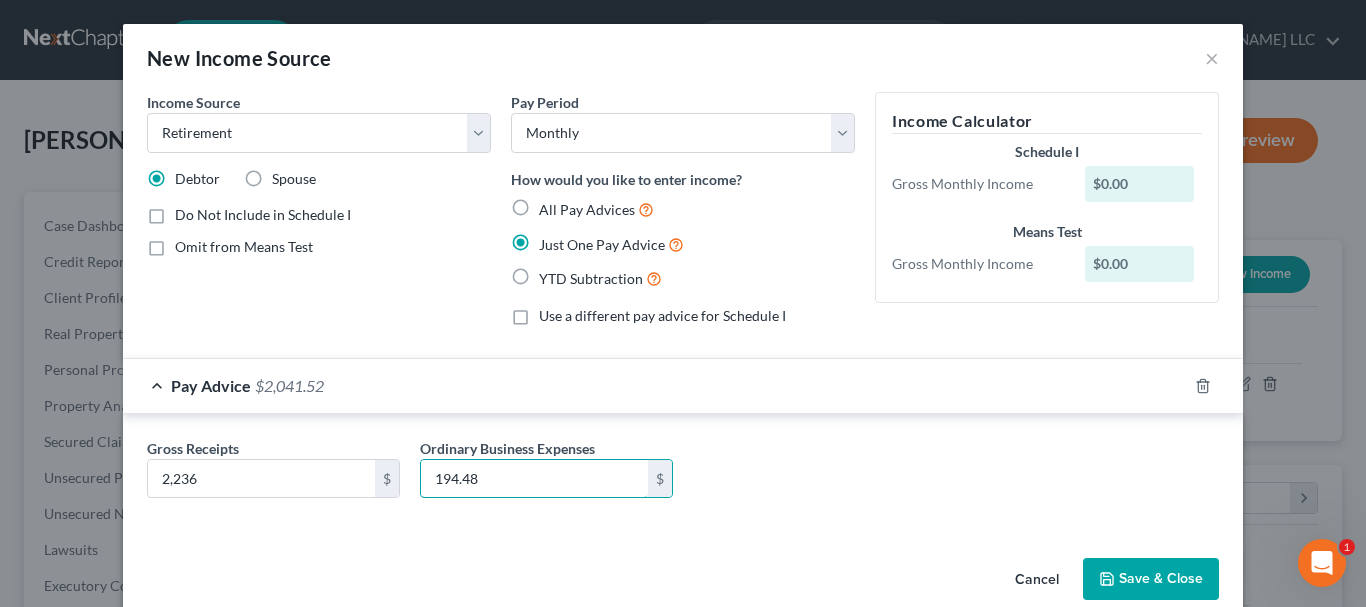 type on "194.48" 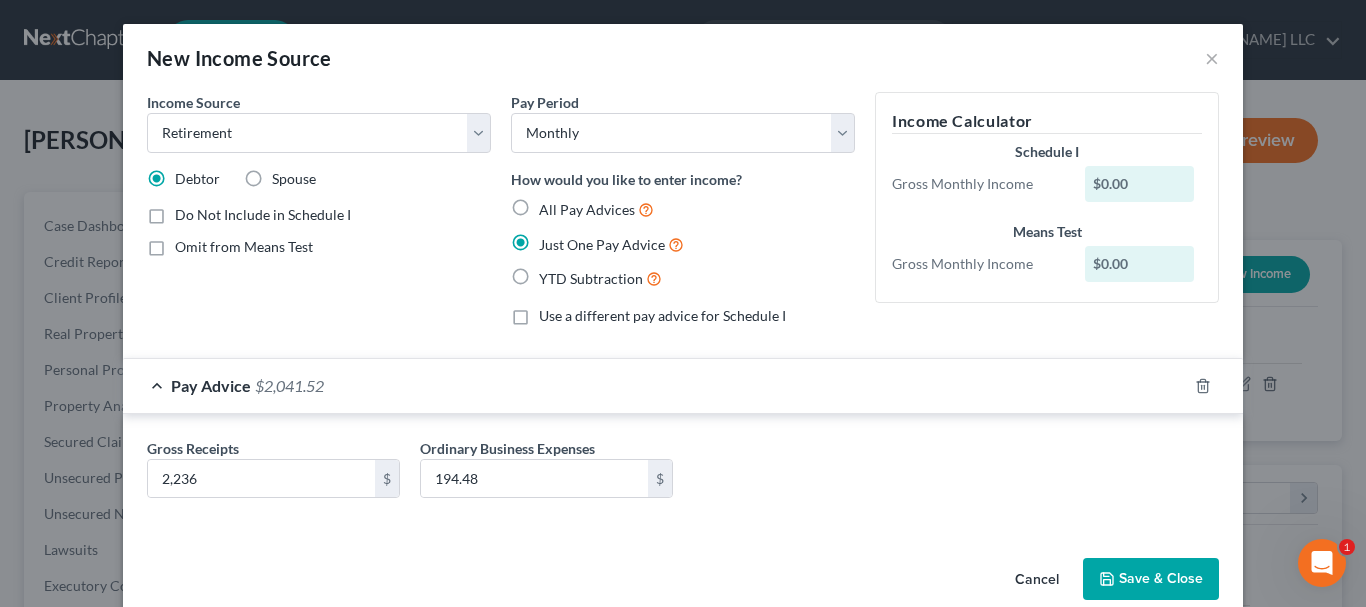 click on "Save & Close" at bounding box center [1151, 579] 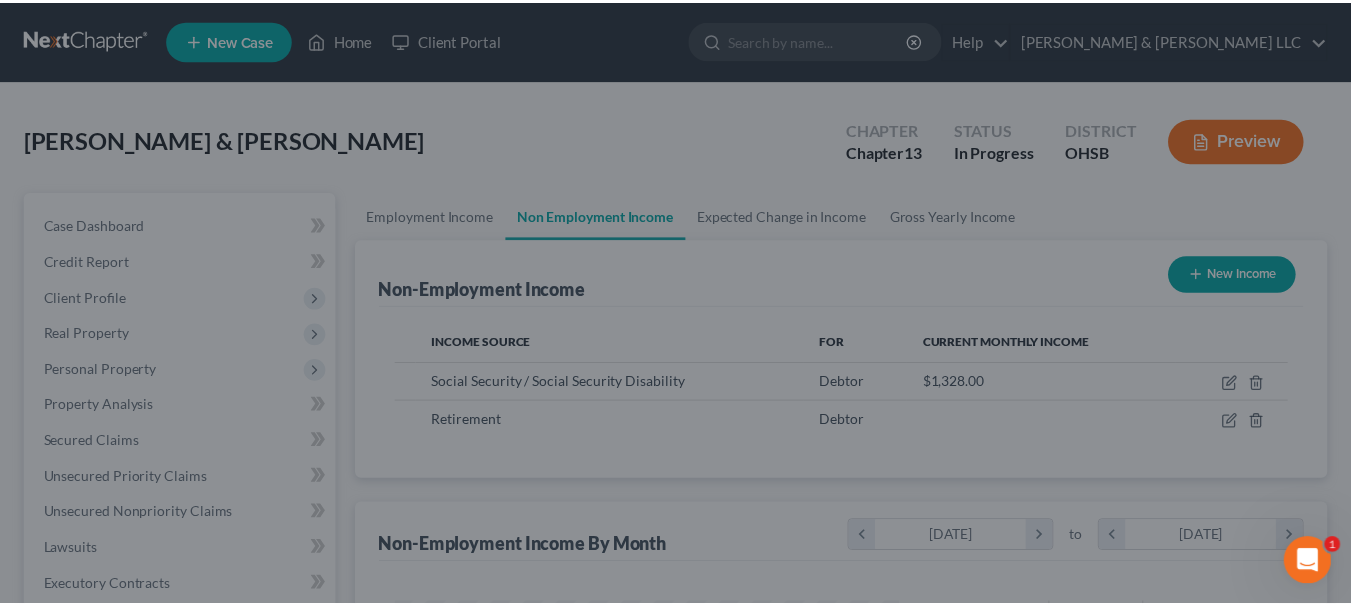 scroll, scrollTop: 359, scrollLeft: 544, axis: both 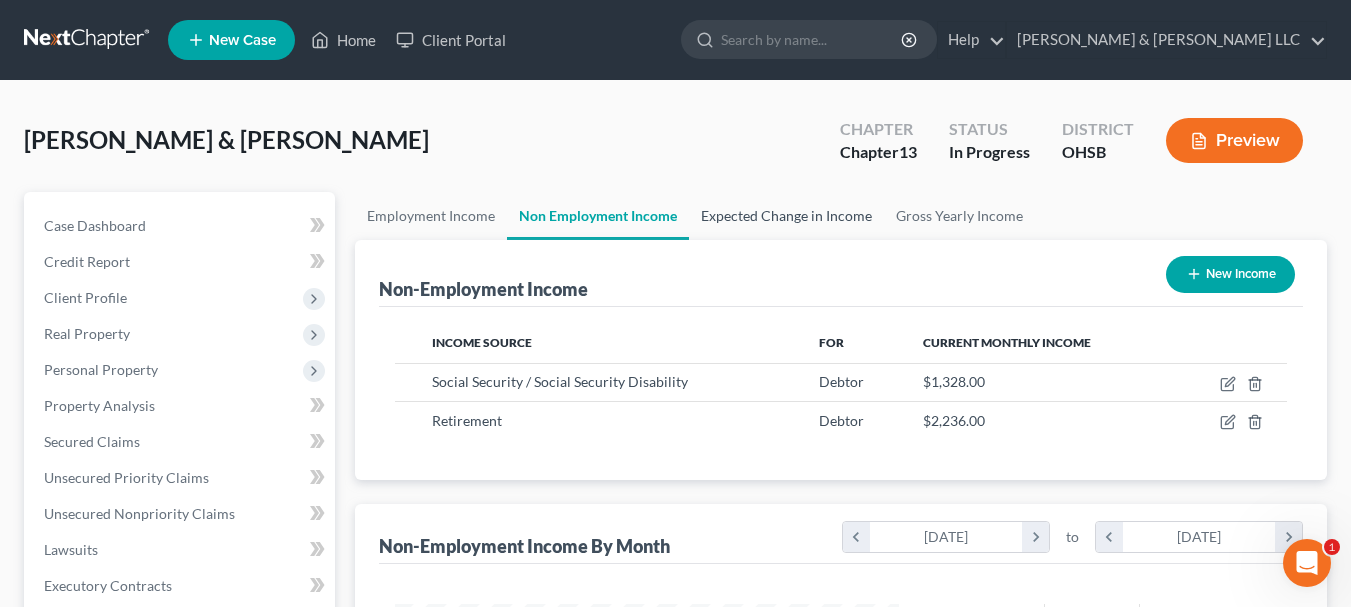 click on "Expected Change in Income" at bounding box center [786, 216] 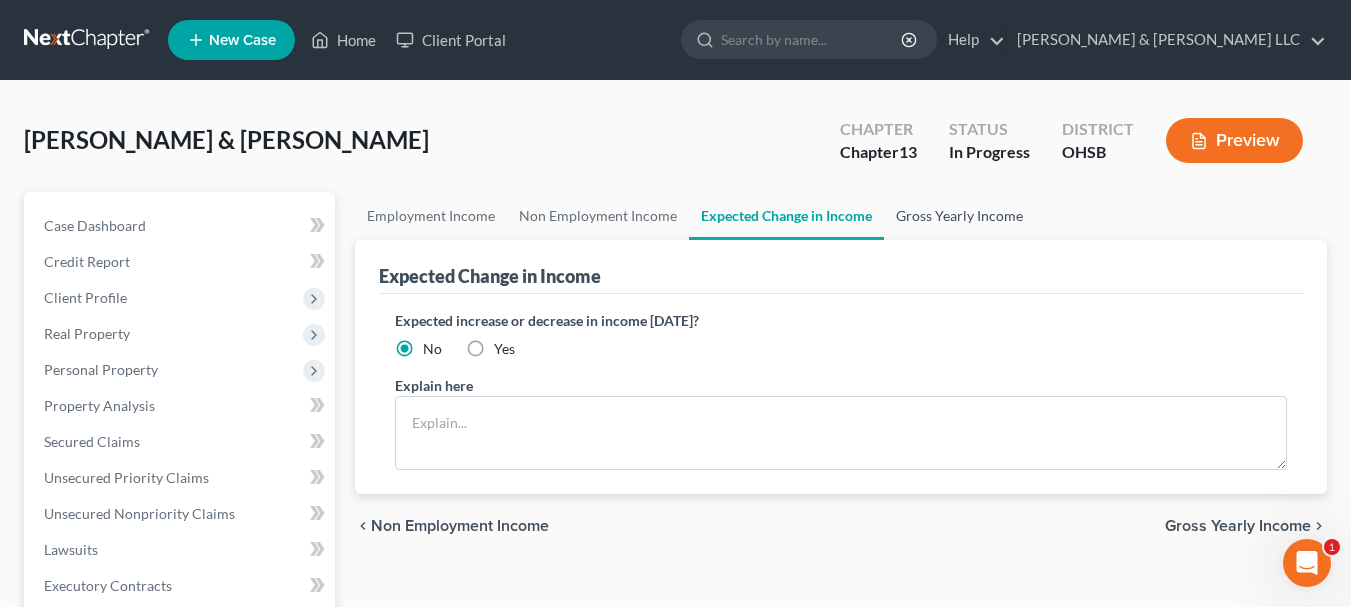 click on "Gross Yearly Income" at bounding box center [959, 216] 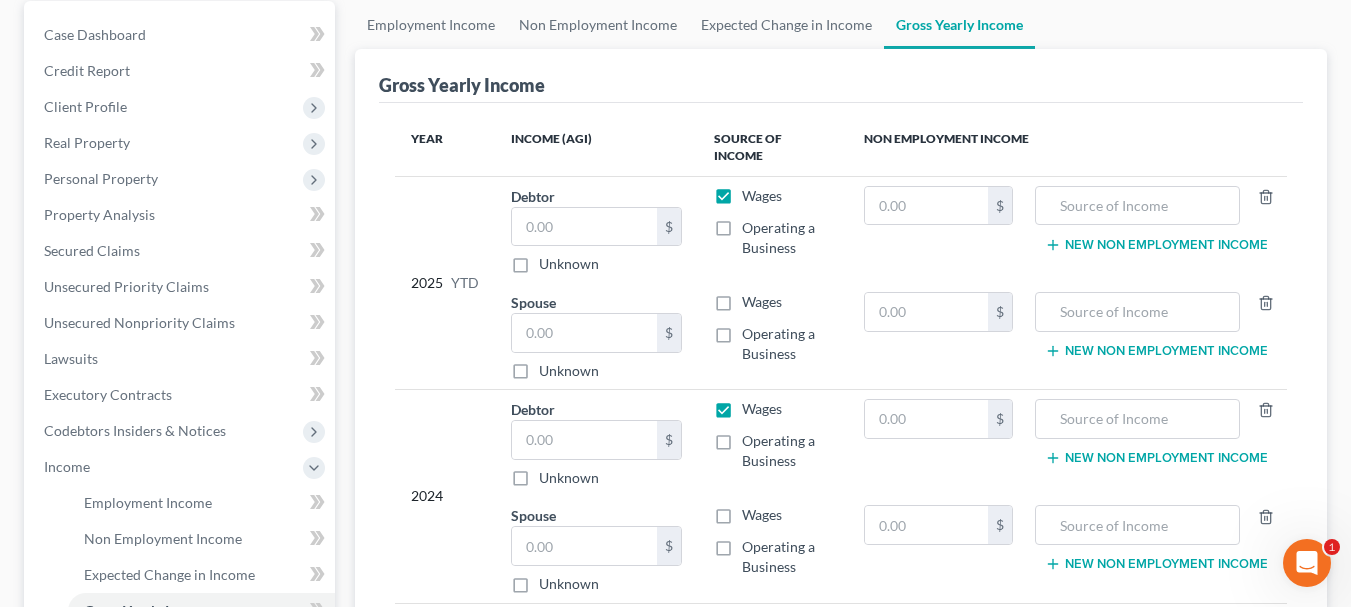 scroll, scrollTop: 200, scrollLeft: 0, axis: vertical 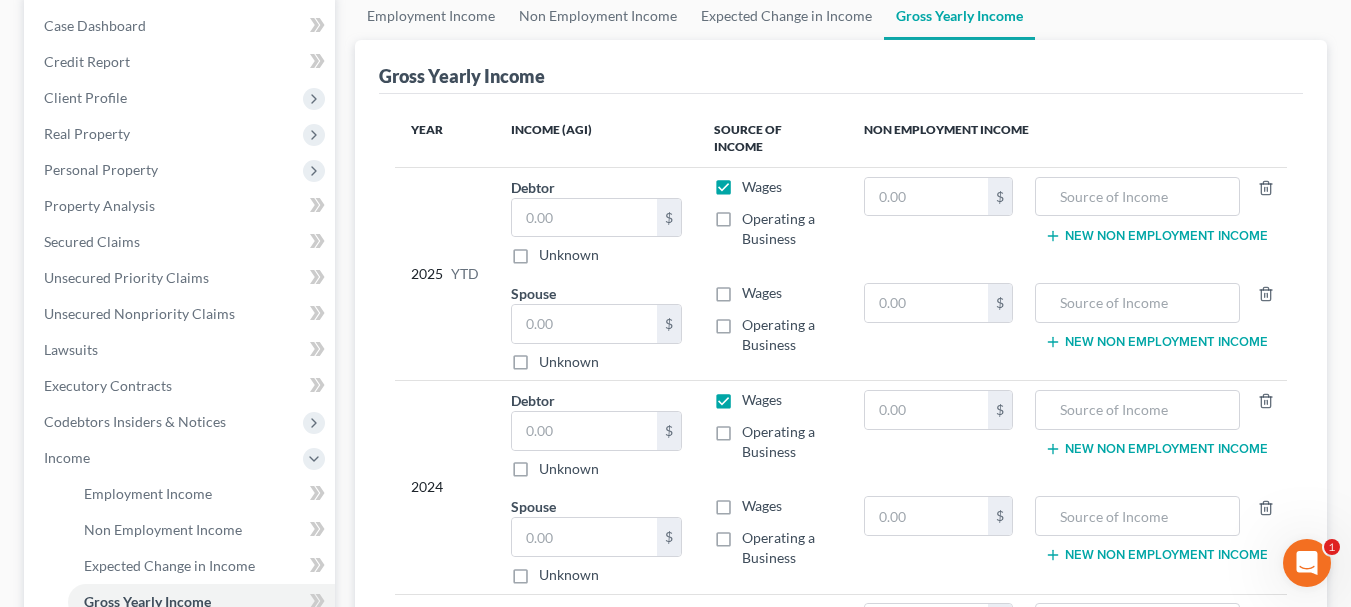 click on "Wages" at bounding box center (762, 187) 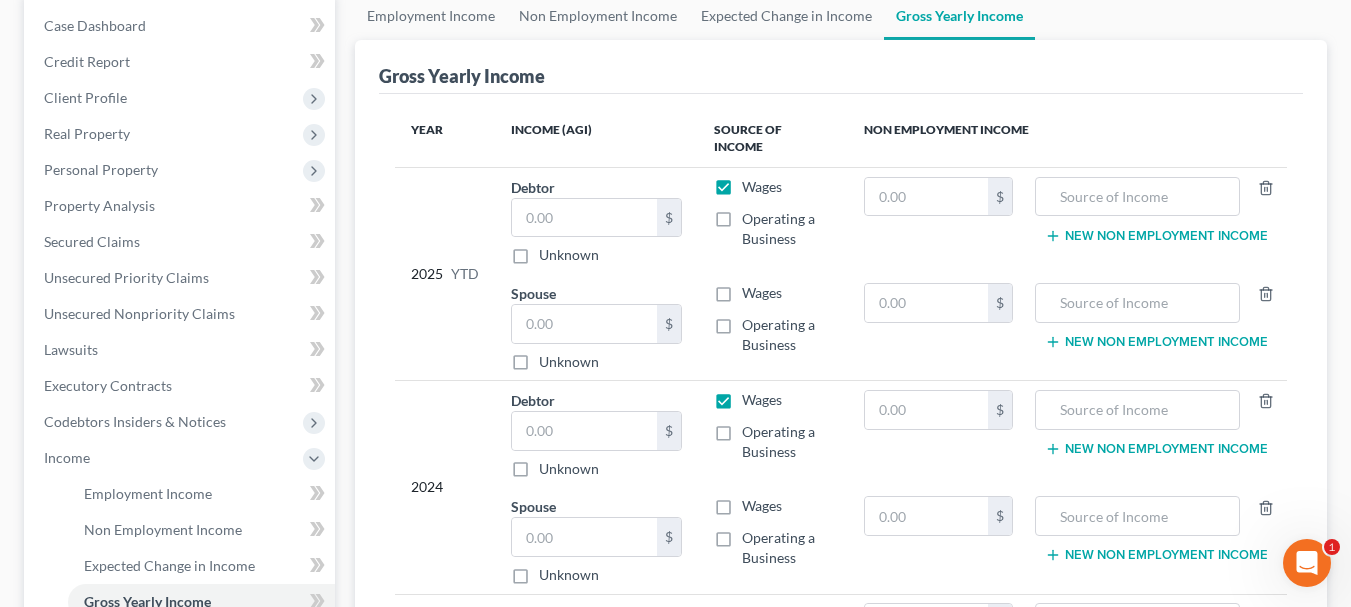 click on "Wages" at bounding box center (756, 183) 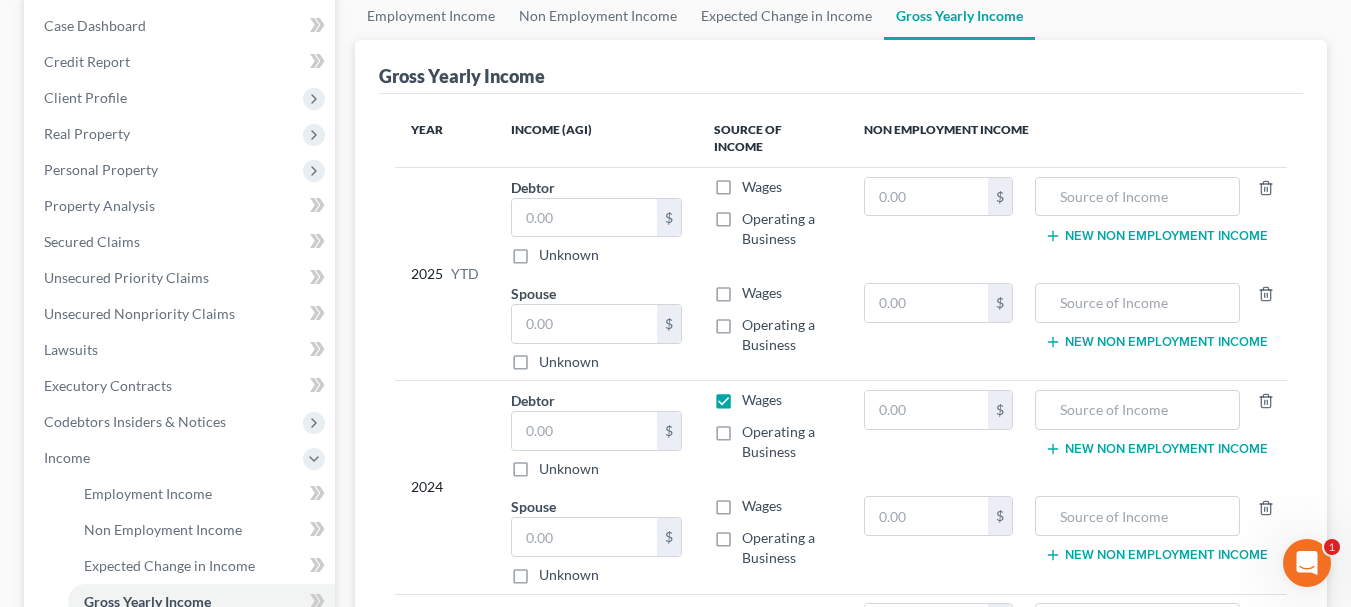 click on "Wages" at bounding box center (762, 293) 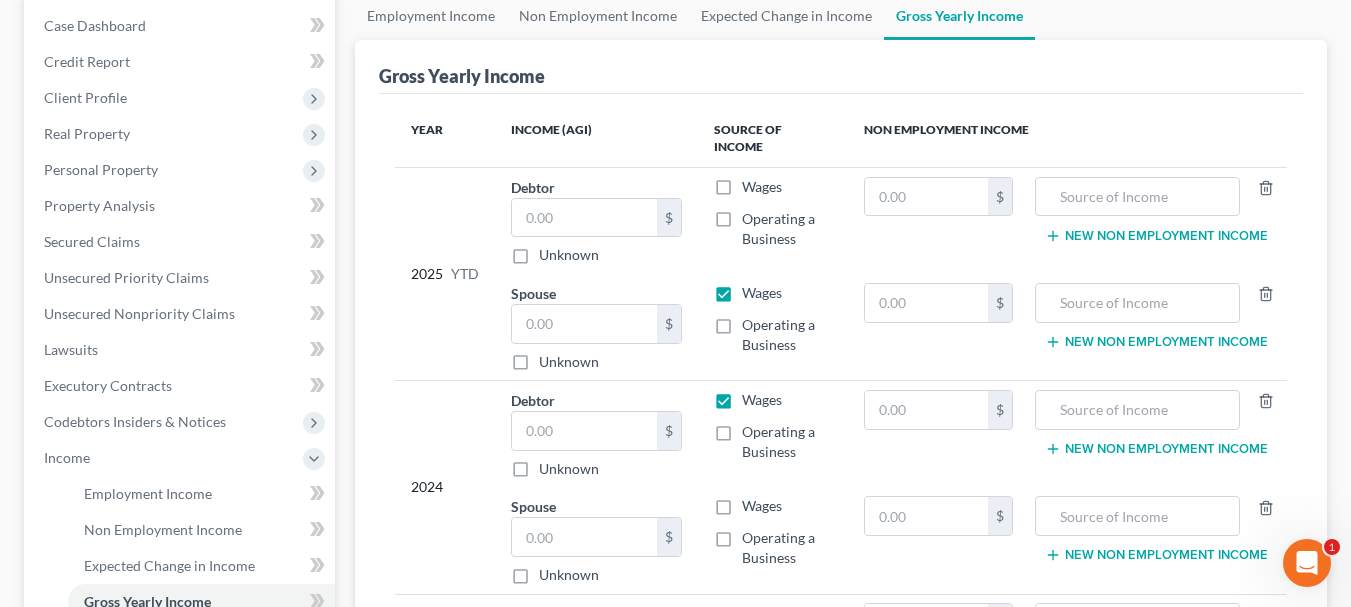 click on "Wages" at bounding box center (762, 400) 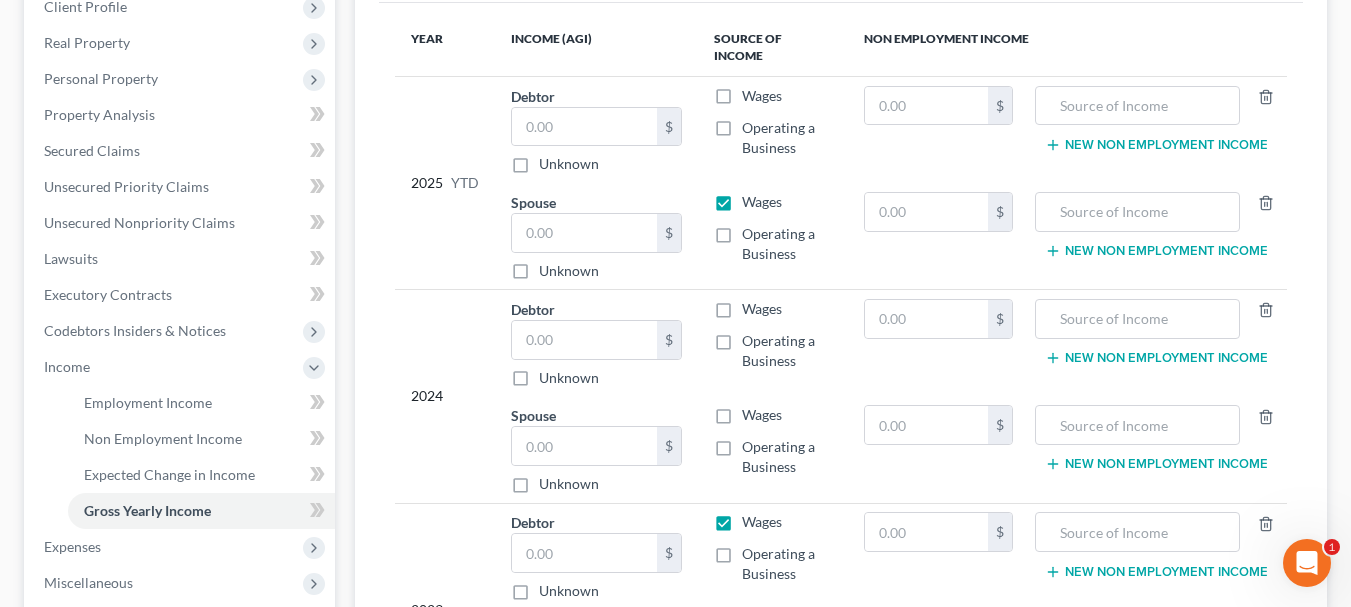 scroll, scrollTop: 400, scrollLeft: 0, axis: vertical 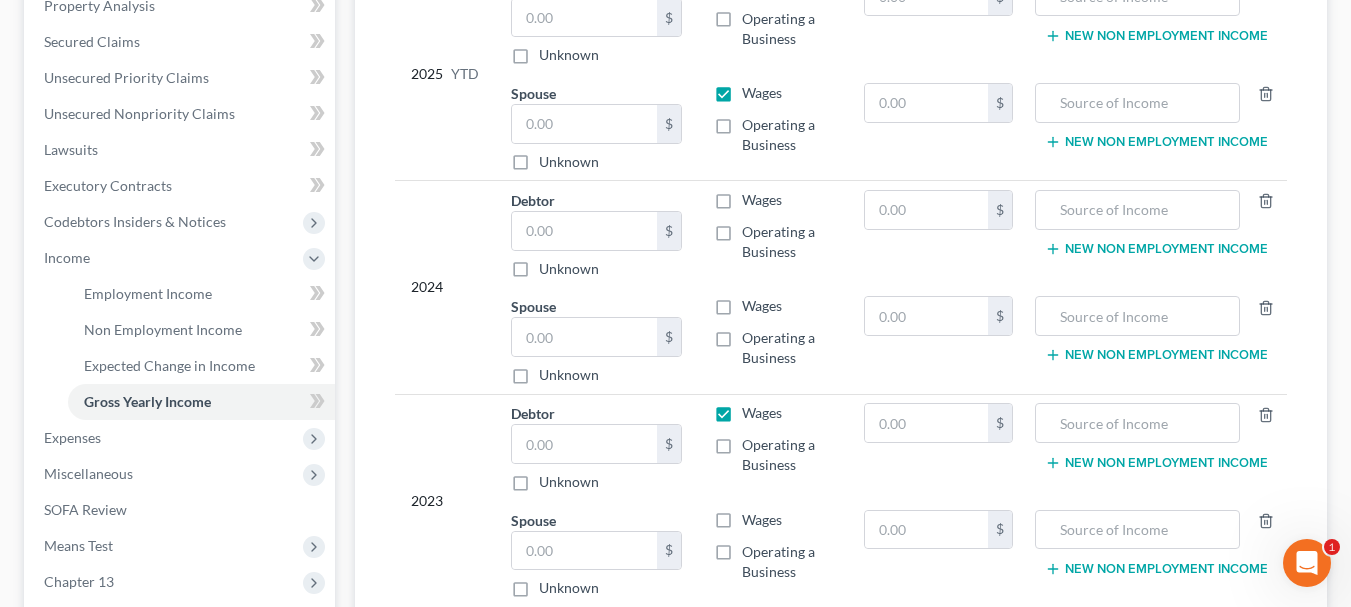 click on "Wages" at bounding box center [762, 306] 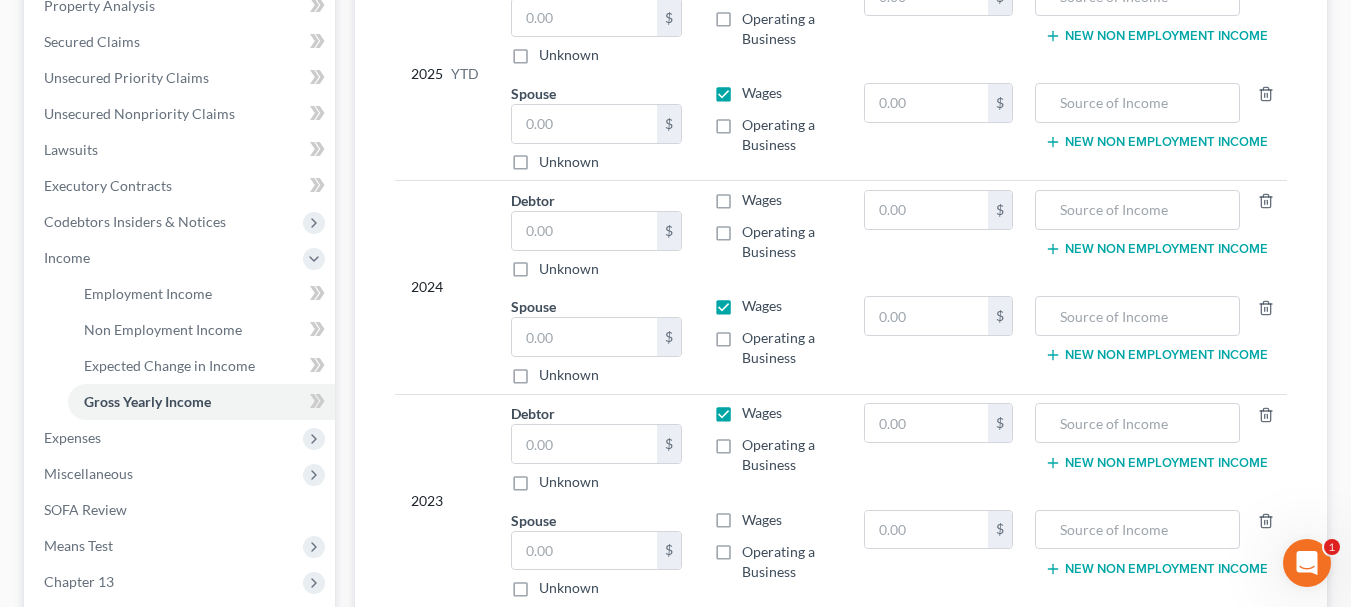 click on "Wages" at bounding box center (762, 413) 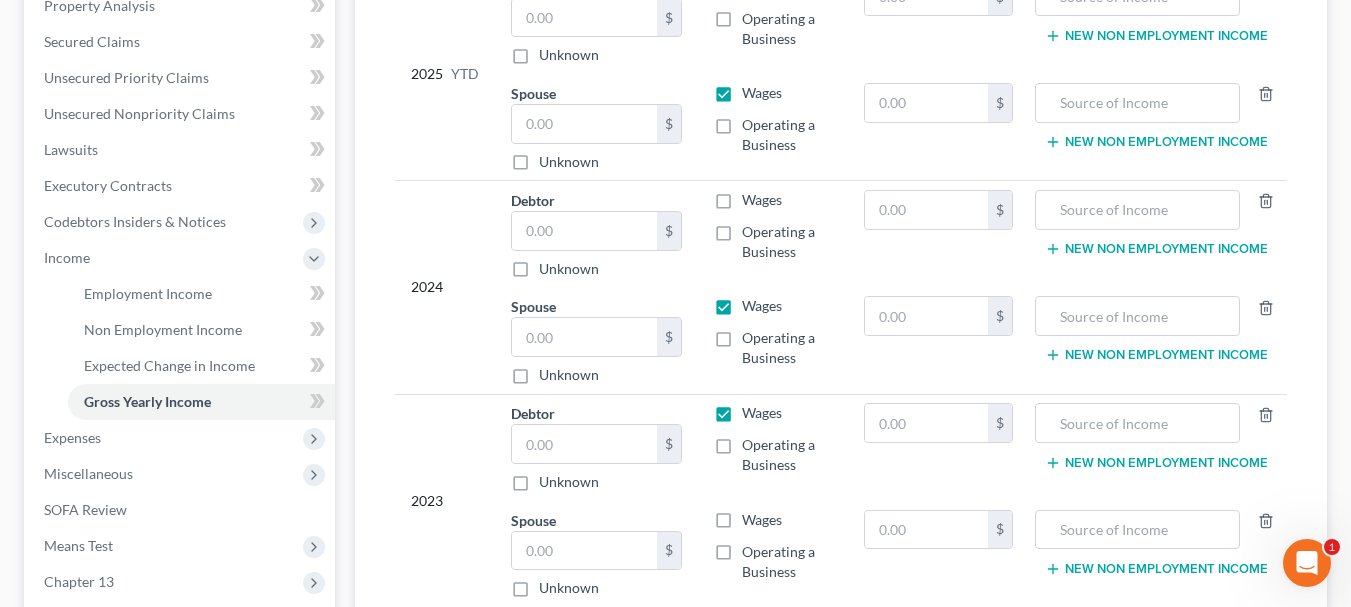 click on "Wages" at bounding box center (756, 409) 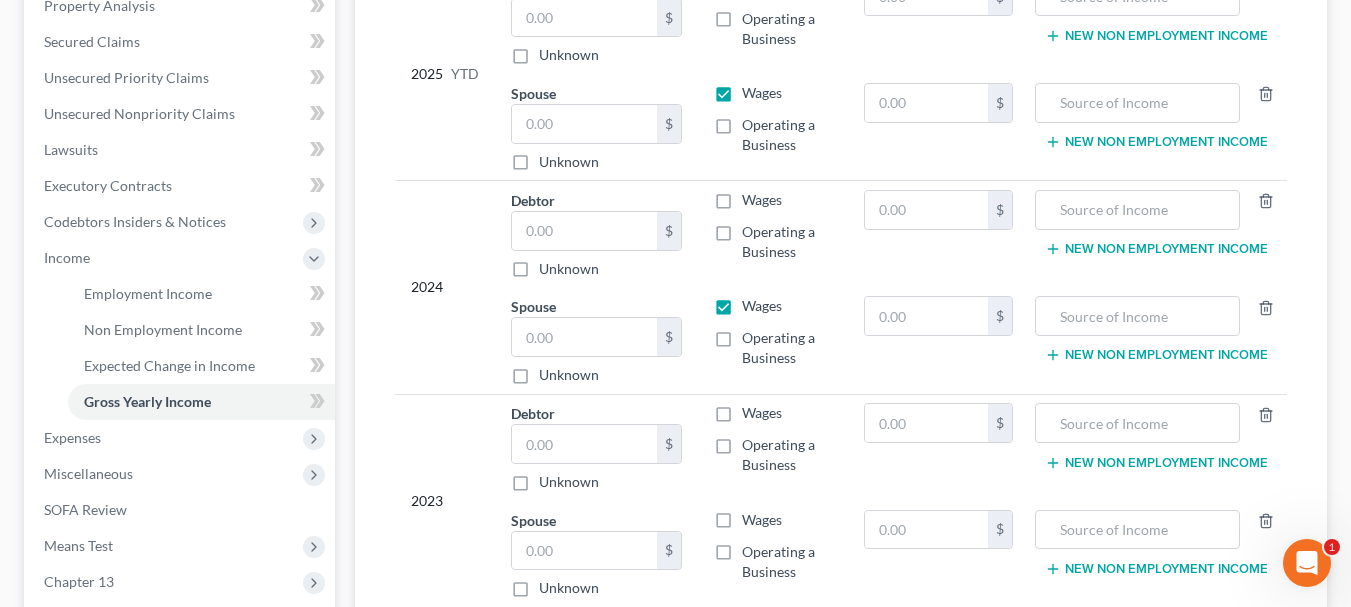 click on "Wages" at bounding box center (762, 520) 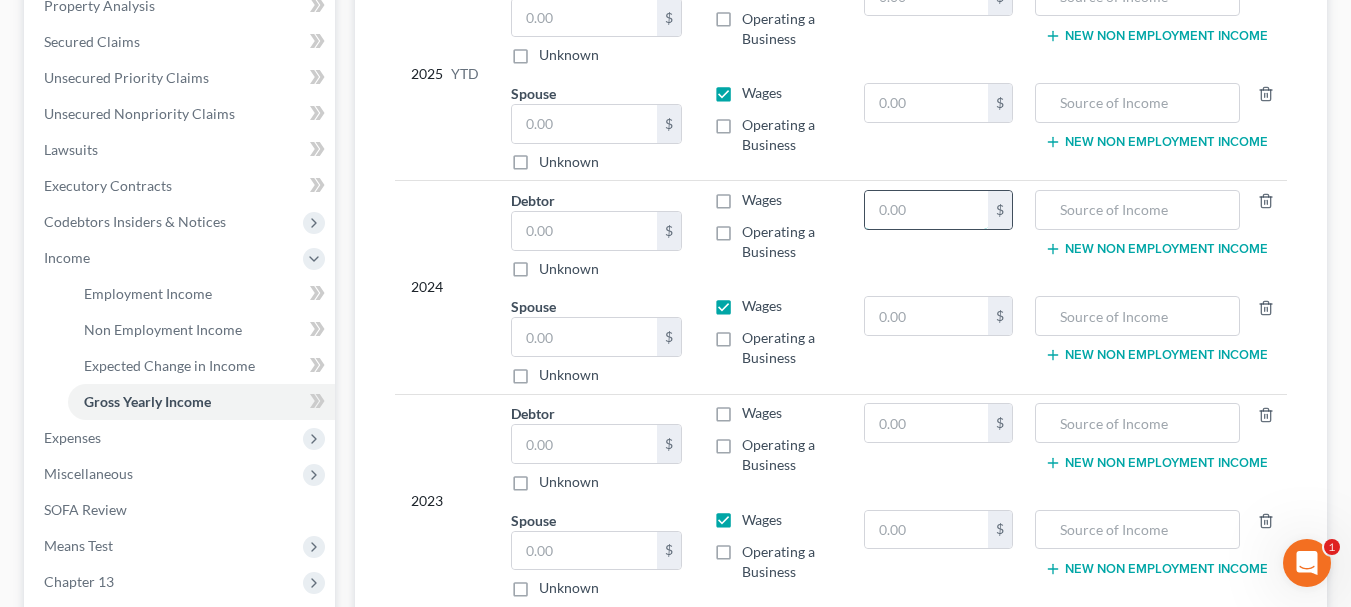 click at bounding box center (926, 210) 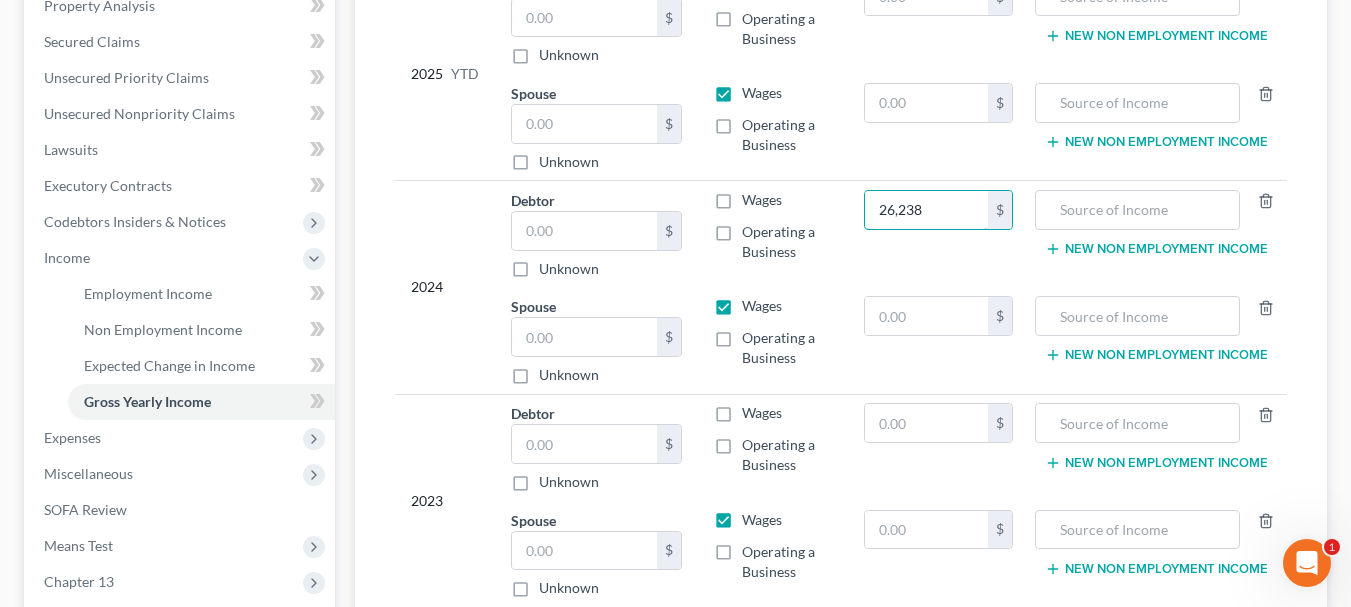 type on "26,238" 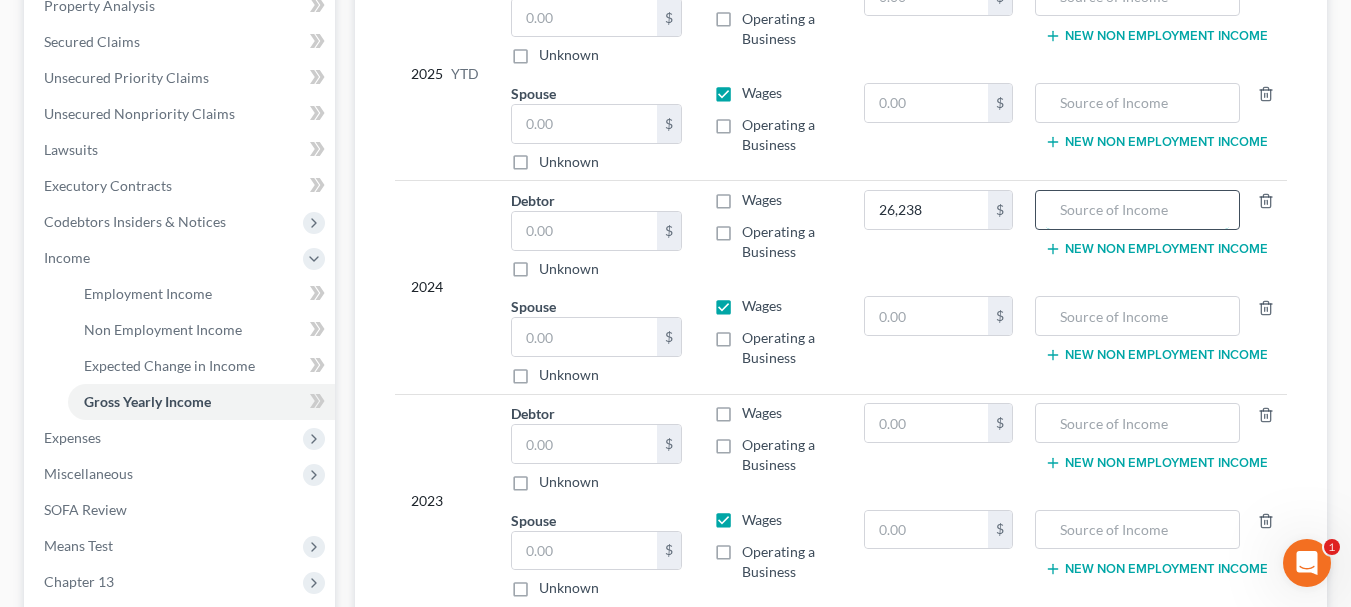 click at bounding box center [1137, 210] 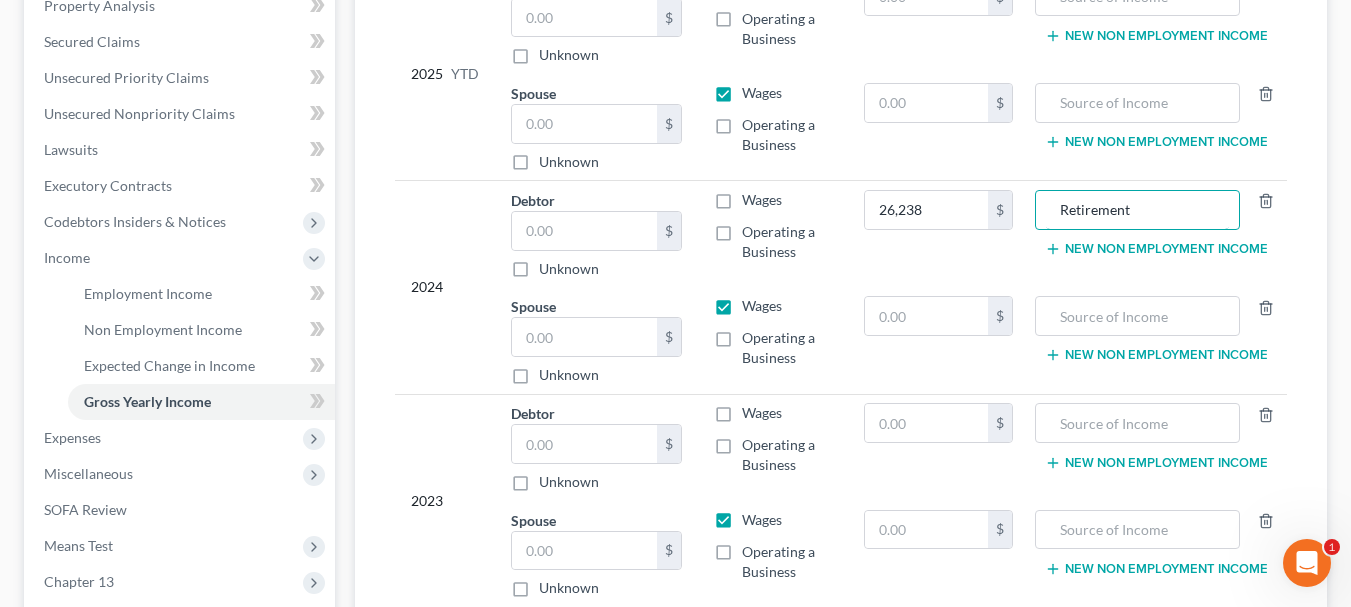 drag, startPoint x: 1182, startPoint y: 190, endPoint x: 1023, endPoint y: 193, distance: 159.0283 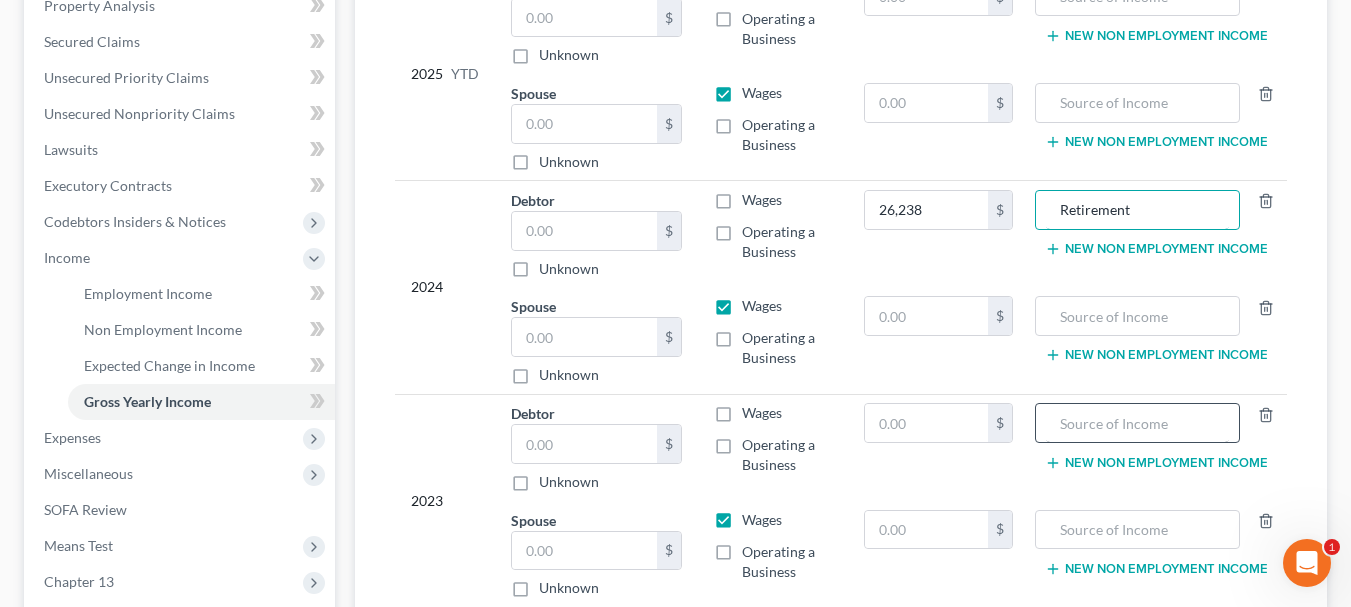 type on "Retirement" 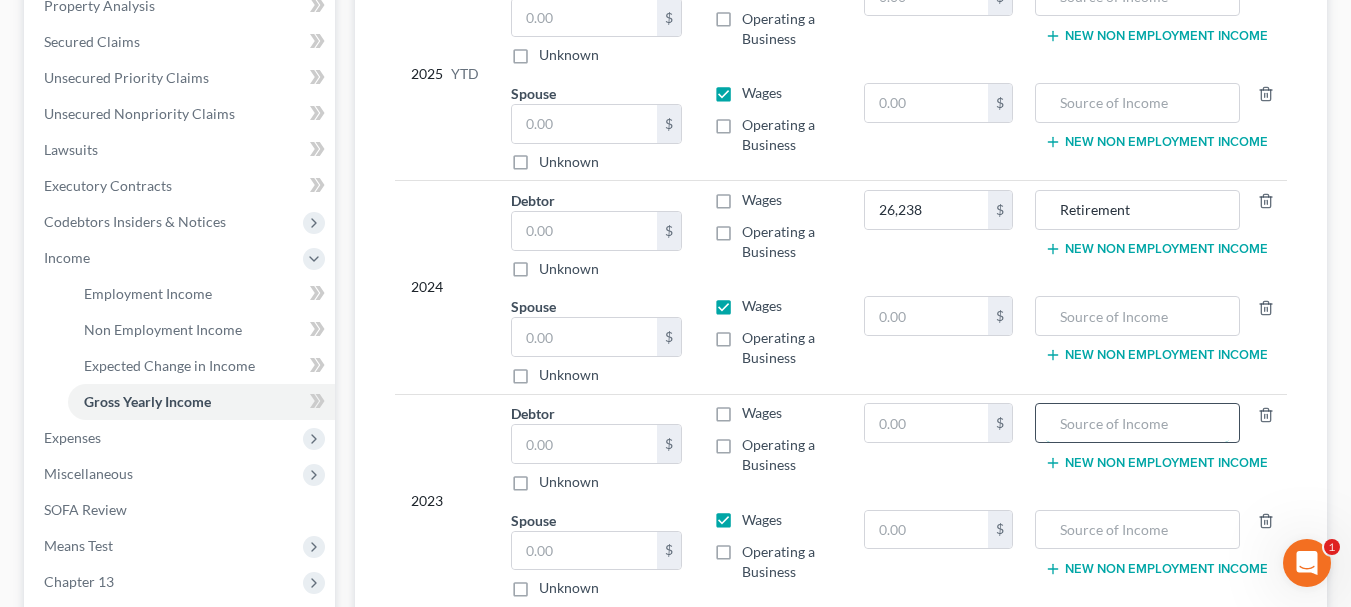 click at bounding box center (1137, 423) 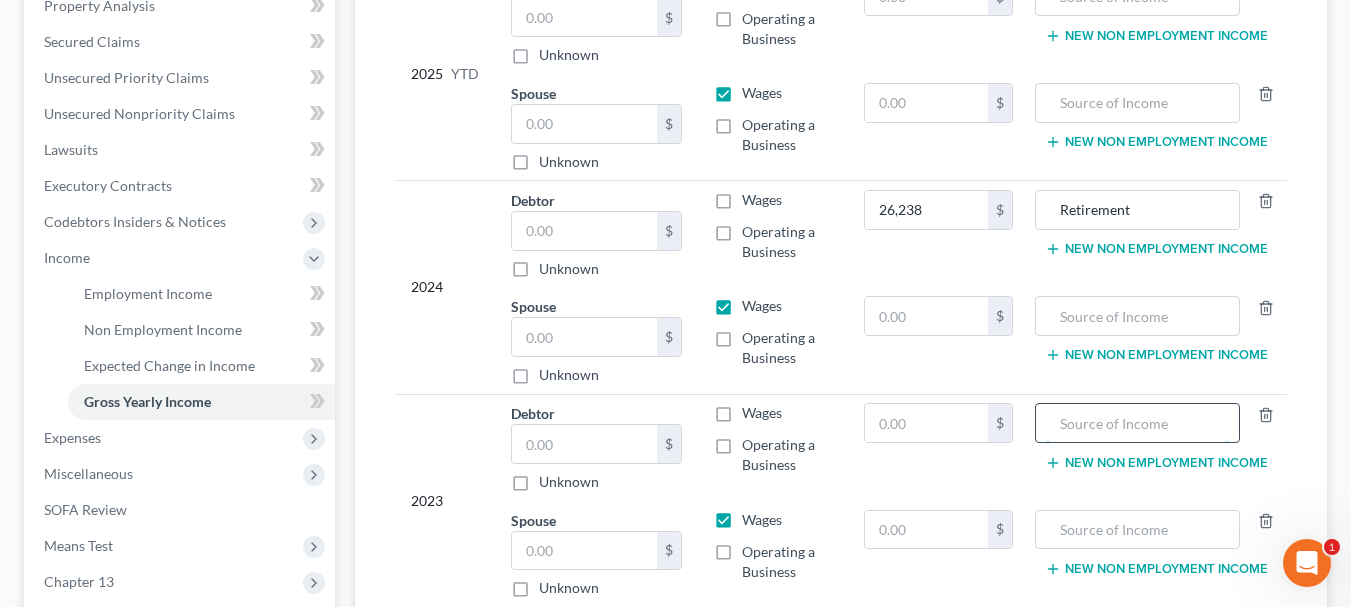 paste on "Retirement" 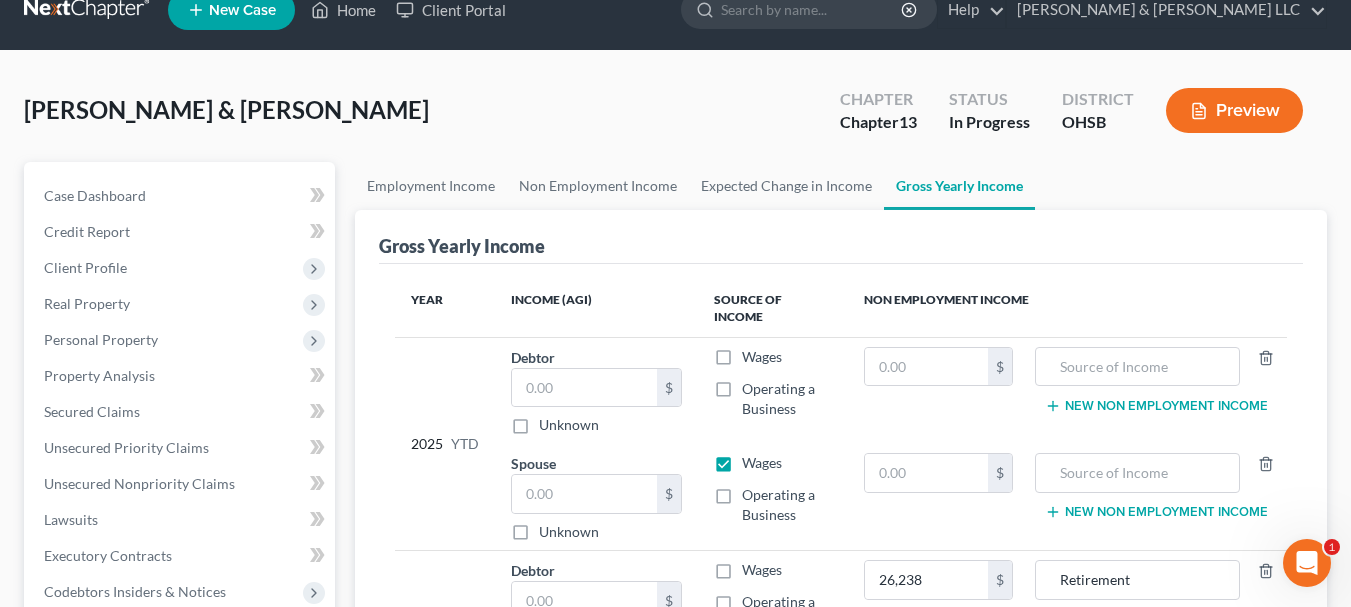 scroll, scrollTop: 0, scrollLeft: 0, axis: both 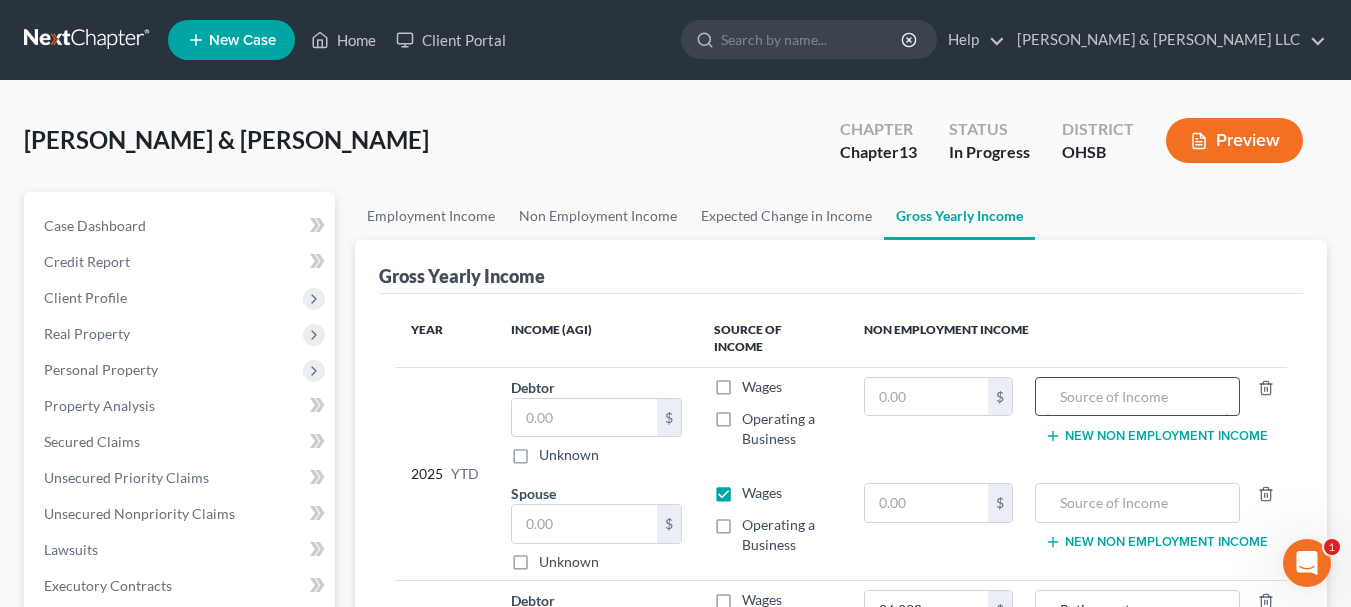 type on "Retirement" 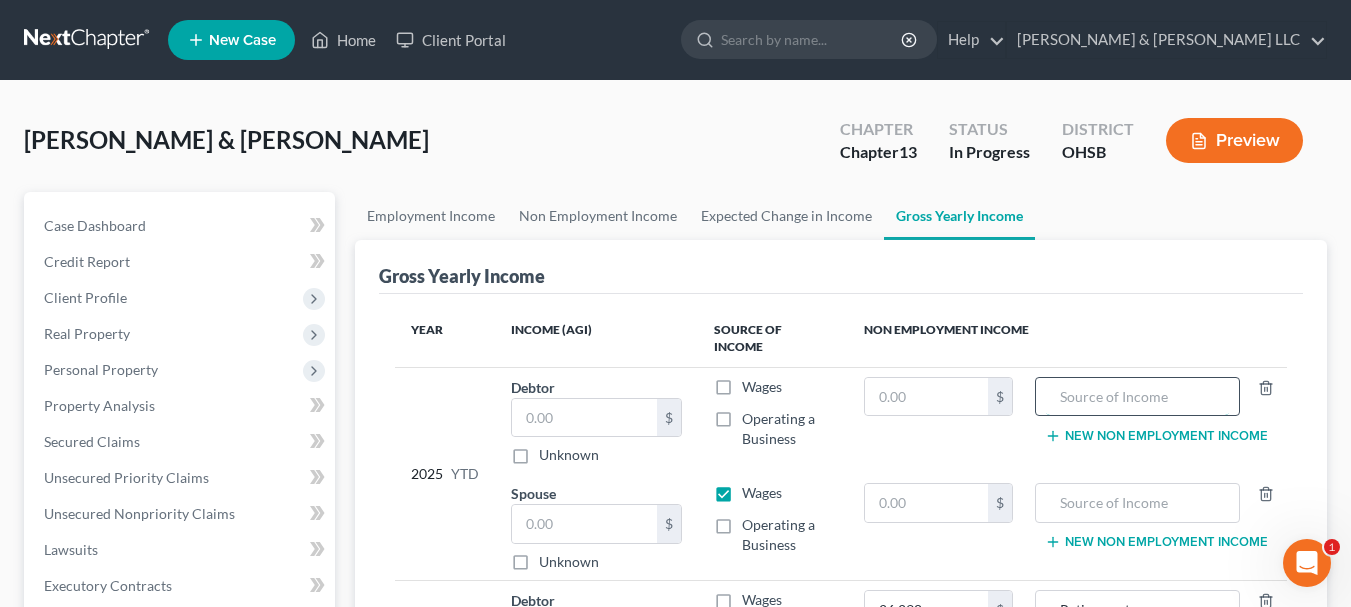 click at bounding box center (1137, 397) 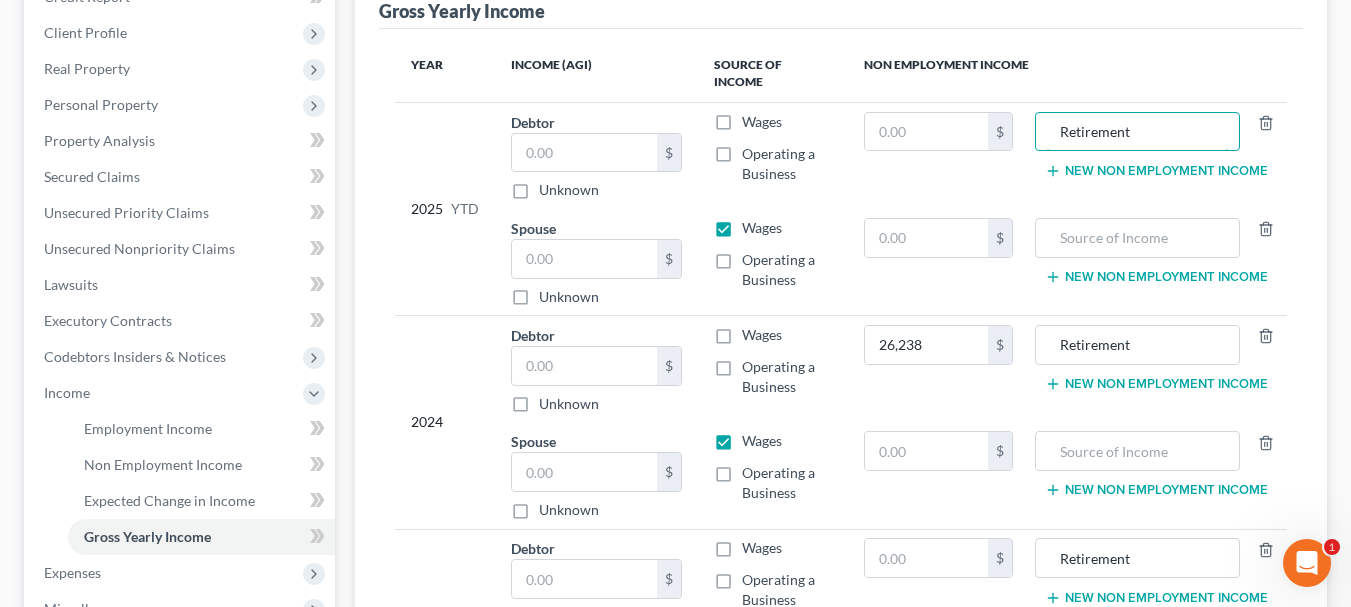 scroll, scrollTop: 300, scrollLeft: 0, axis: vertical 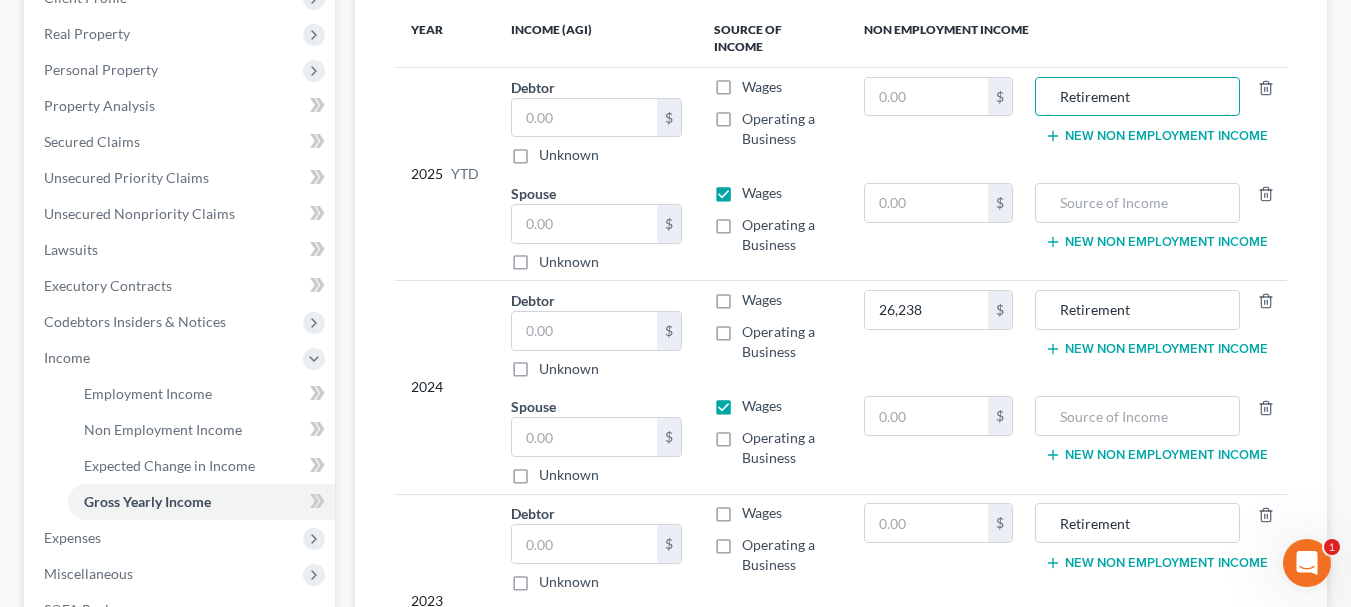 type on "Retirement" 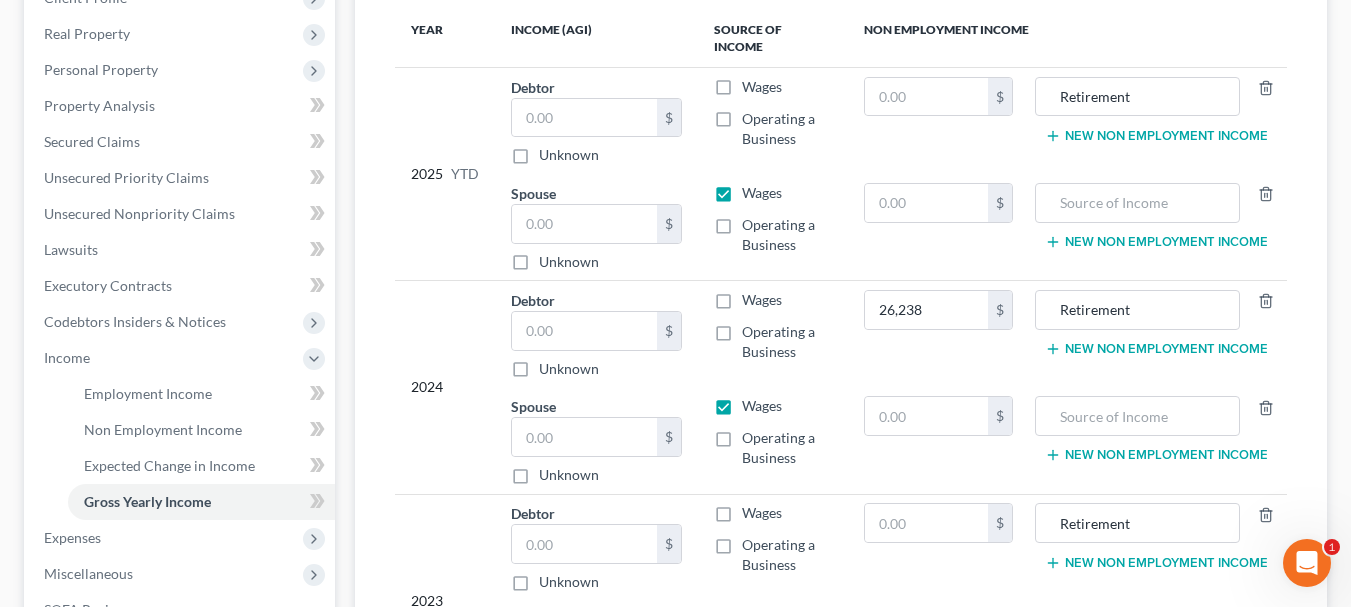 scroll, scrollTop: 0, scrollLeft: 0, axis: both 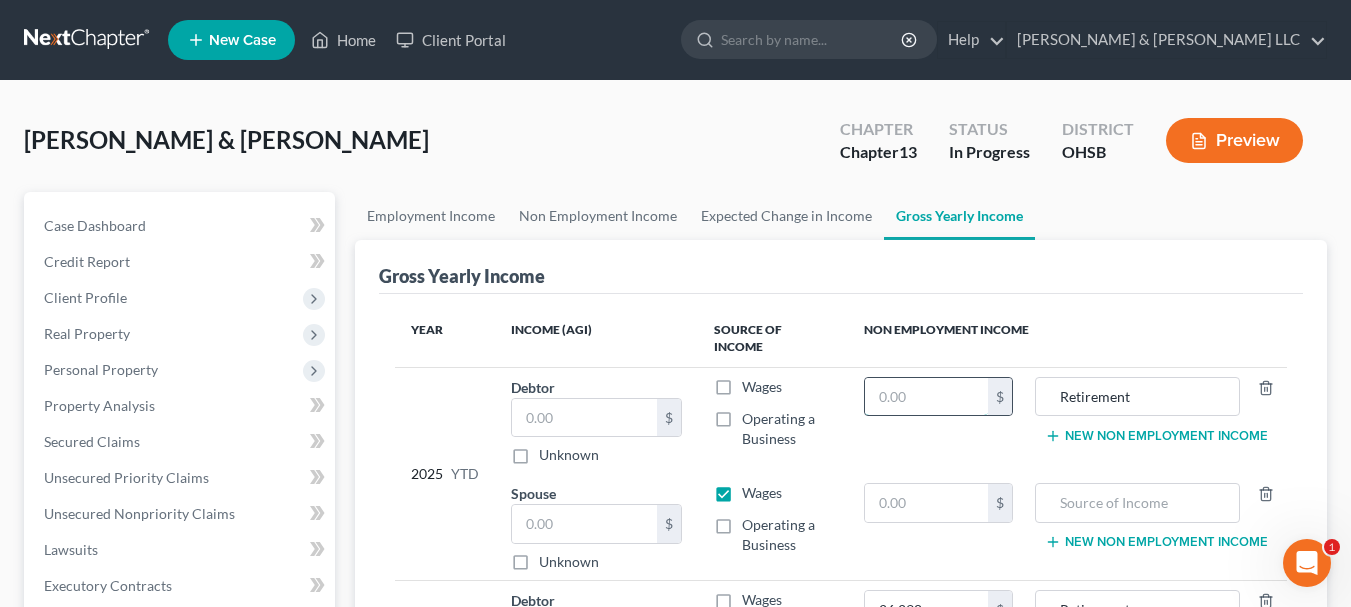 click at bounding box center (926, 397) 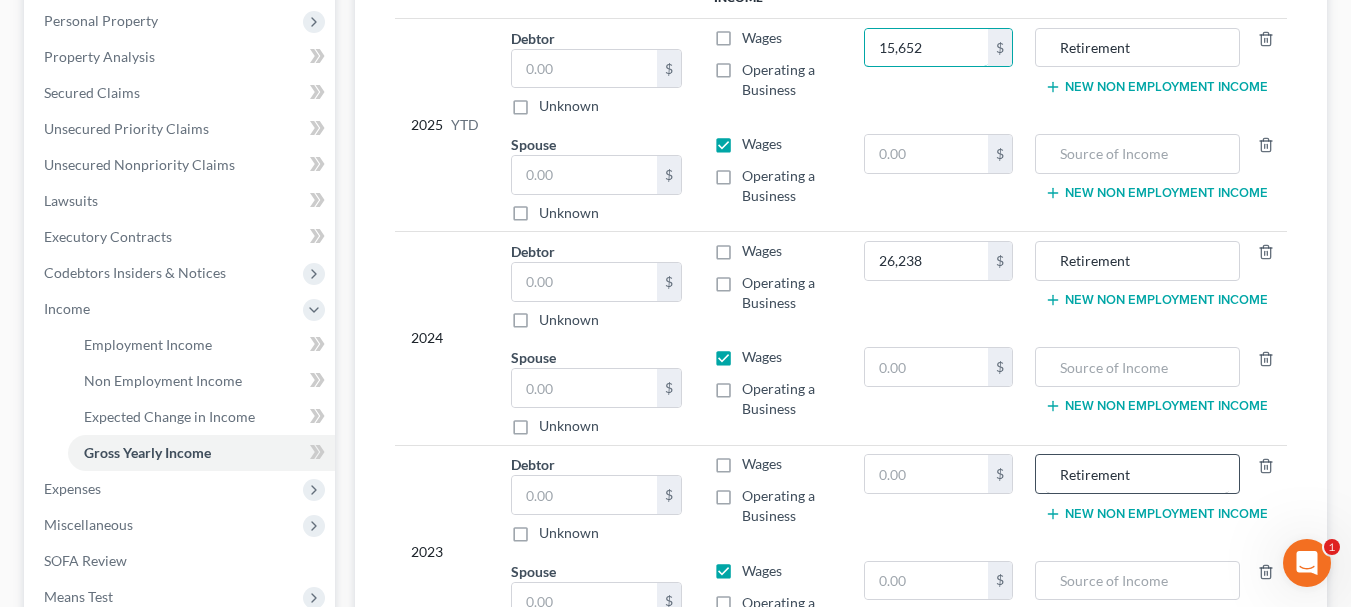 scroll, scrollTop: 400, scrollLeft: 0, axis: vertical 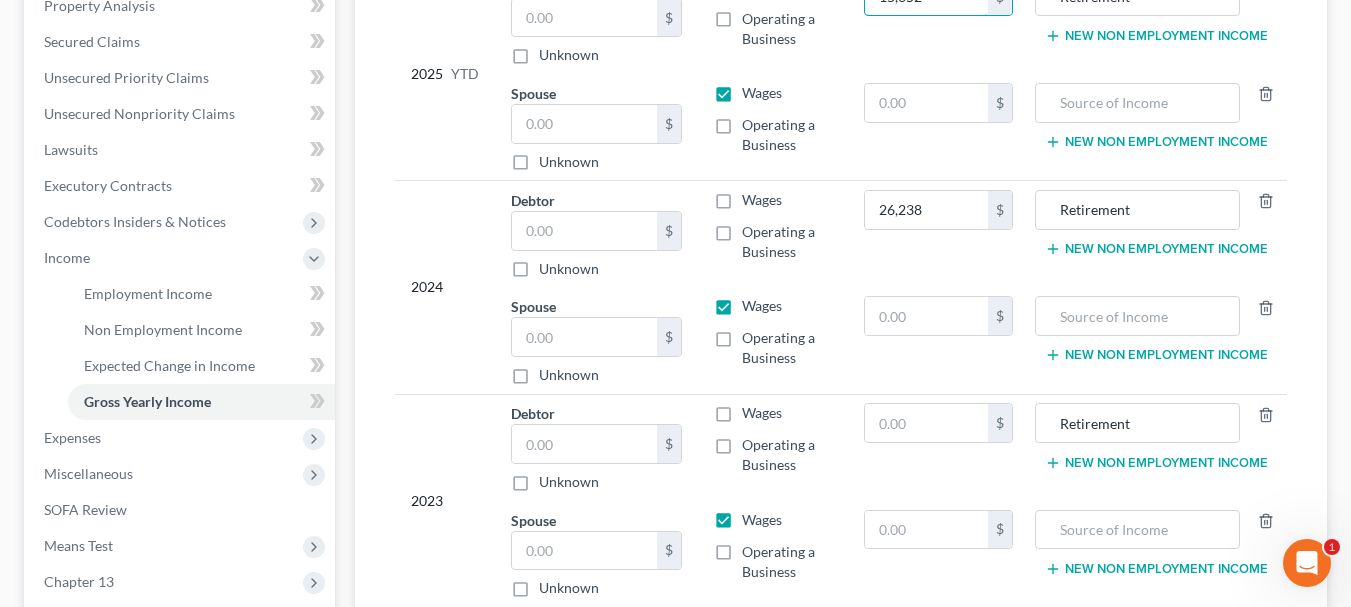 type on "15,652" 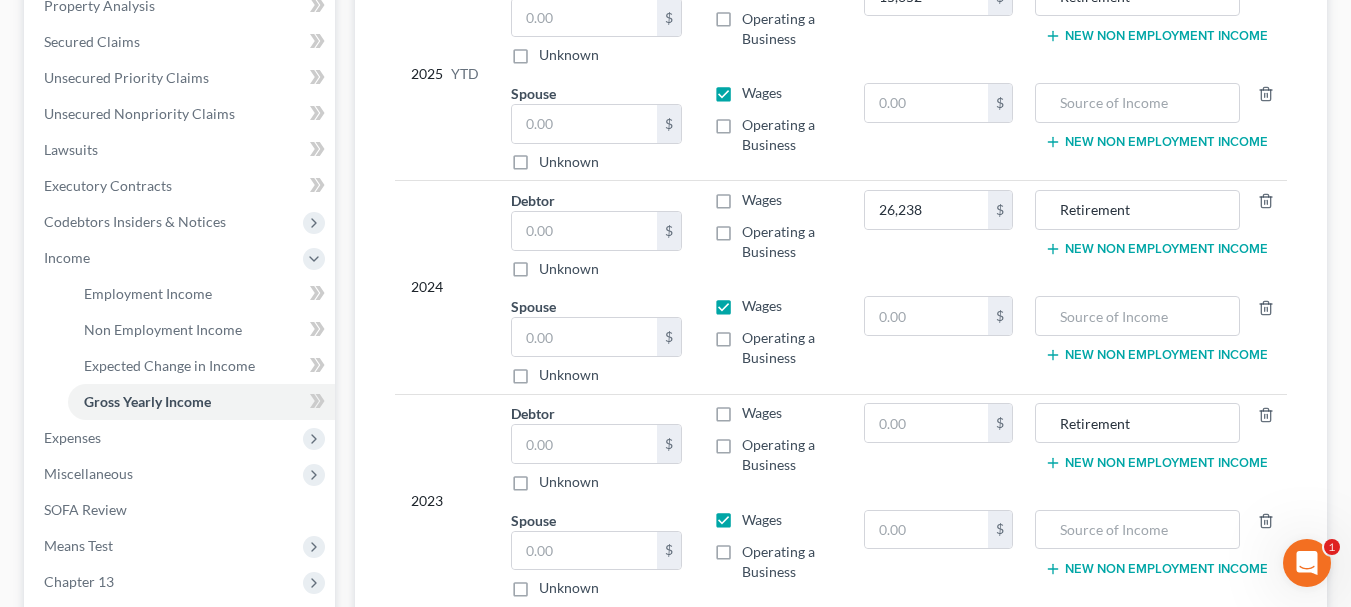 click on "New Non Employment Income" at bounding box center [1156, 36] 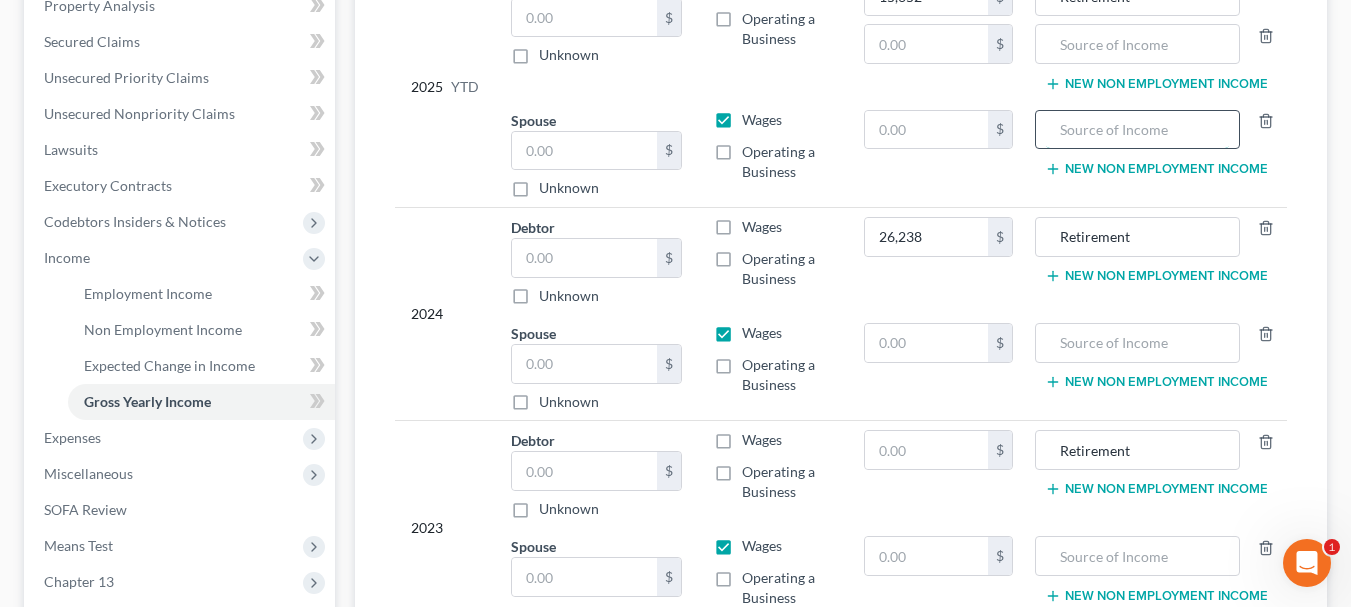 click at bounding box center [1137, 130] 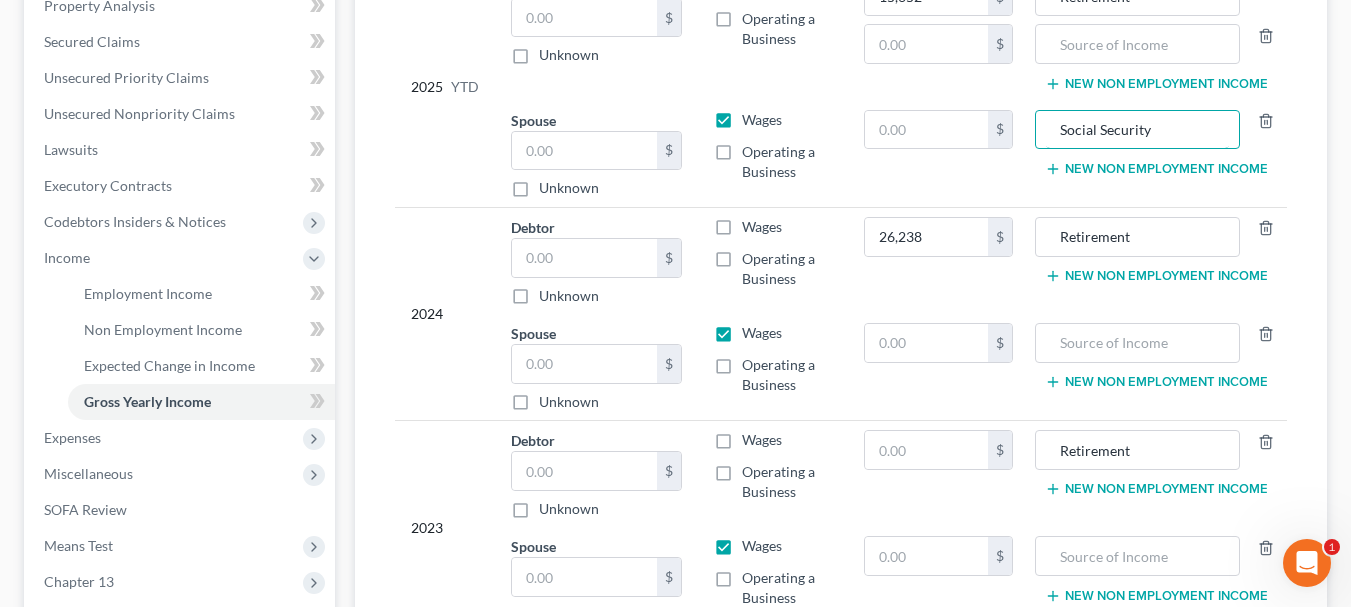 drag, startPoint x: 1175, startPoint y: 113, endPoint x: 1037, endPoint y: 92, distance: 139.58868 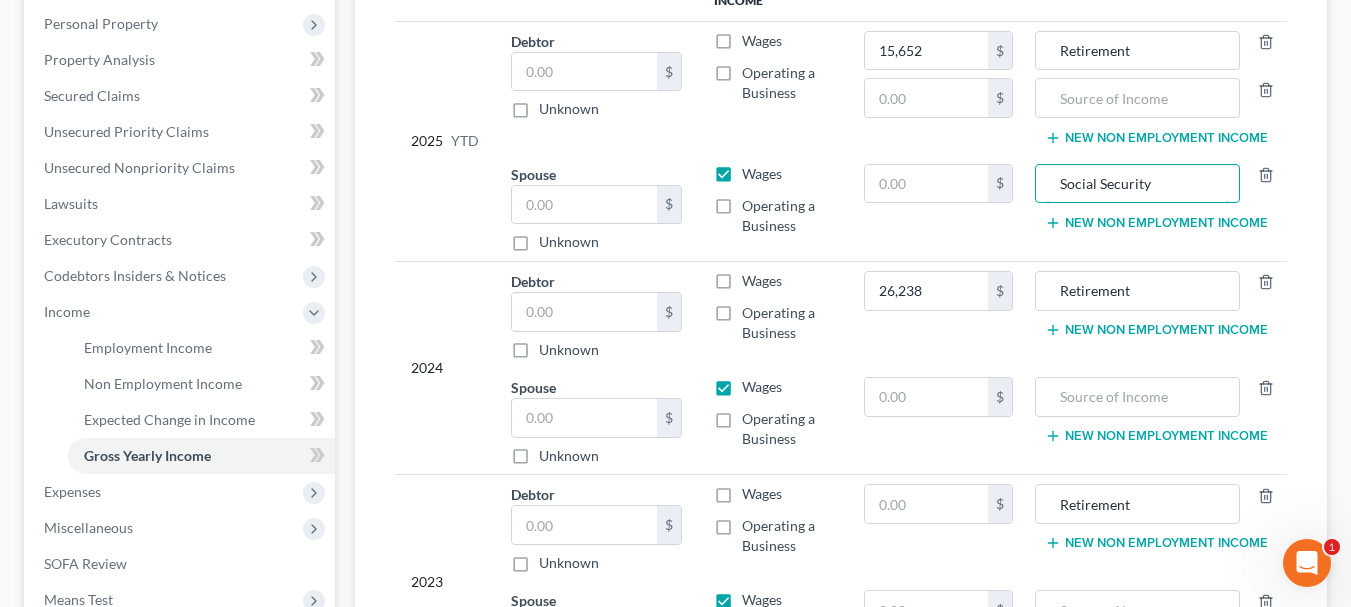 scroll, scrollTop: 300, scrollLeft: 0, axis: vertical 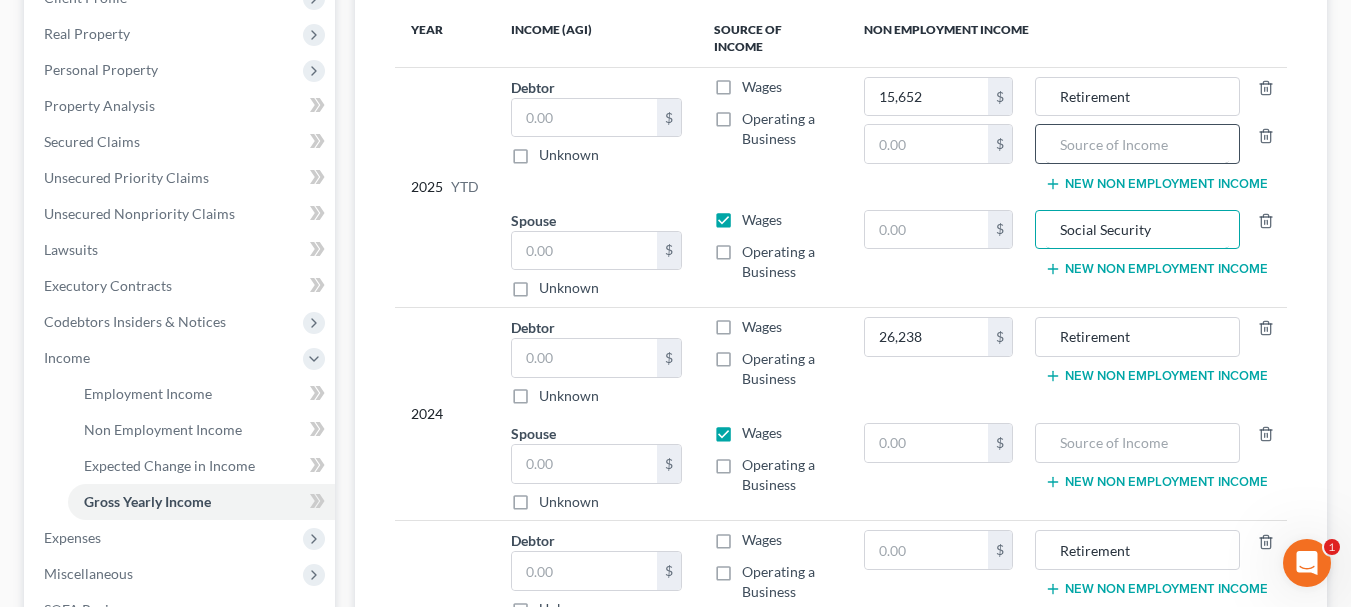 type on "Social Security" 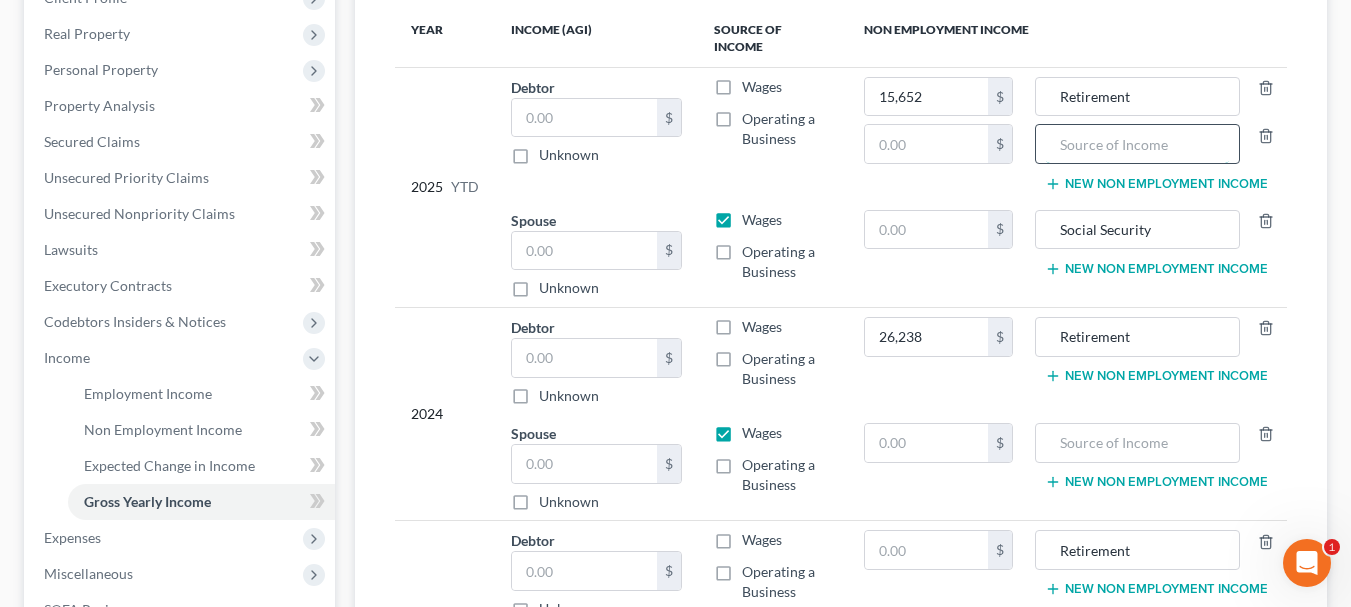 click at bounding box center (1137, 144) 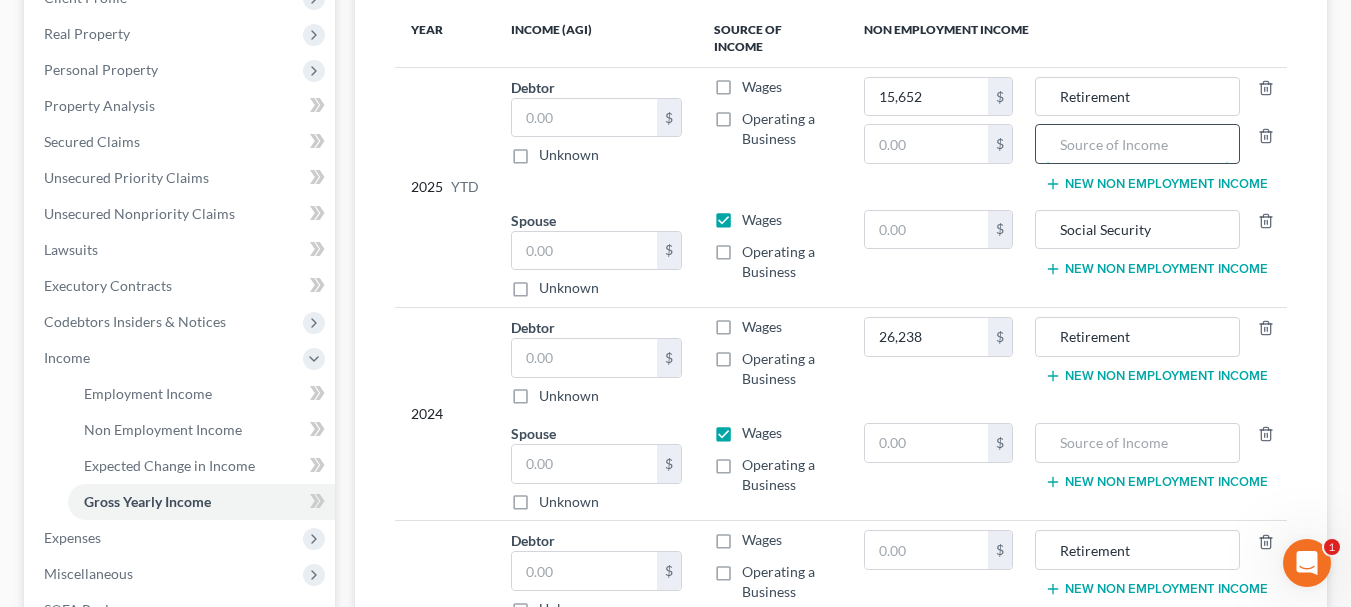 paste on "Social Security" 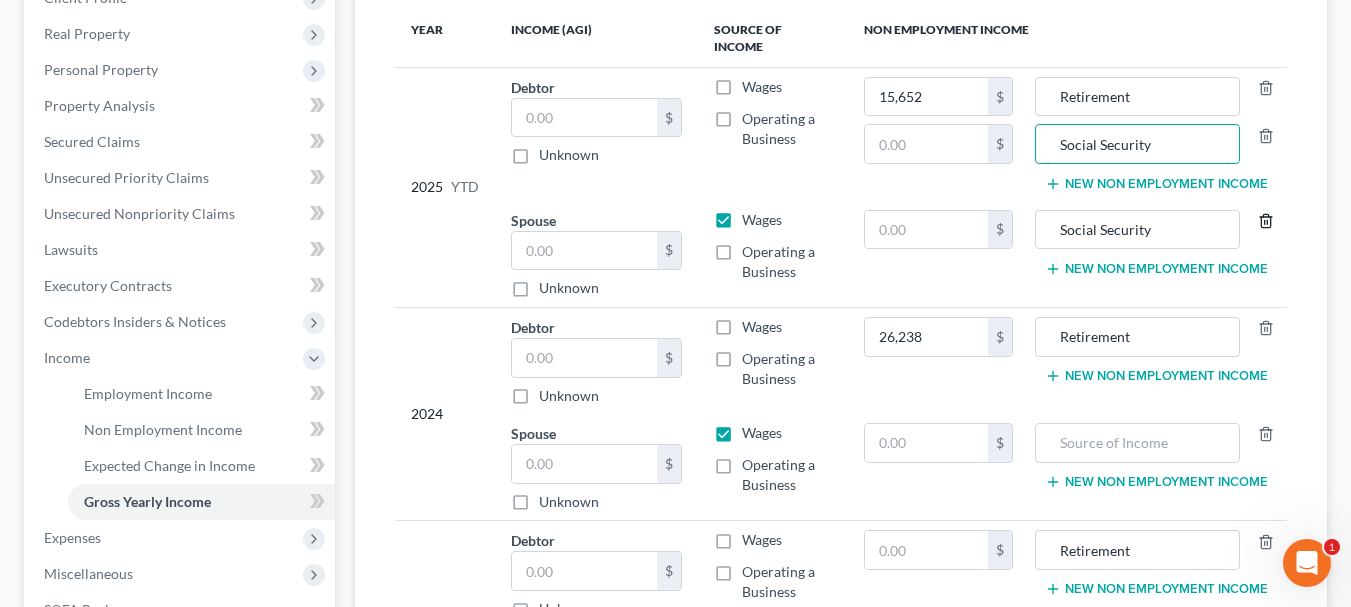 type on "Social Security" 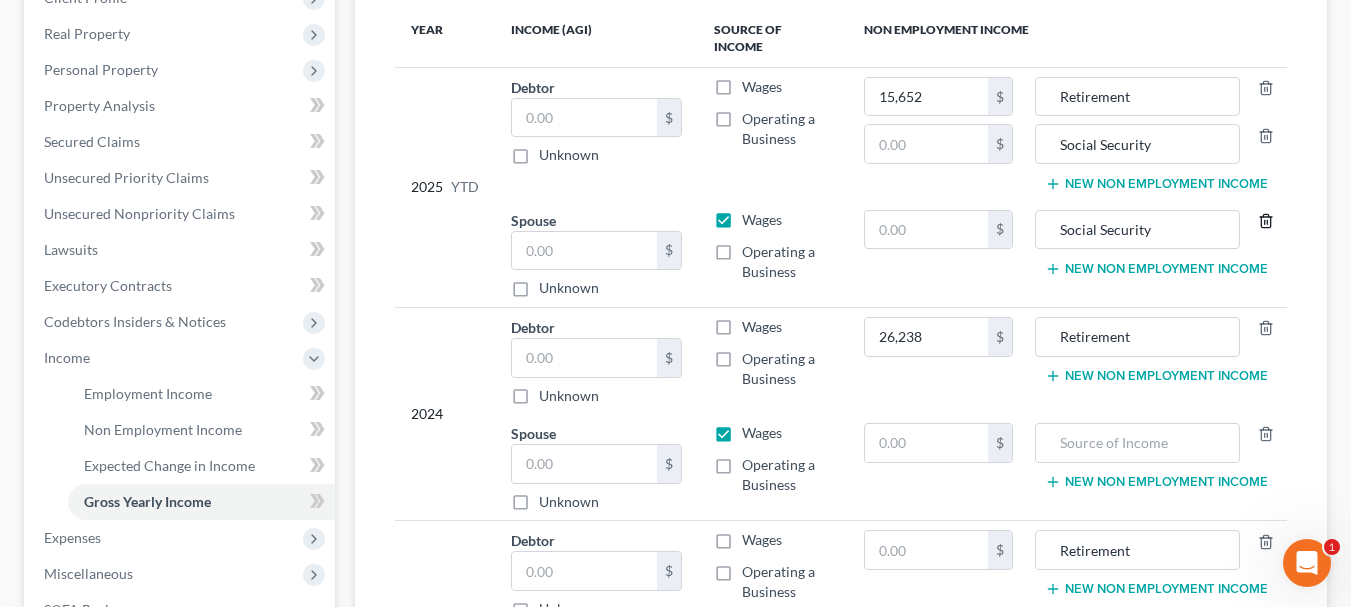 click 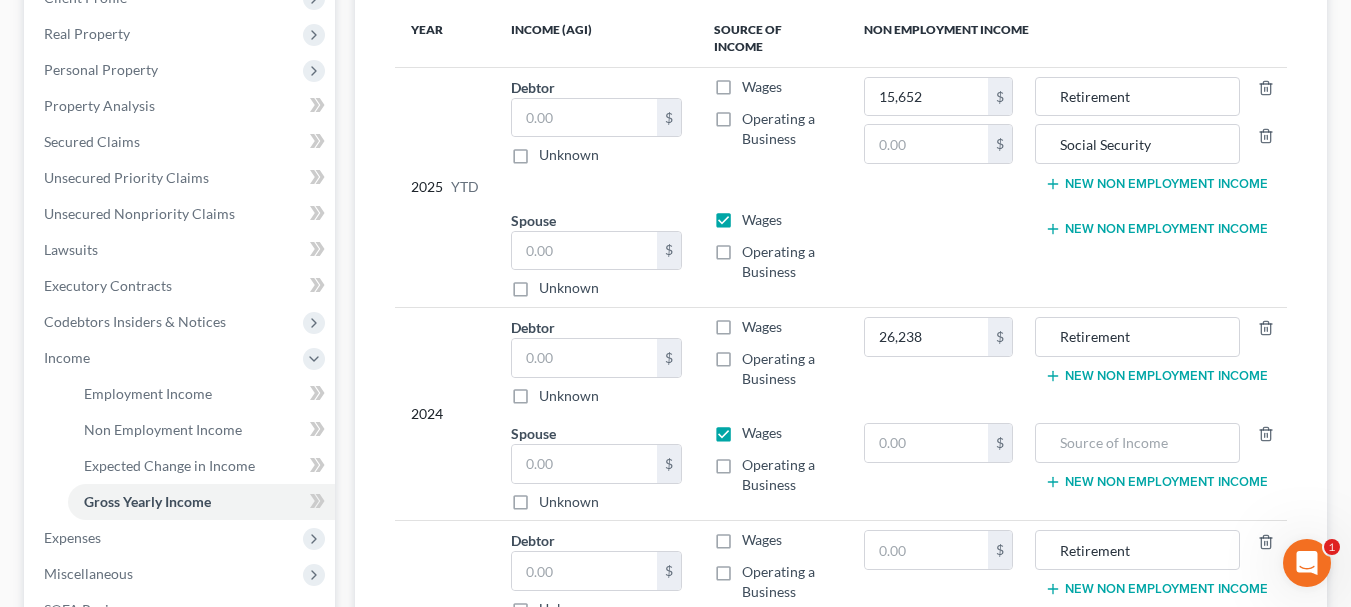 click on "New Non Employment Income" at bounding box center (1156, 376) 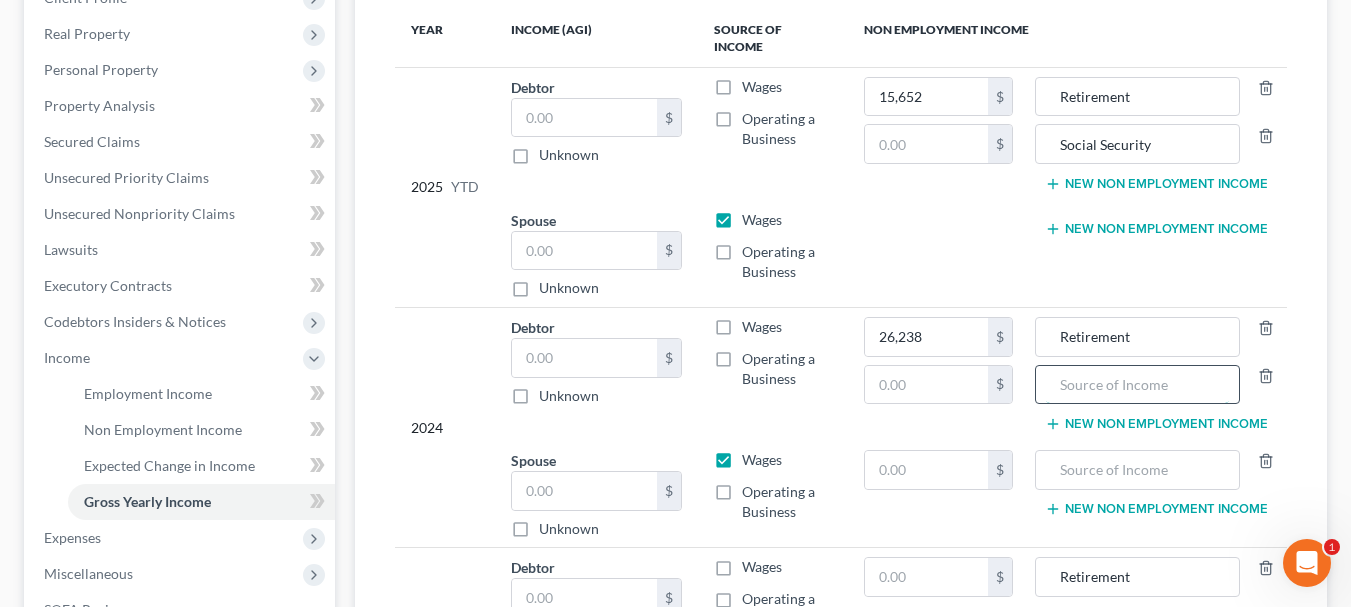 click at bounding box center [1137, 385] 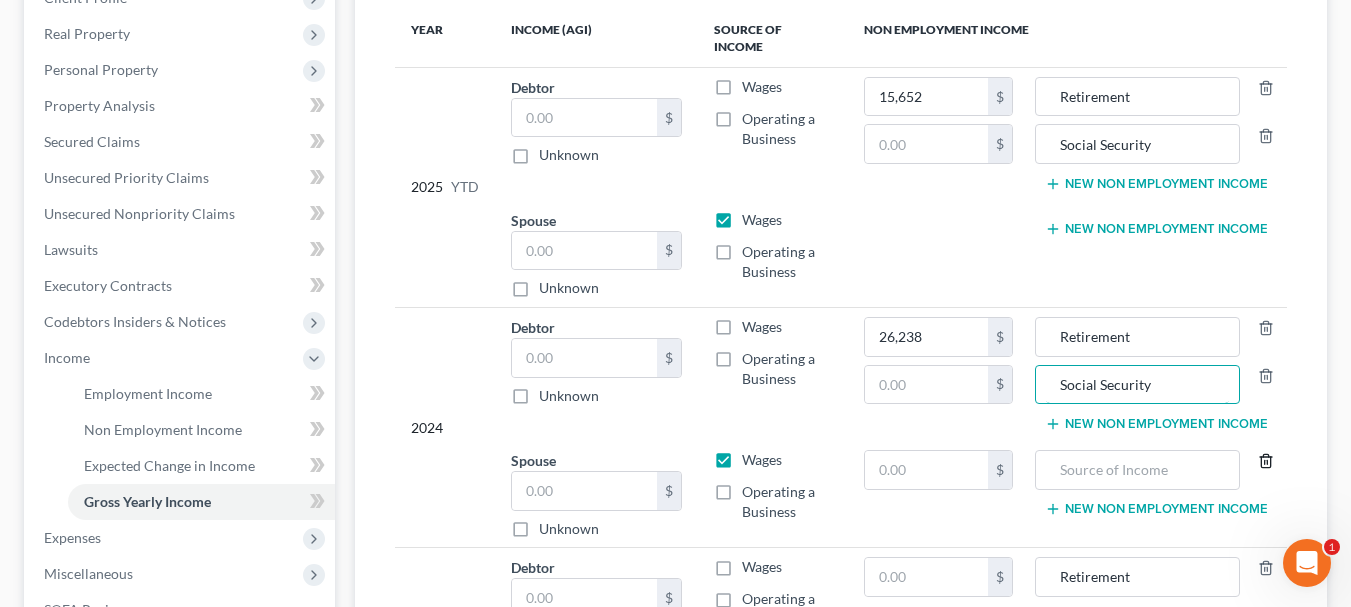 type on "Social Security" 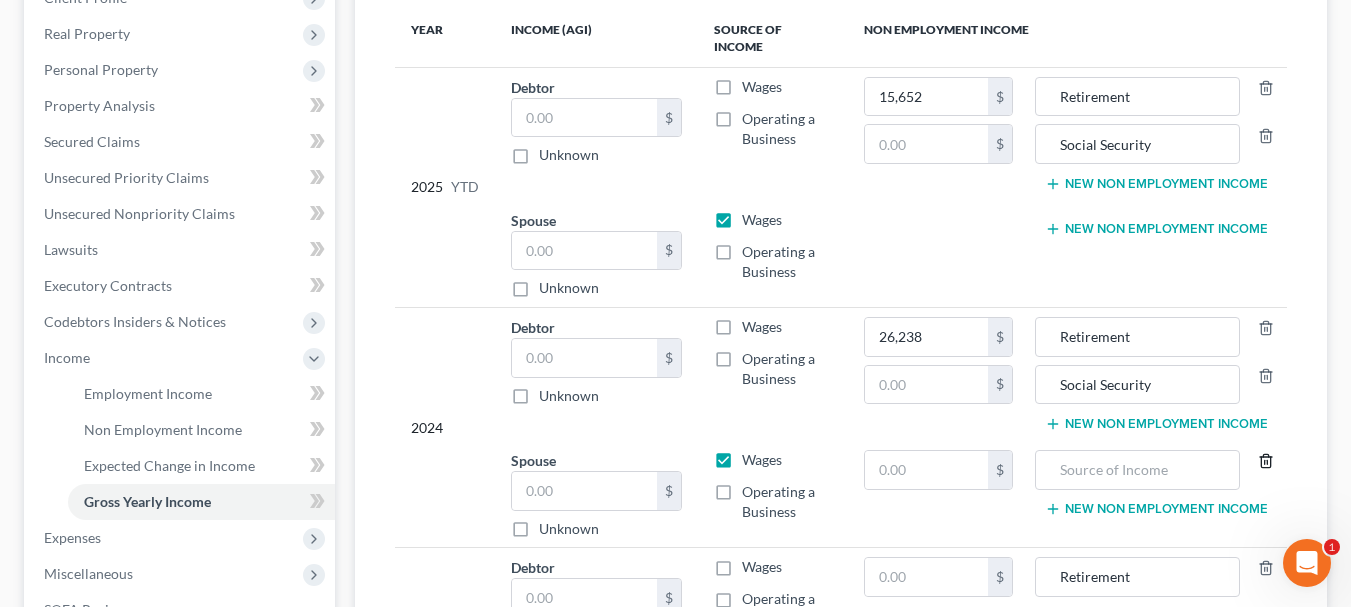 click 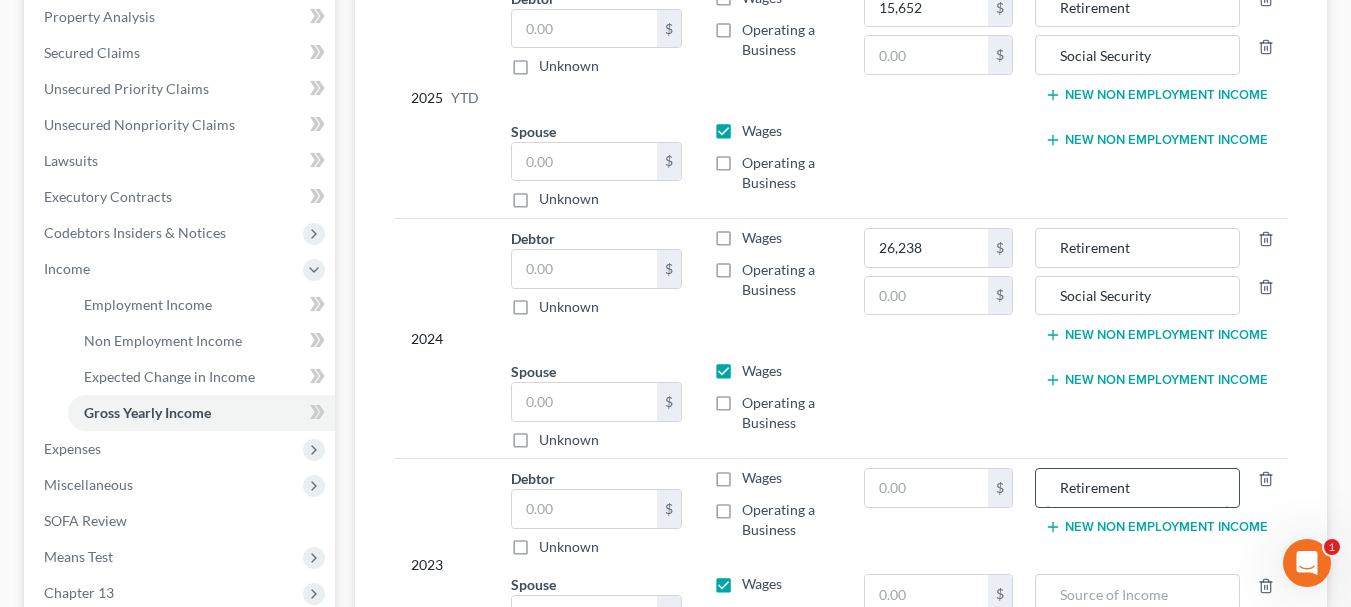 scroll, scrollTop: 500, scrollLeft: 0, axis: vertical 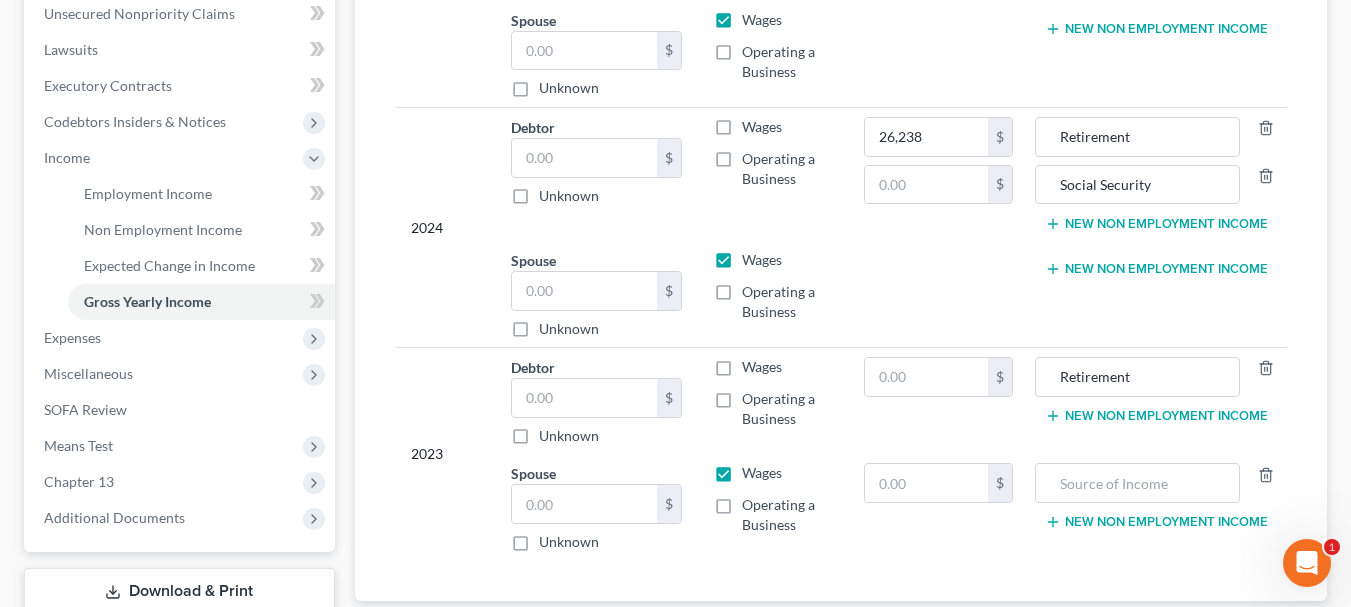 click on "New Non Employment Income" at bounding box center [1156, 416] 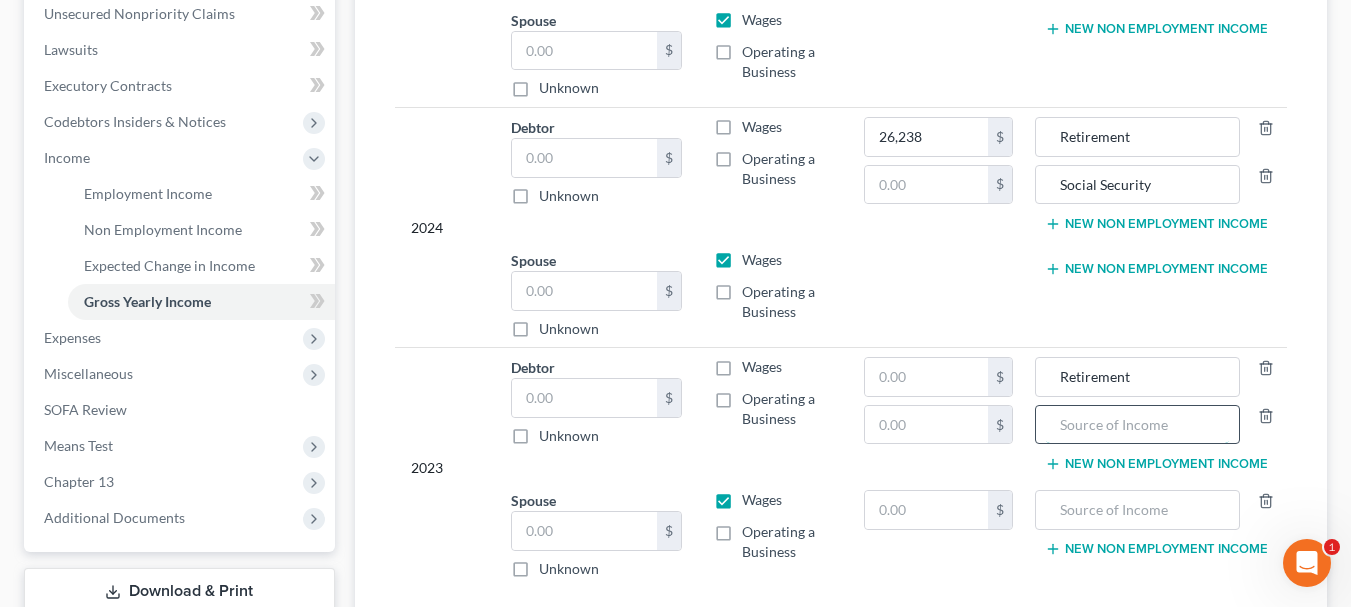click at bounding box center (1137, 425) 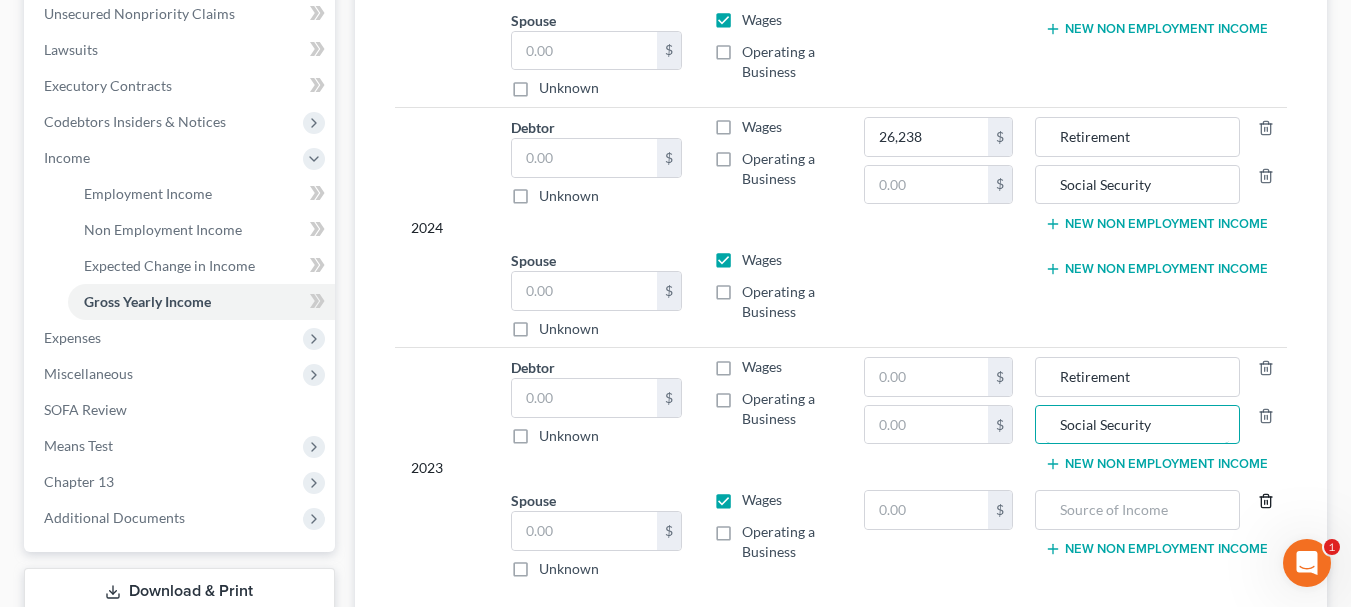 type on "Social Security" 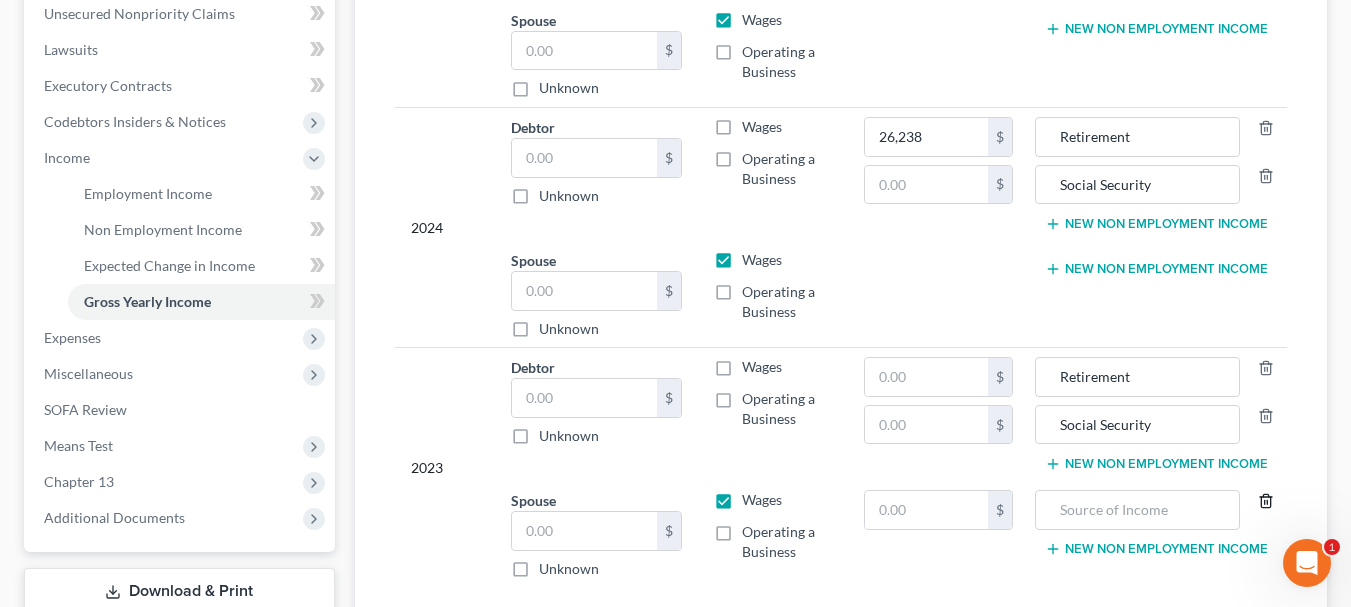 click 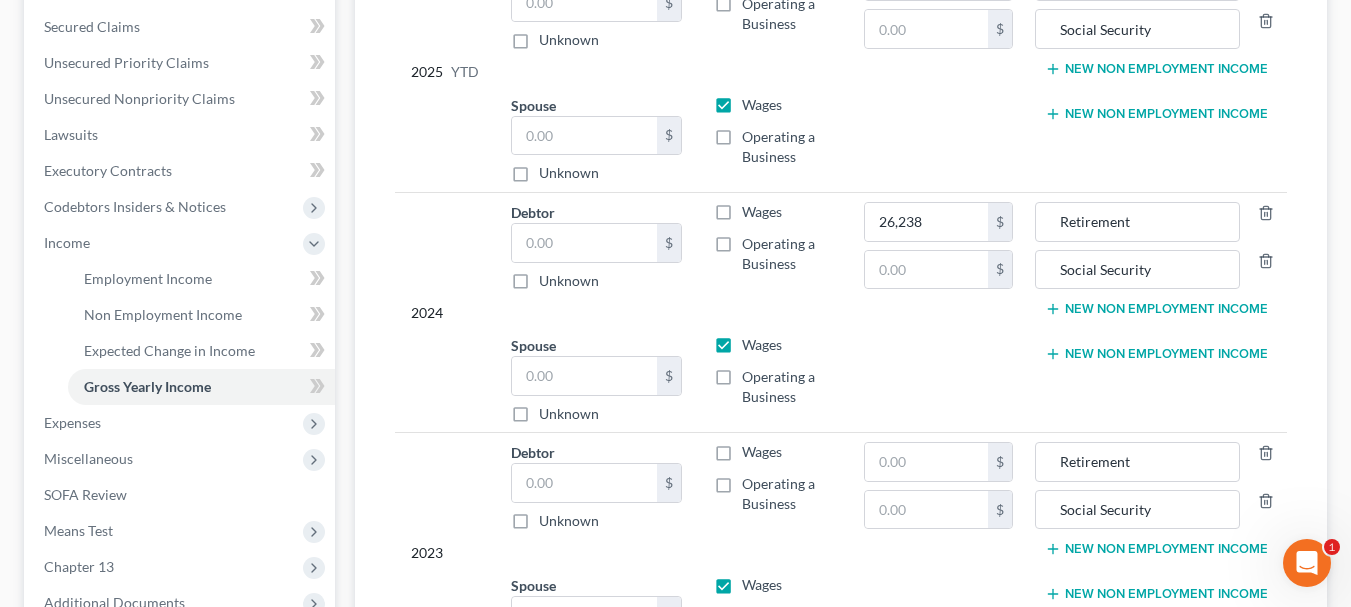 scroll, scrollTop: 300, scrollLeft: 0, axis: vertical 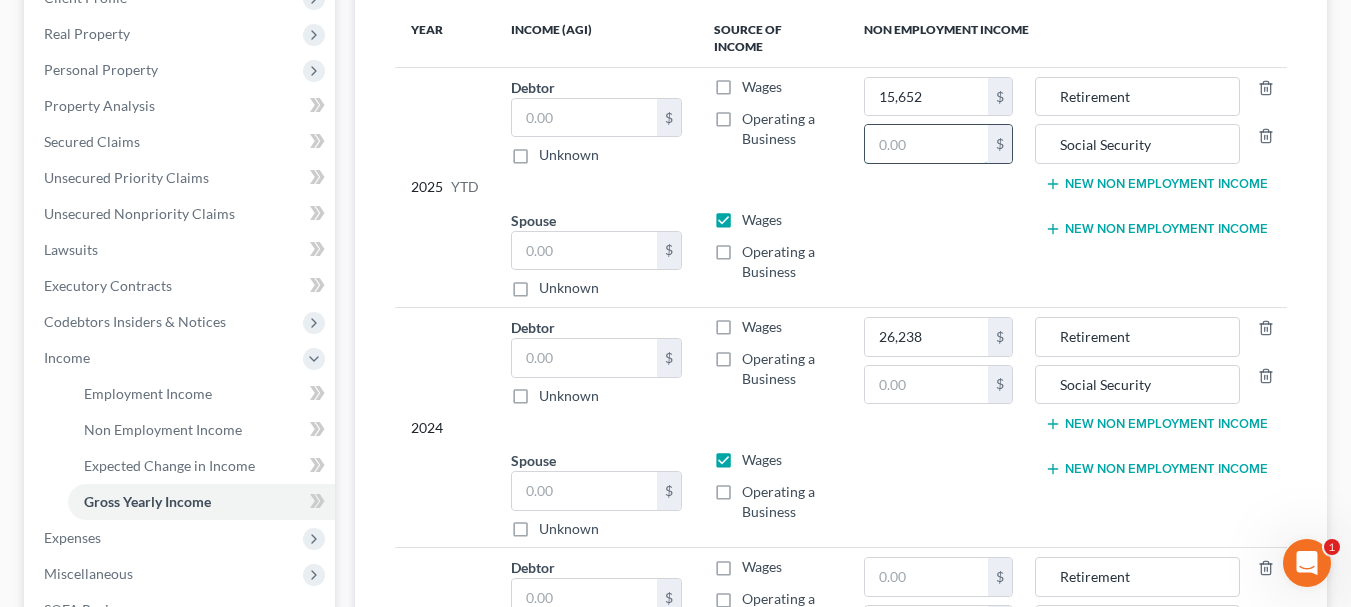click at bounding box center [926, 144] 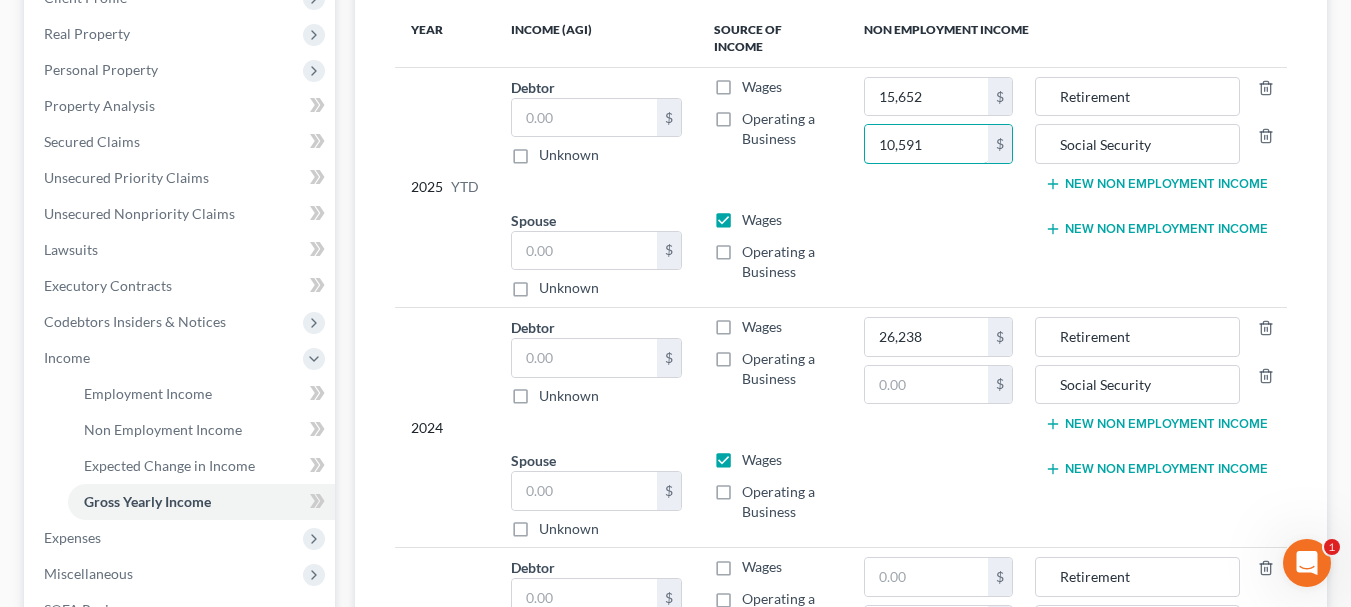 type on "10,591" 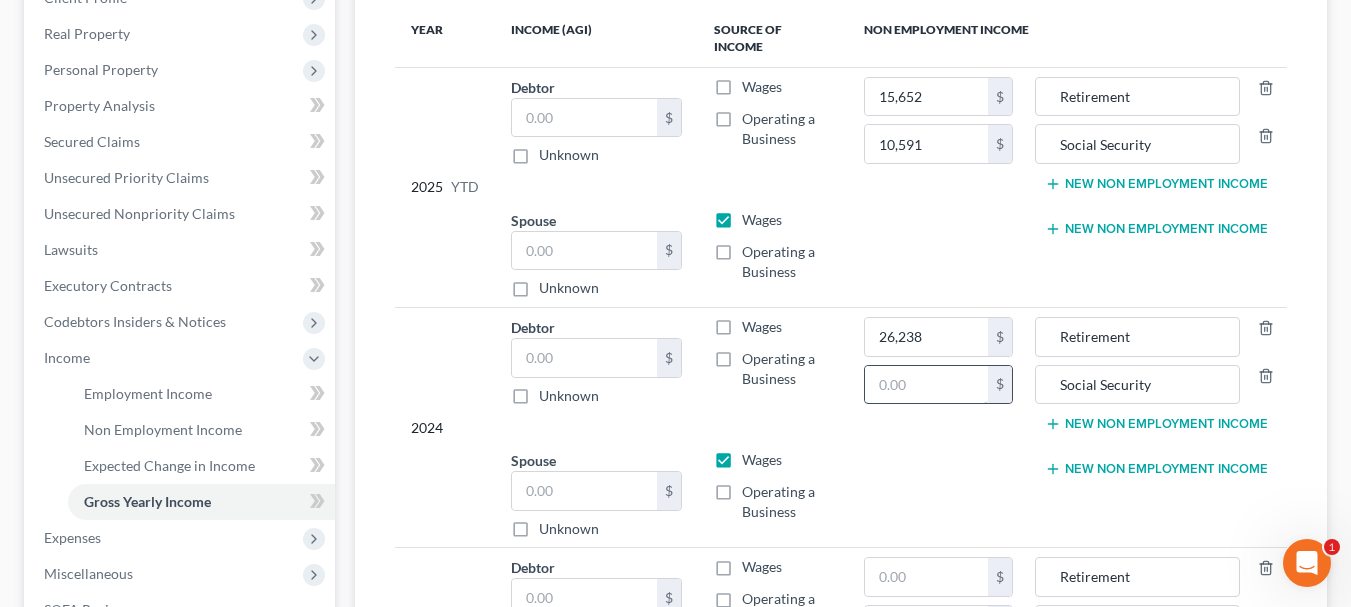 click at bounding box center [926, 385] 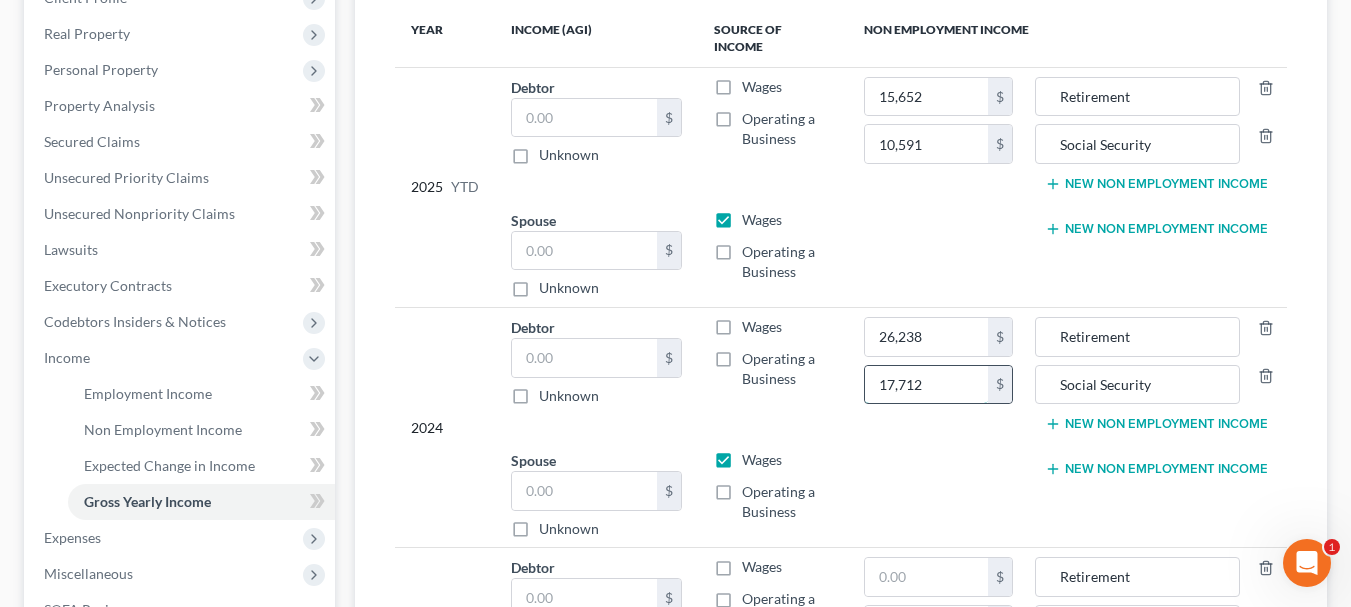 scroll, scrollTop: 500, scrollLeft: 0, axis: vertical 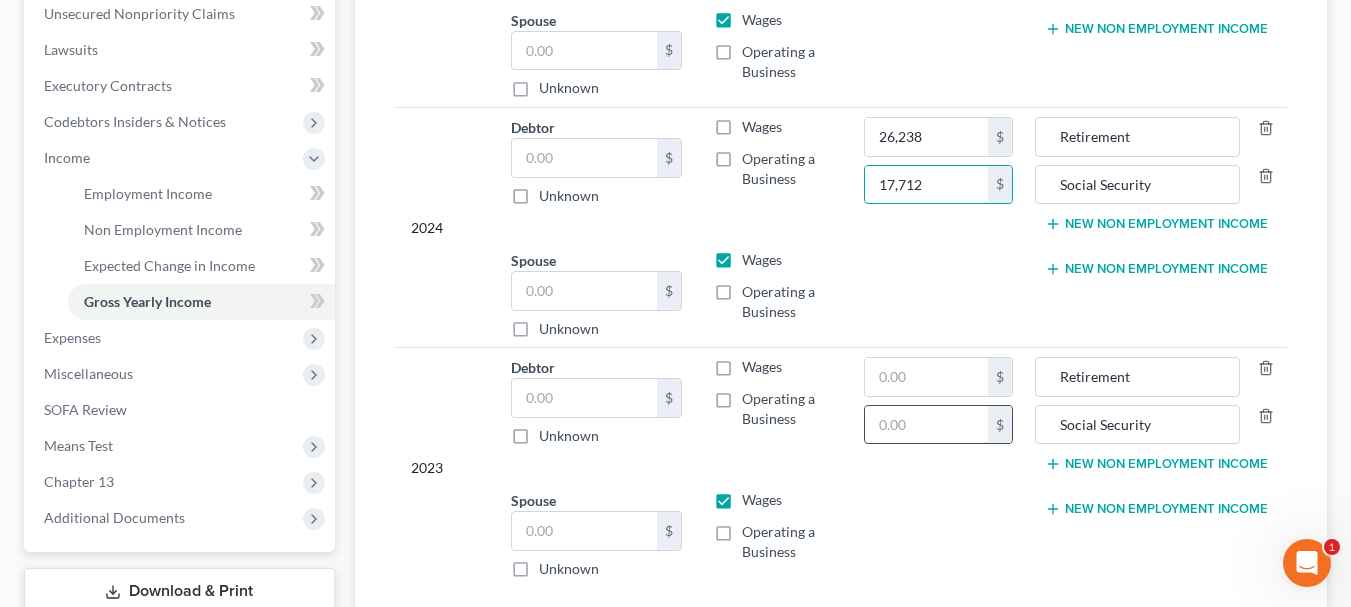 type on "17,712" 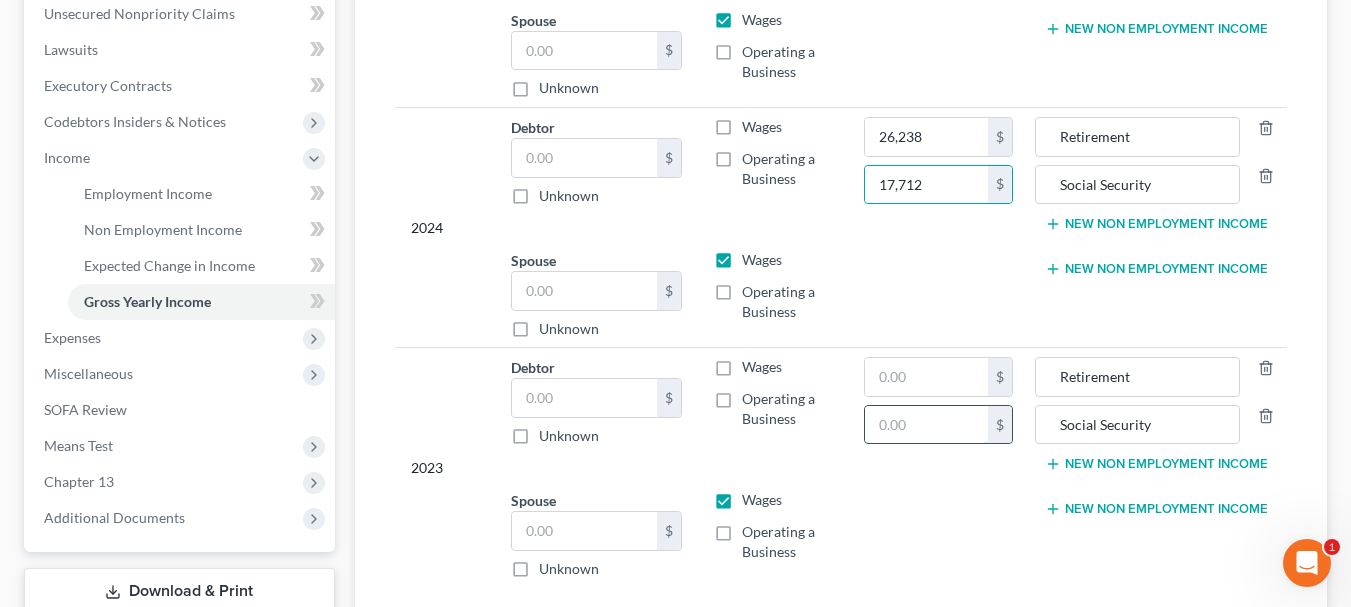 click at bounding box center [926, 425] 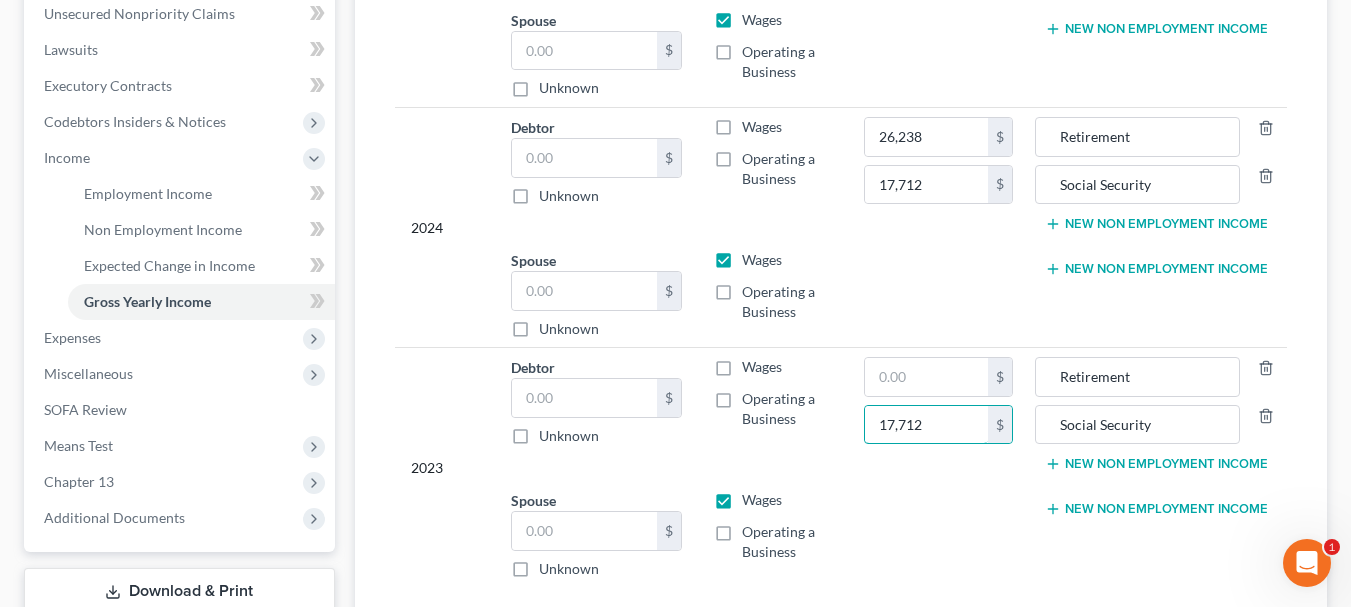 type on "17,712" 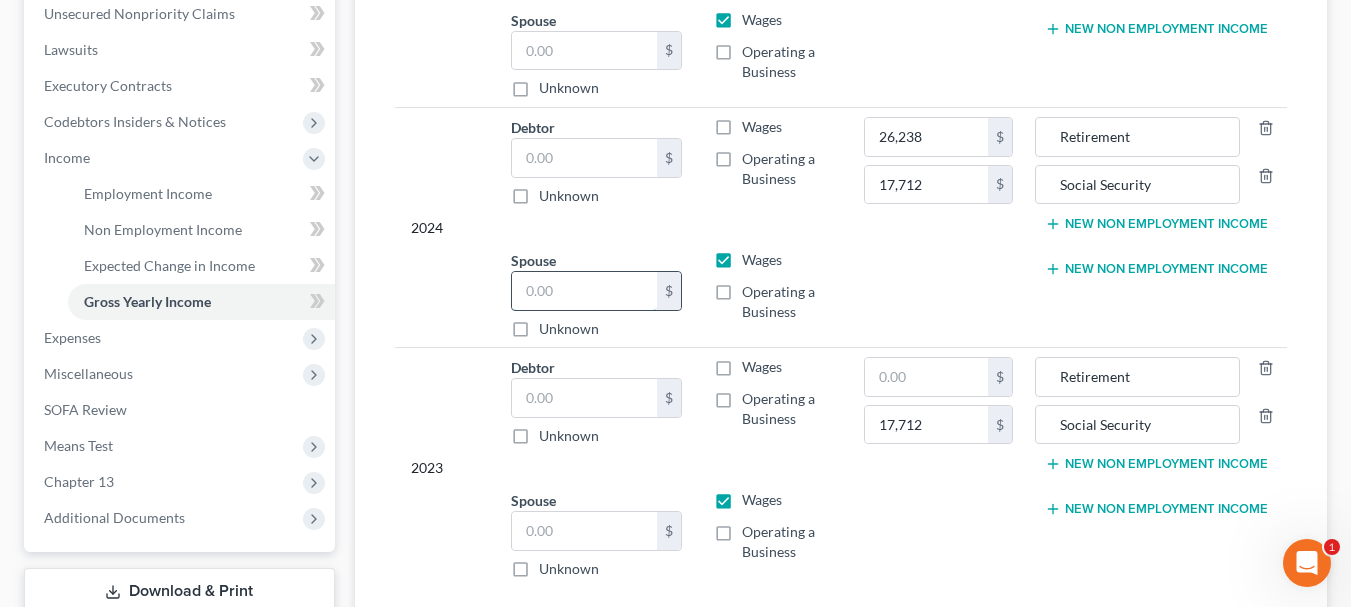click at bounding box center (584, 291) 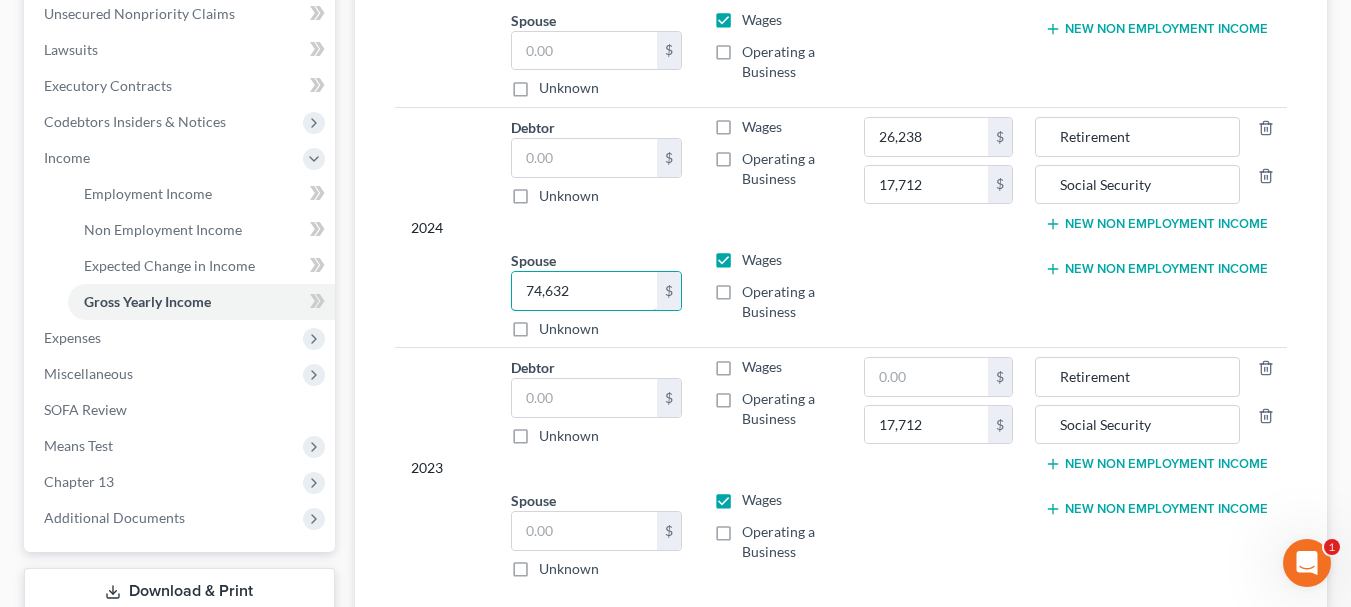 type on "74,632" 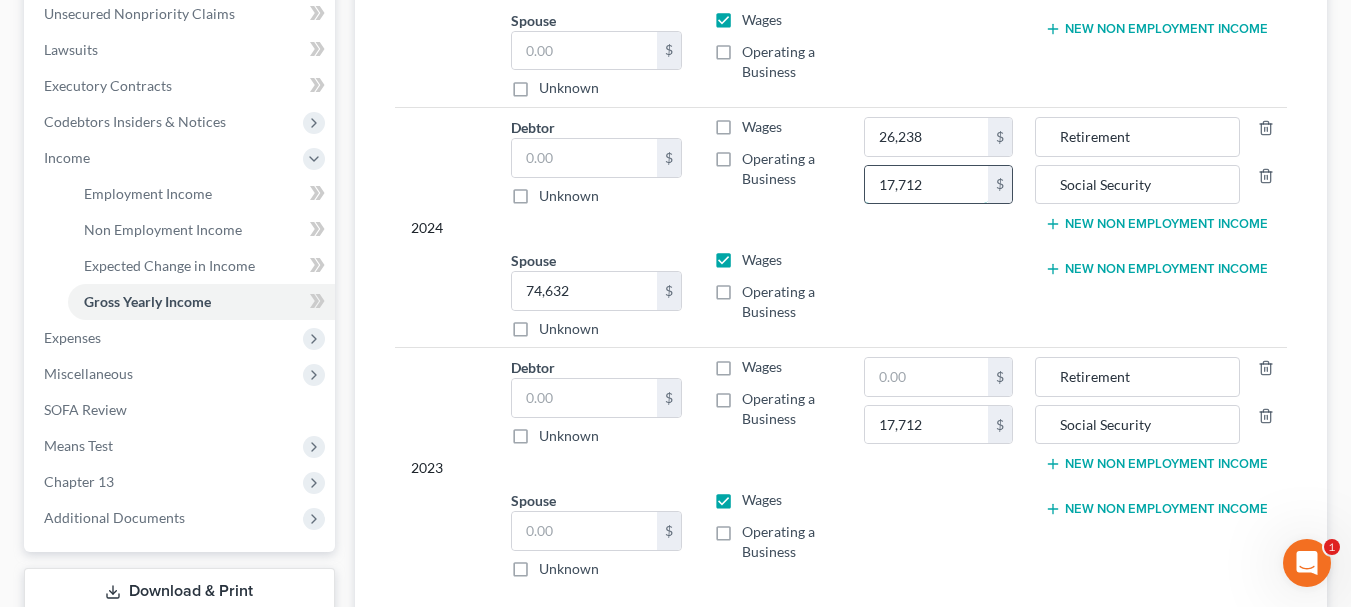 click on "17,712" at bounding box center [926, 185] 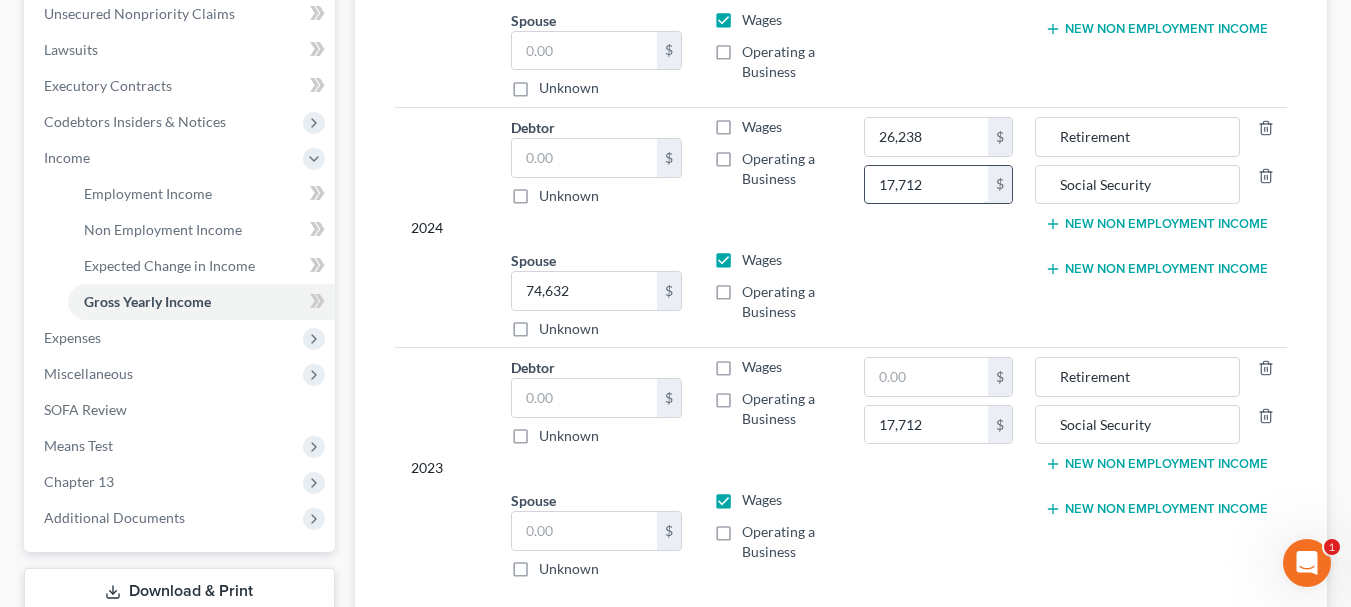 click on "17,712" at bounding box center (926, 185) 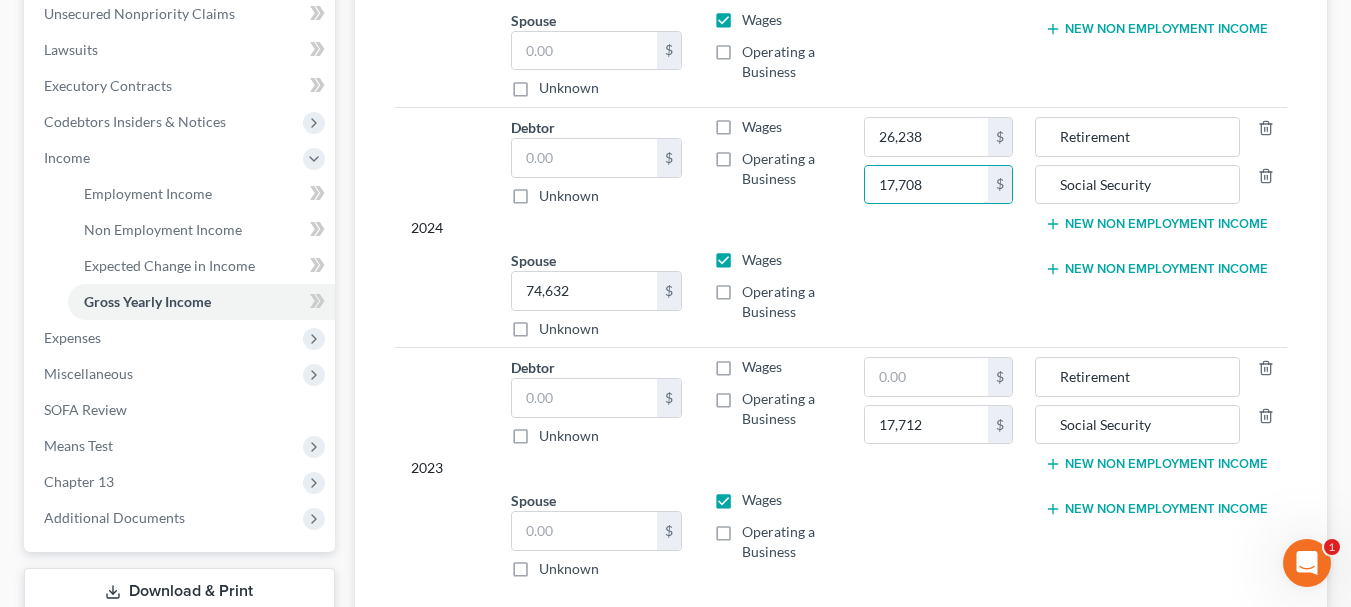 type on "17,708" 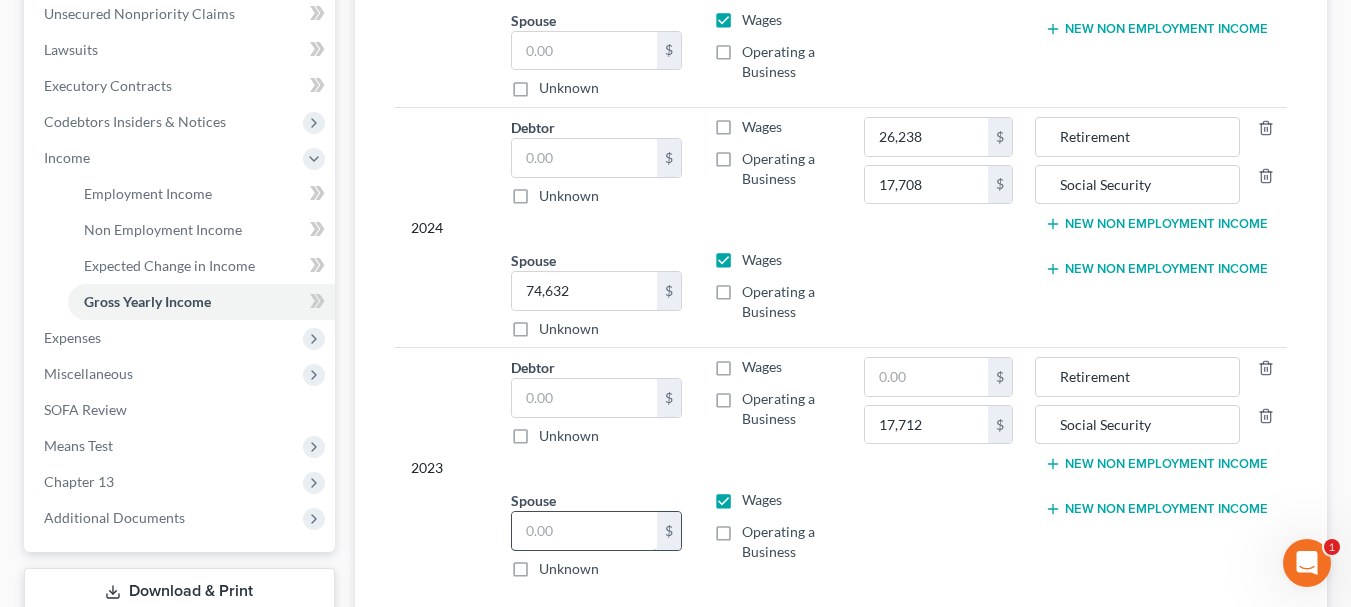 click at bounding box center [584, 531] 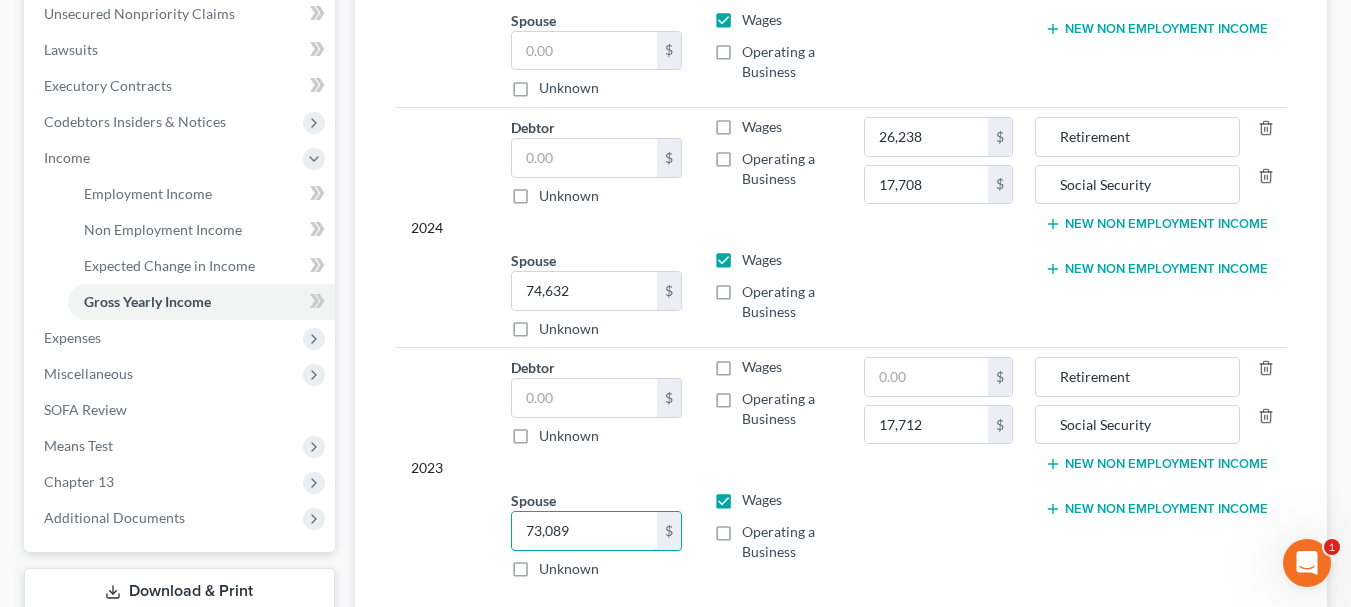 type on "73,089" 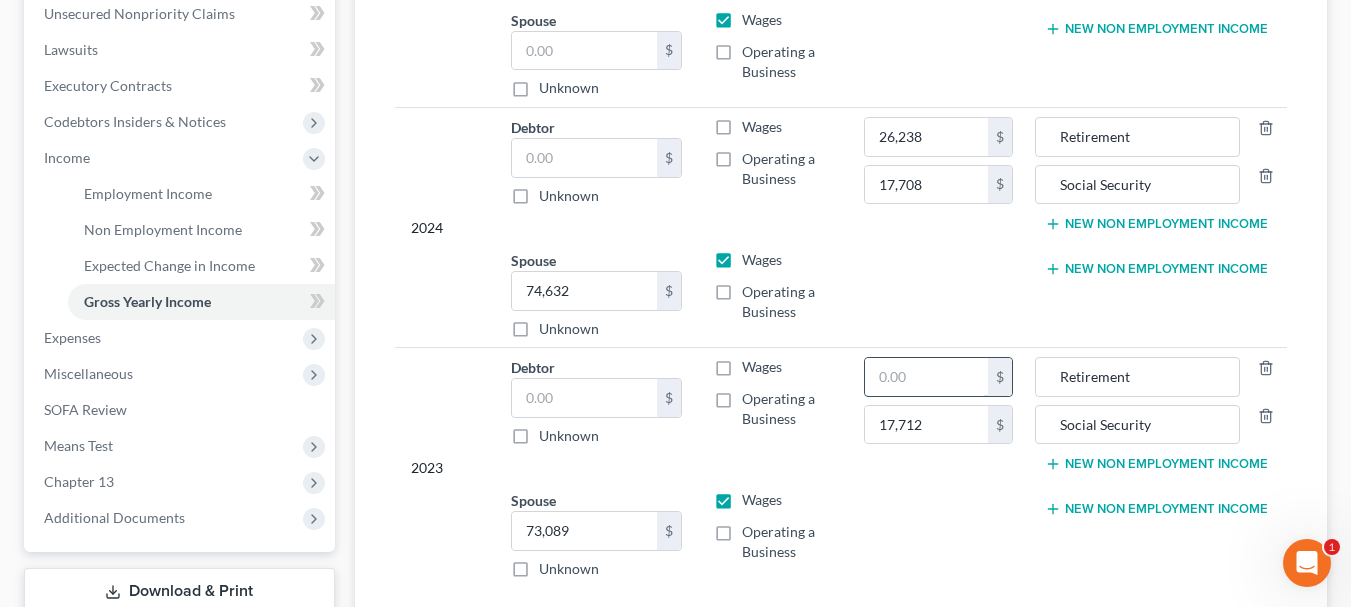 click at bounding box center (926, 377) 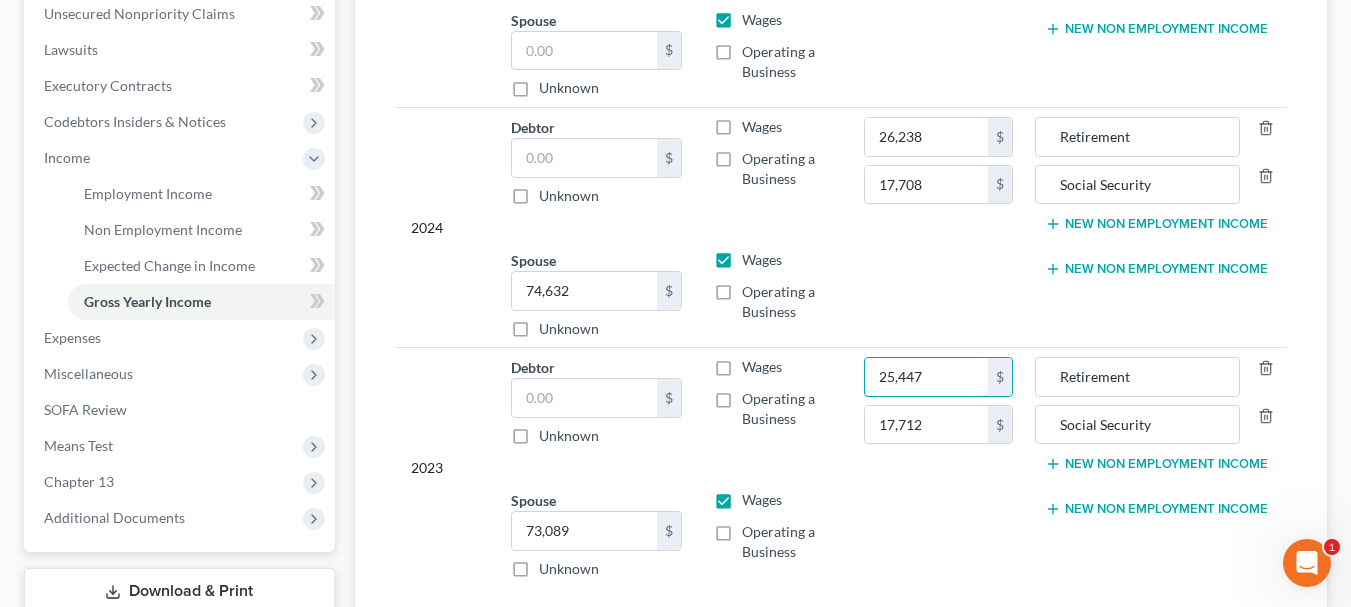 type on "25,447" 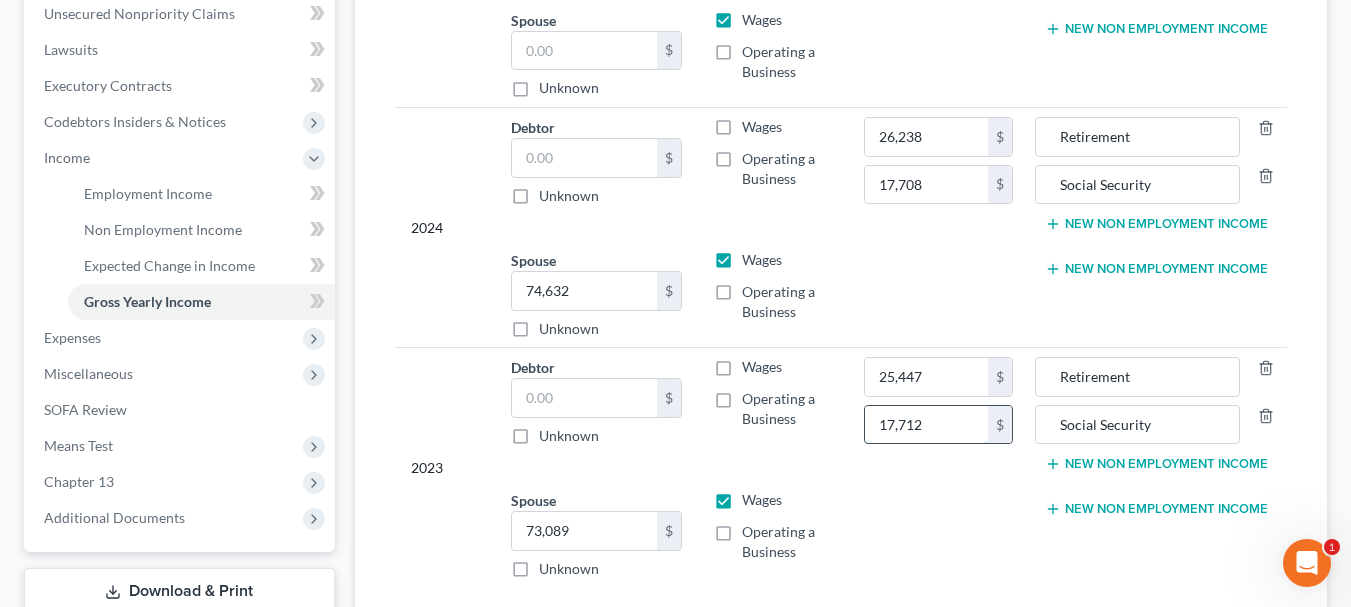 click on "17,712" at bounding box center (926, 425) 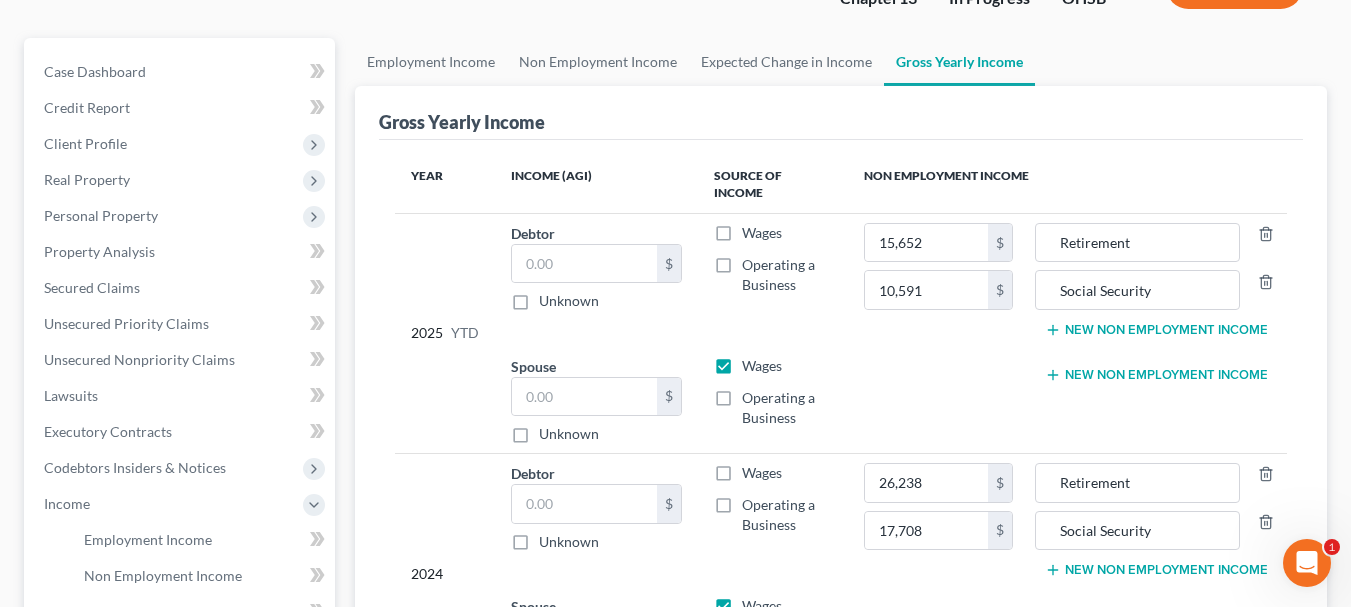 scroll, scrollTop: 100, scrollLeft: 0, axis: vertical 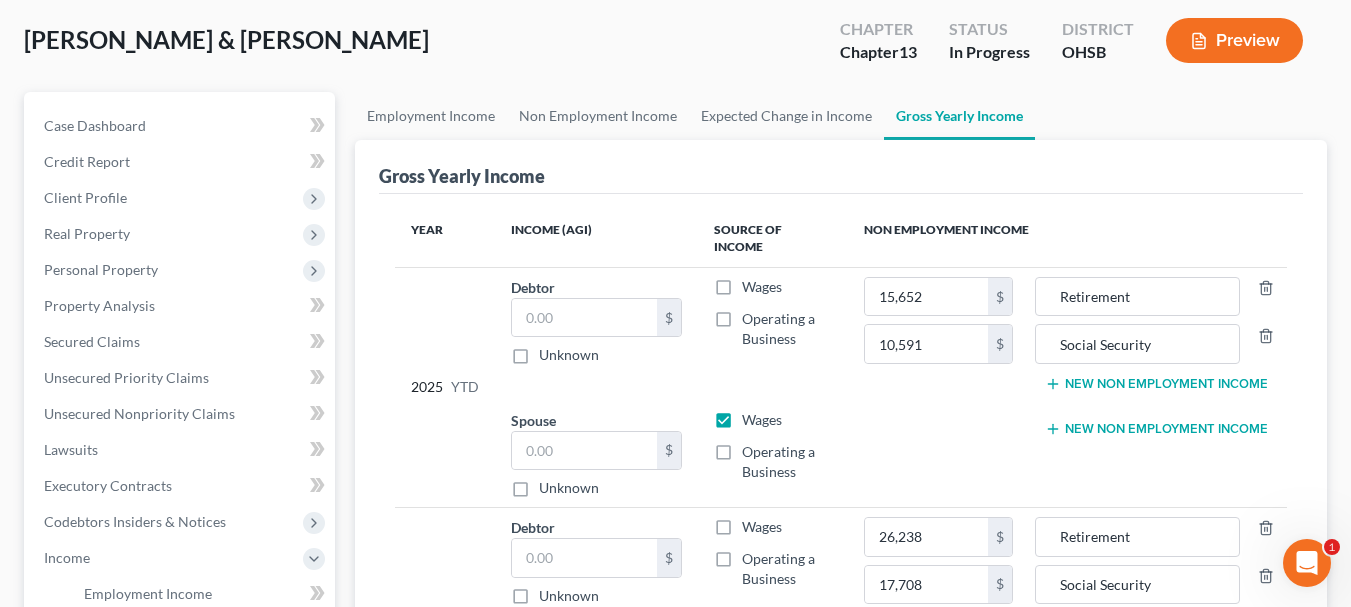 type on "17,158" 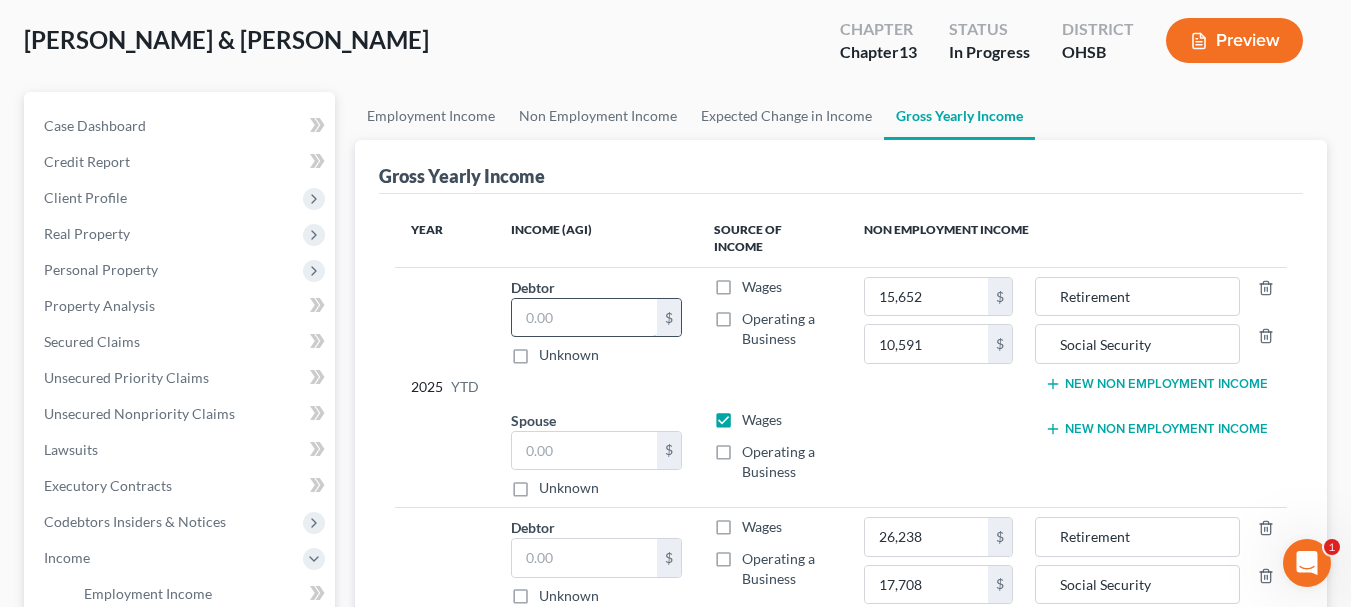 click at bounding box center [584, 318] 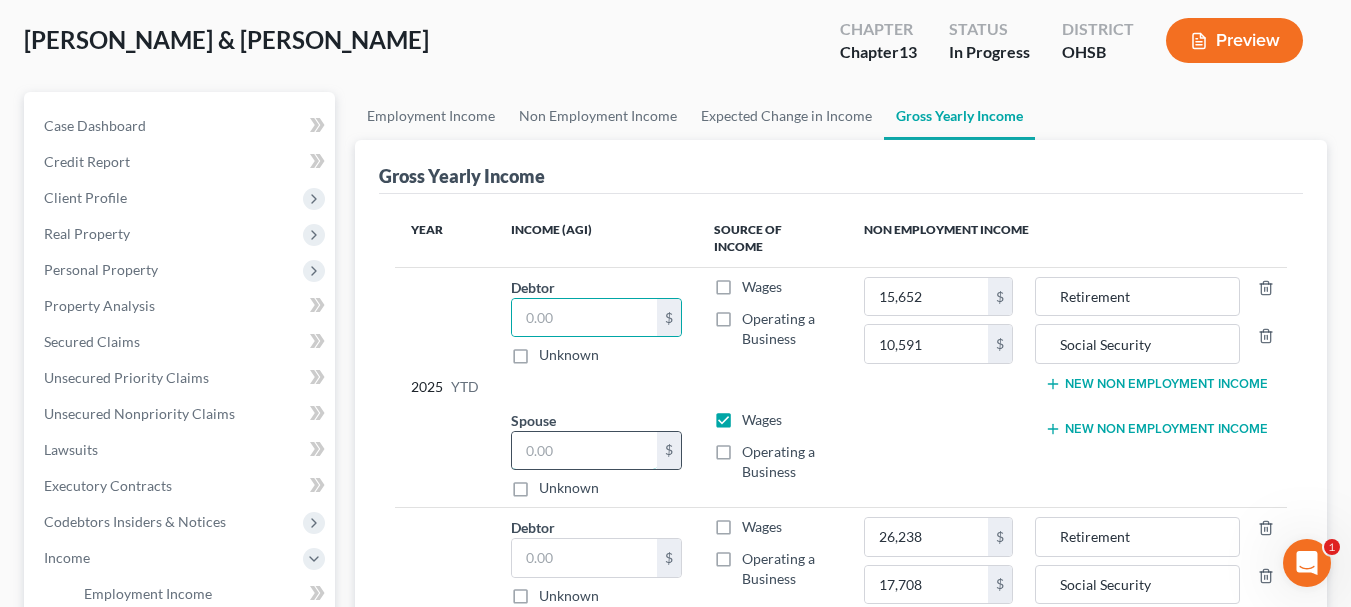 click at bounding box center [584, 451] 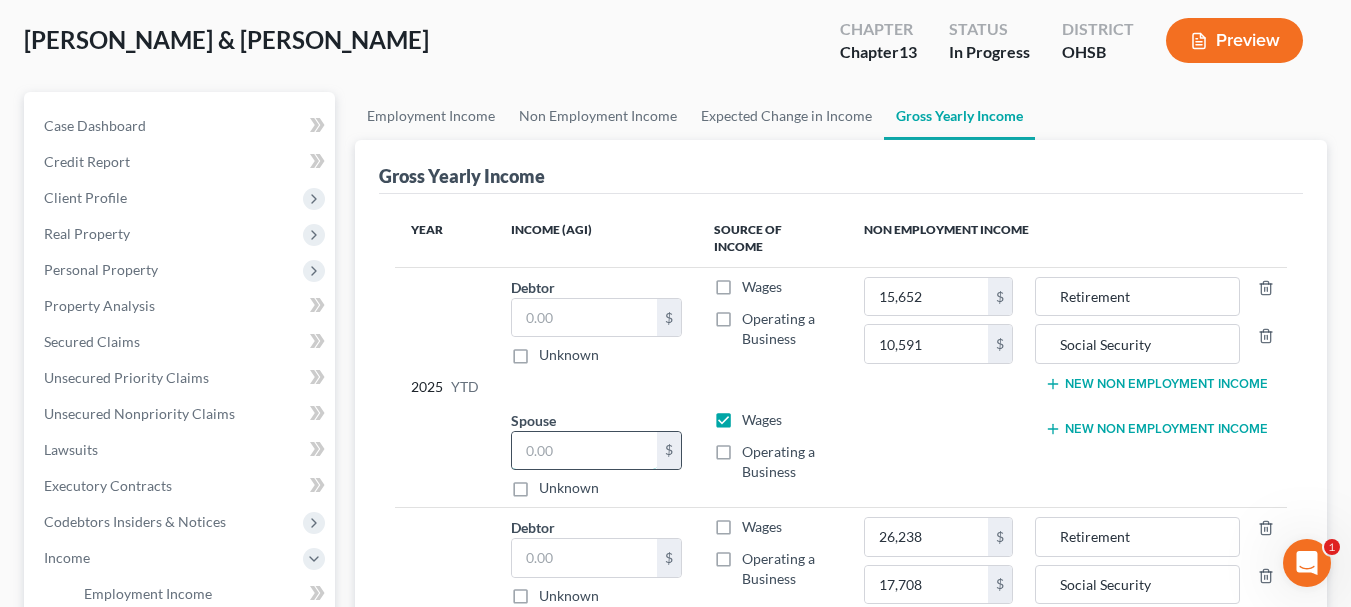paste on "44,623.36" 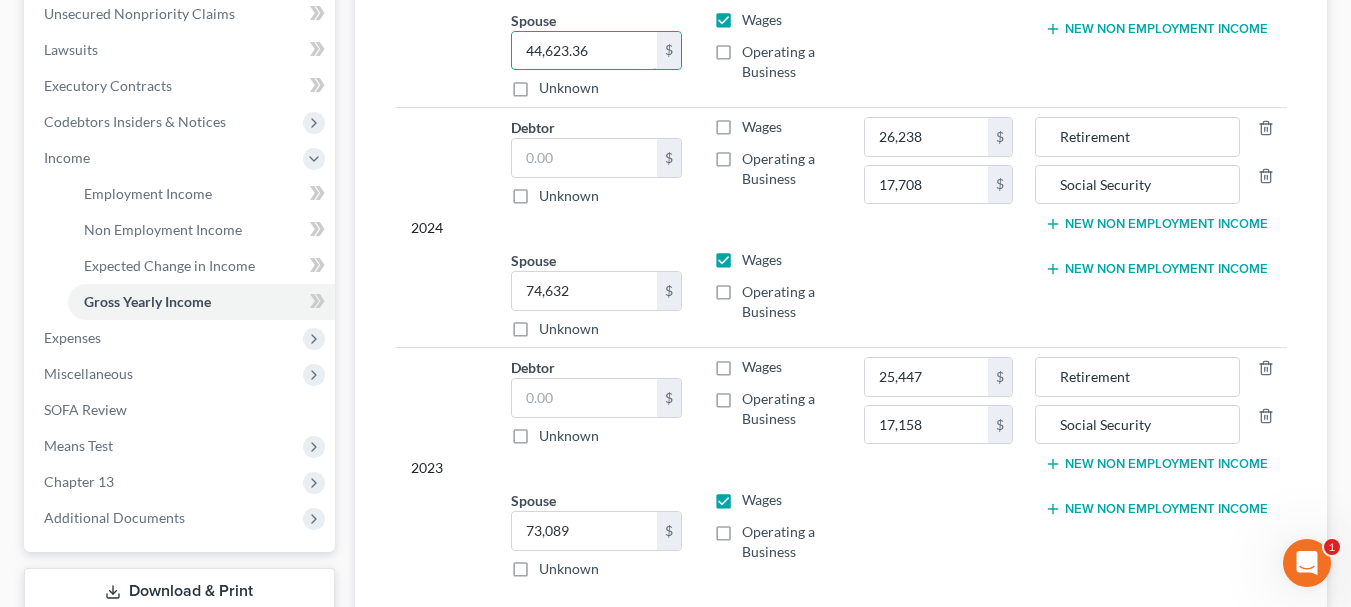 scroll, scrollTop: 643, scrollLeft: 0, axis: vertical 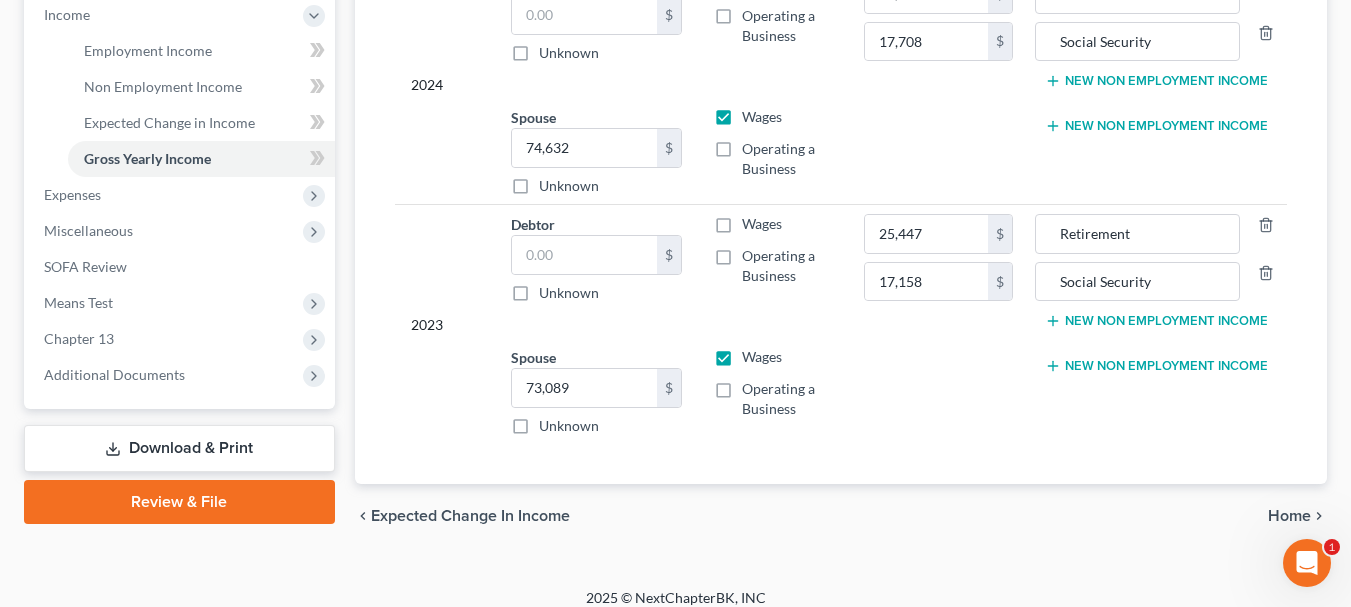 type on "44,623.36" 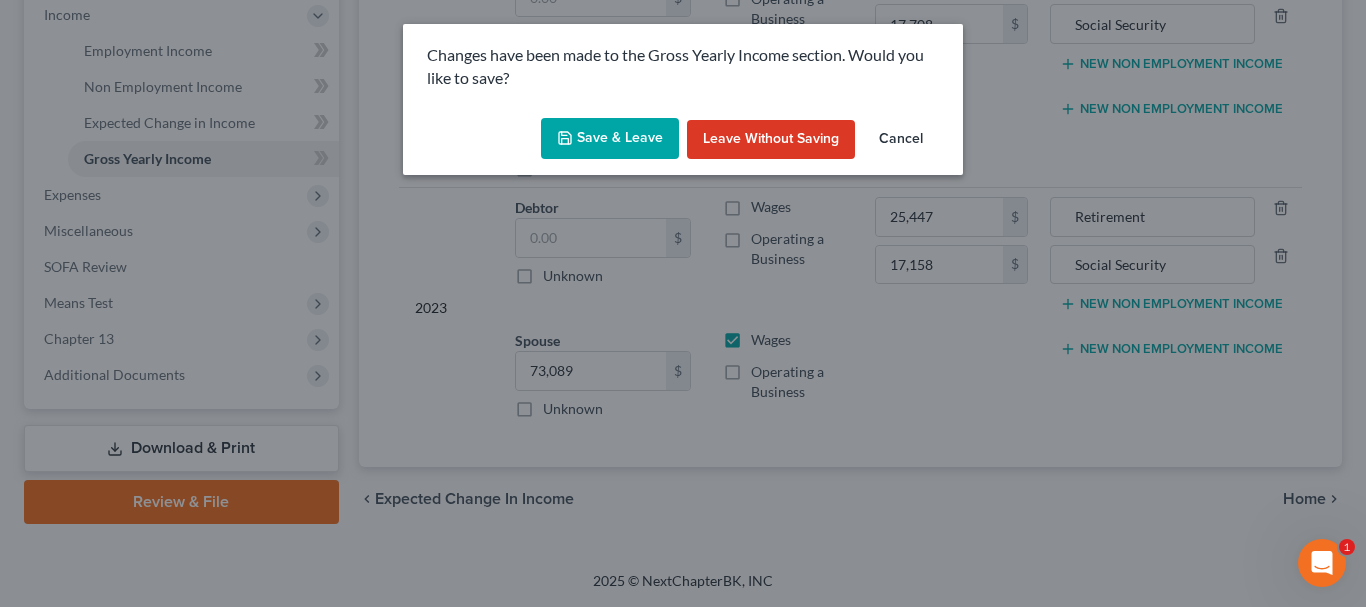 click 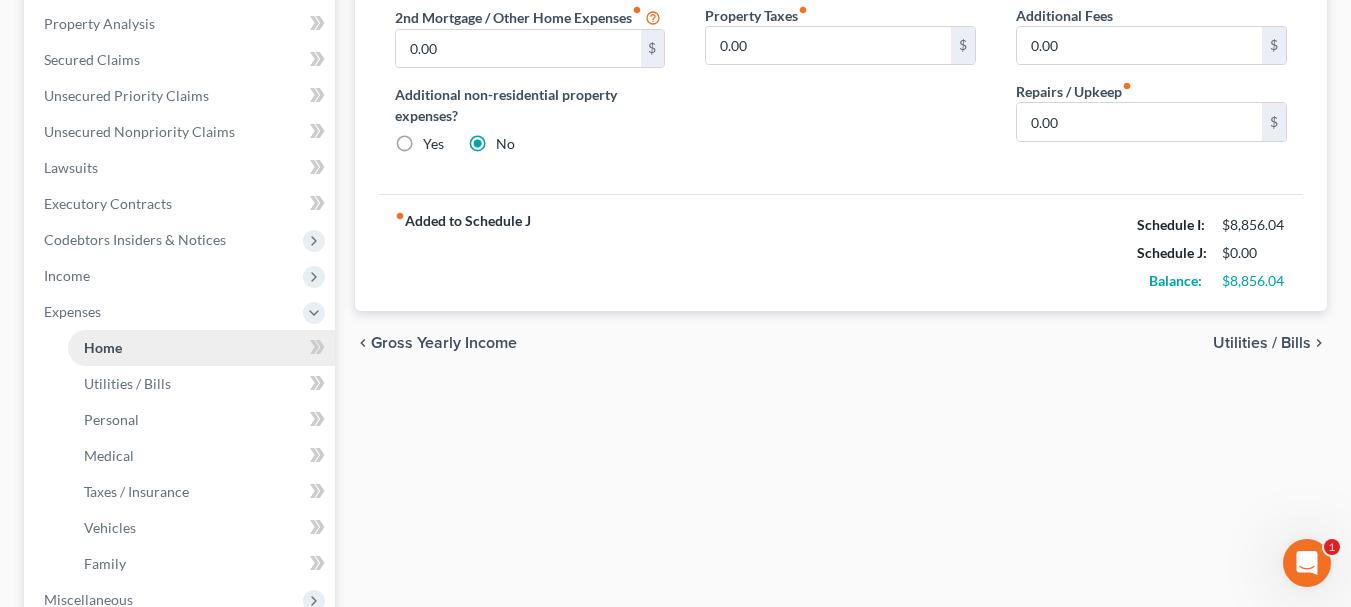 scroll, scrollTop: 0, scrollLeft: 0, axis: both 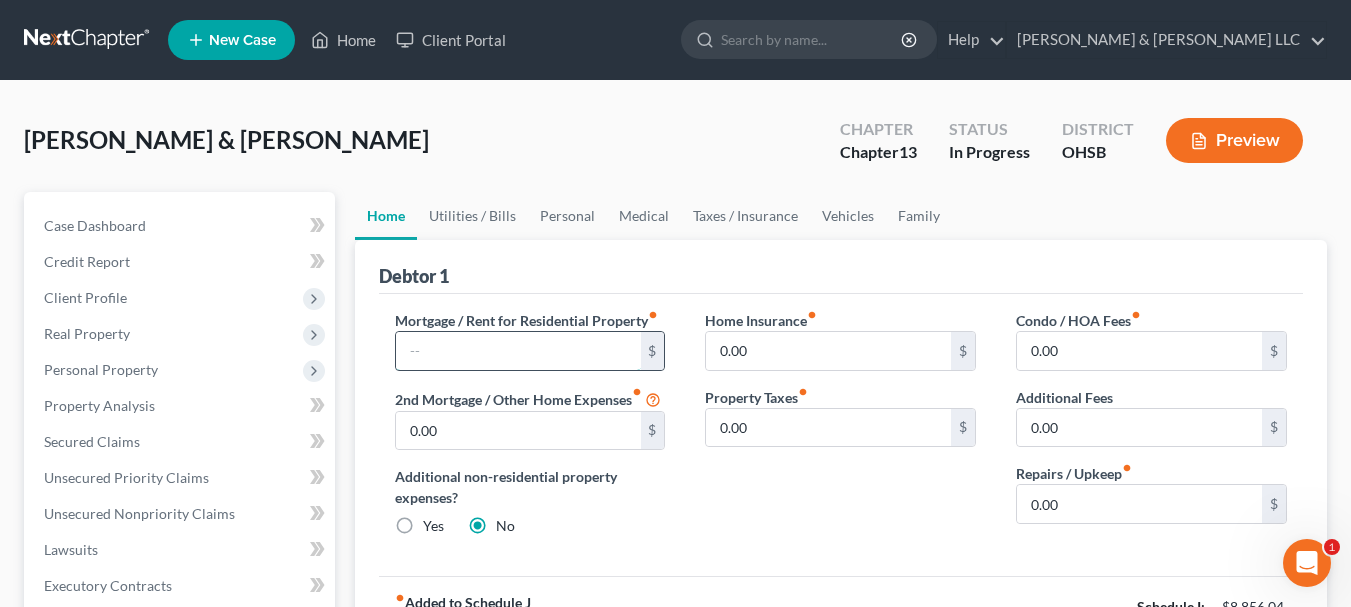 click at bounding box center [518, 351] 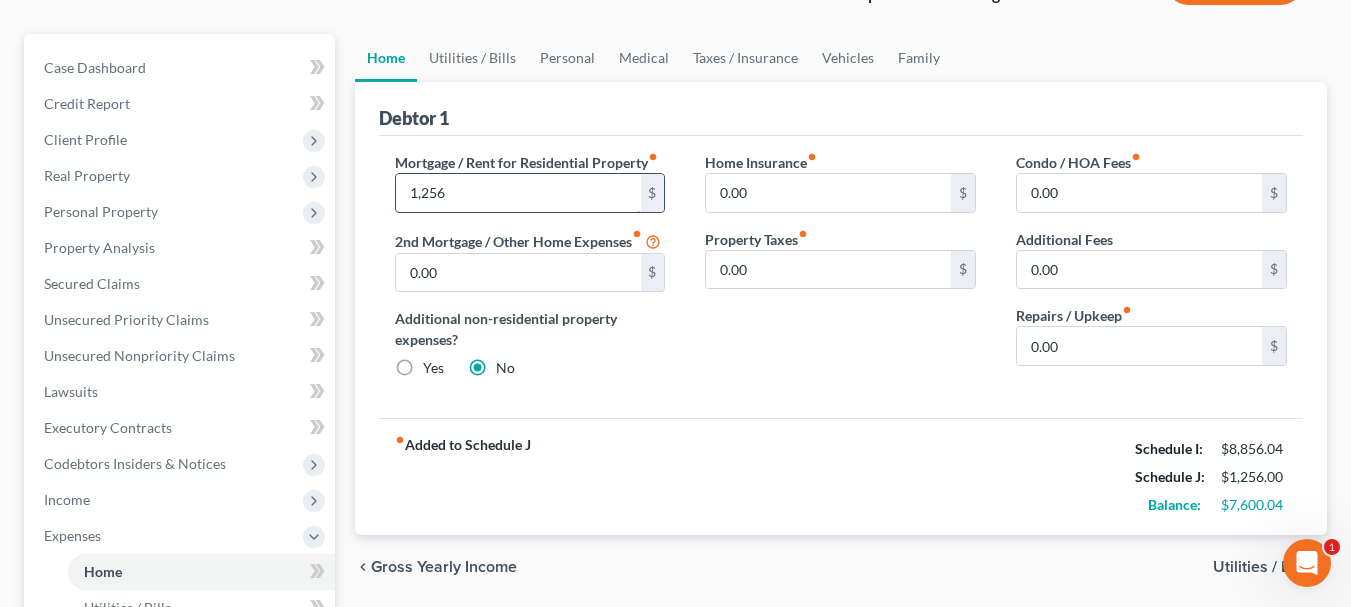scroll, scrollTop: 200, scrollLeft: 0, axis: vertical 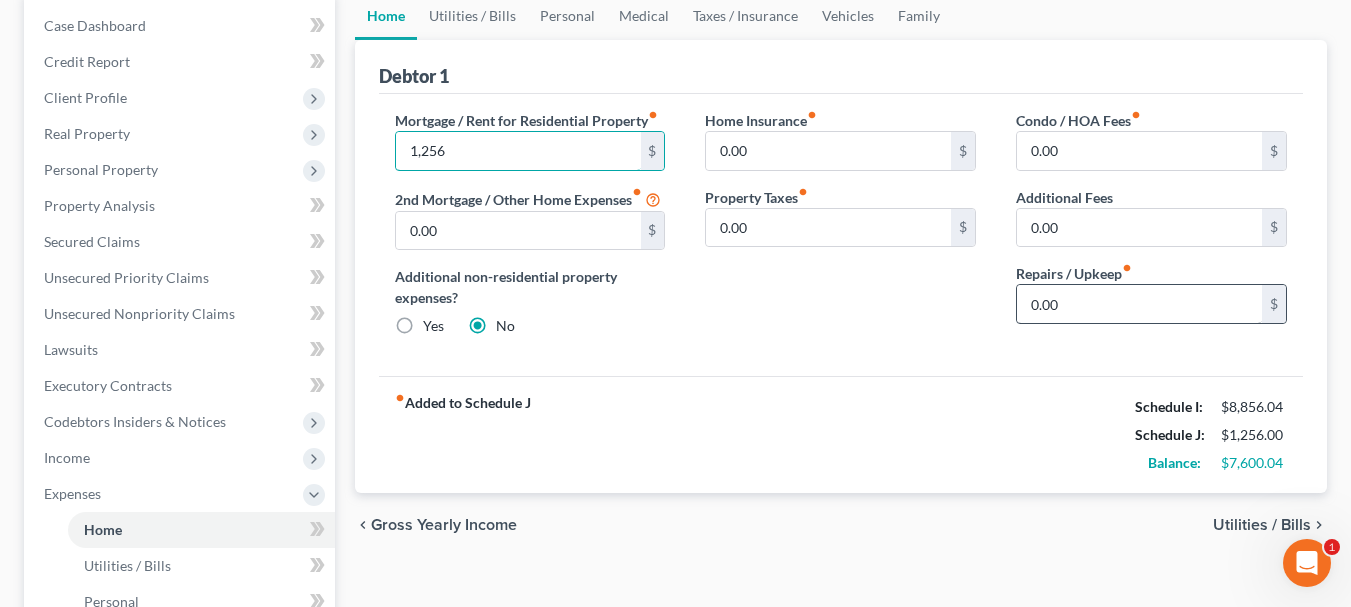 type on "1,256" 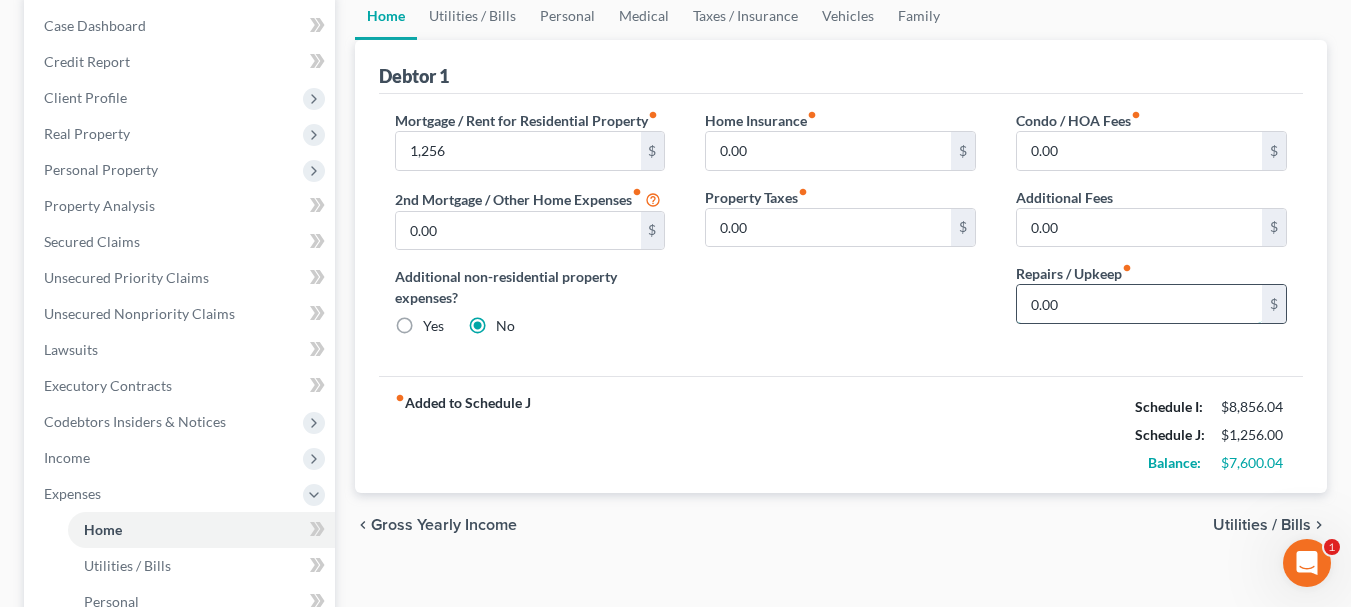 click on "0.00" at bounding box center [1139, 304] 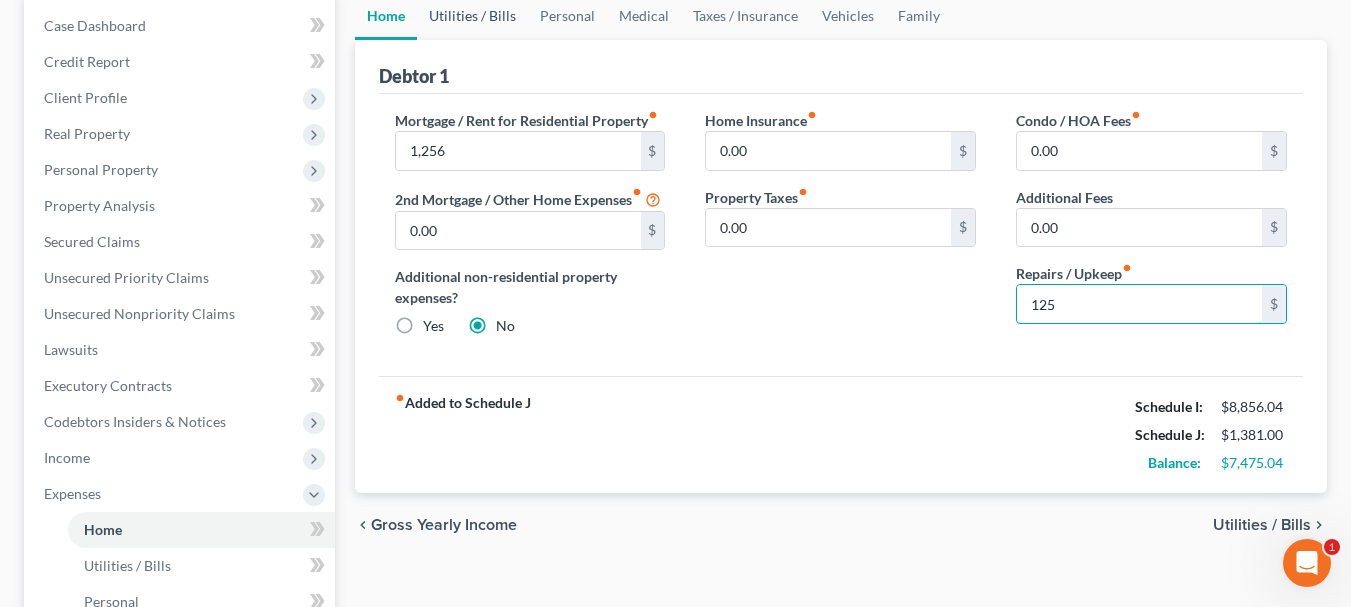 type on "125" 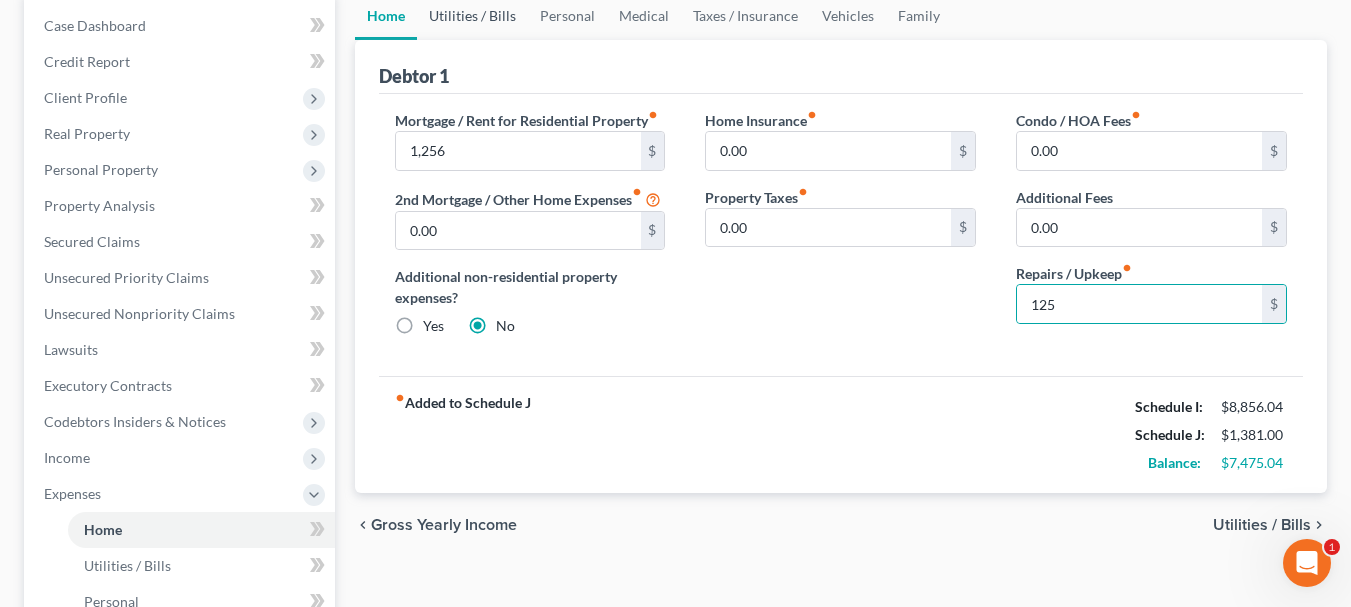 click on "Utilities / Bills" at bounding box center (472, 16) 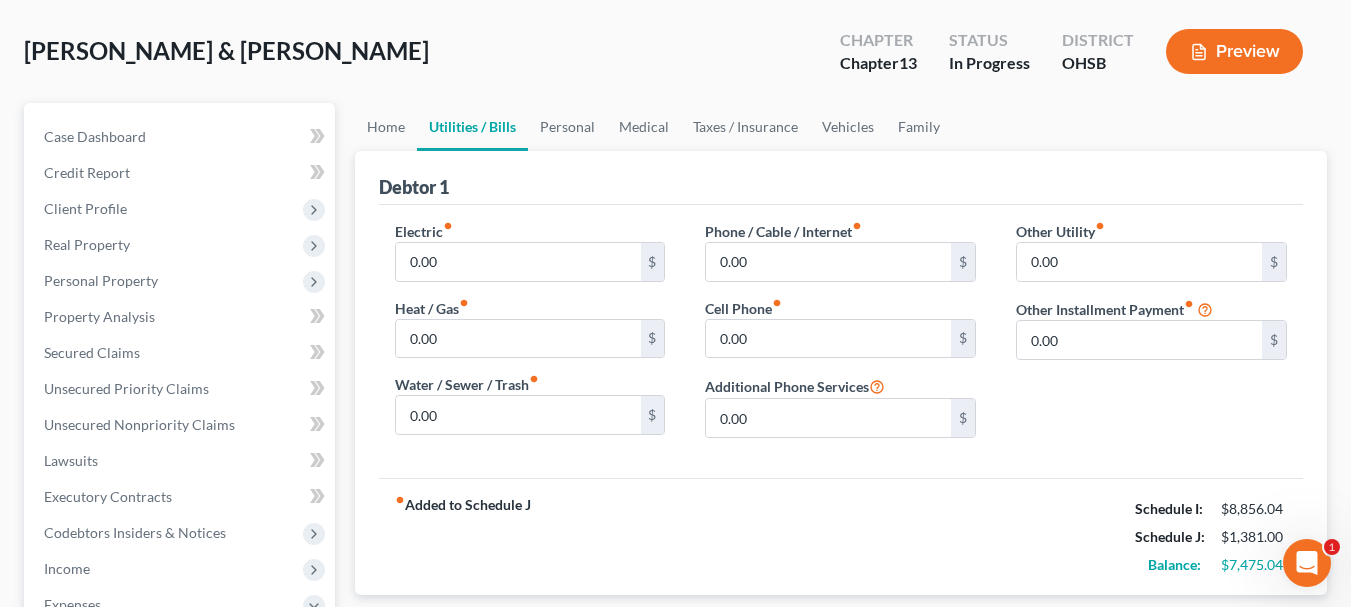 scroll, scrollTop: 0, scrollLeft: 0, axis: both 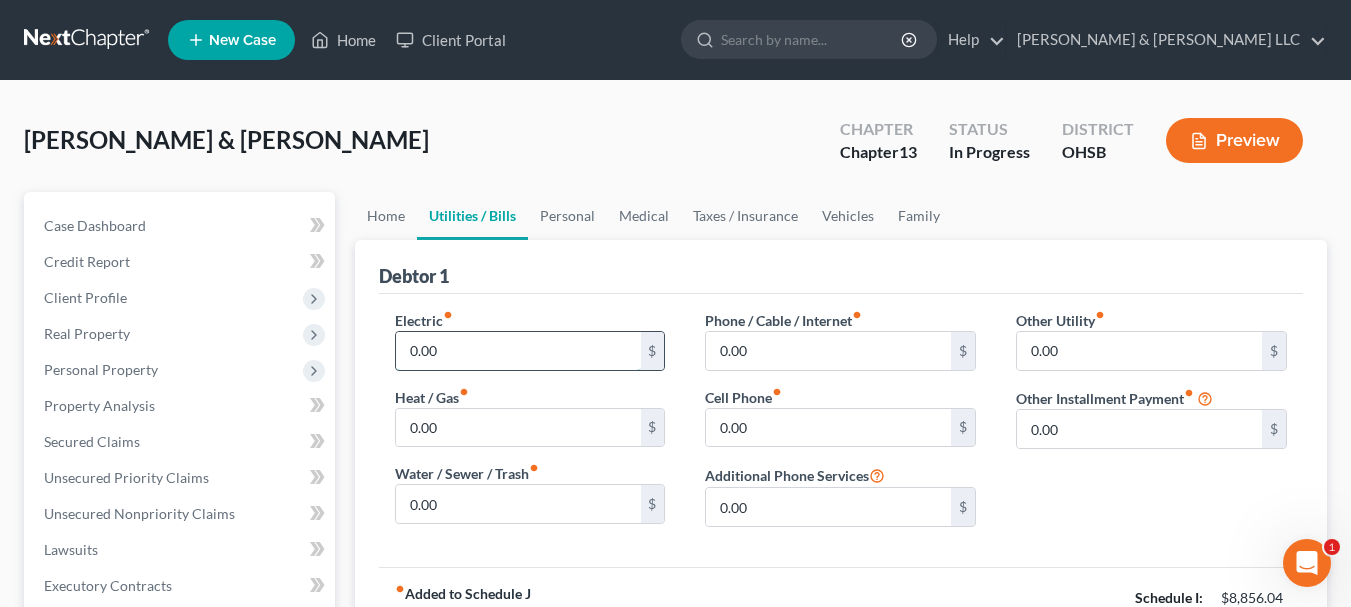 click on "0.00" at bounding box center [518, 351] 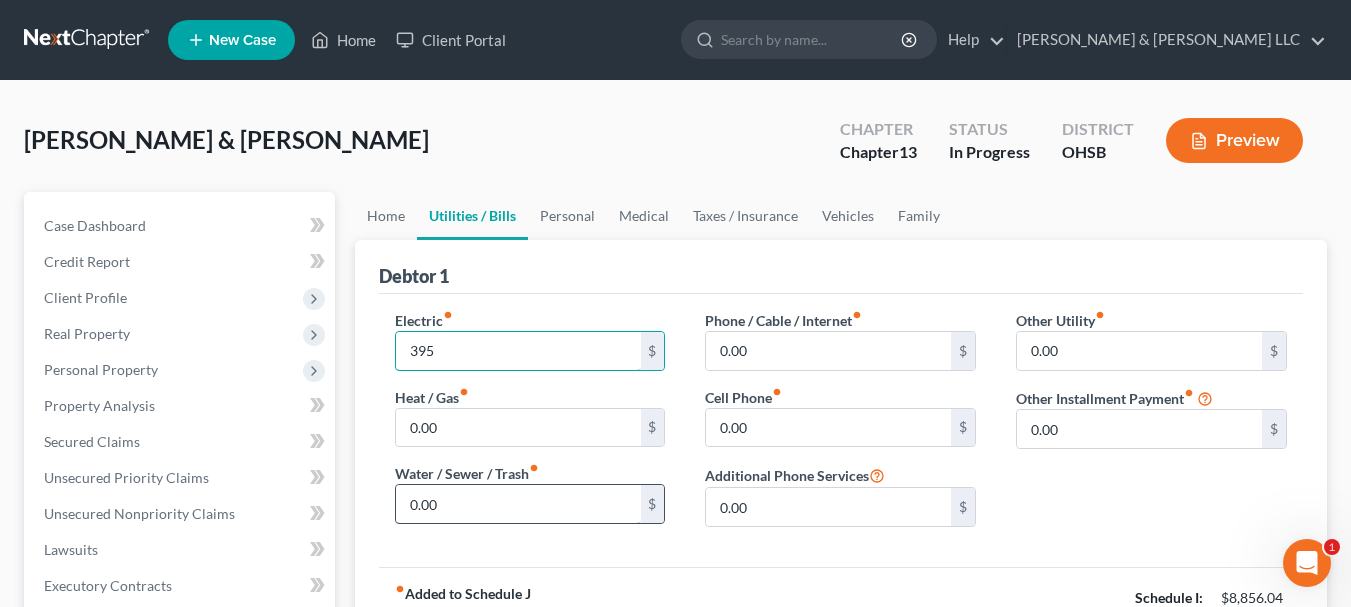 type on "395" 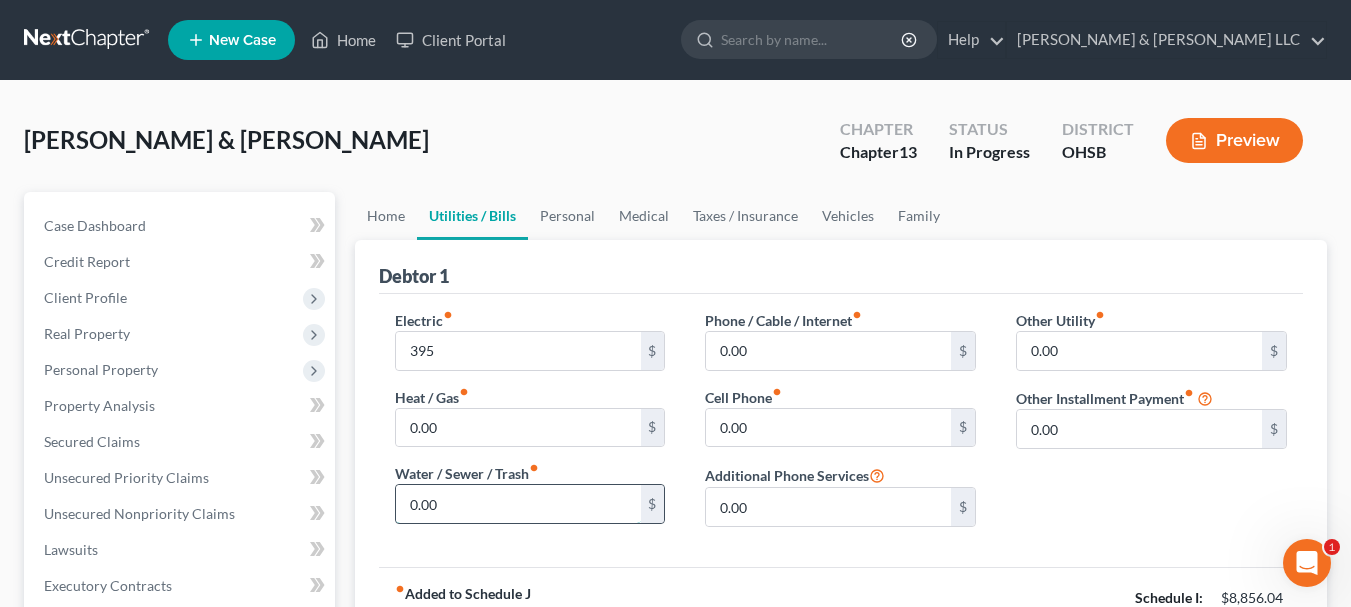 click on "0.00" at bounding box center [518, 504] 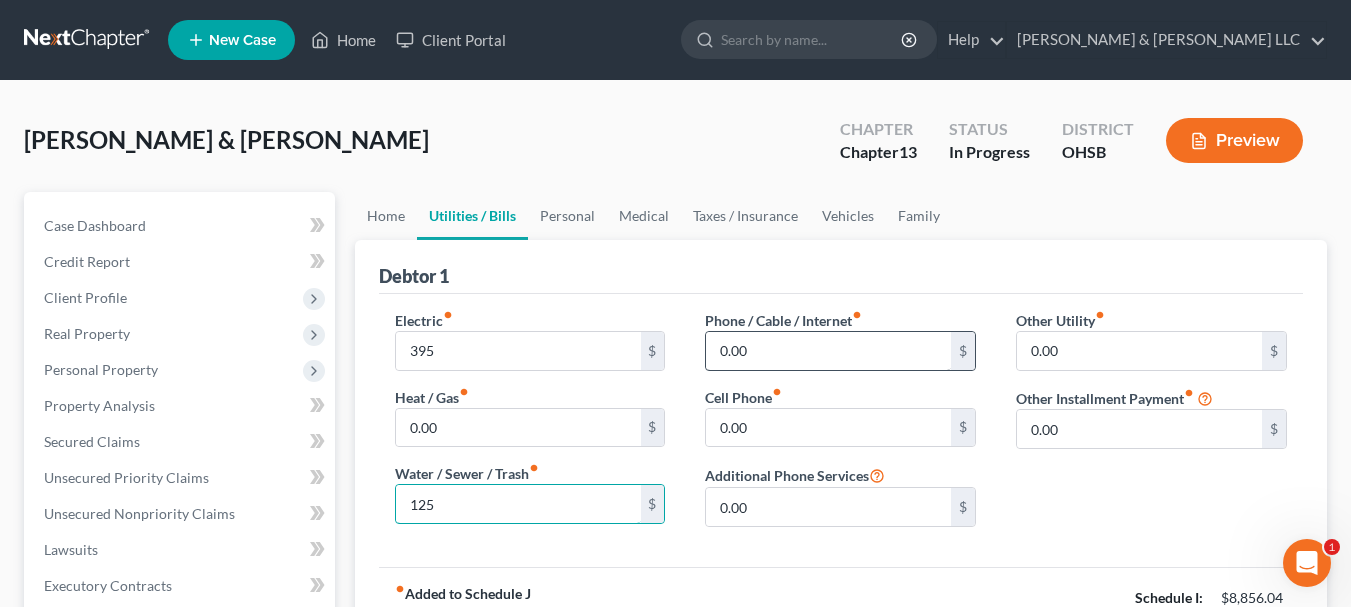 type on "125" 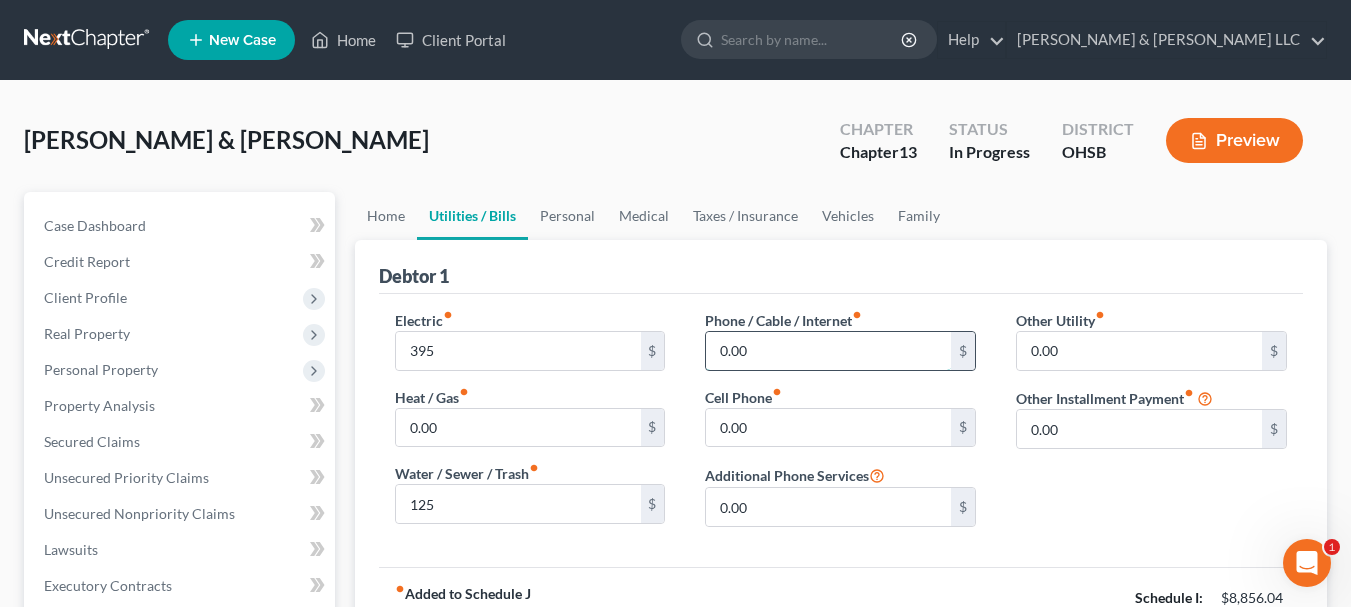click on "0.00" at bounding box center [828, 351] 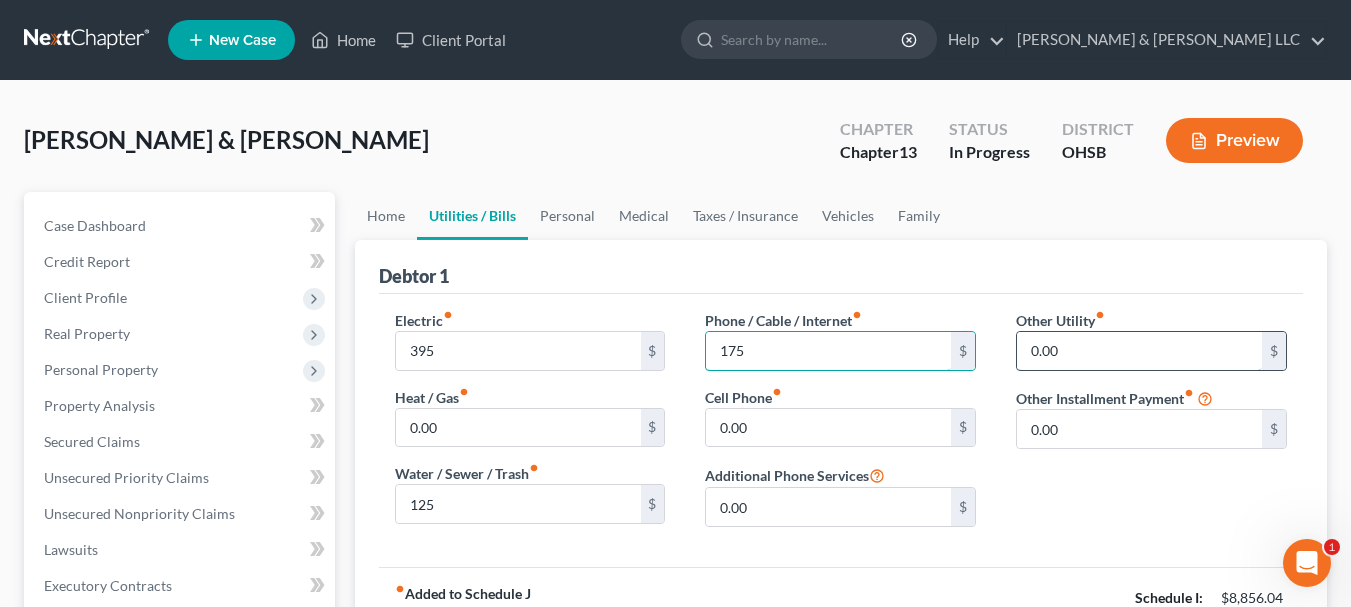 type on "175" 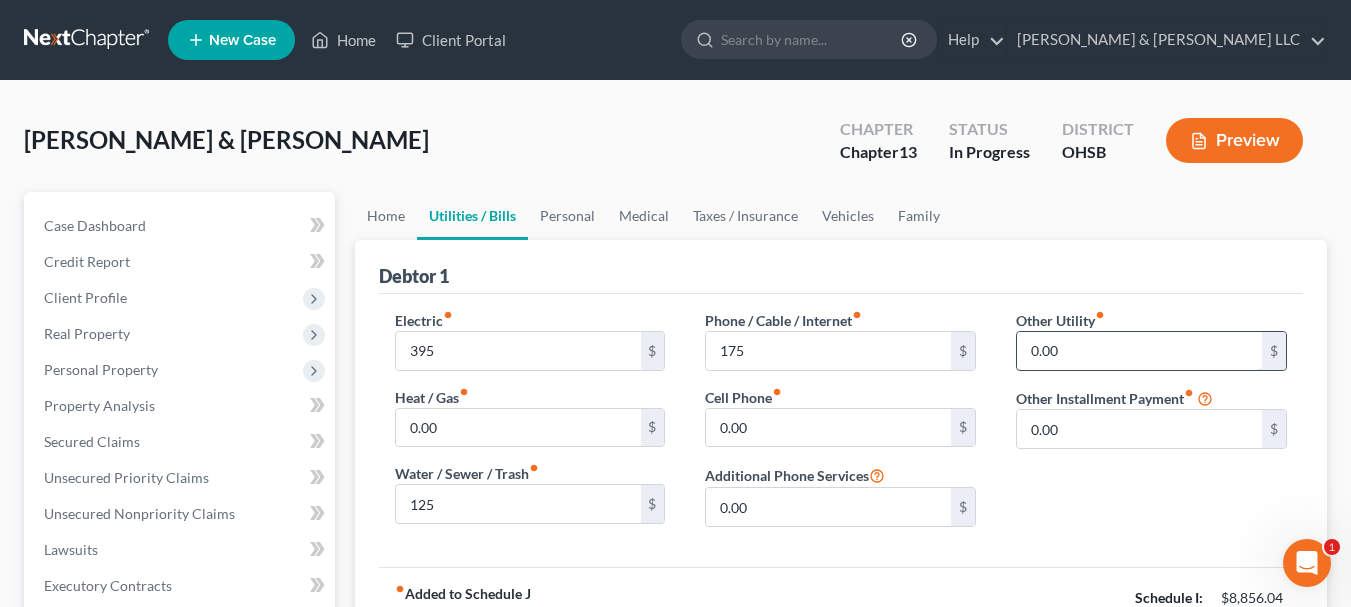 click on "0.00" at bounding box center (1139, 351) 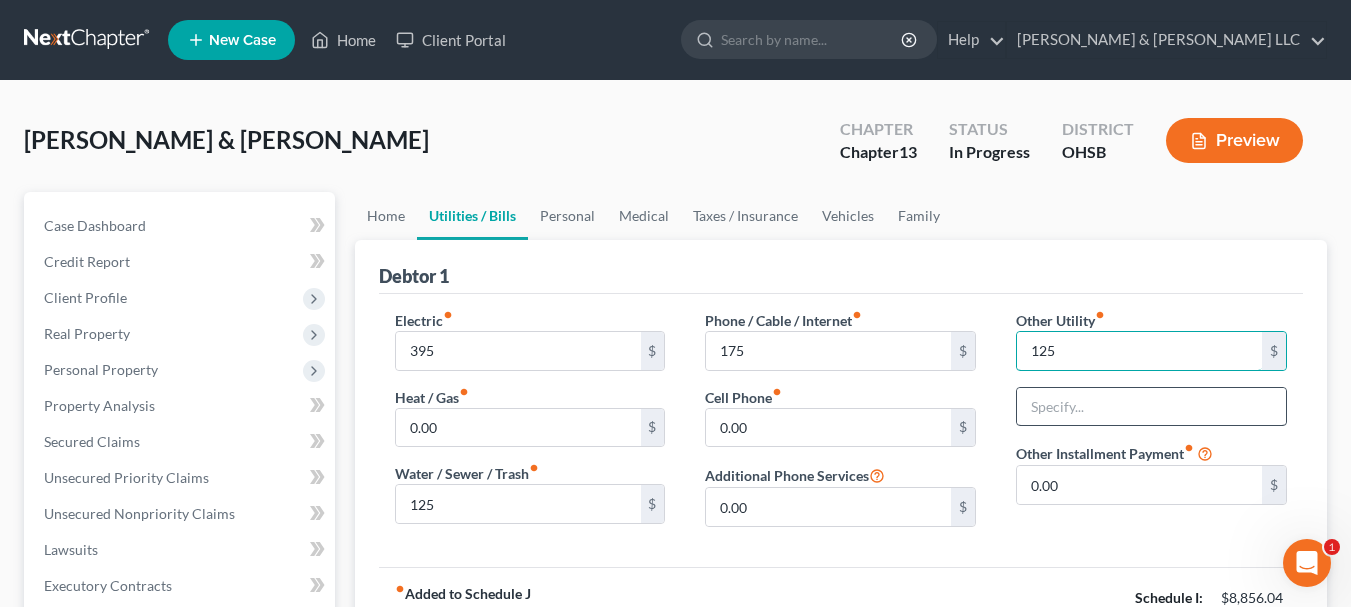 type on "125" 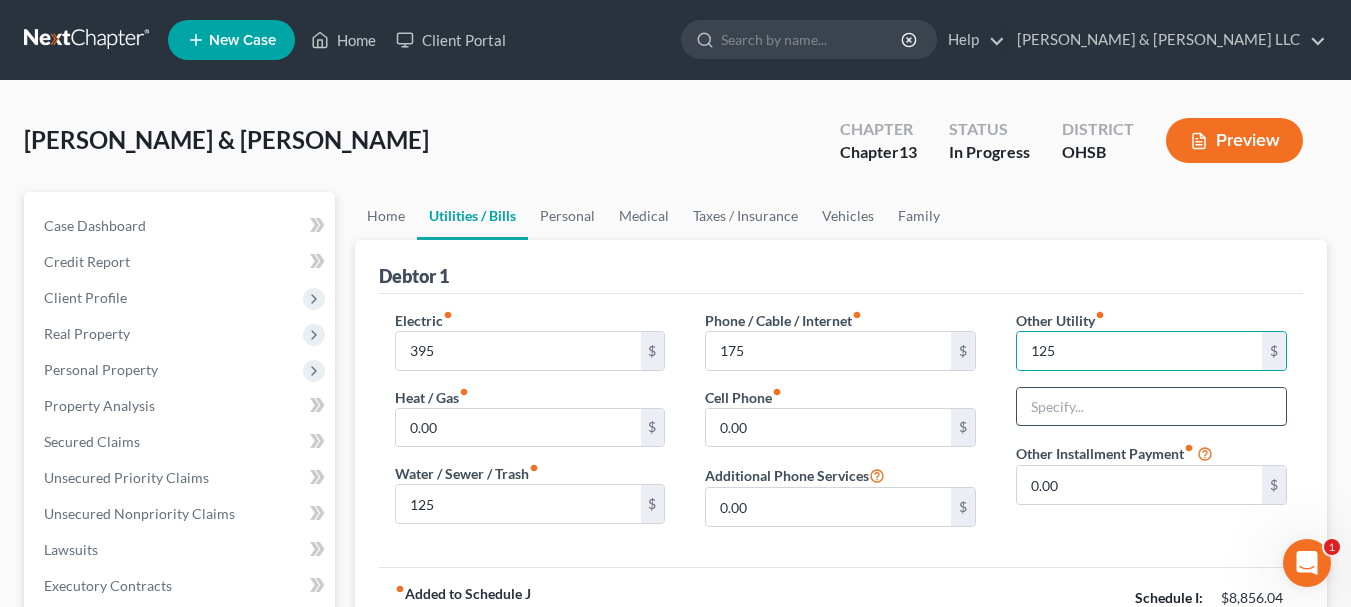 click at bounding box center (1151, 407) 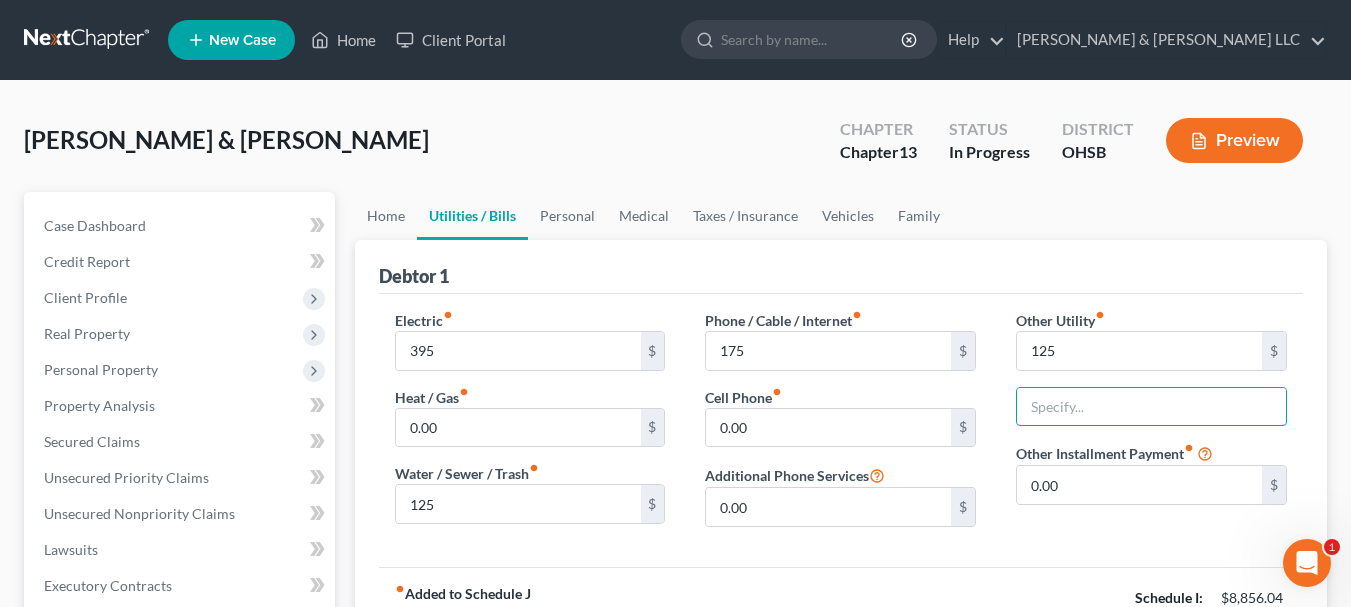 type on "Cable/Internet/Streaming Services" 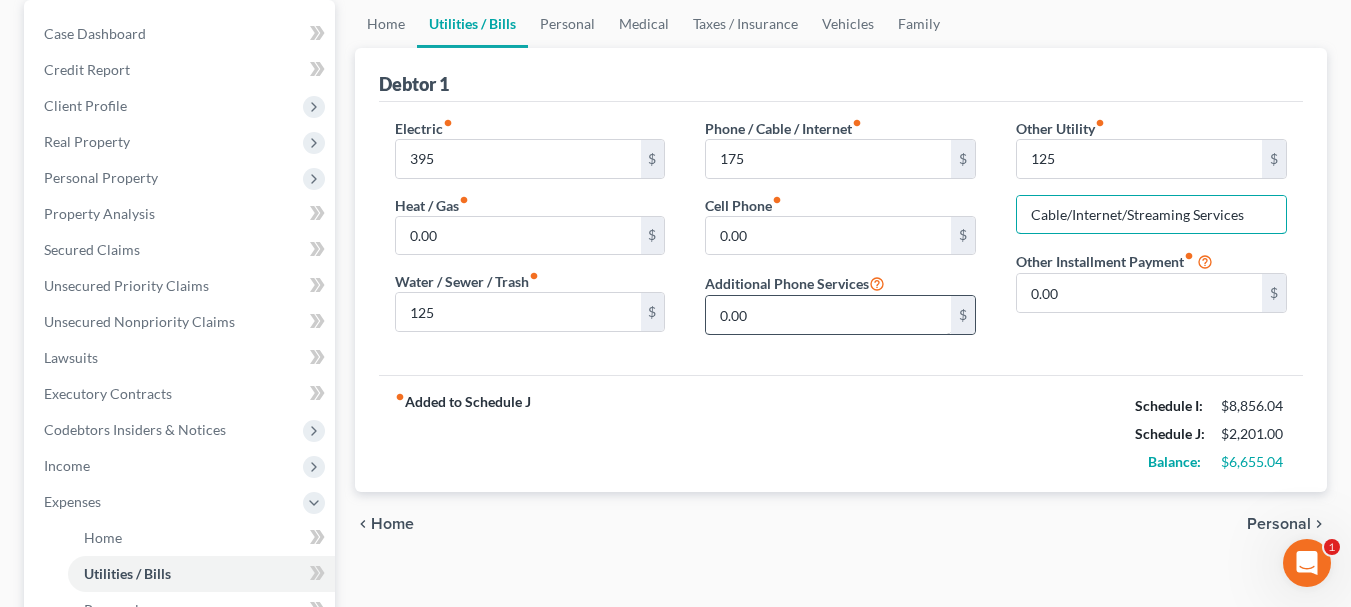 scroll, scrollTop: 200, scrollLeft: 0, axis: vertical 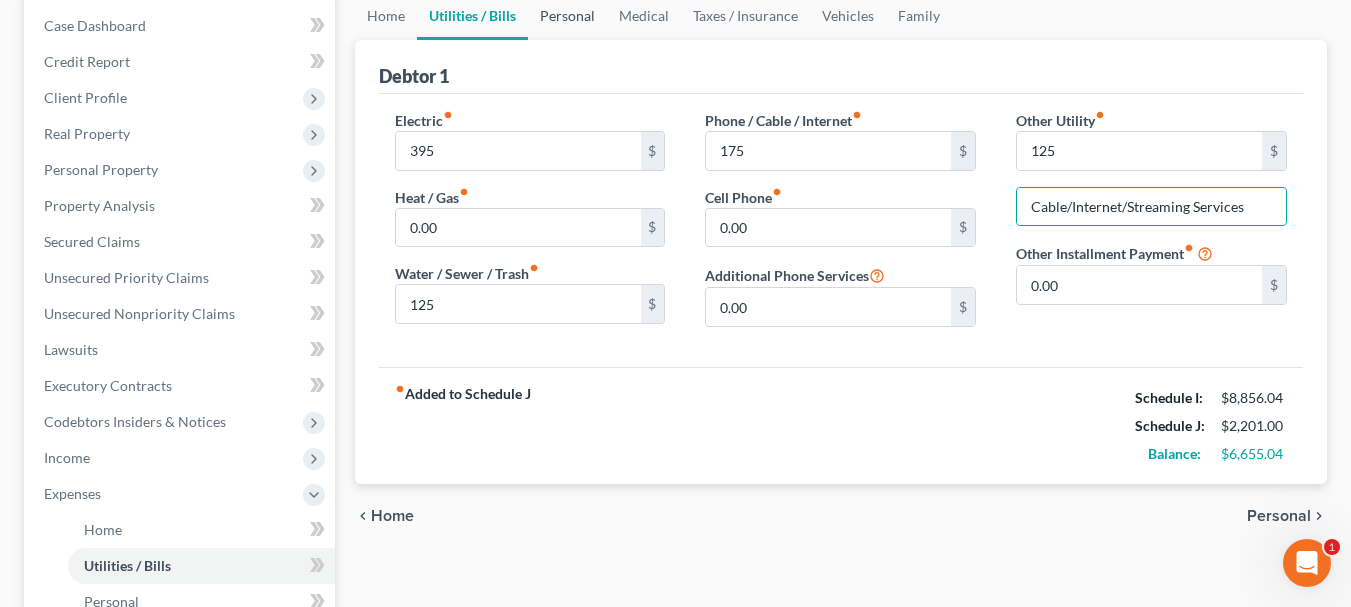 click on "Personal" at bounding box center (567, 16) 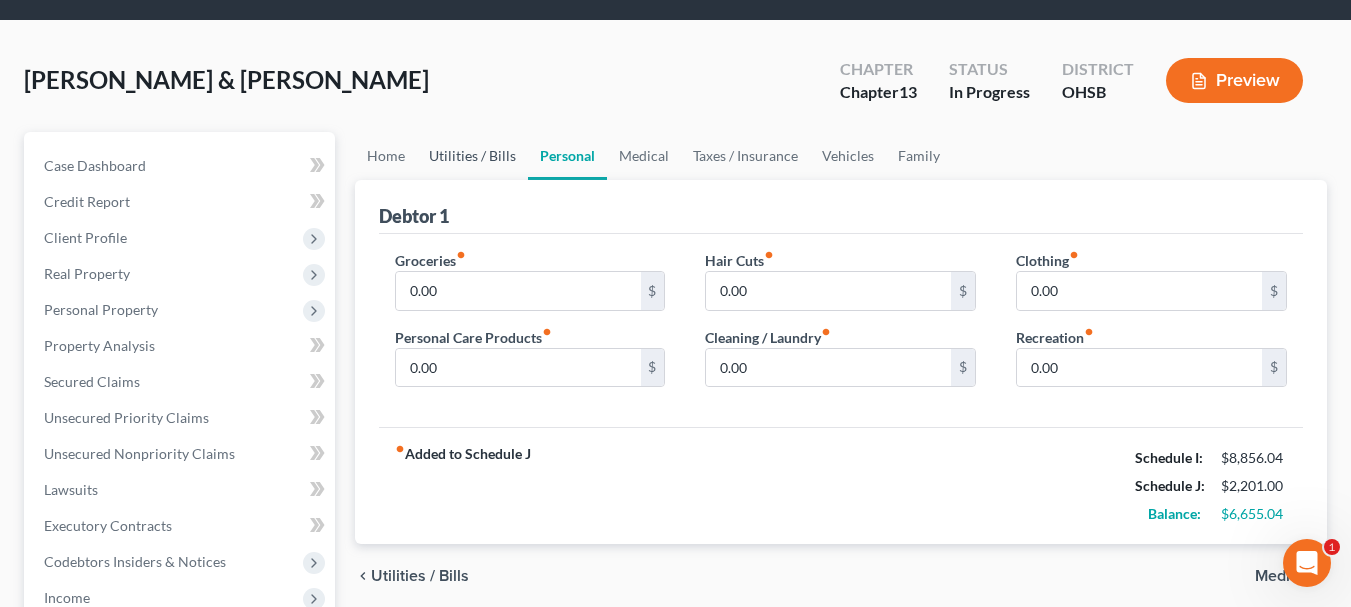 scroll, scrollTop: 0, scrollLeft: 0, axis: both 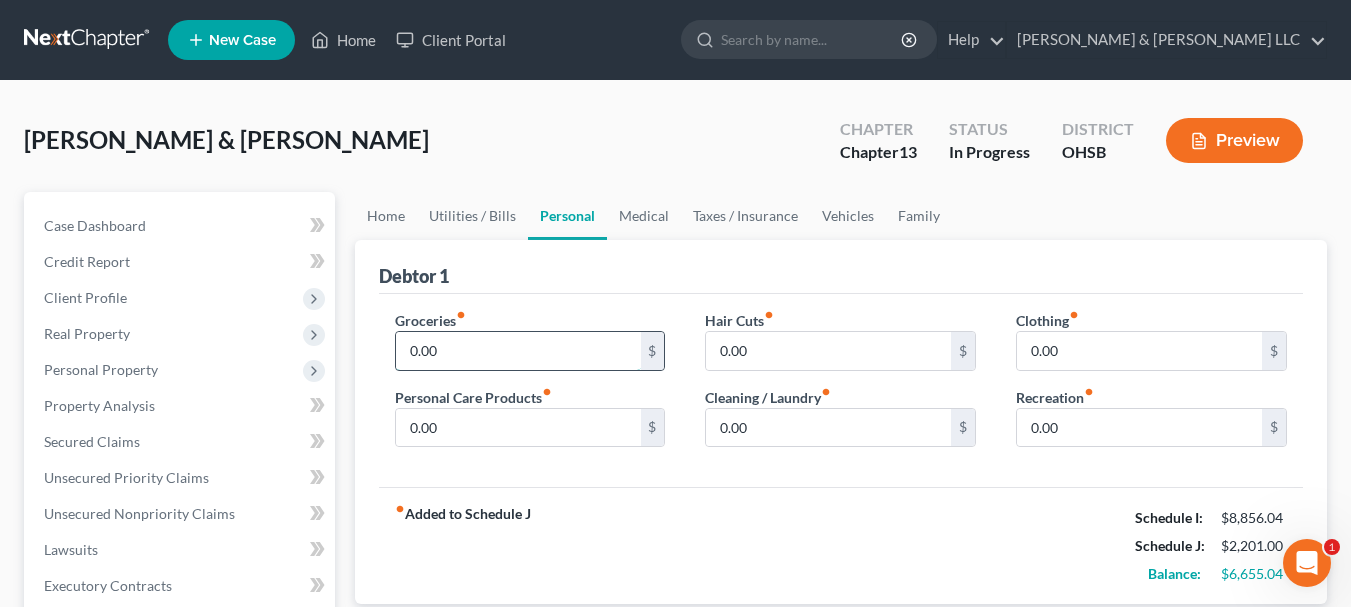 click on "0.00" at bounding box center (518, 351) 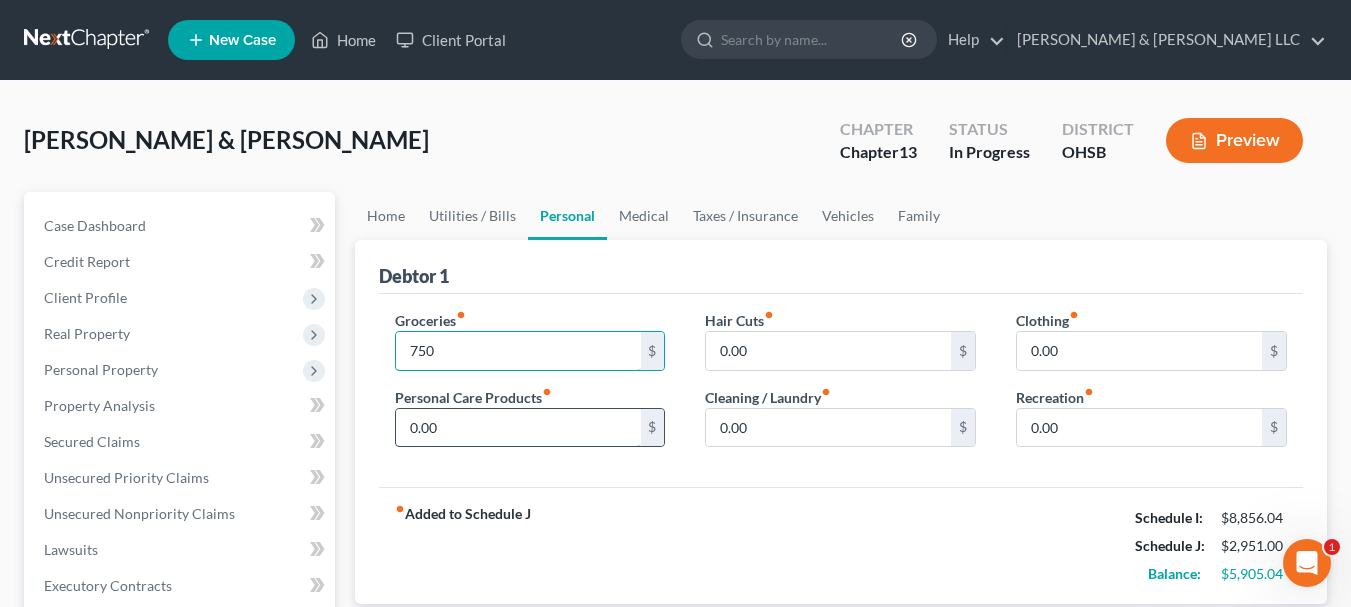 type on "750" 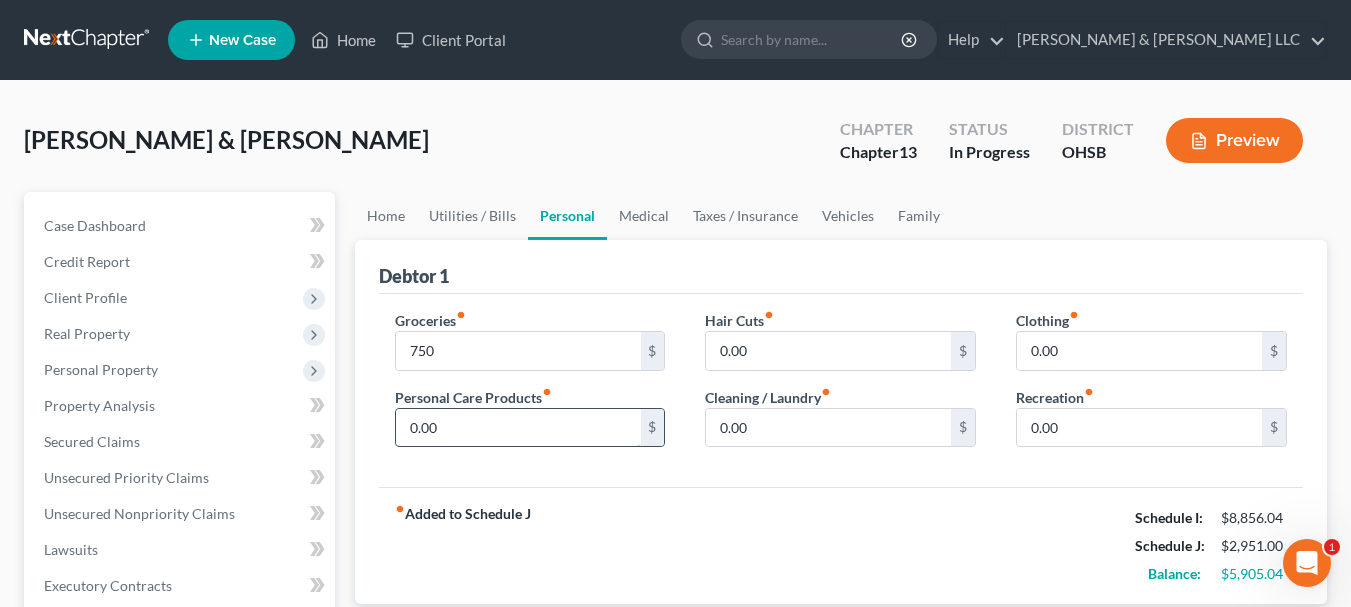 click on "0.00" at bounding box center [518, 428] 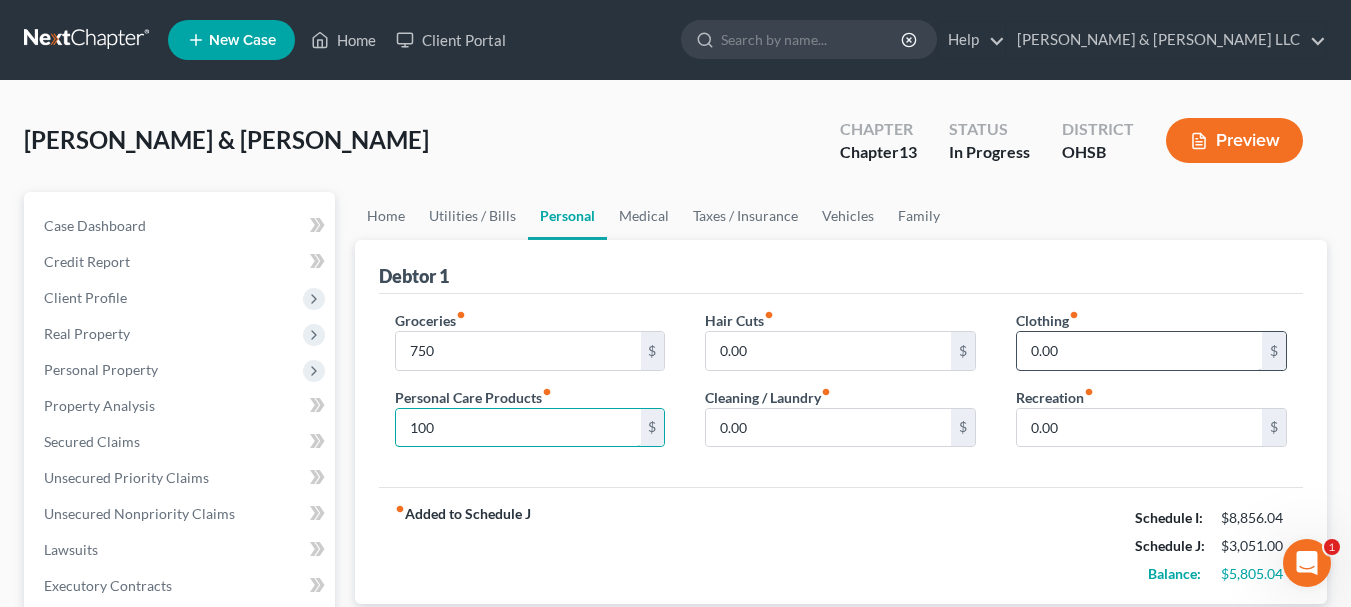 type on "100" 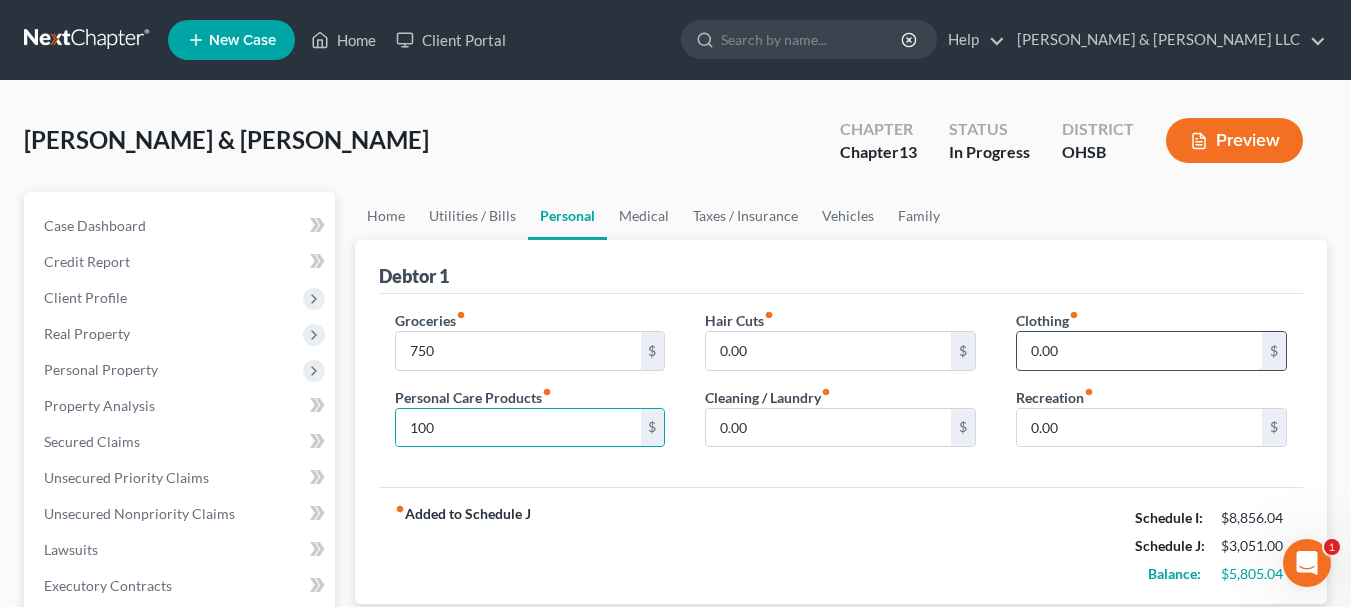 click on "0.00" at bounding box center [1139, 351] 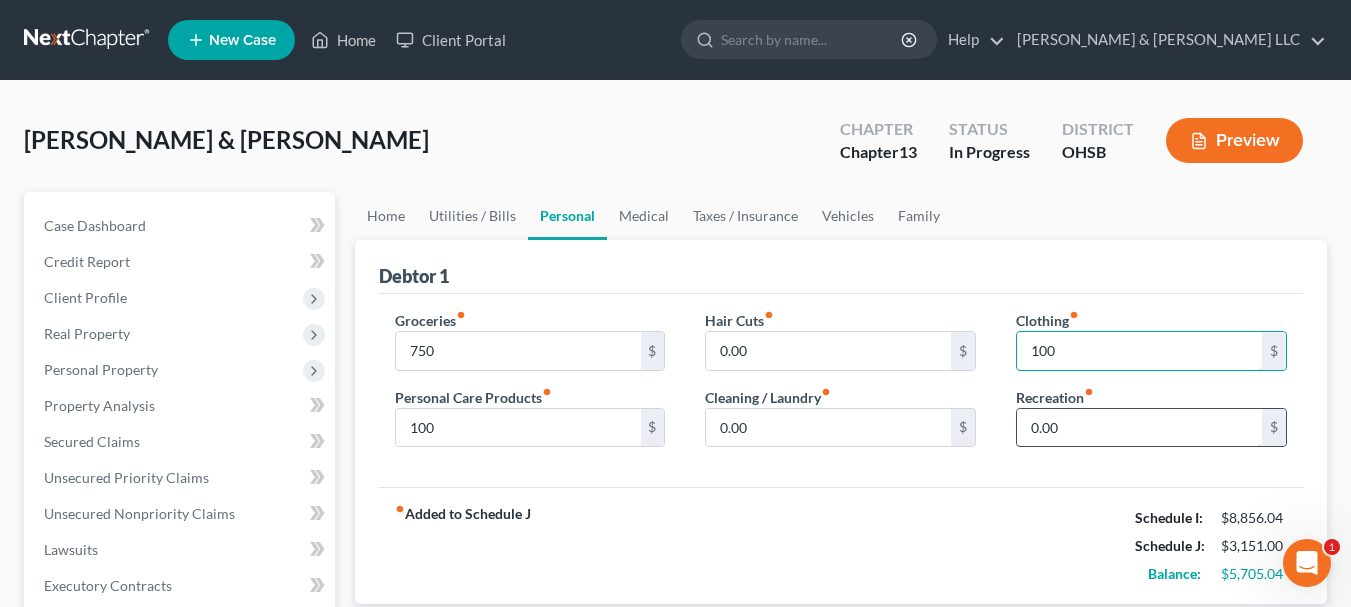 type on "100" 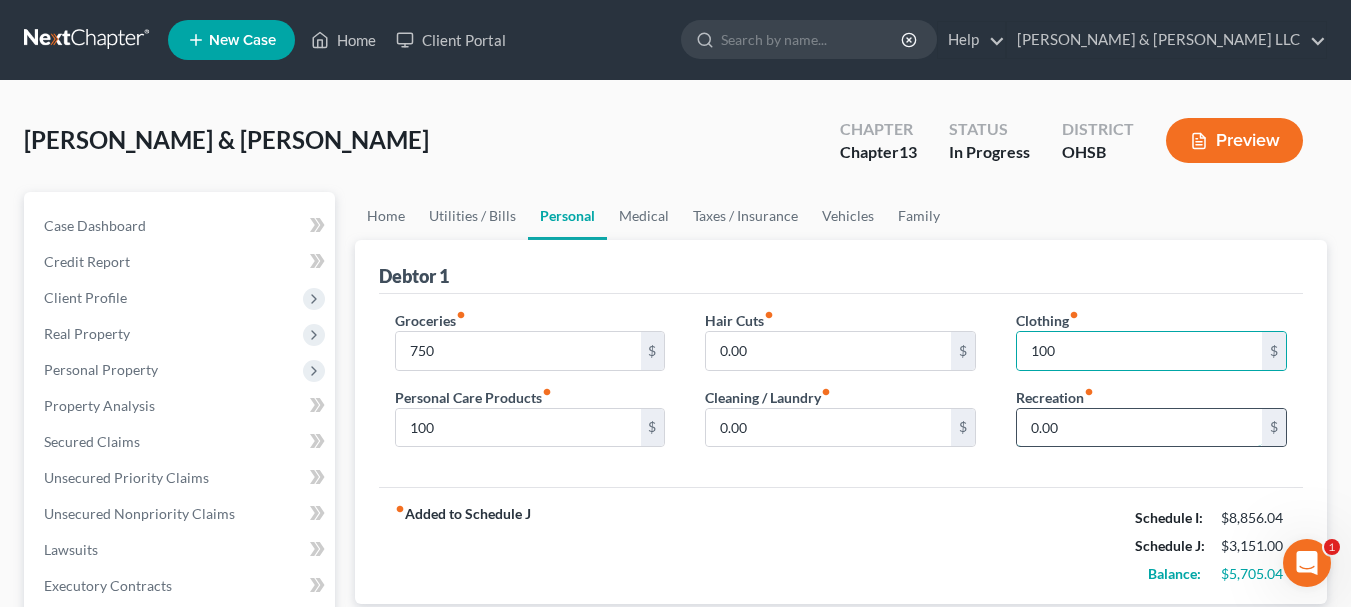 click on "0.00" at bounding box center [1139, 428] 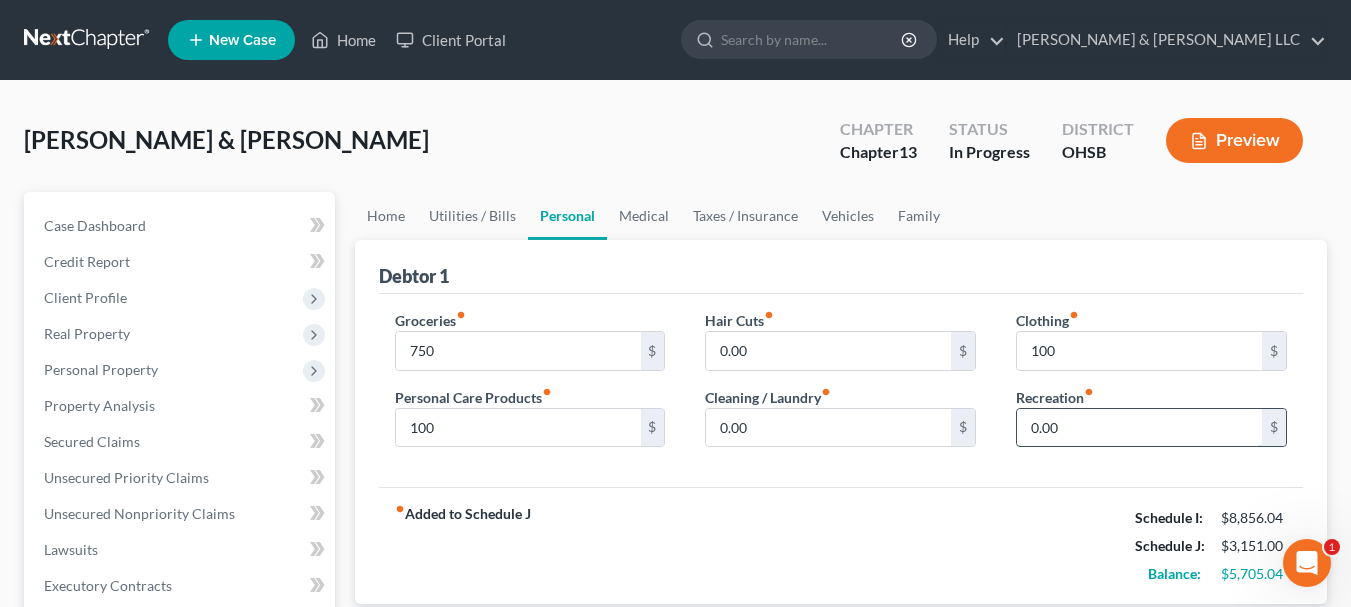 type on "1" 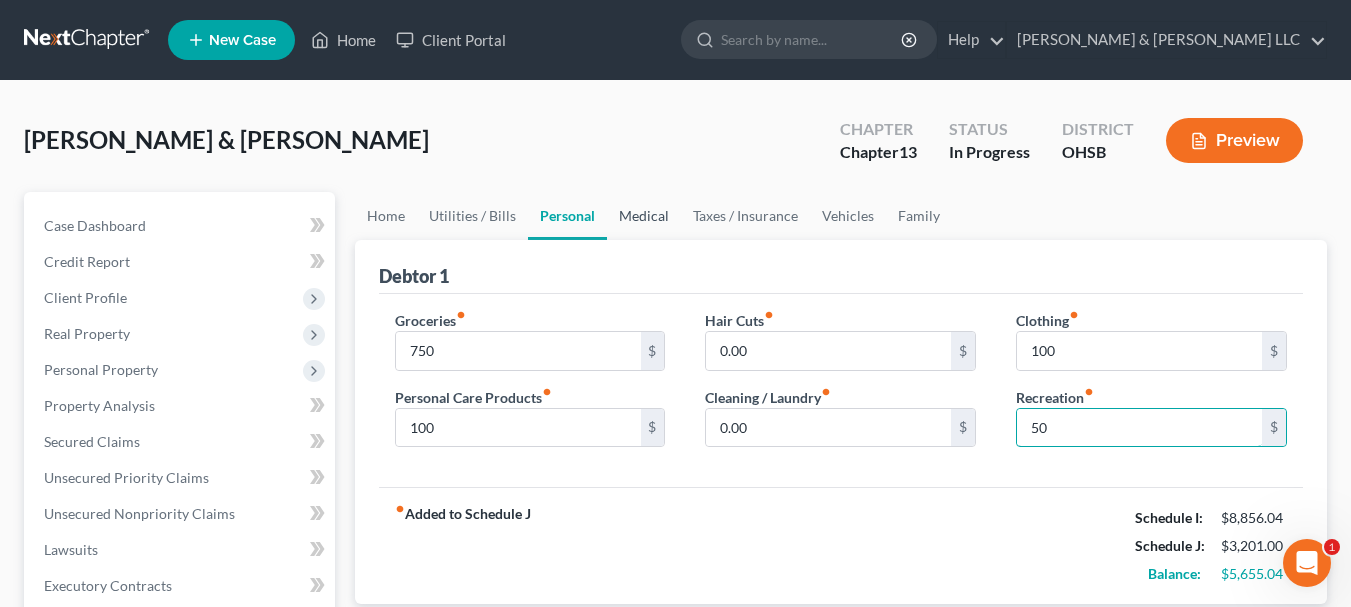 type on "50" 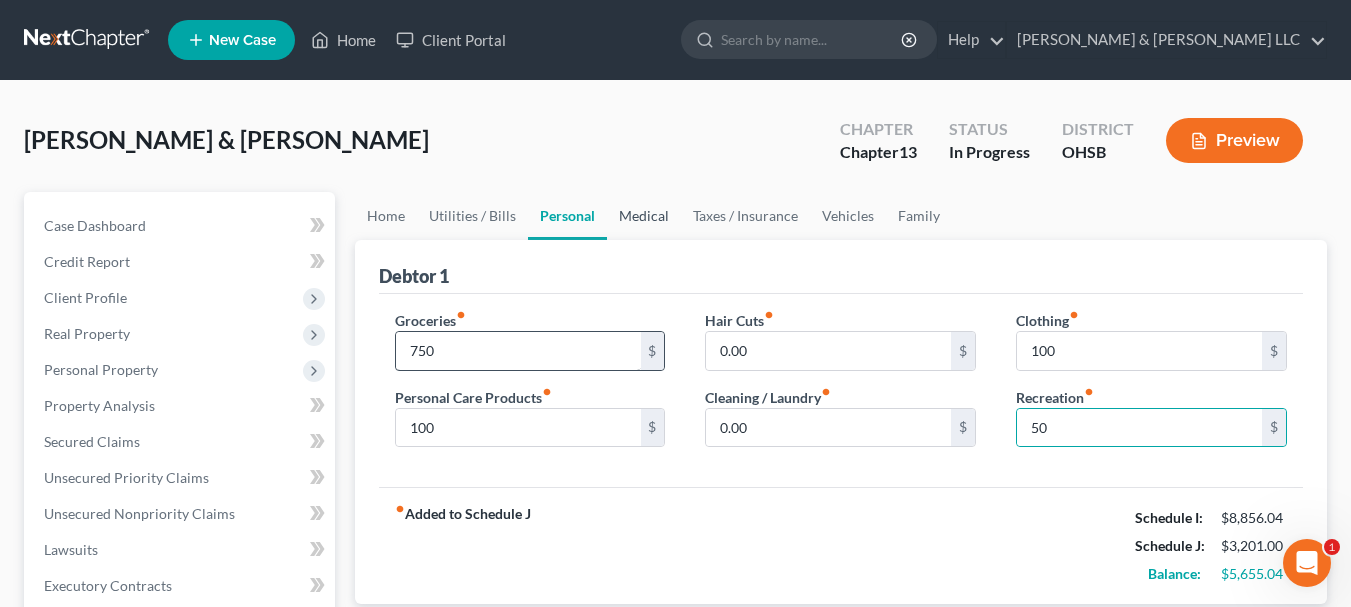 drag, startPoint x: 632, startPoint y: 227, endPoint x: 470, endPoint y: 341, distance: 198.09088 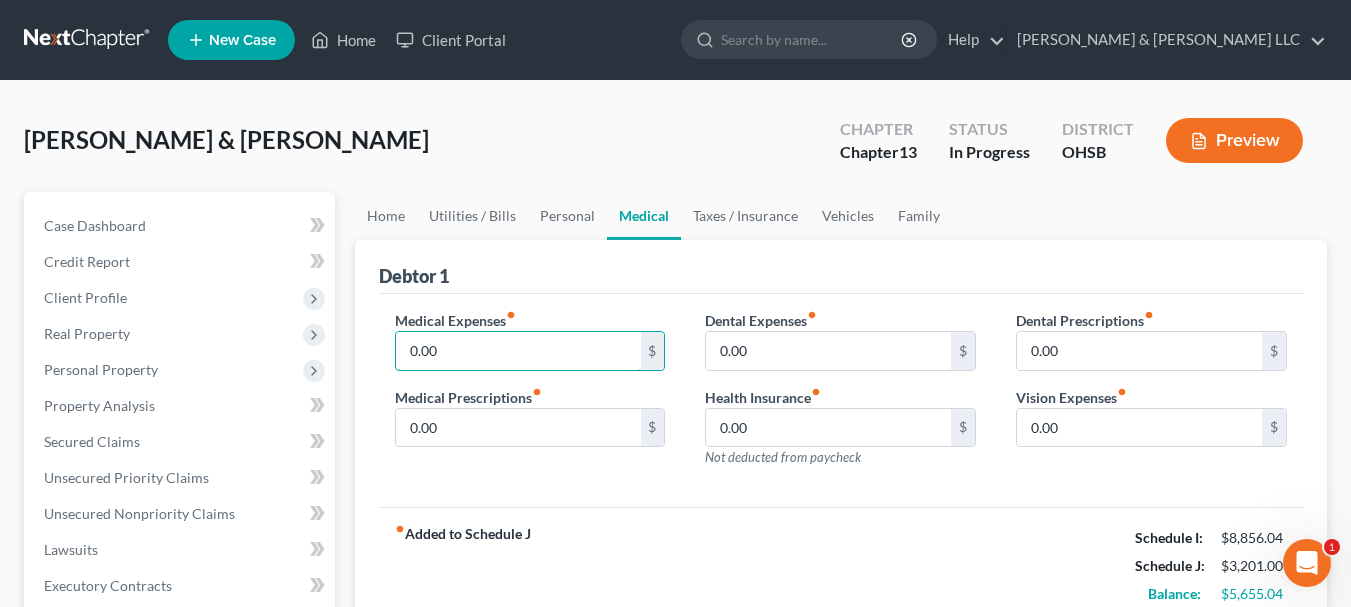 click on "0.00" at bounding box center (518, 351) 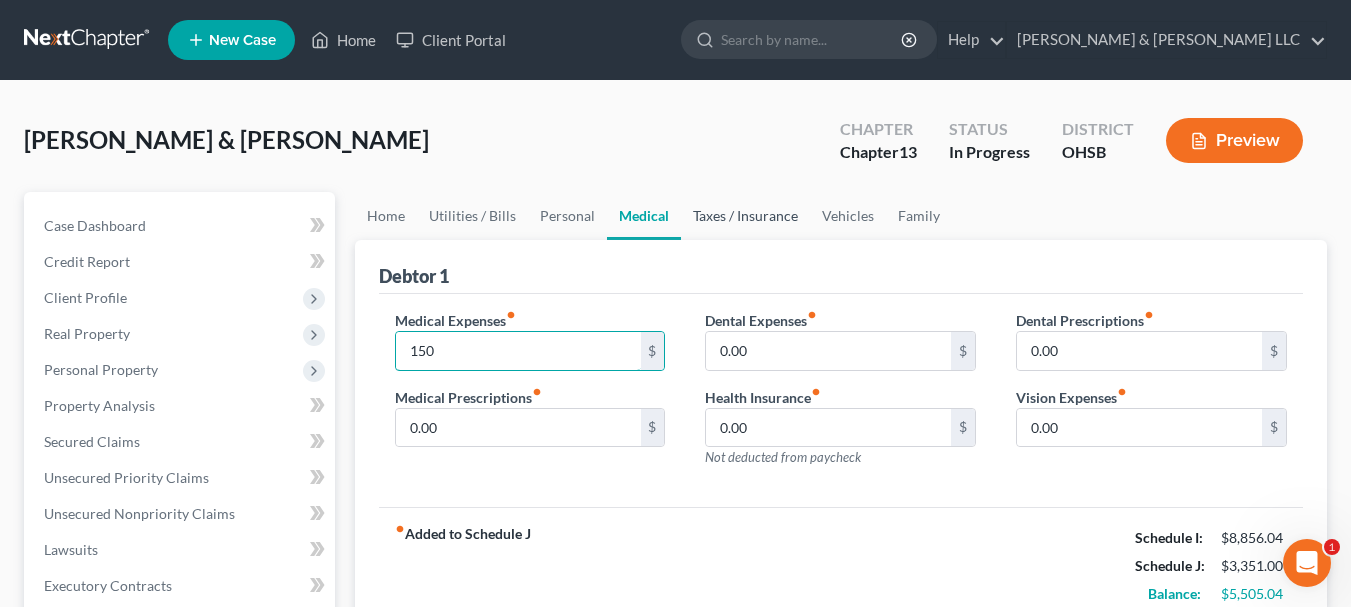 type on "150" 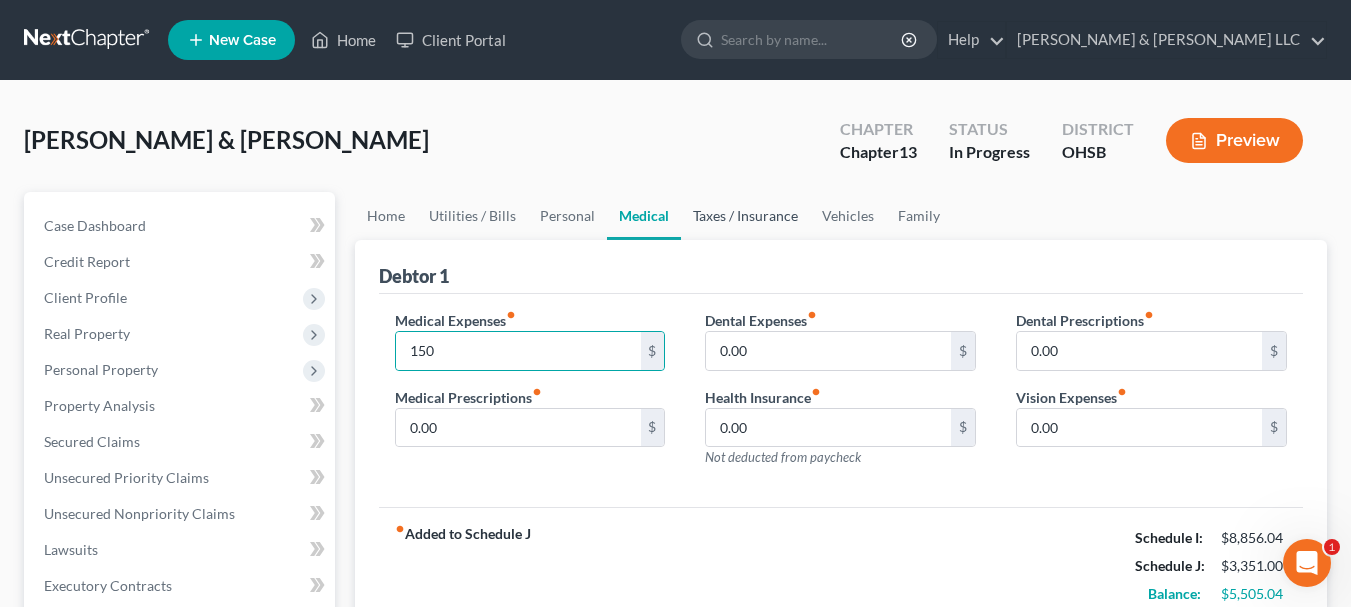 click on "Taxes / Insurance" at bounding box center (745, 216) 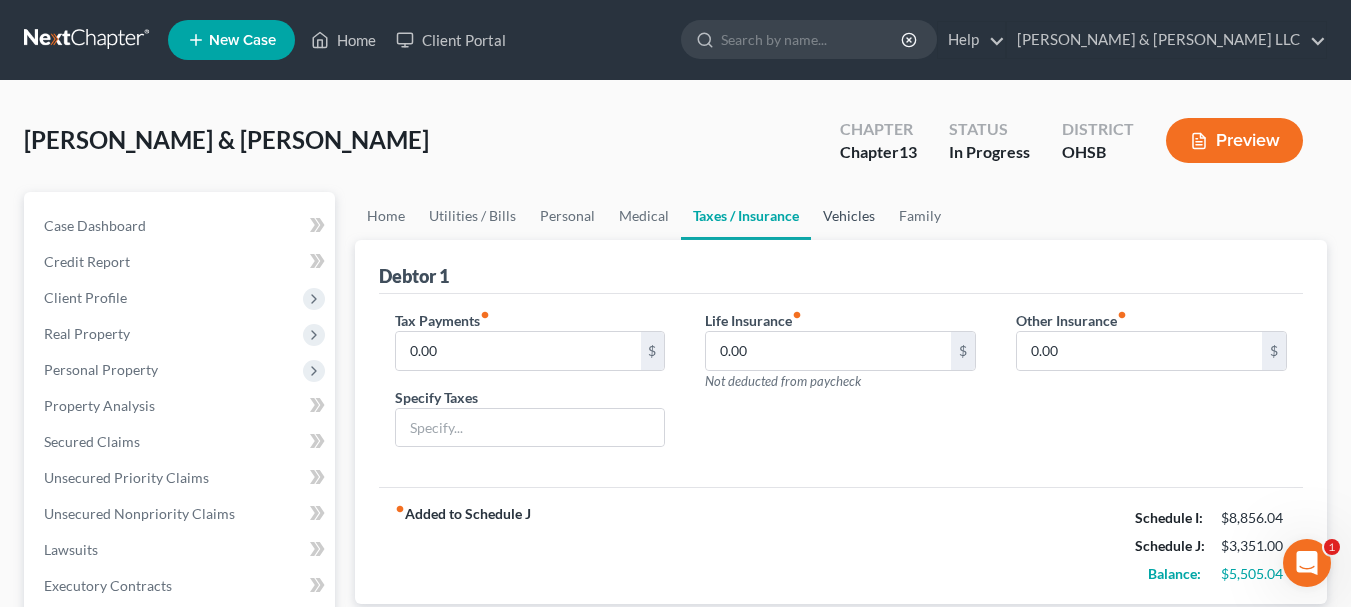 click on "Vehicles" at bounding box center (849, 216) 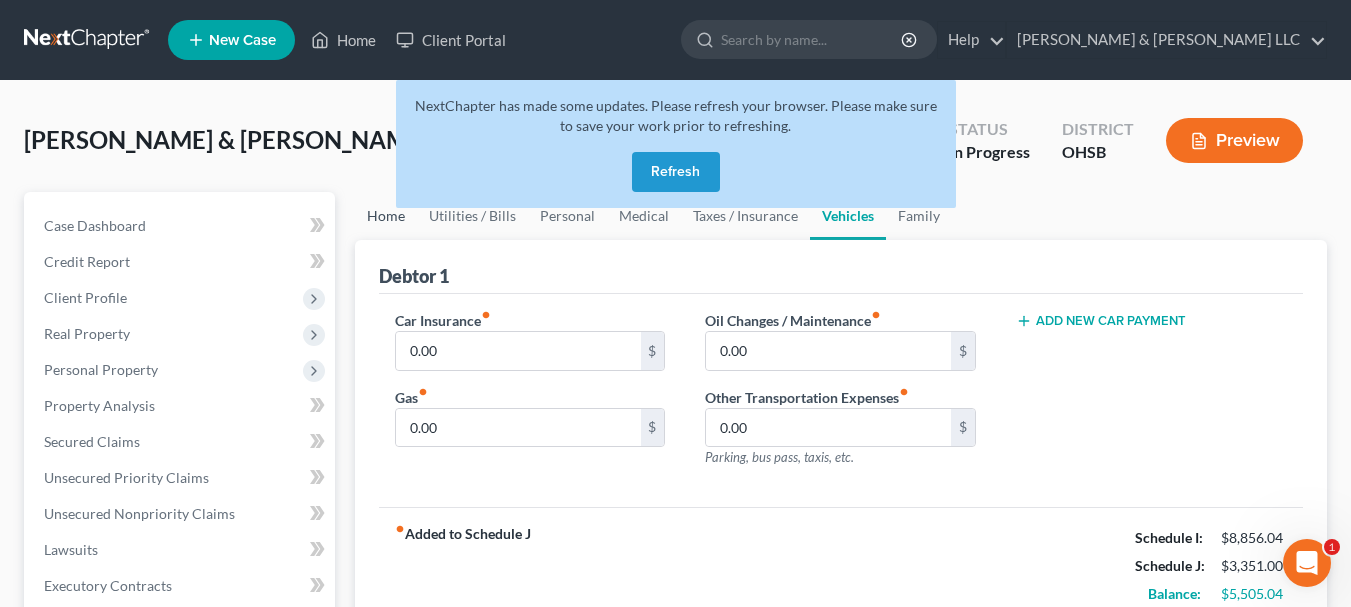 click on "Home" at bounding box center (386, 216) 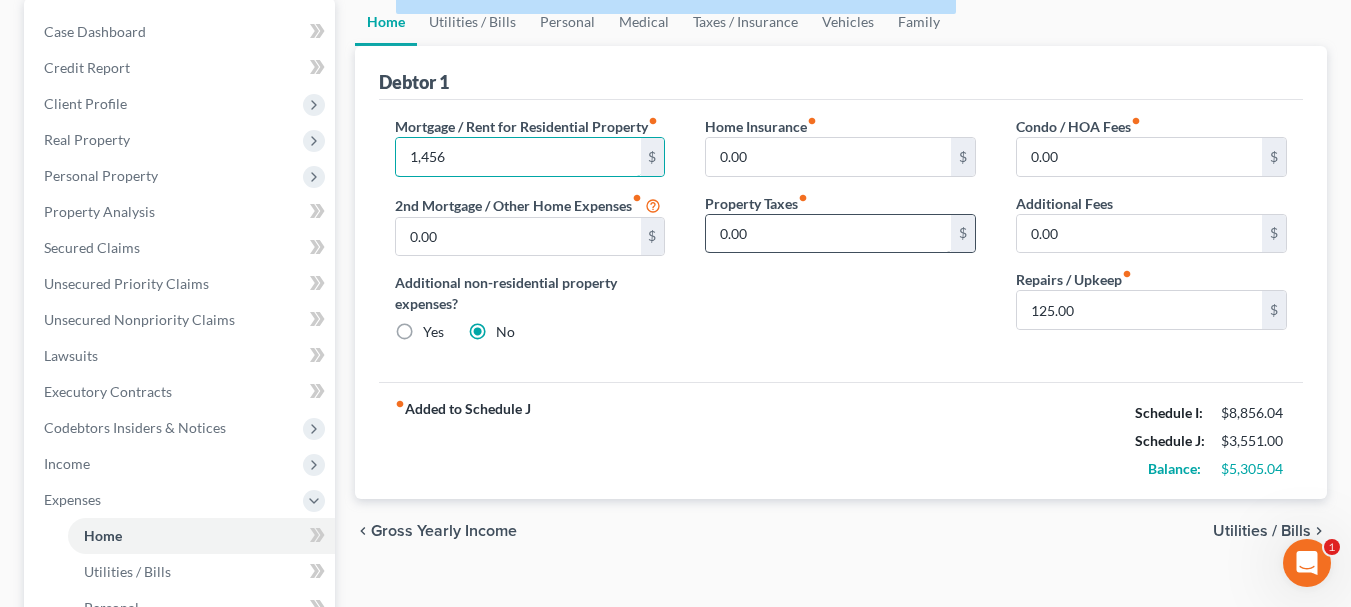 scroll, scrollTop: 0, scrollLeft: 0, axis: both 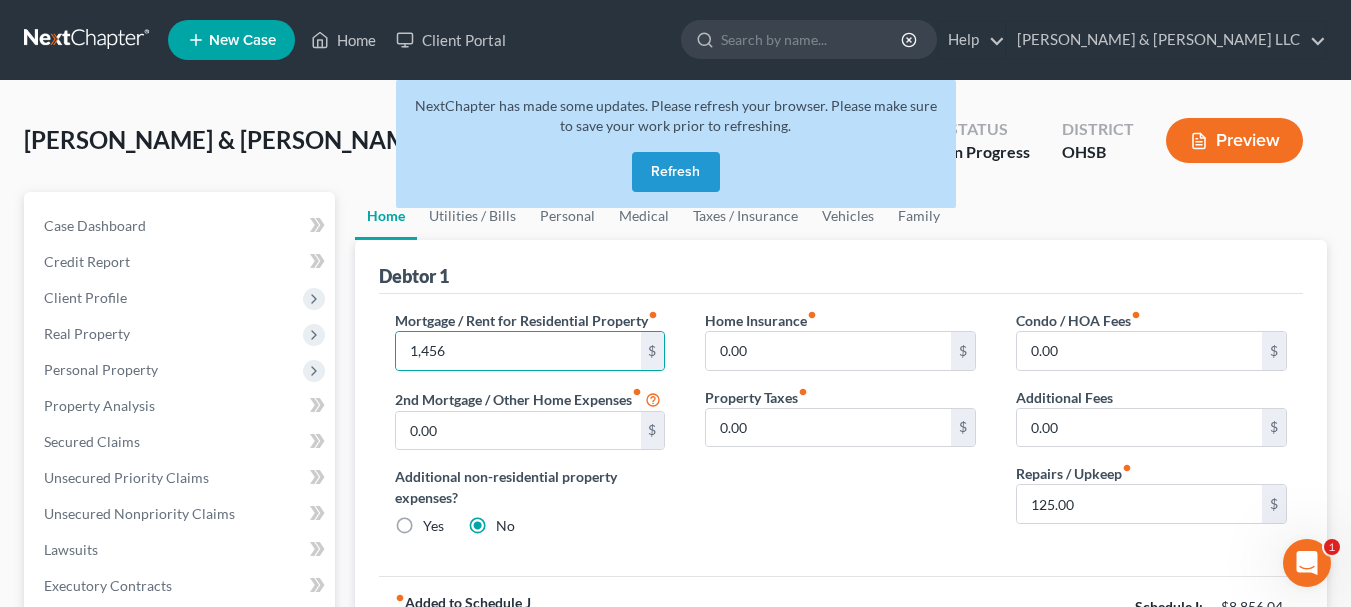 click on "NextChapter has made some updates. Please refresh your browser.
Please make sure to save your work prior to refreshing. Refresh" at bounding box center (676, 152) 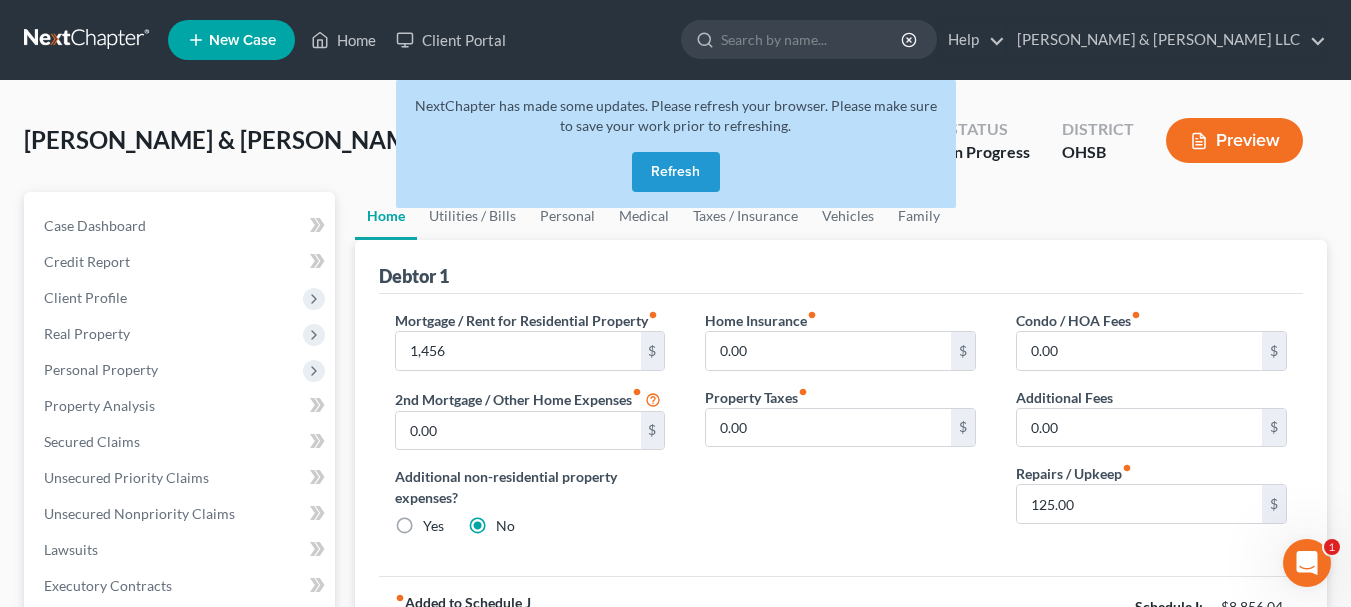 click on "NextChapter has made some updates. Please refresh your browser.
Please make sure to save your work prior to refreshing. Refresh" at bounding box center [676, 152] 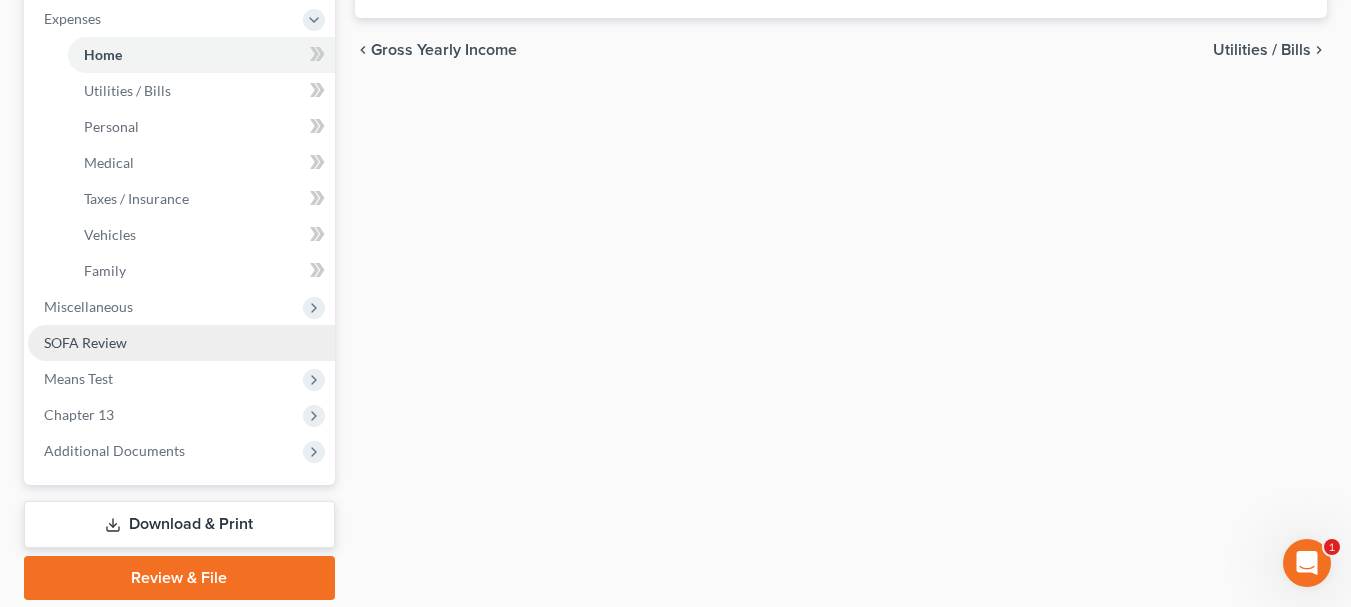 scroll, scrollTop: 744, scrollLeft: 0, axis: vertical 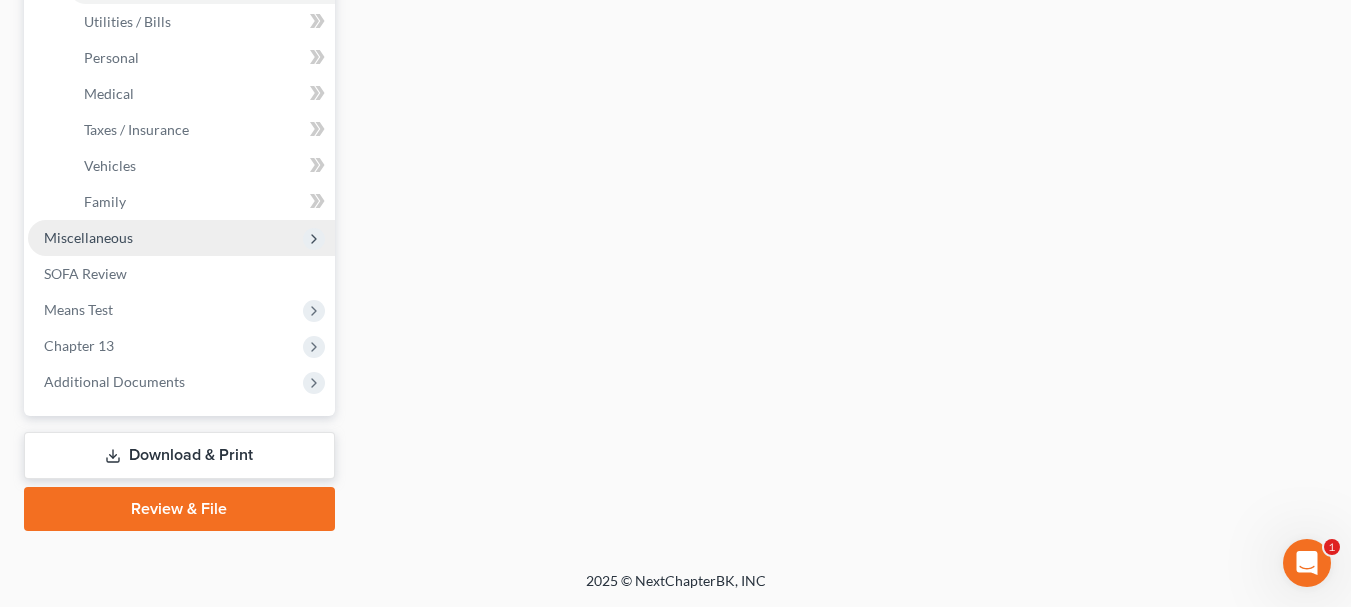 click on "Miscellaneous" at bounding box center (181, 238) 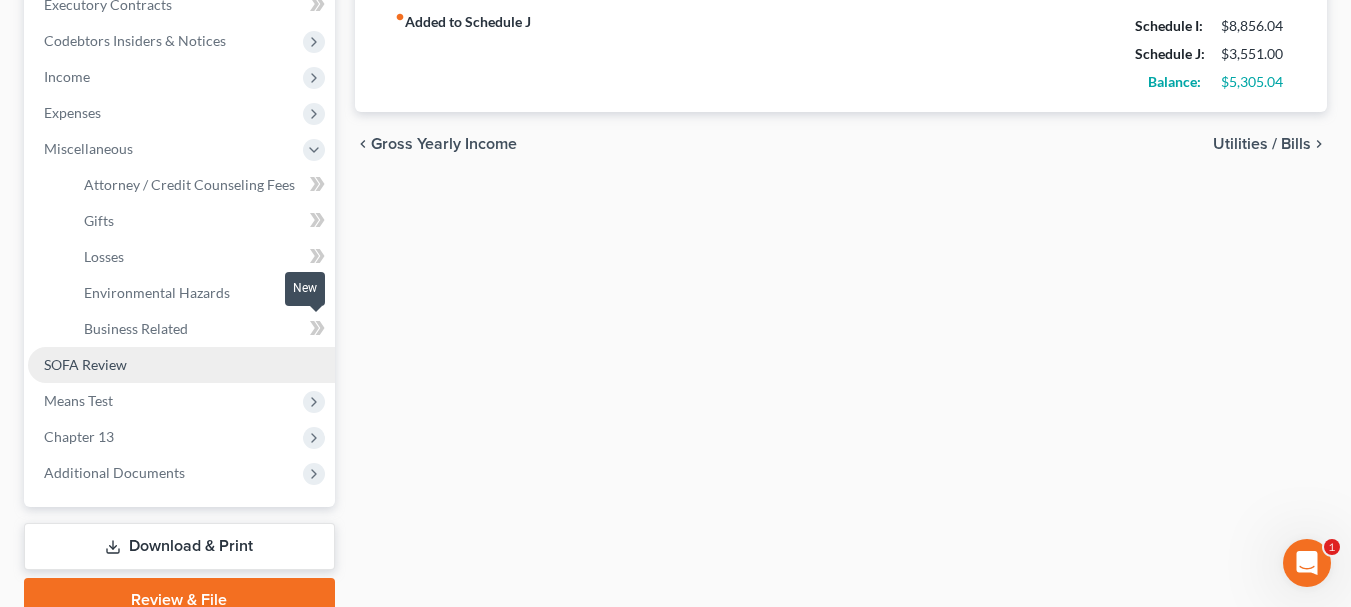 scroll, scrollTop: 600, scrollLeft: 0, axis: vertical 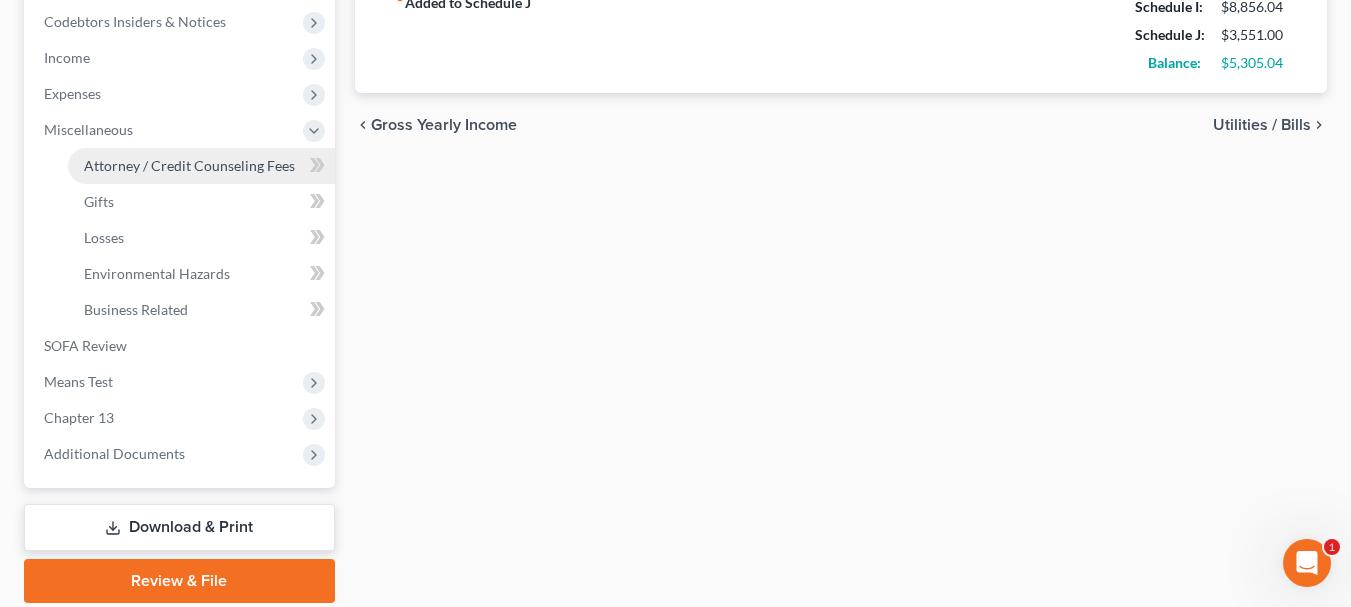 click on "Attorney / Credit Counseling Fees" at bounding box center [189, 165] 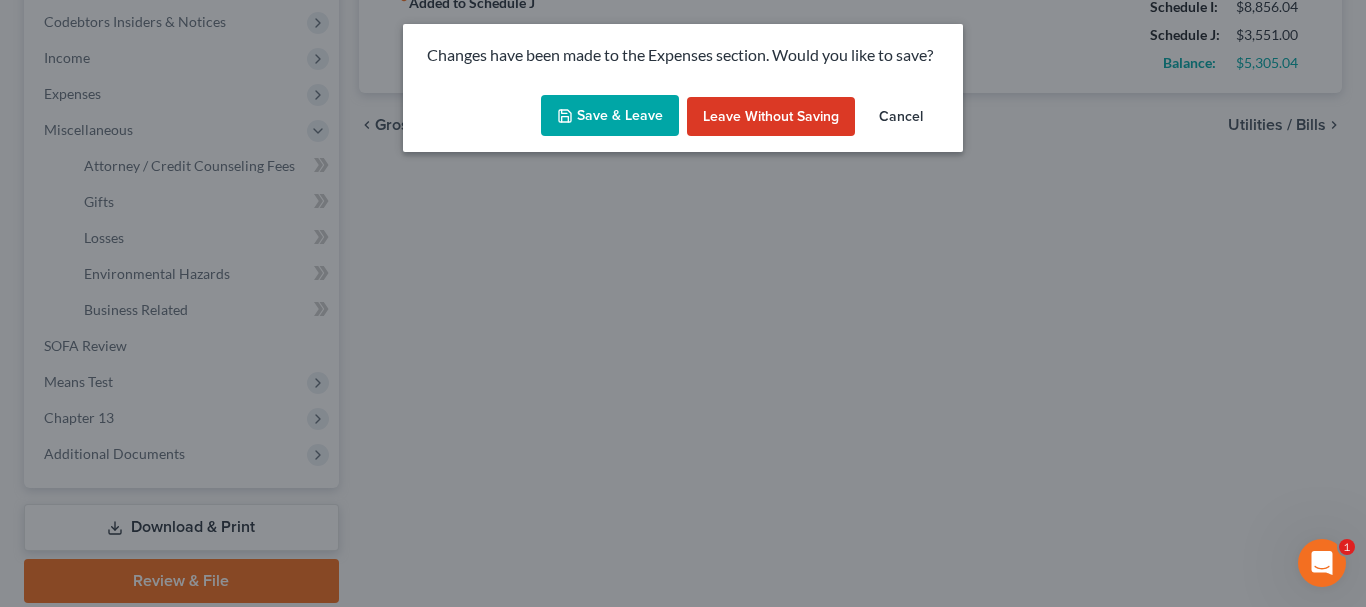 click on "Save & Leave" at bounding box center (610, 116) 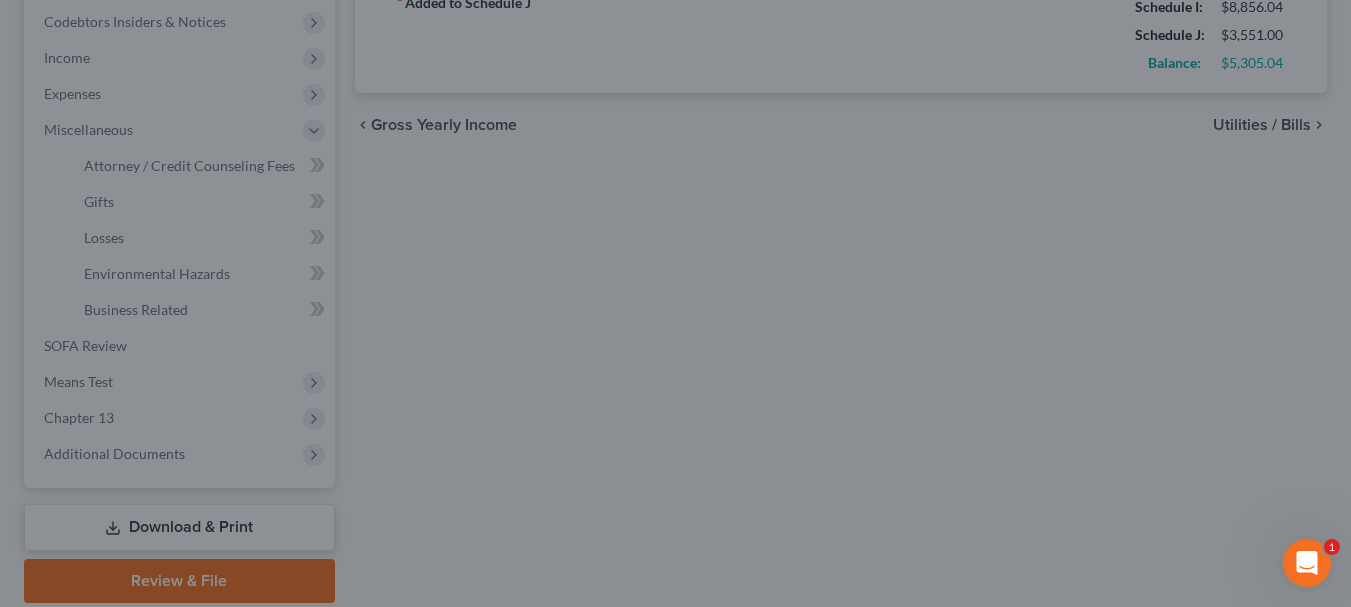 type on "1,456.00" 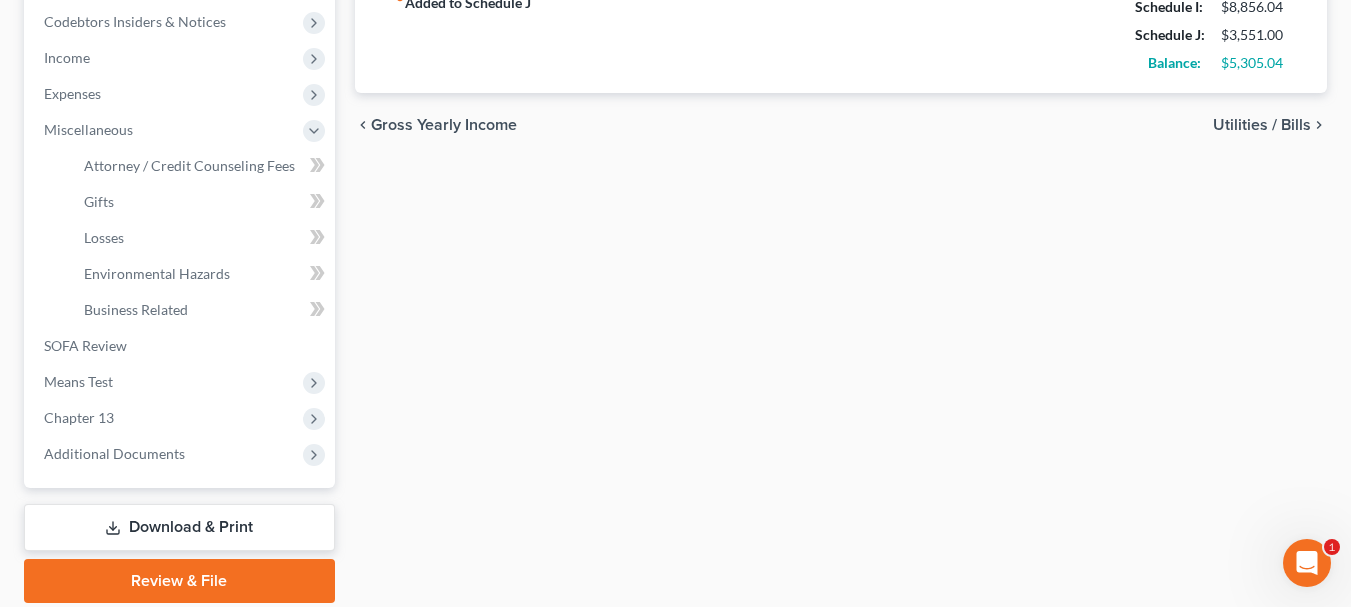select on "1" 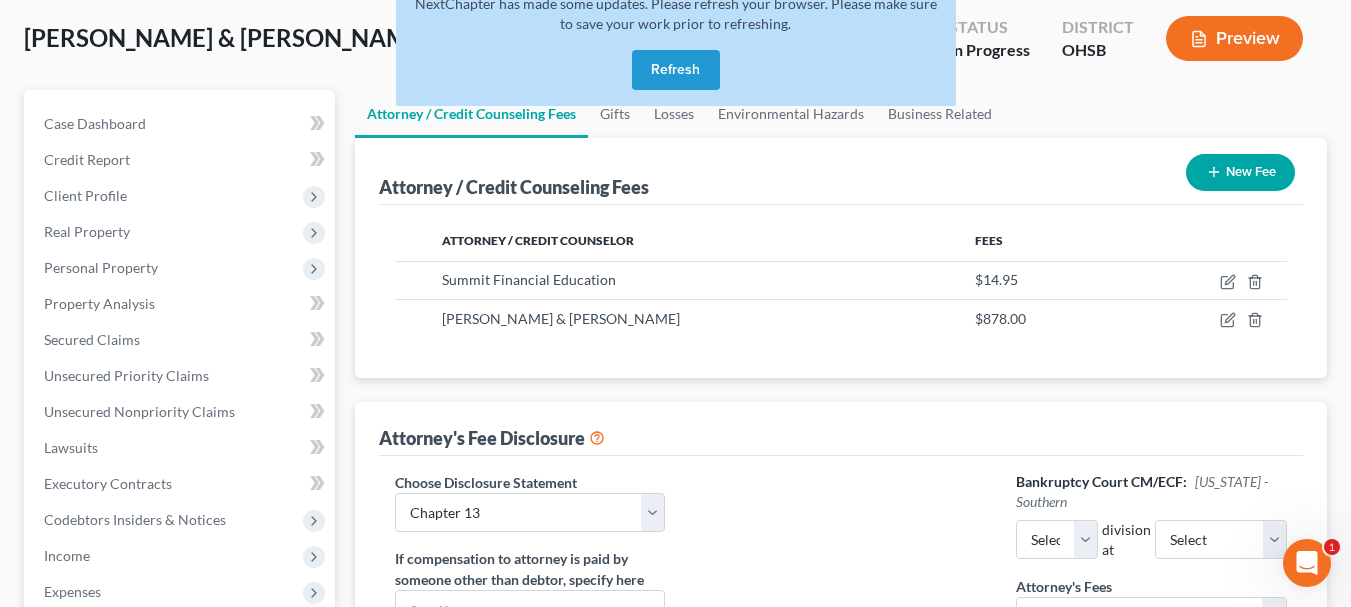scroll, scrollTop: 0, scrollLeft: 0, axis: both 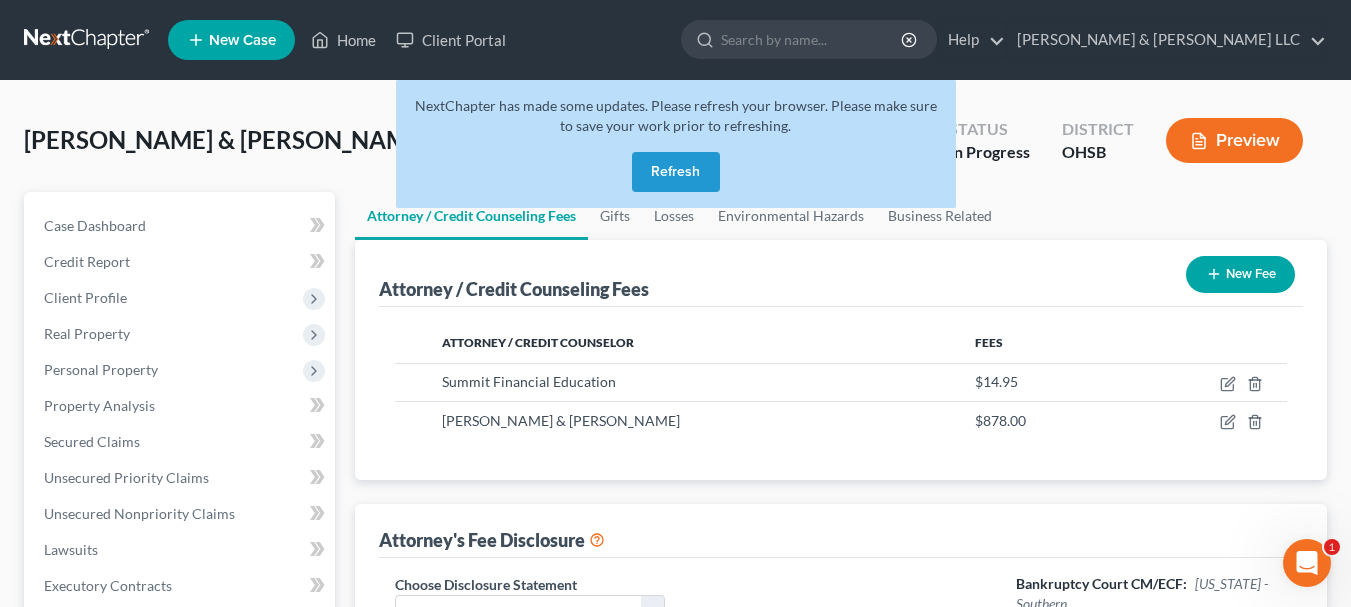 click on "Refresh" at bounding box center [676, 172] 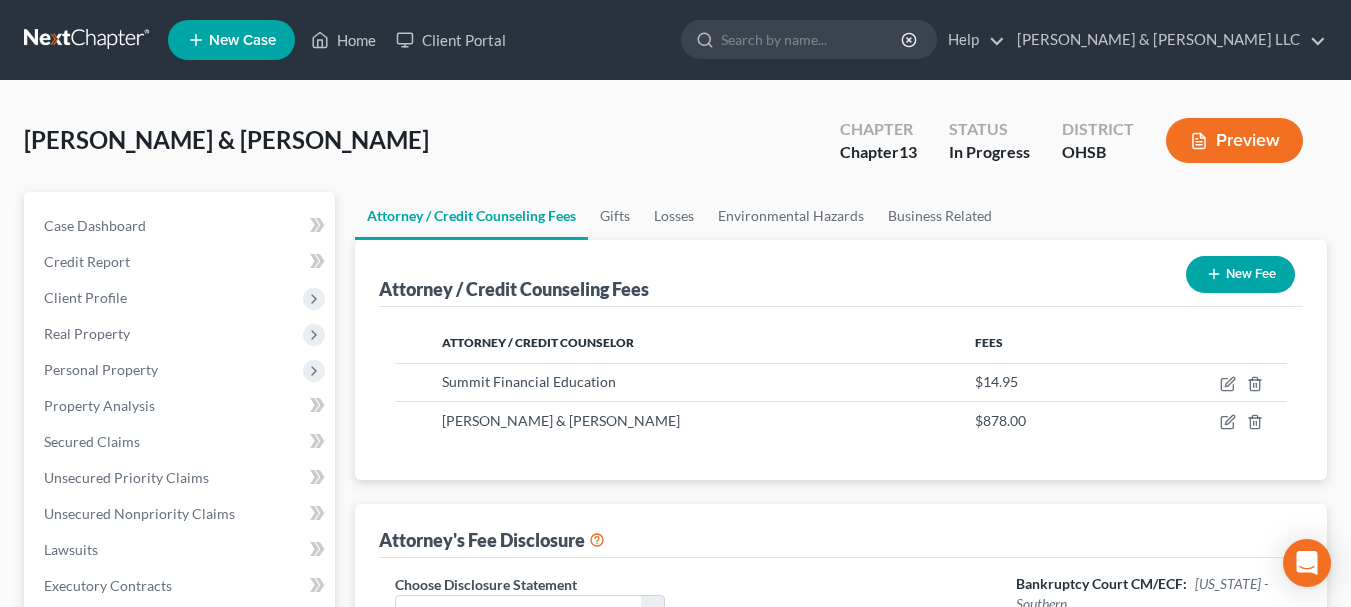 select on "1" 